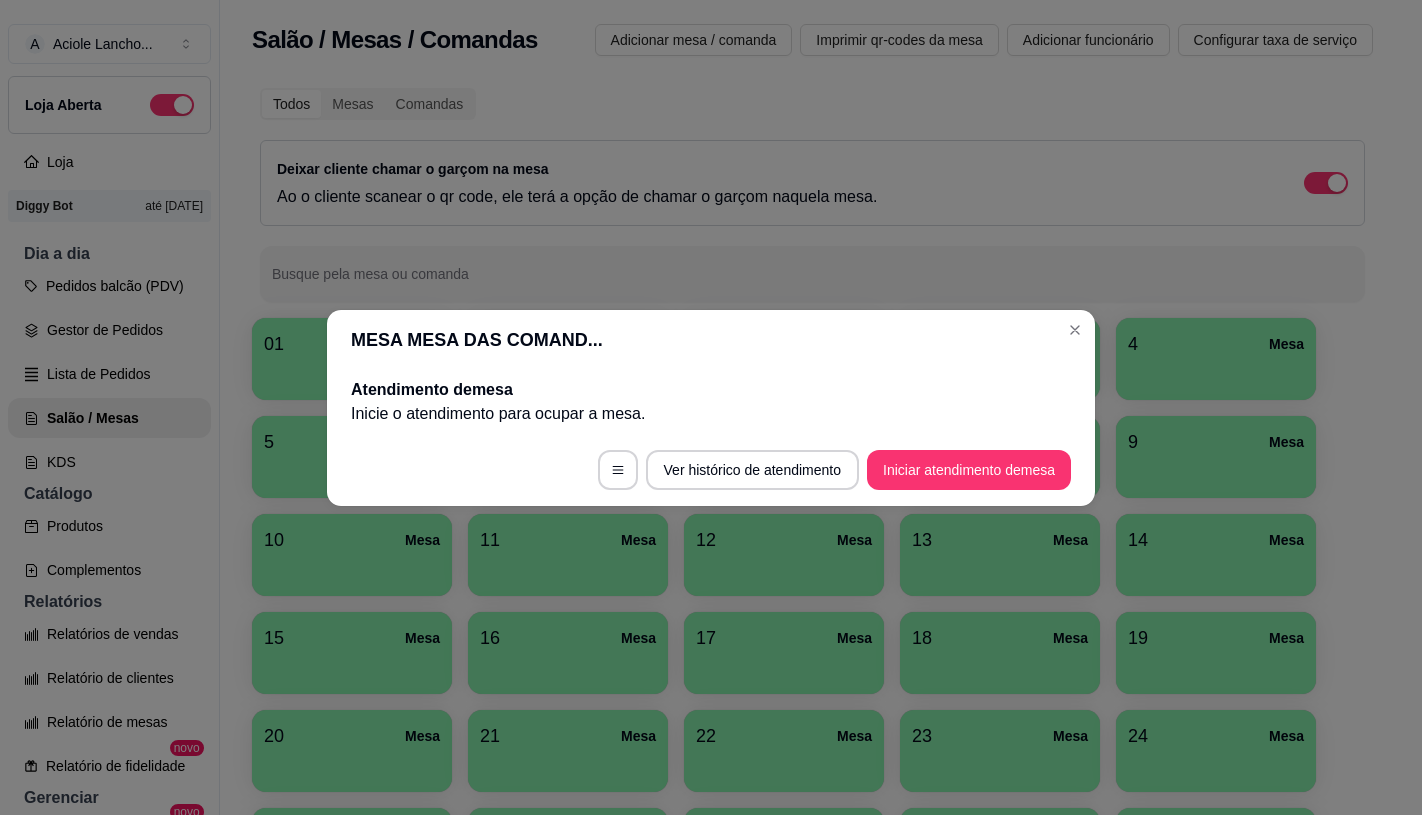scroll, scrollTop: 0, scrollLeft: 0, axis: both 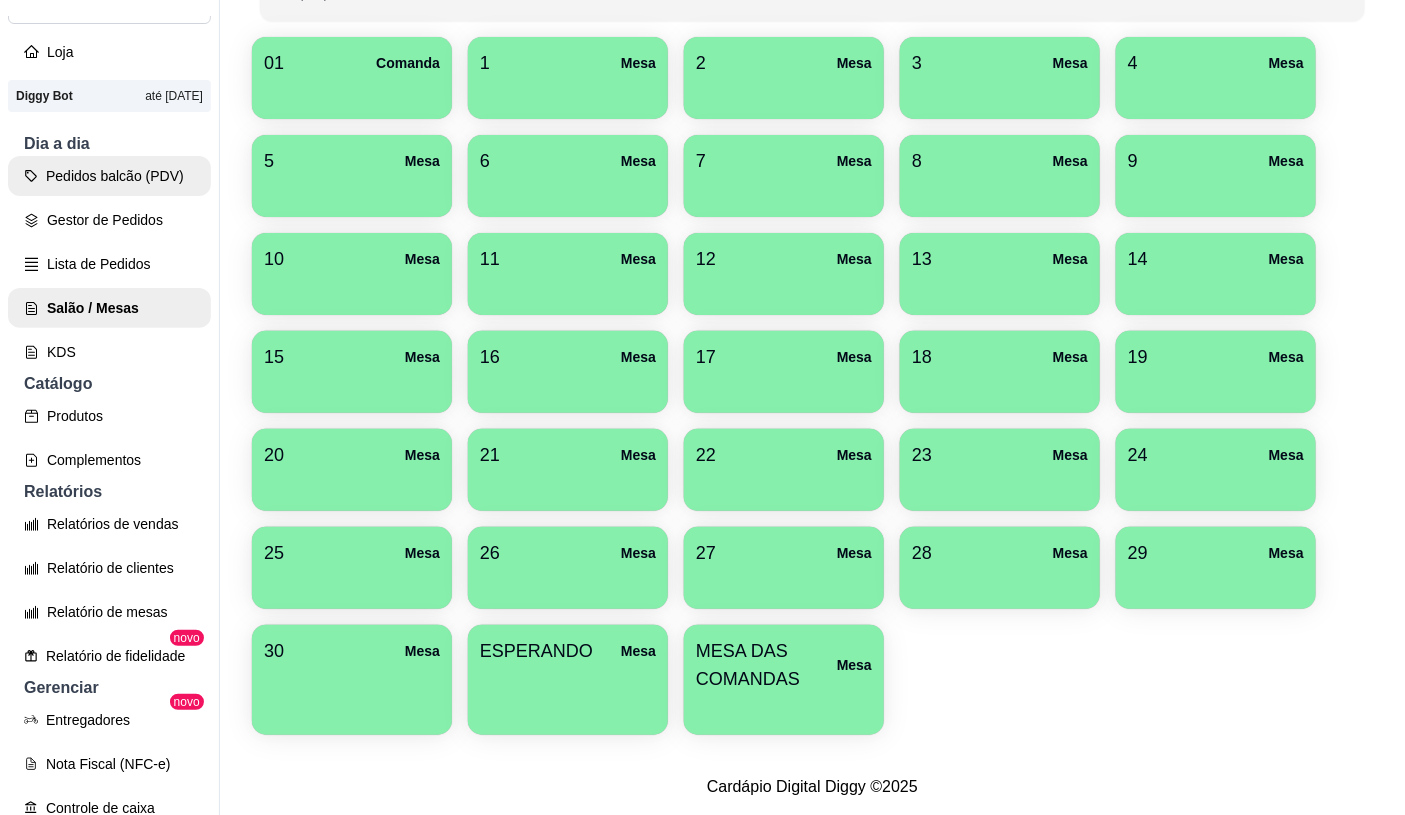click on "Pedidos balcão (PDV)" at bounding box center [109, 176] 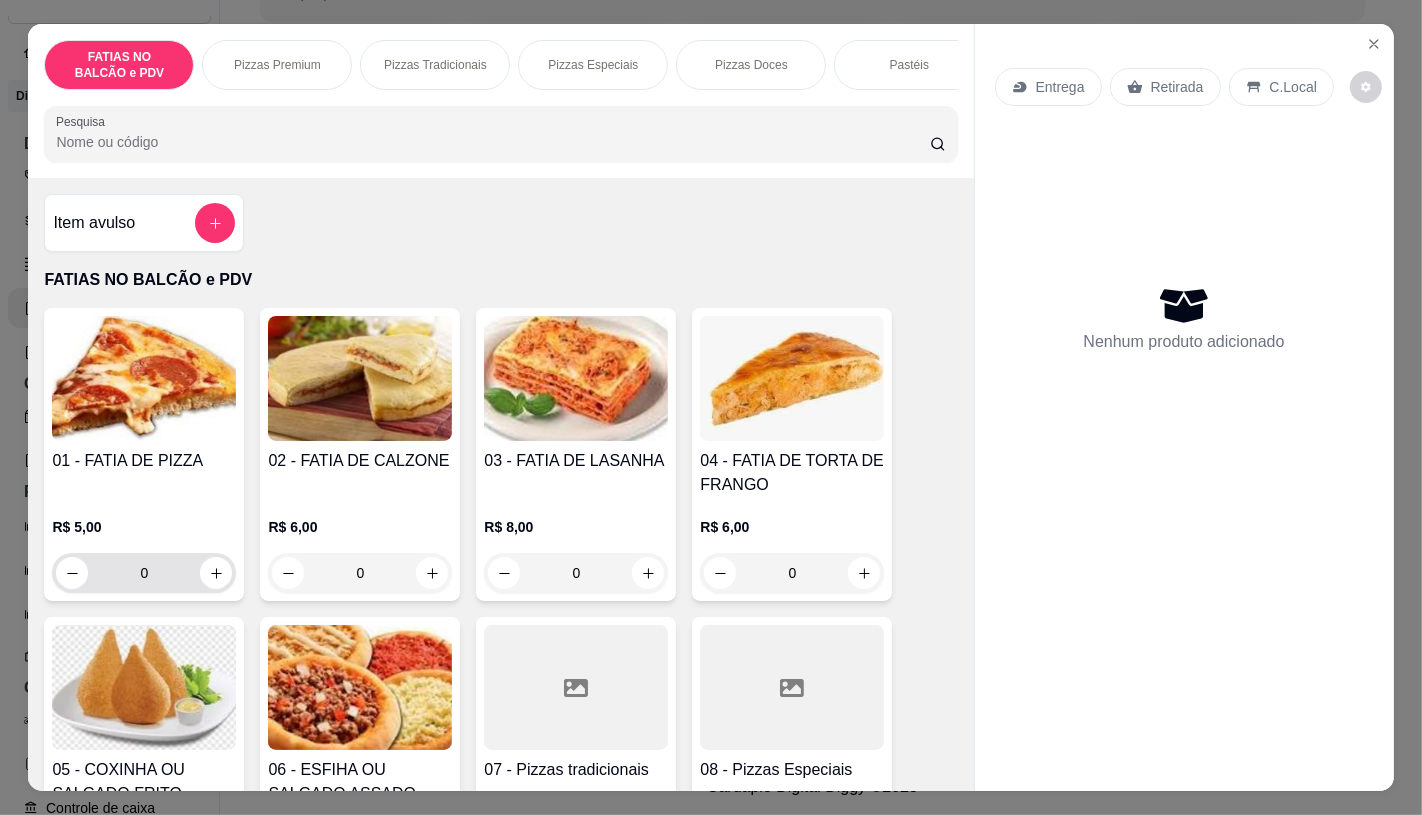 click on "0" at bounding box center [144, 573] 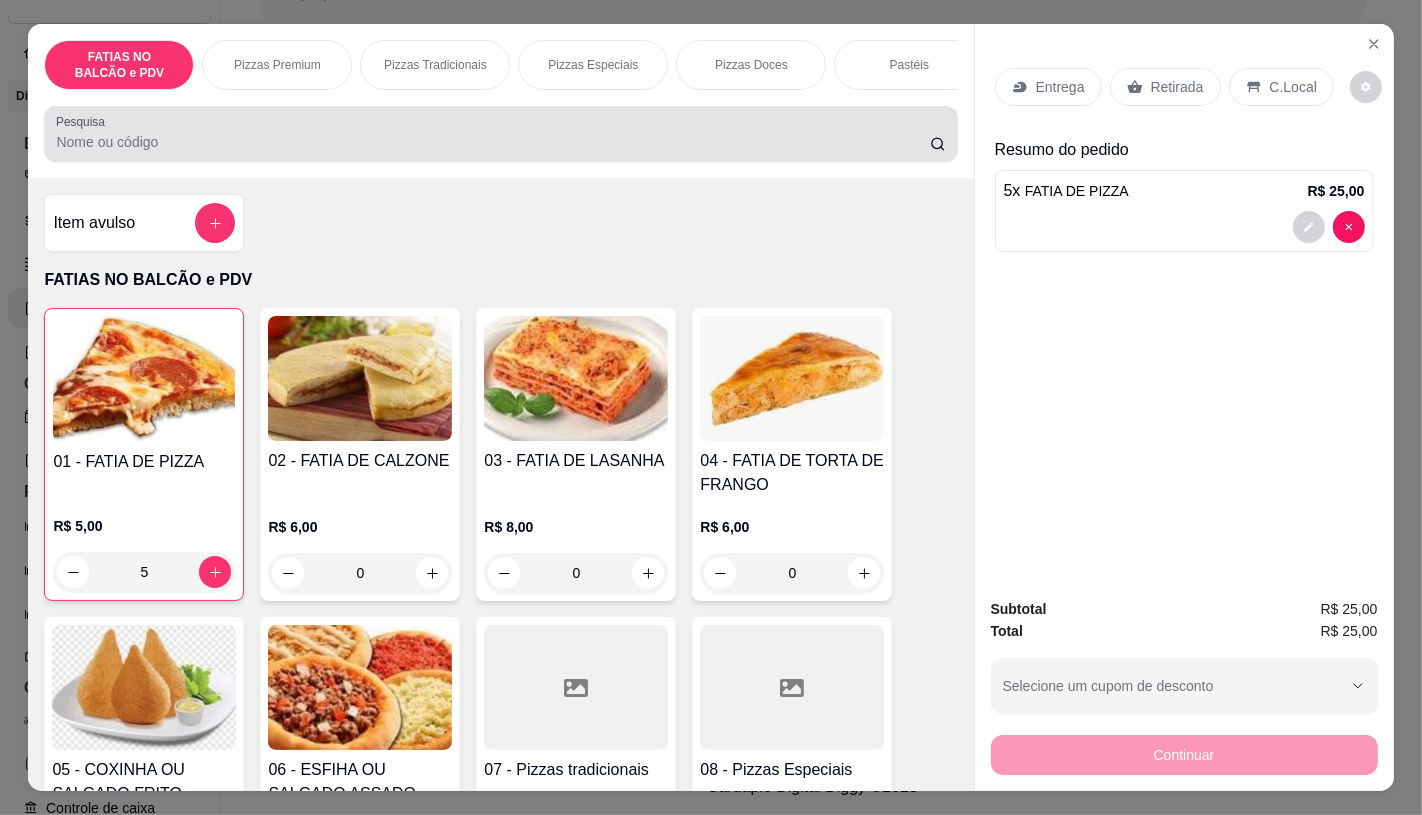 type on "5" 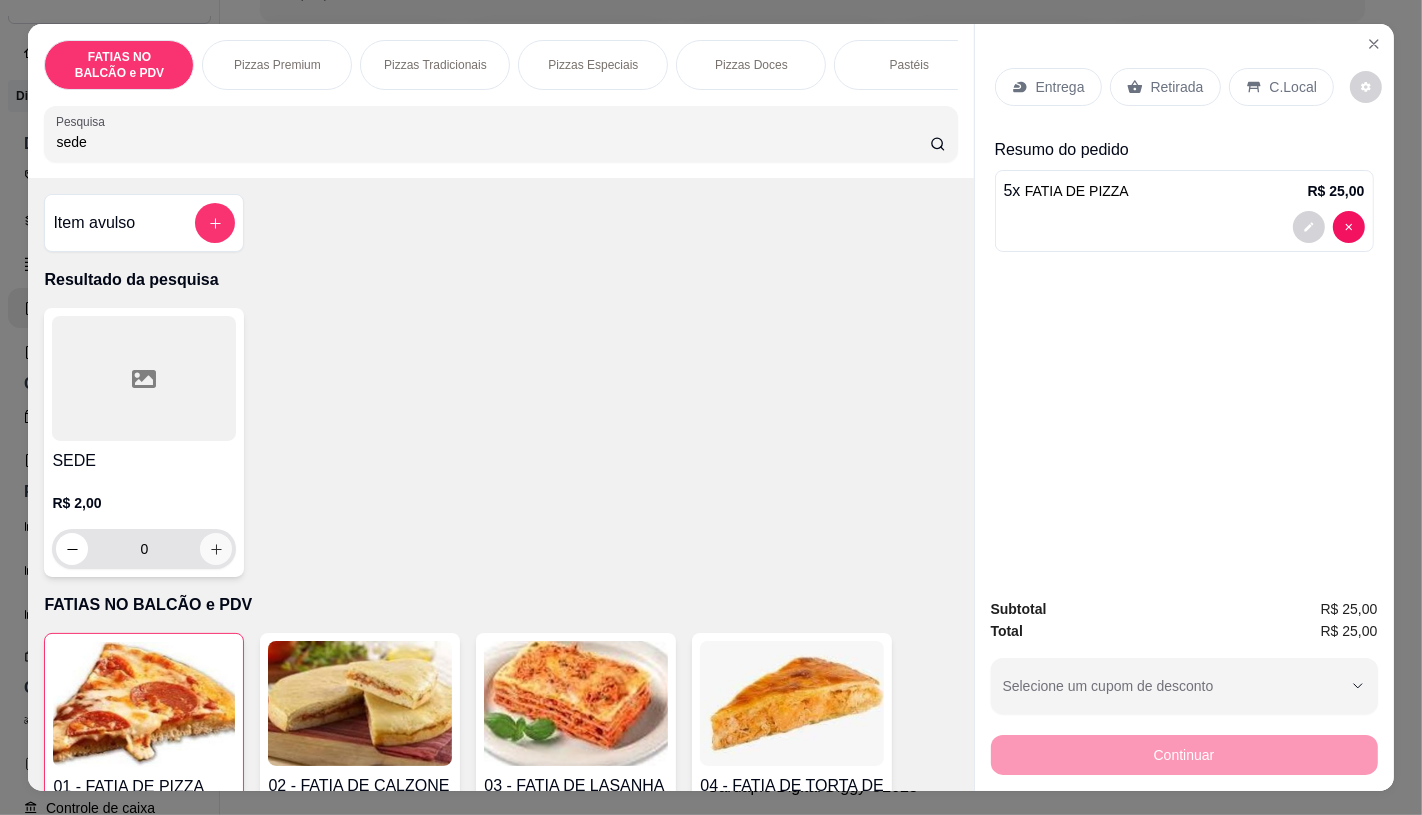 type on "sede" 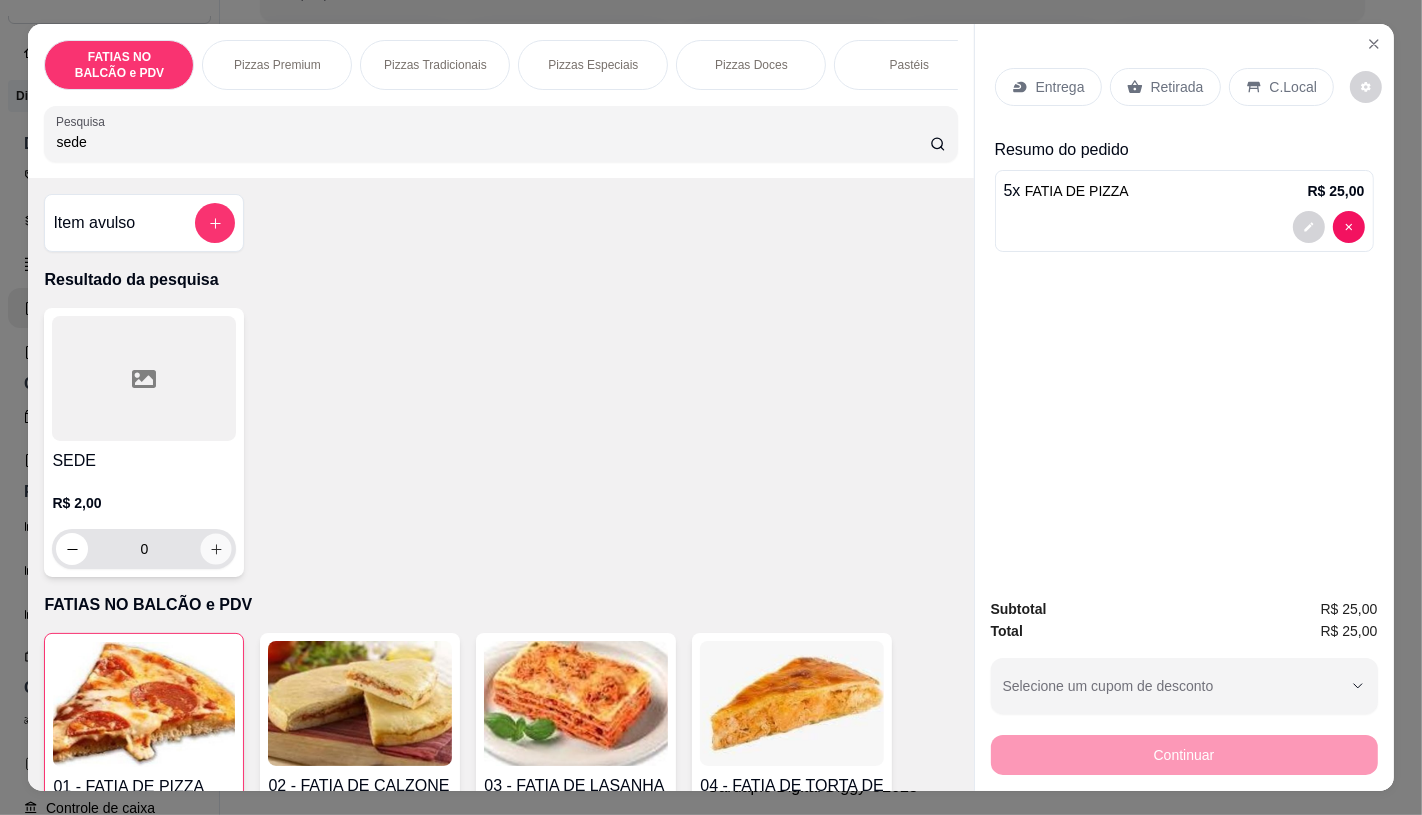 click at bounding box center (216, 549) 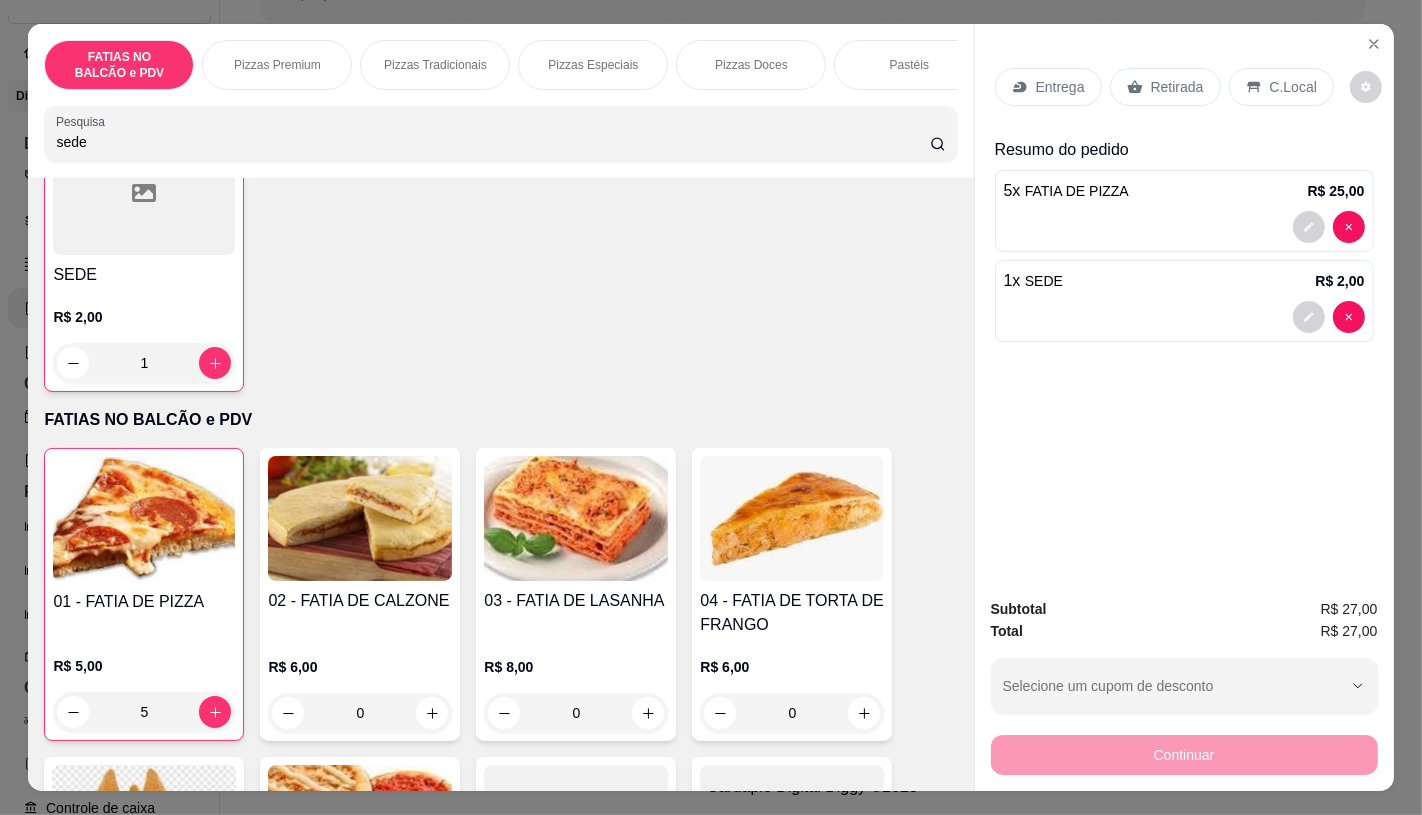 scroll, scrollTop: 222, scrollLeft: 0, axis: vertical 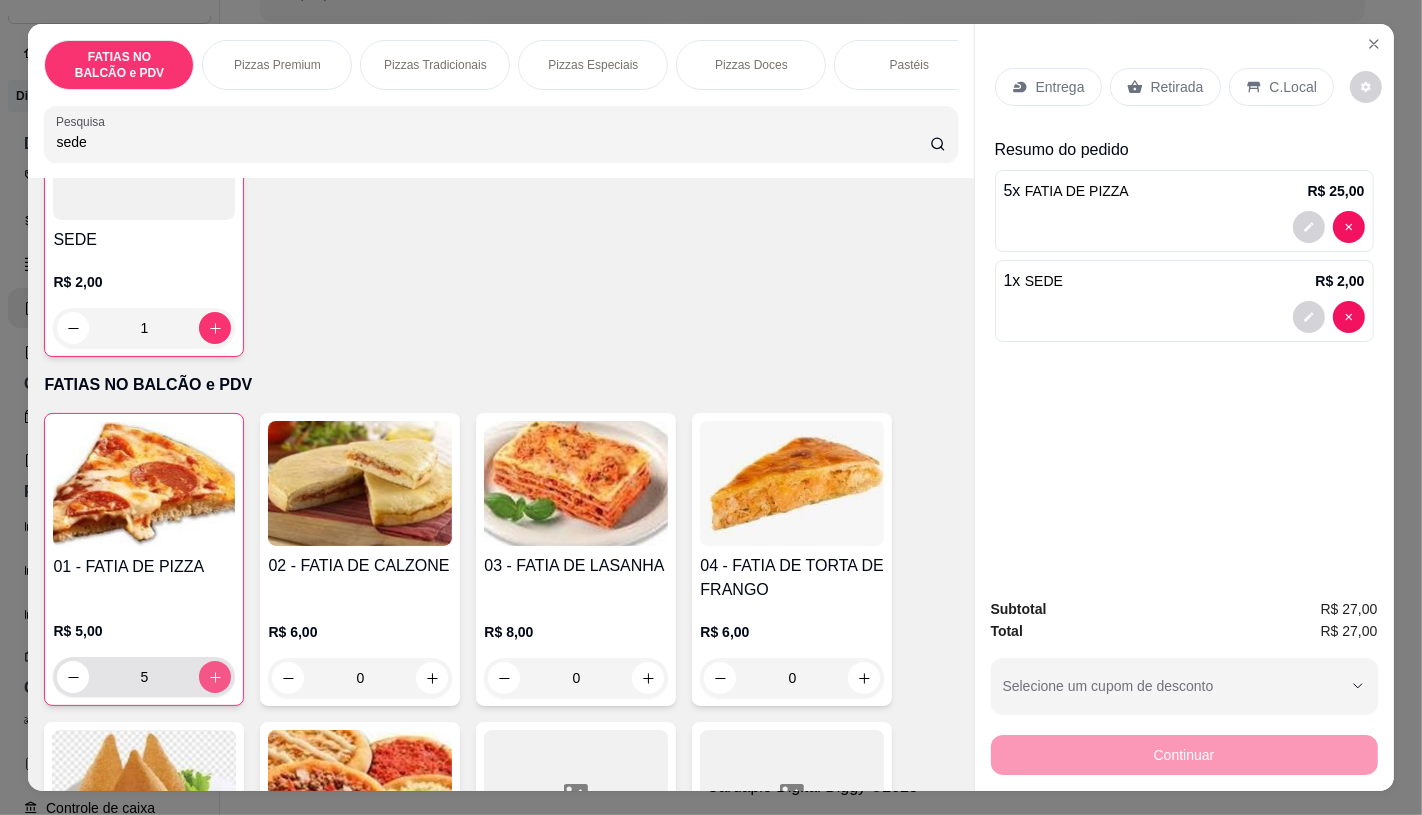 click 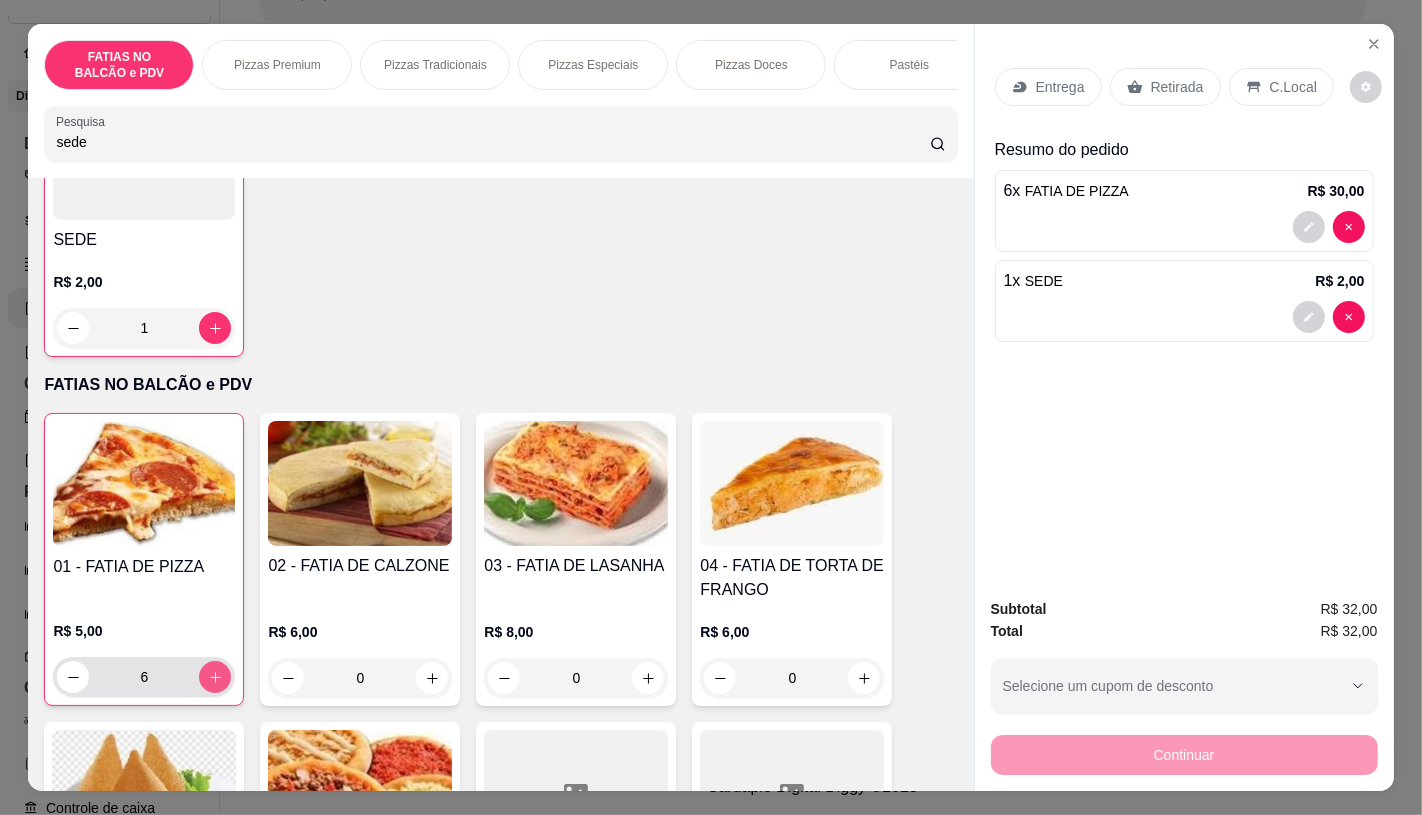 click 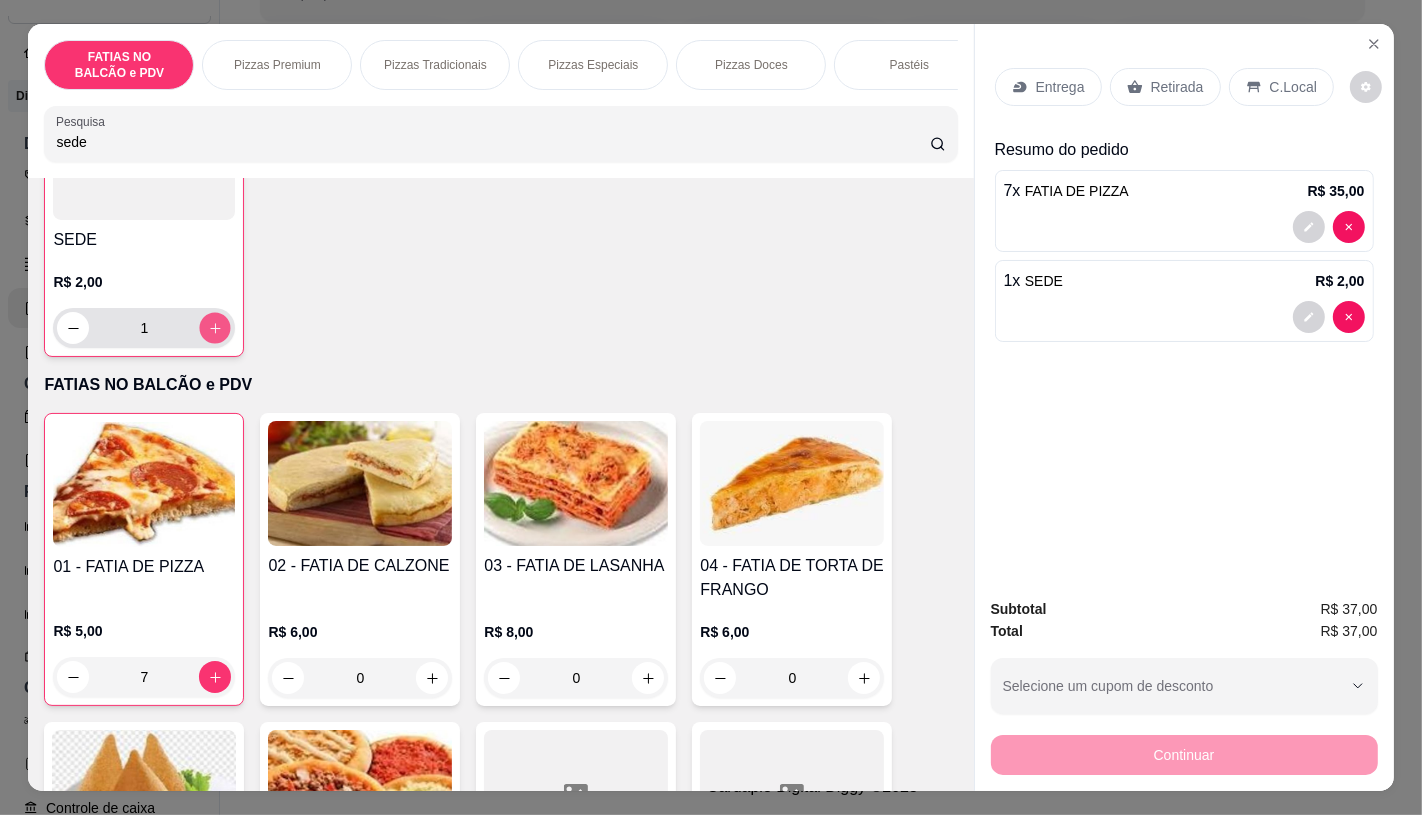 click 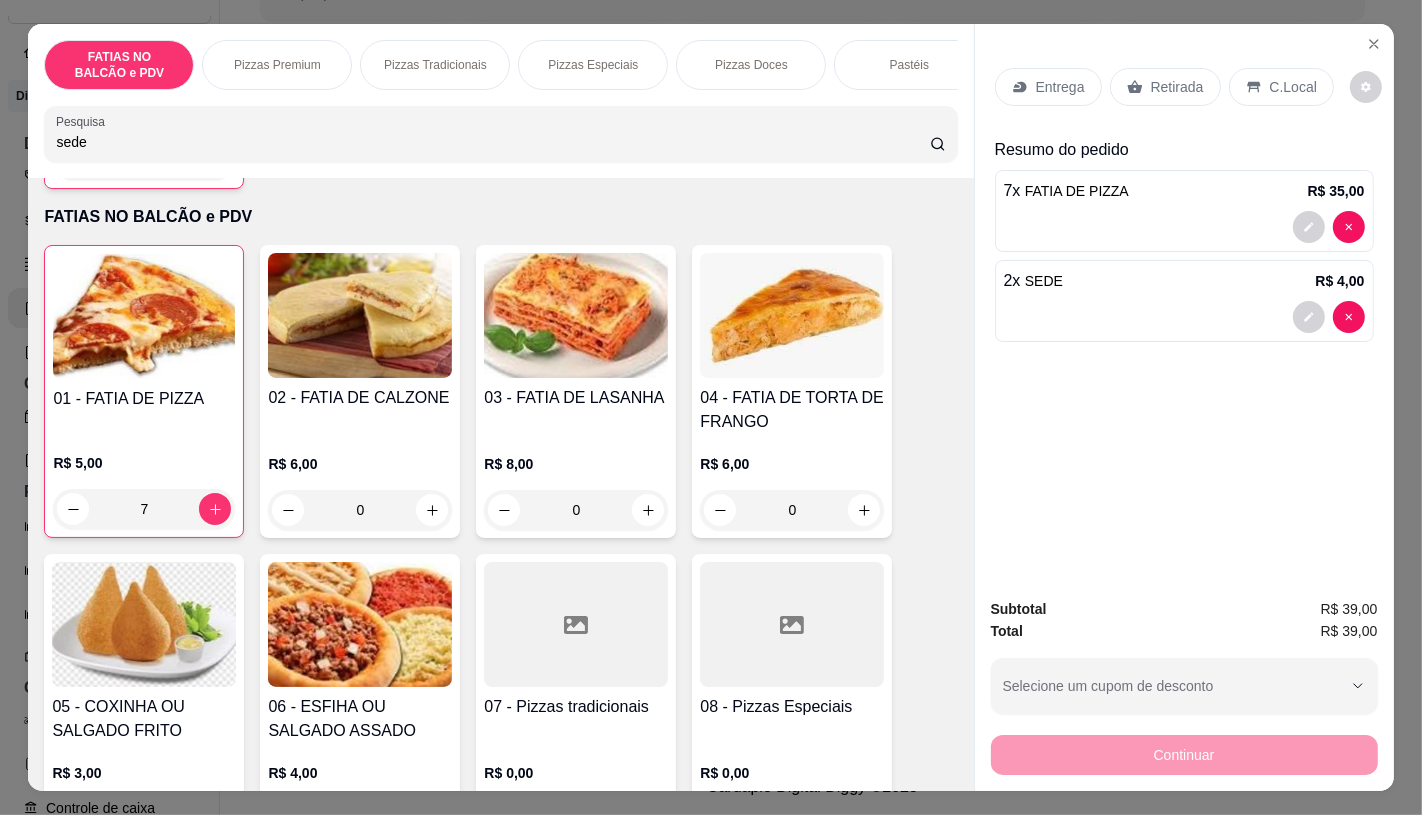 scroll, scrollTop: 444, scrollLeft: 0, axis: vertical 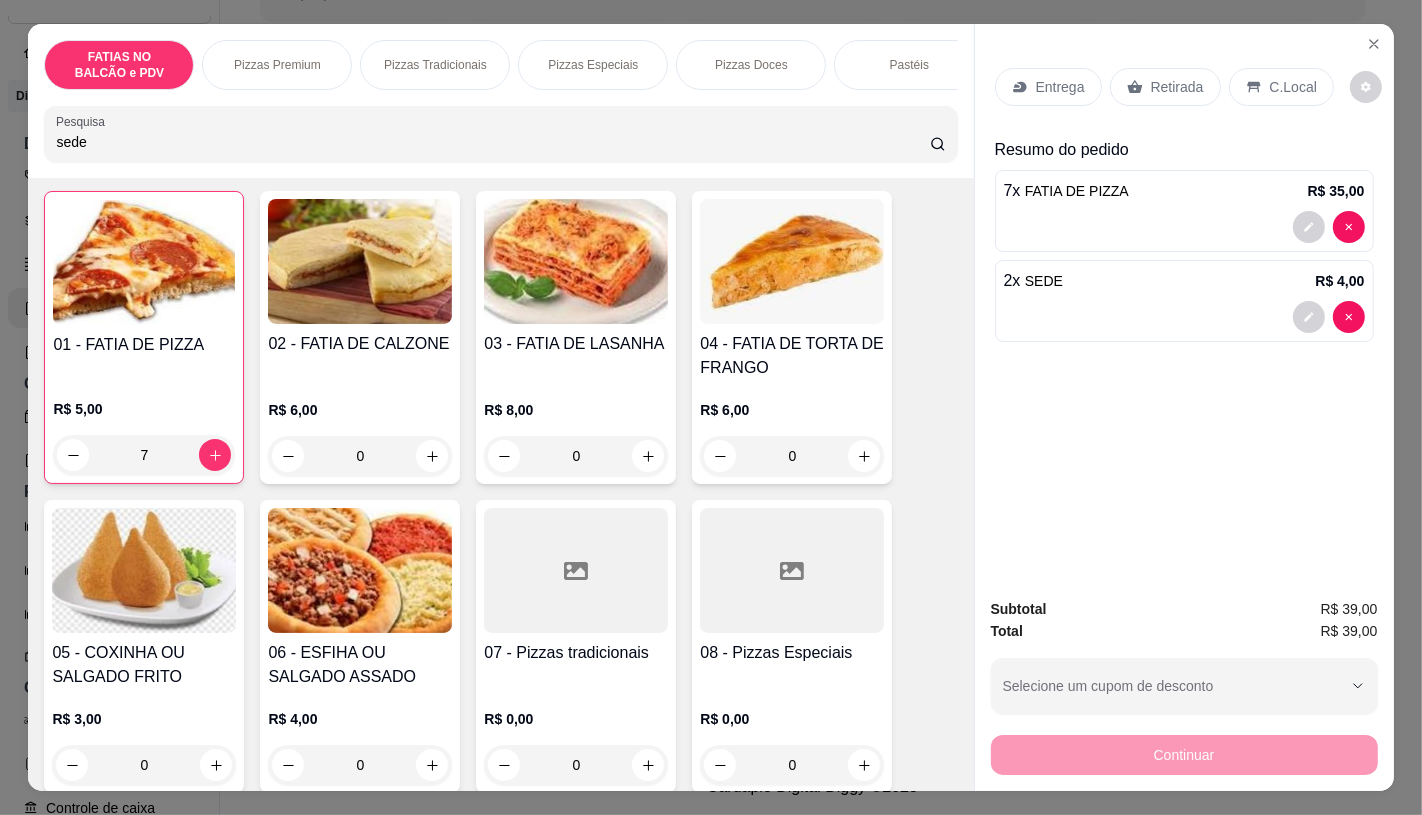click on "07 - Pizzas tradicionais" at bounding box center [576, 665] 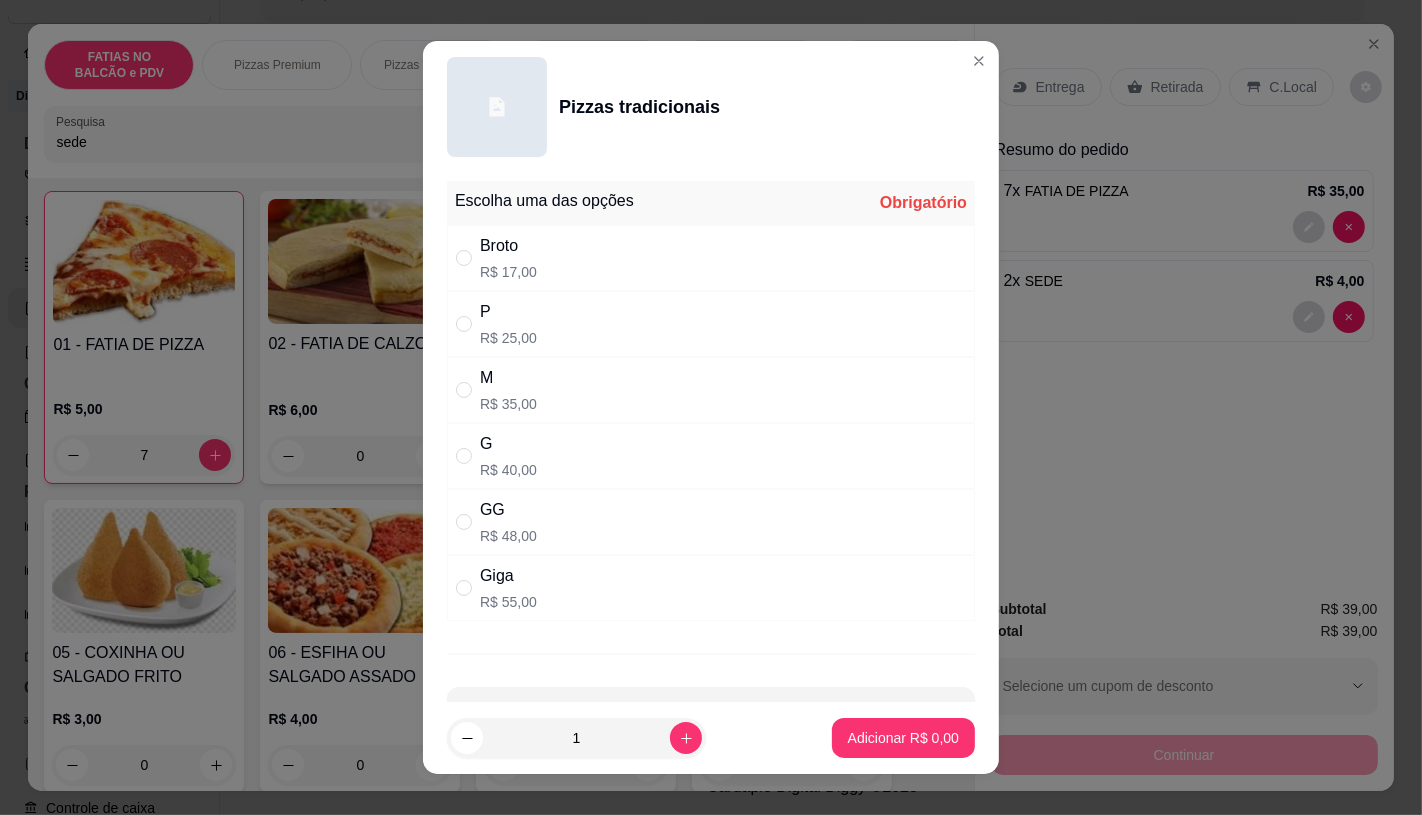 click on "GG" at bounding box center (508, 510) 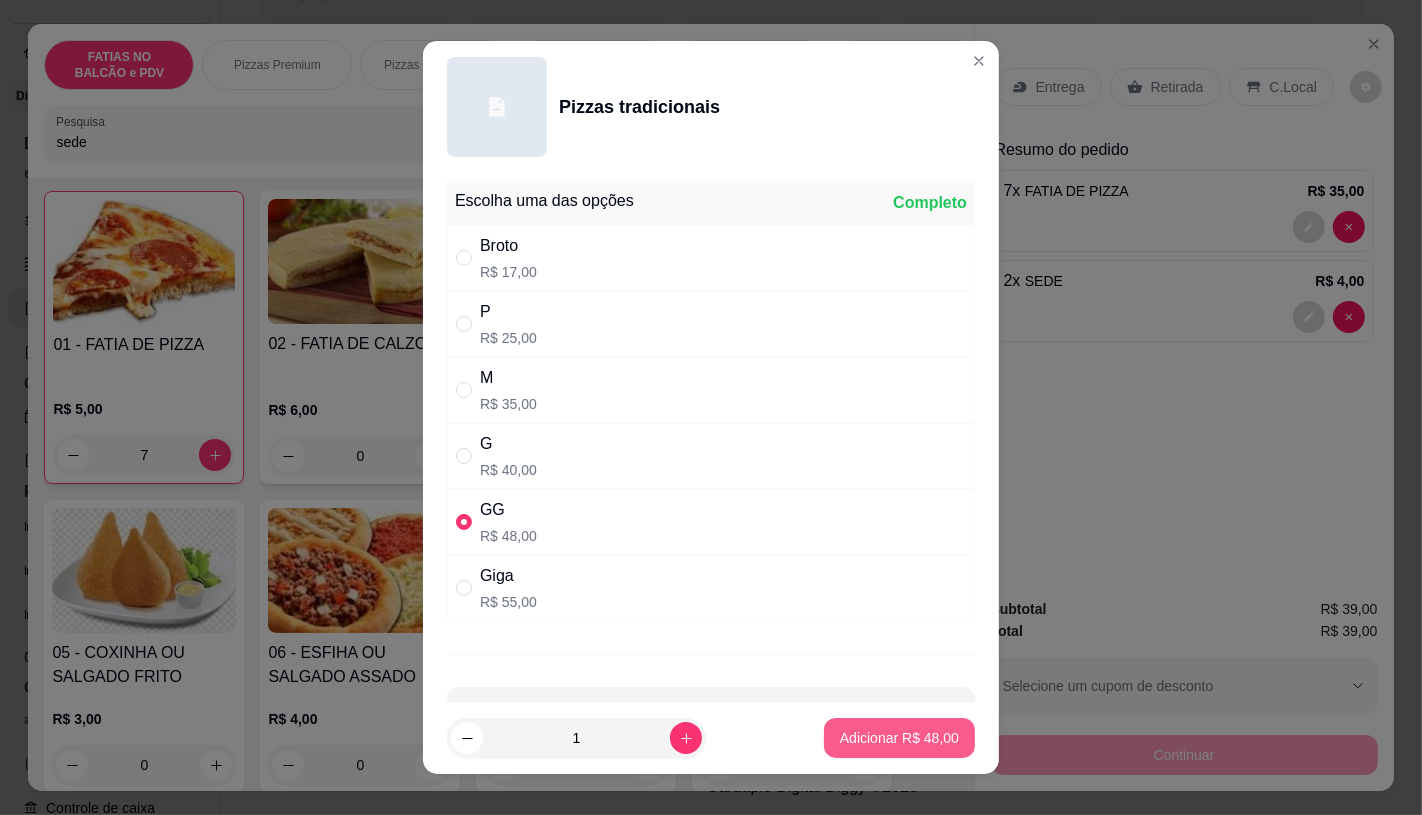click on "Adicionar   R$ 48,00" at bounding box center (899, 738) 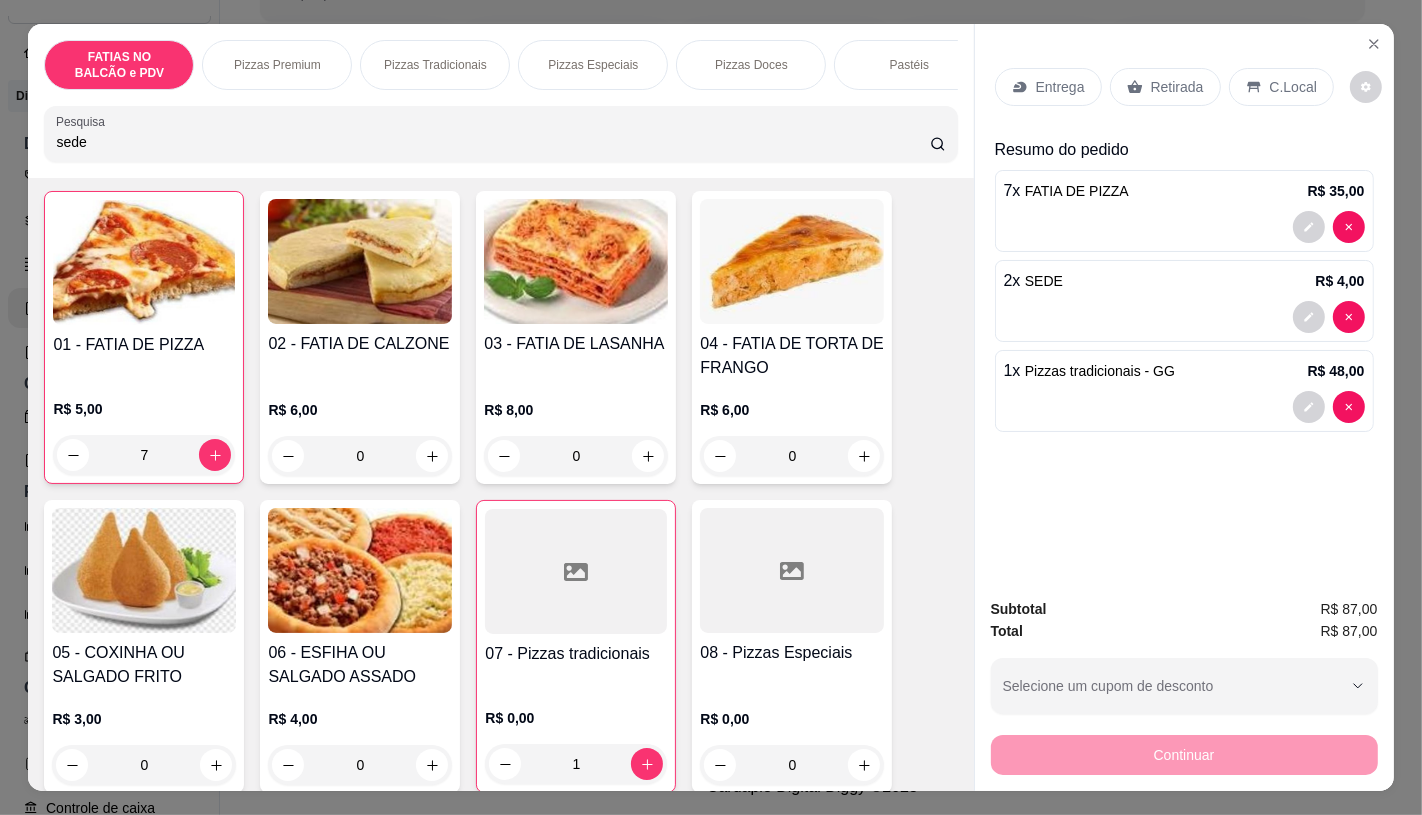 type on "1" 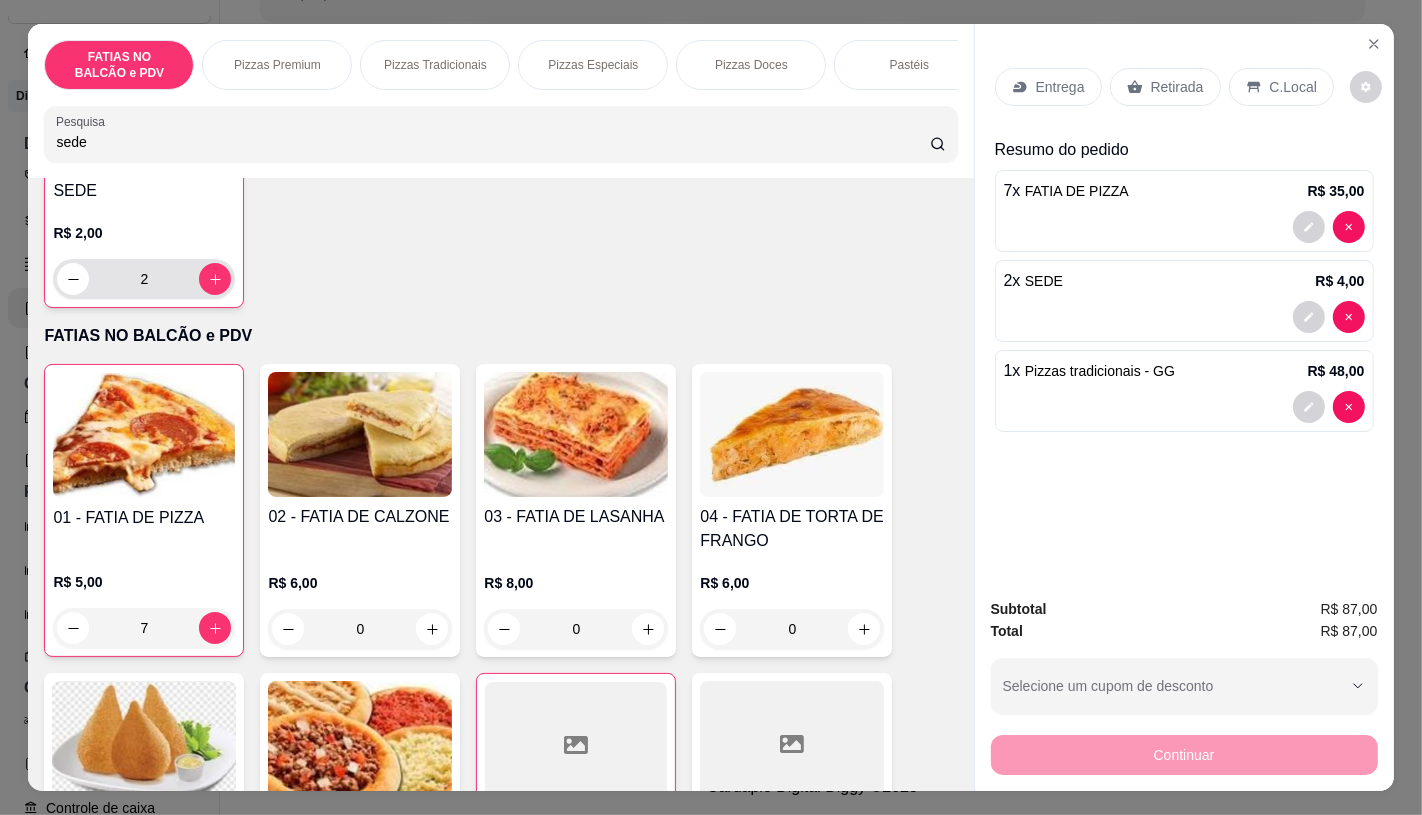 scroll, scrollTop: 111, scrollLeft: 0, axis: vertical 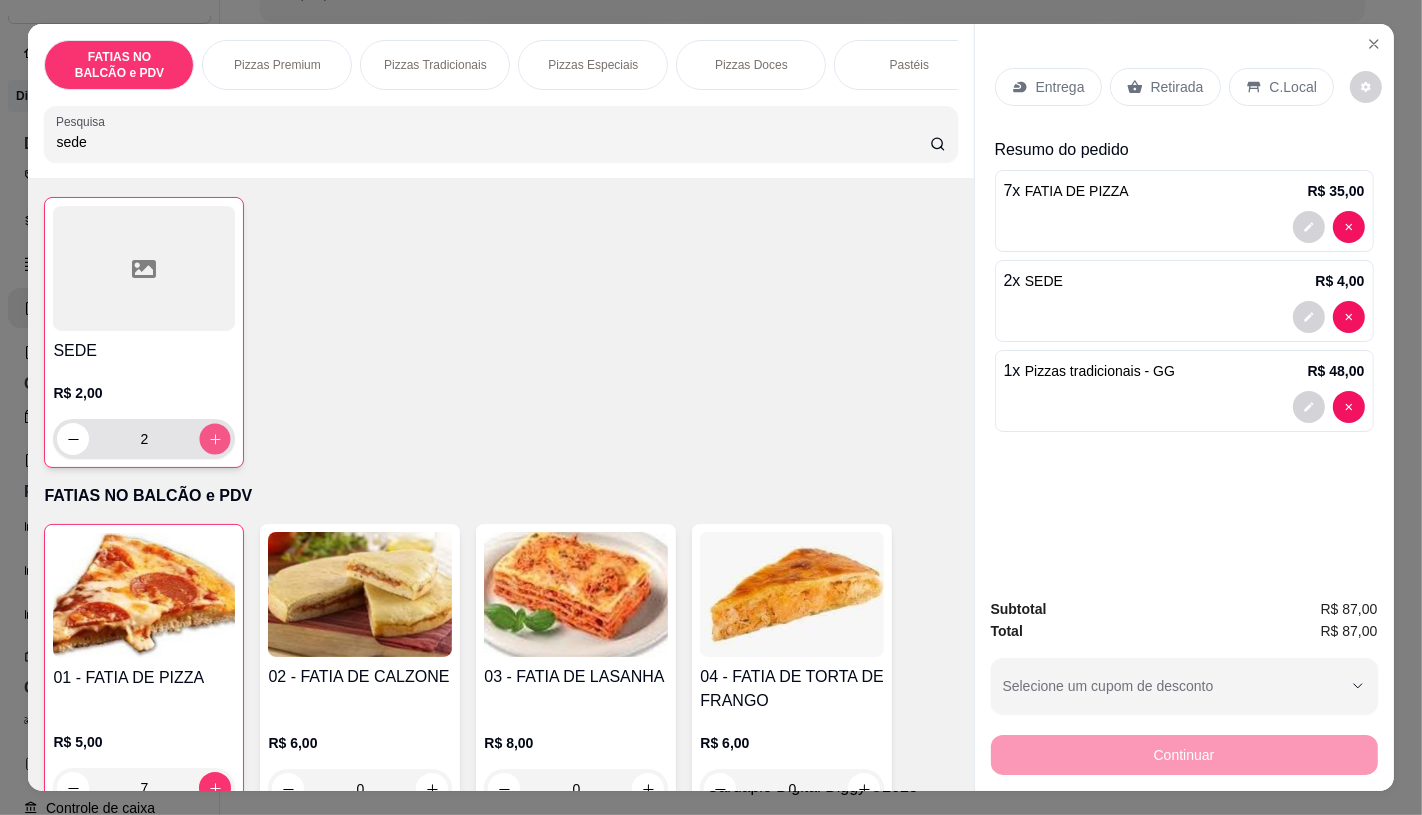 click 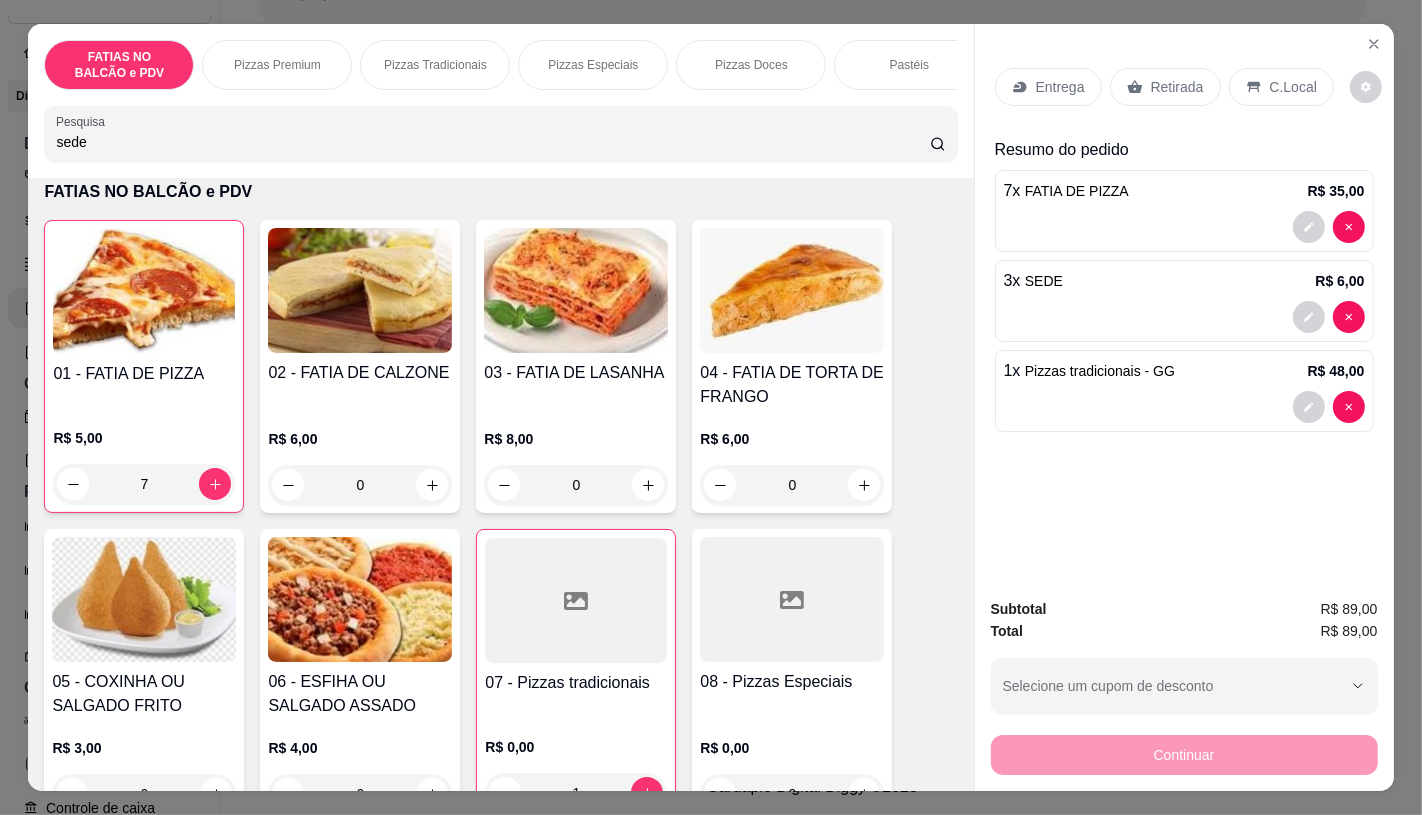 scroll, scrollTop: 555, scrollLeft: 0, axis: vertical 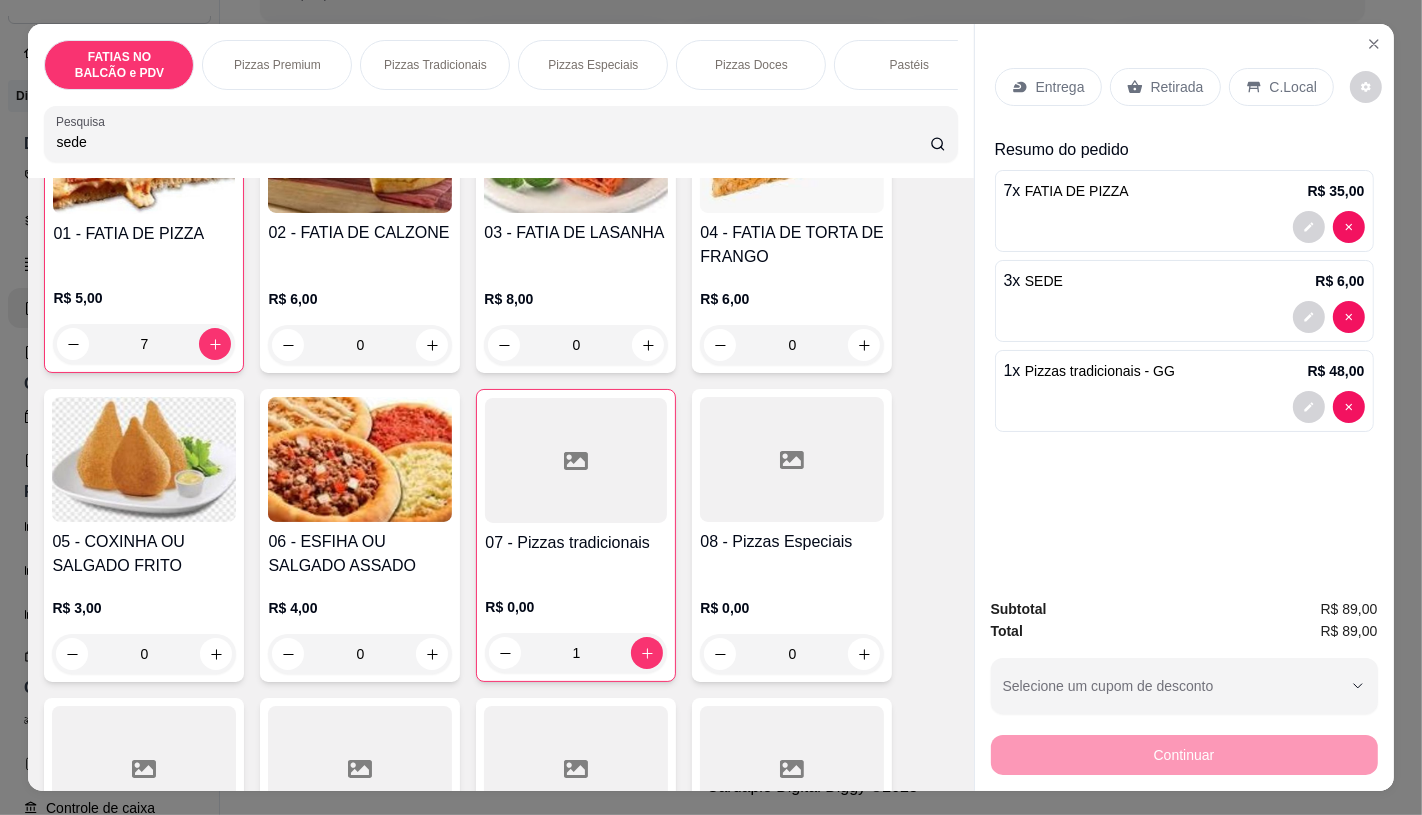 click on "08 - Pizzas Especiais" at bounding box center [792, 542] 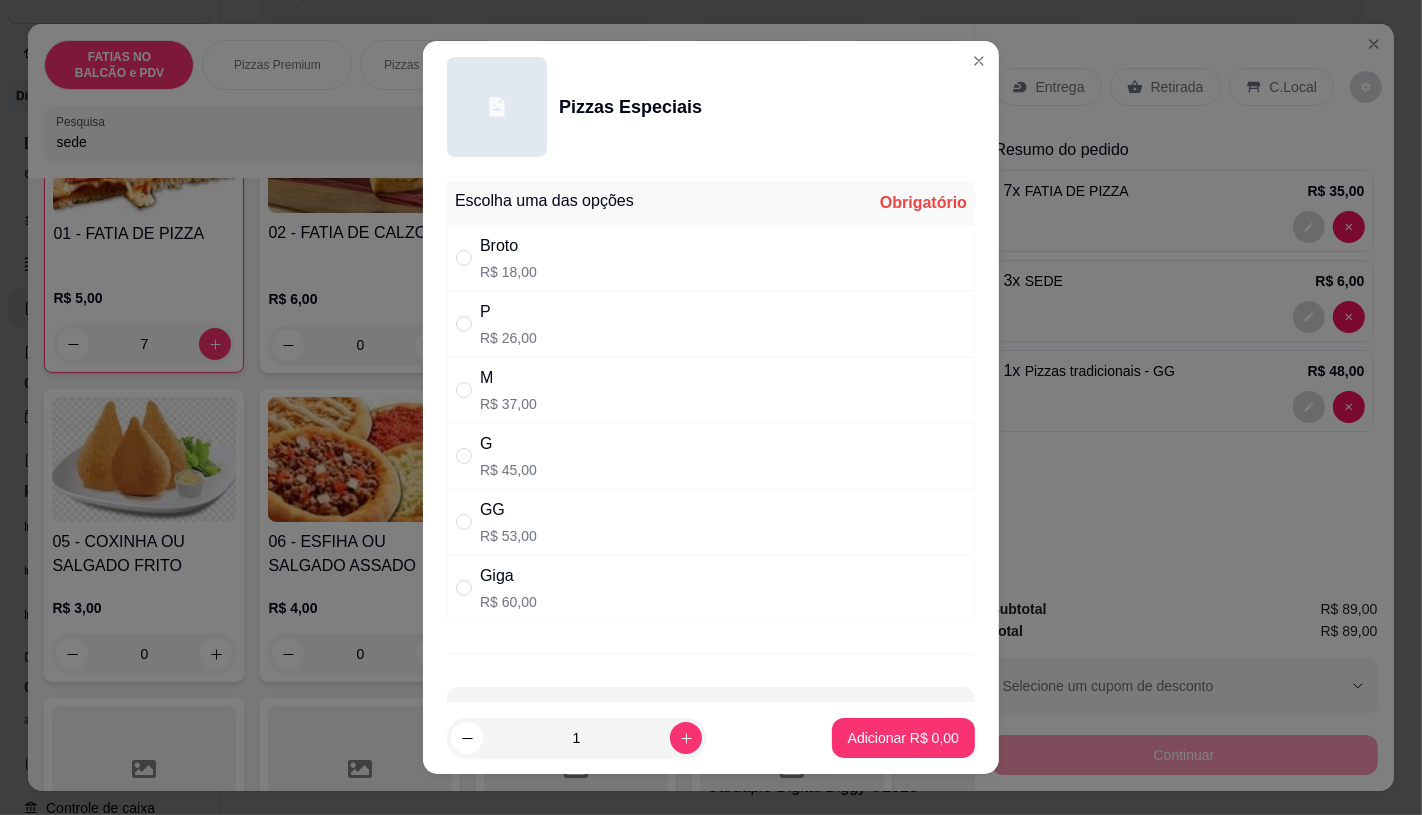 click on "P" at bounding box center (508, 312) 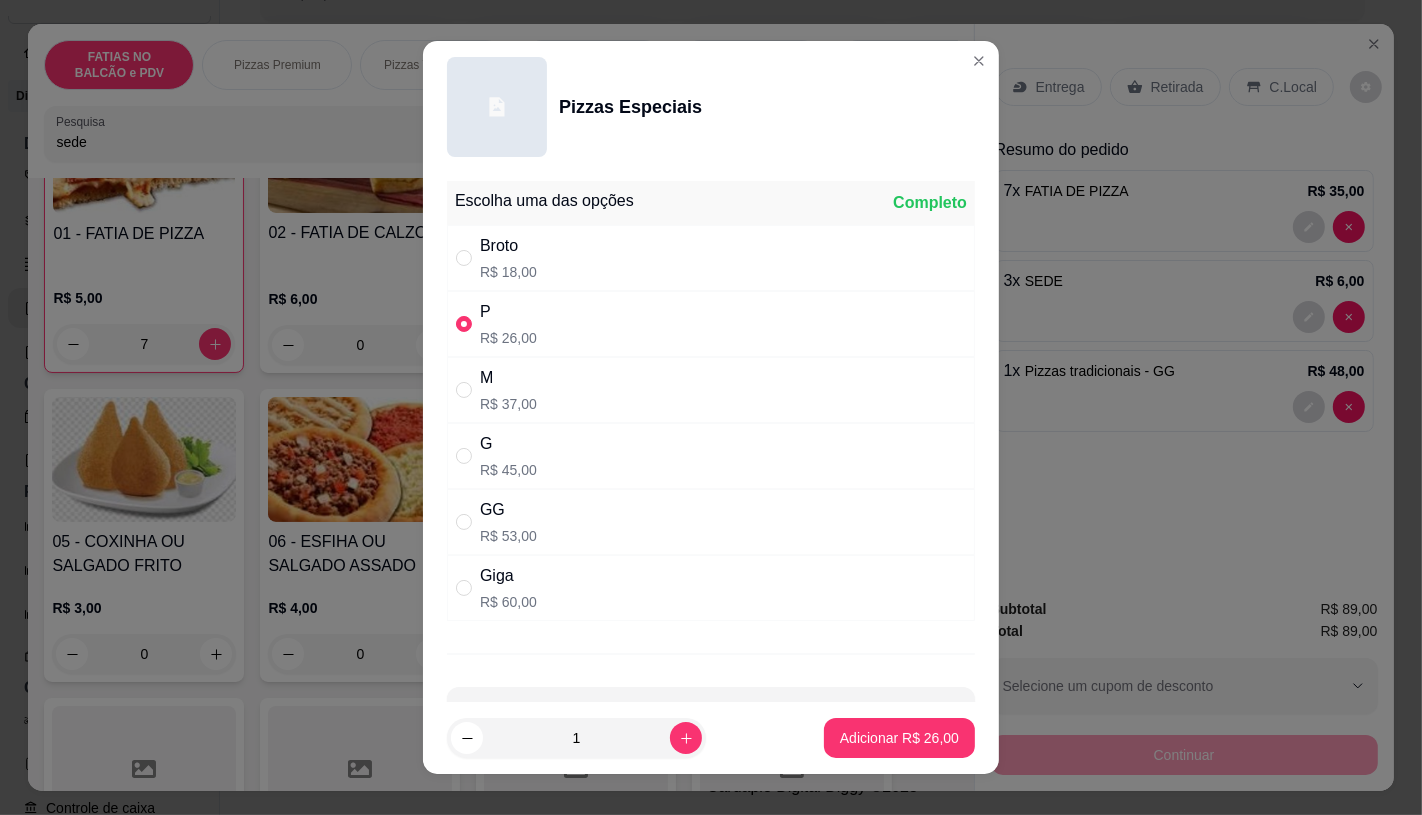 click on "Adicionar   R$ 26,00" at bounding box center [899, 738] 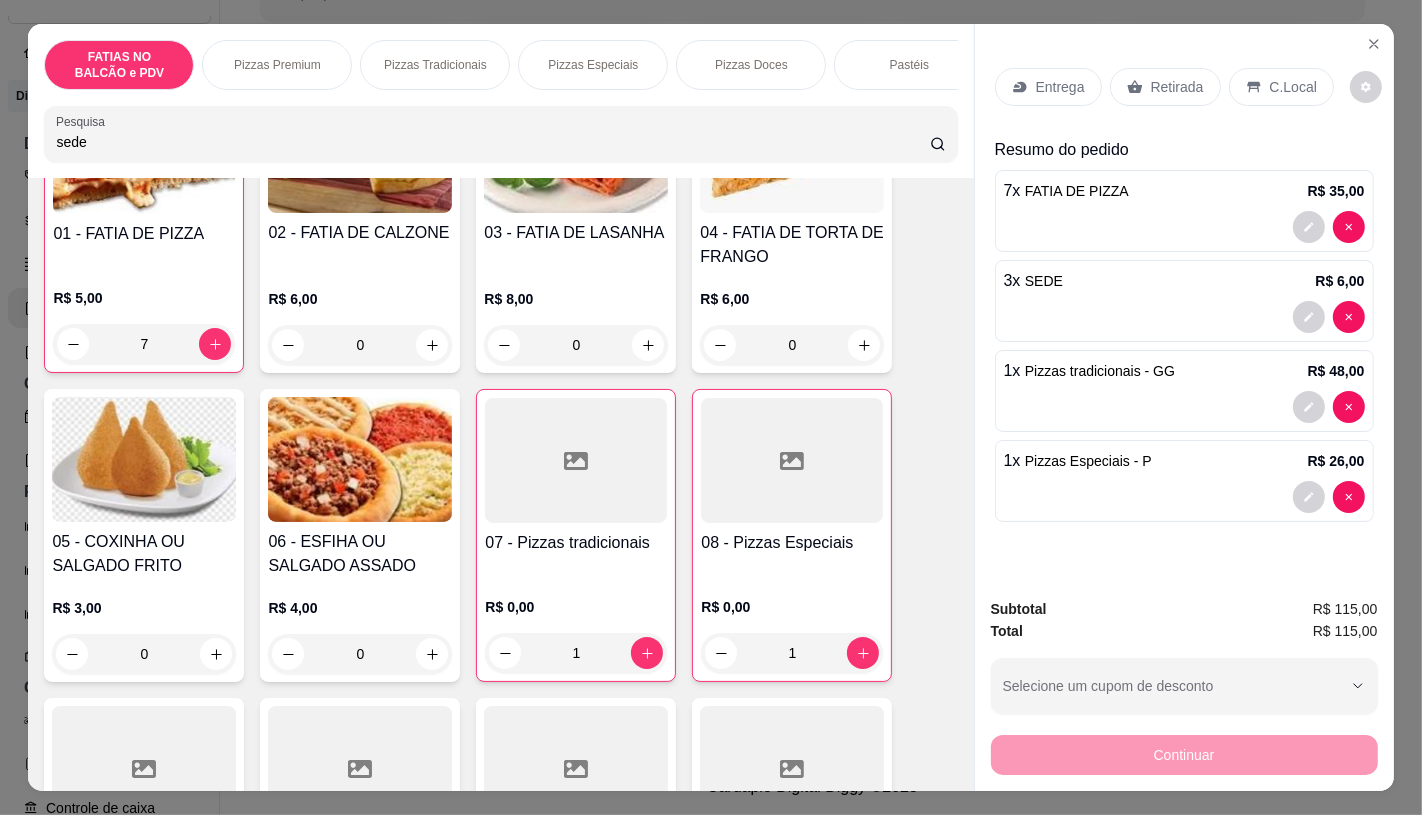scroll, scrollTop: 222, scrollLeft: 0, axis: vertical 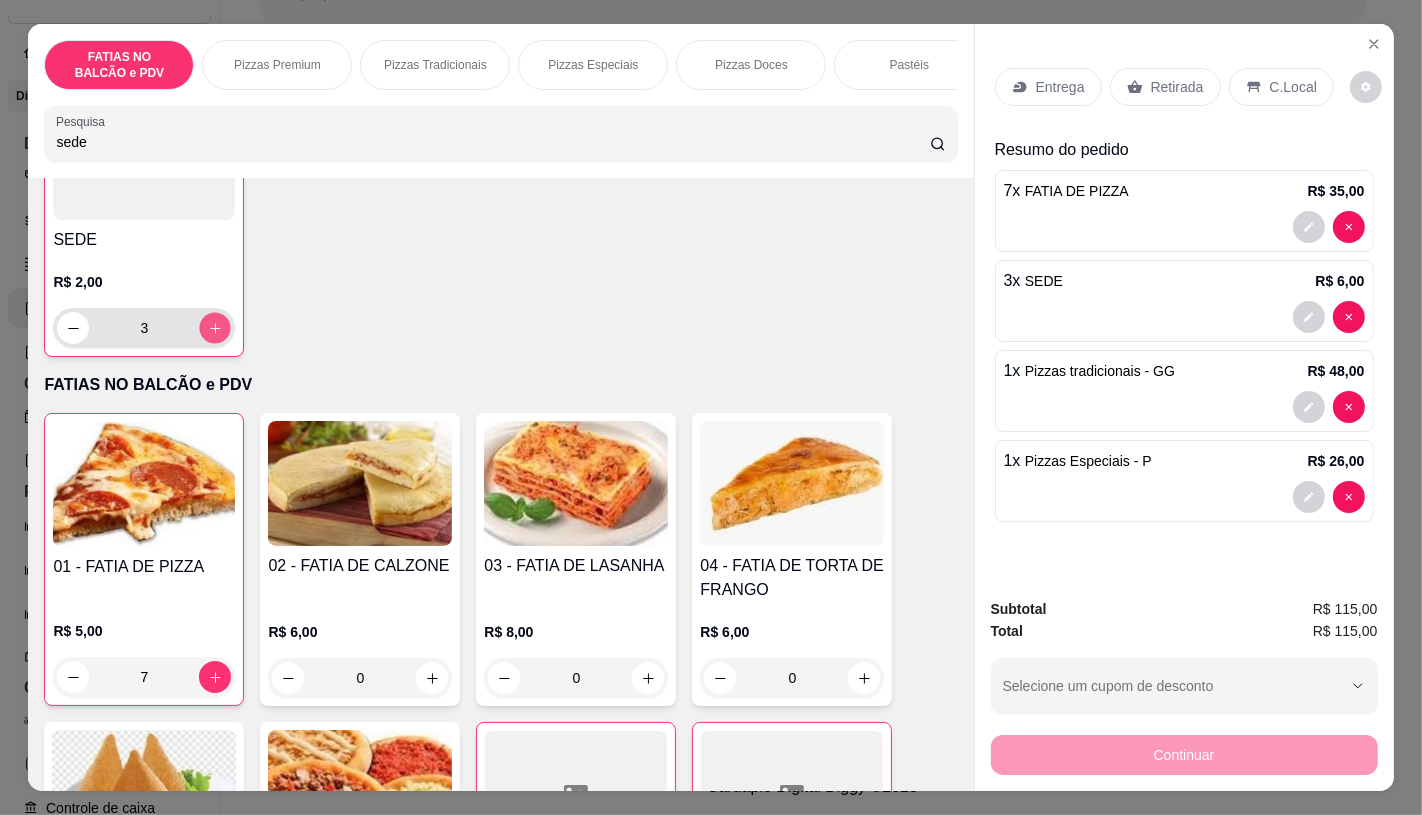 click at bounding box center (215, 328) 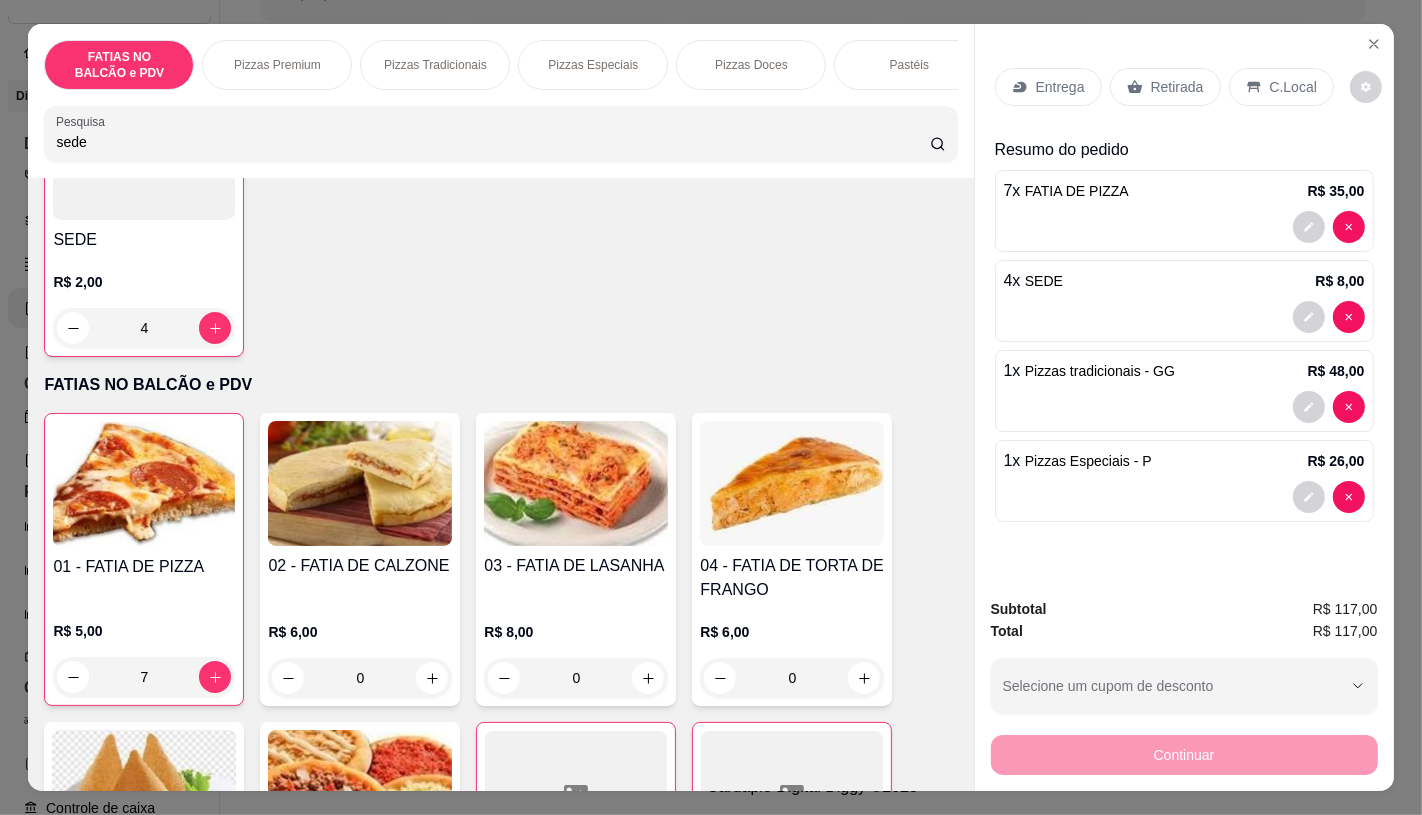 click on "Pizzas Especiais" at bounding box center [593, 65] 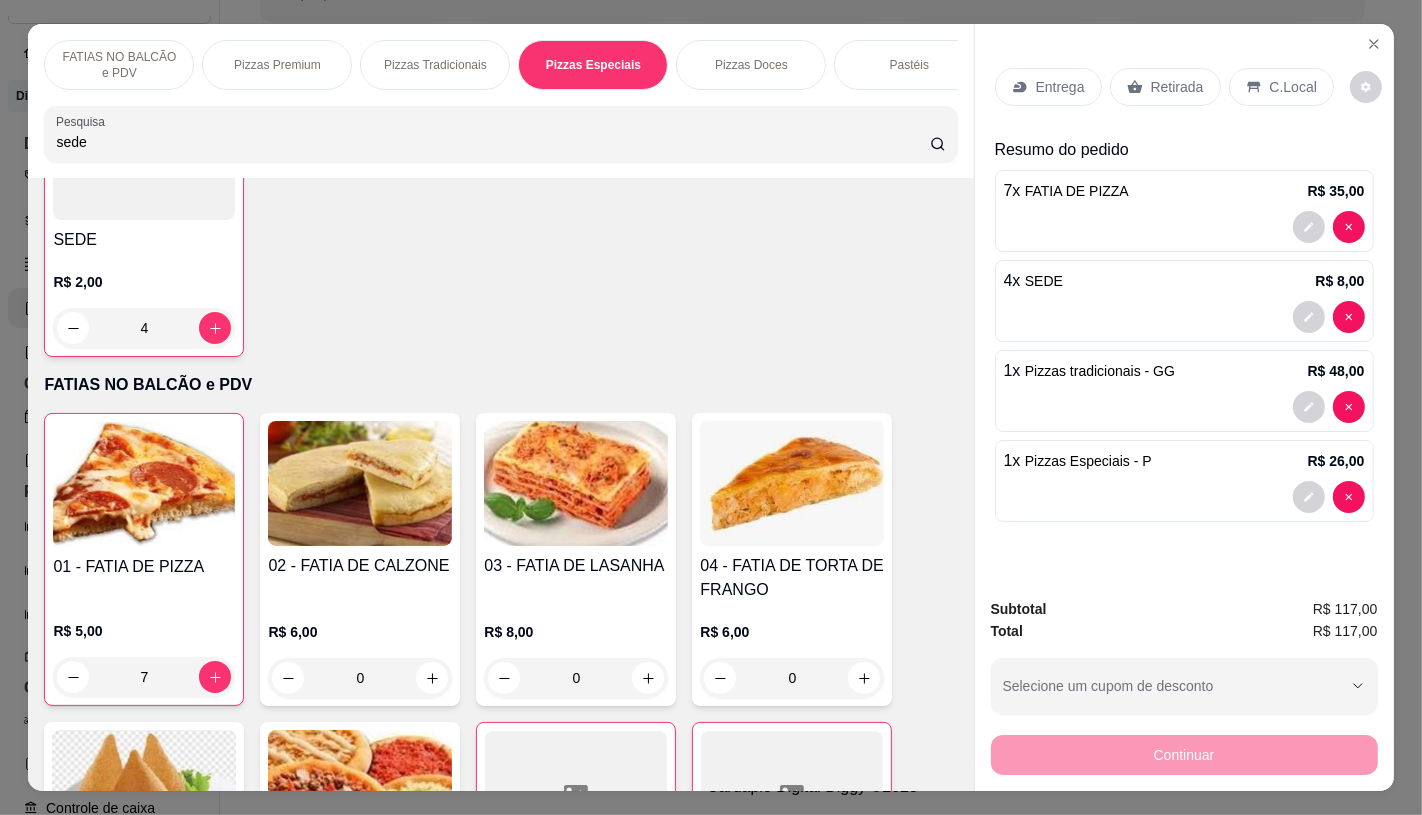 scroll, scrollTop: 3125, scrollLeft: 0, axis: vertical 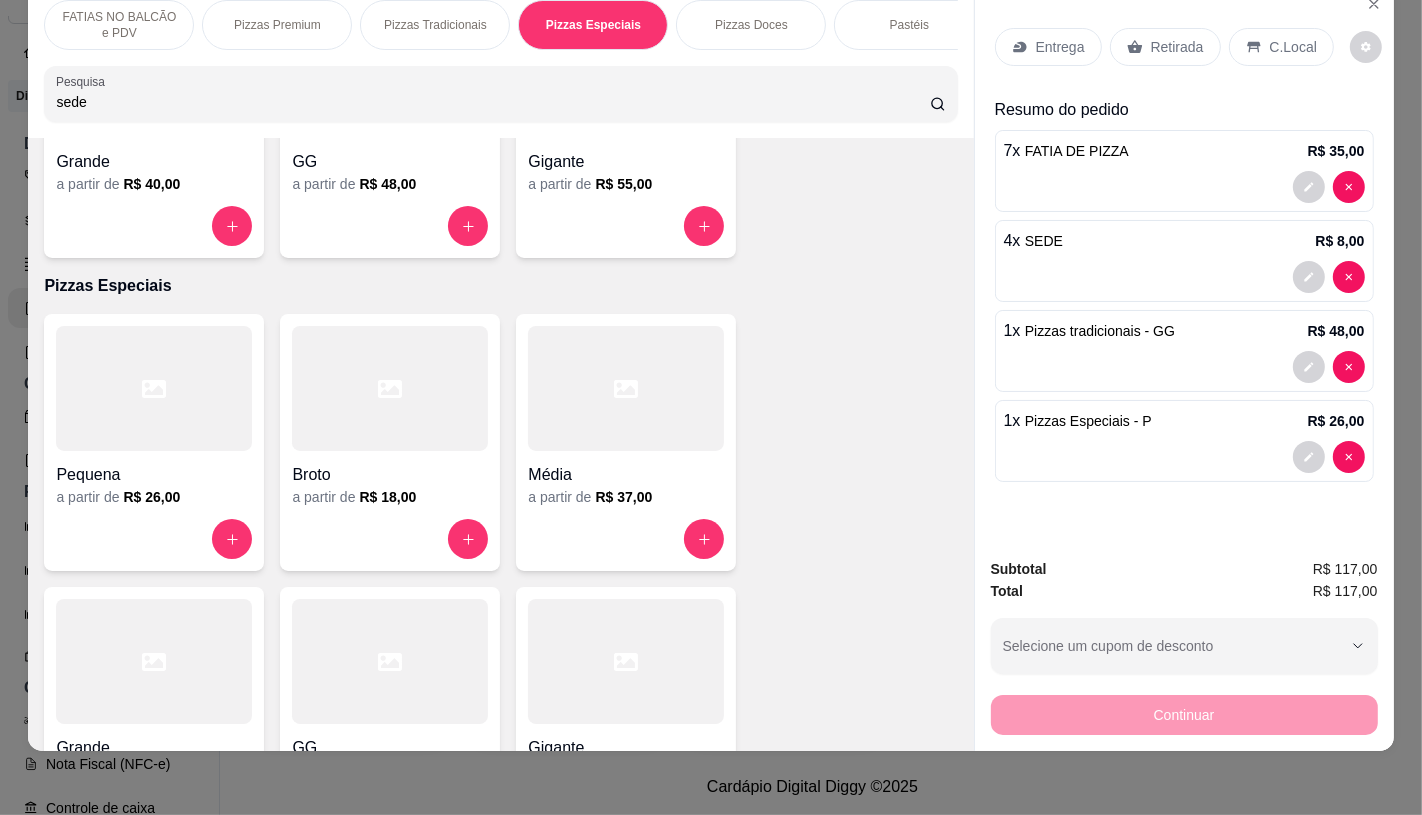 click at bounding box center (390, 388) 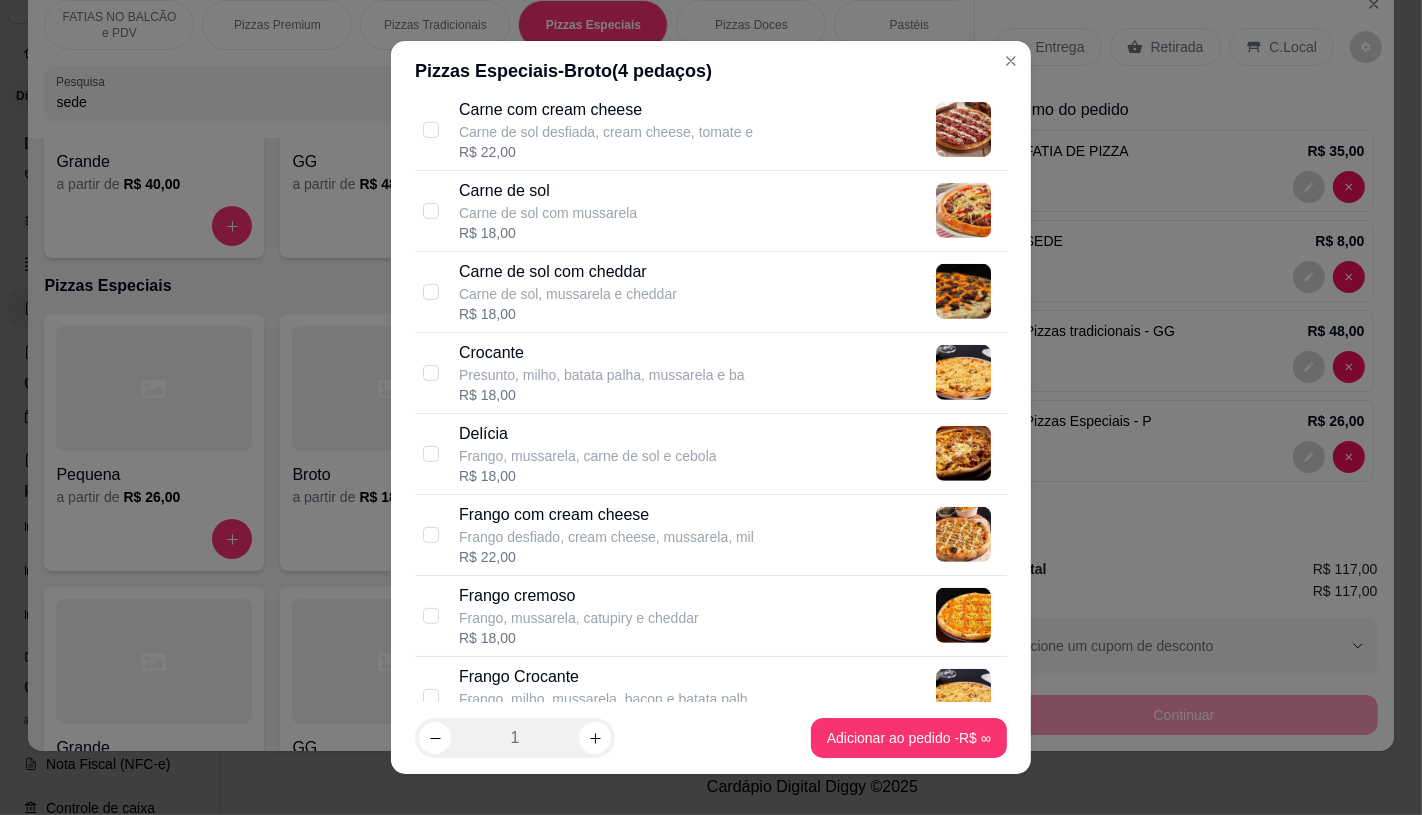 scroll, scrollTop: 777, scrollLeft: 0, axis: vertical 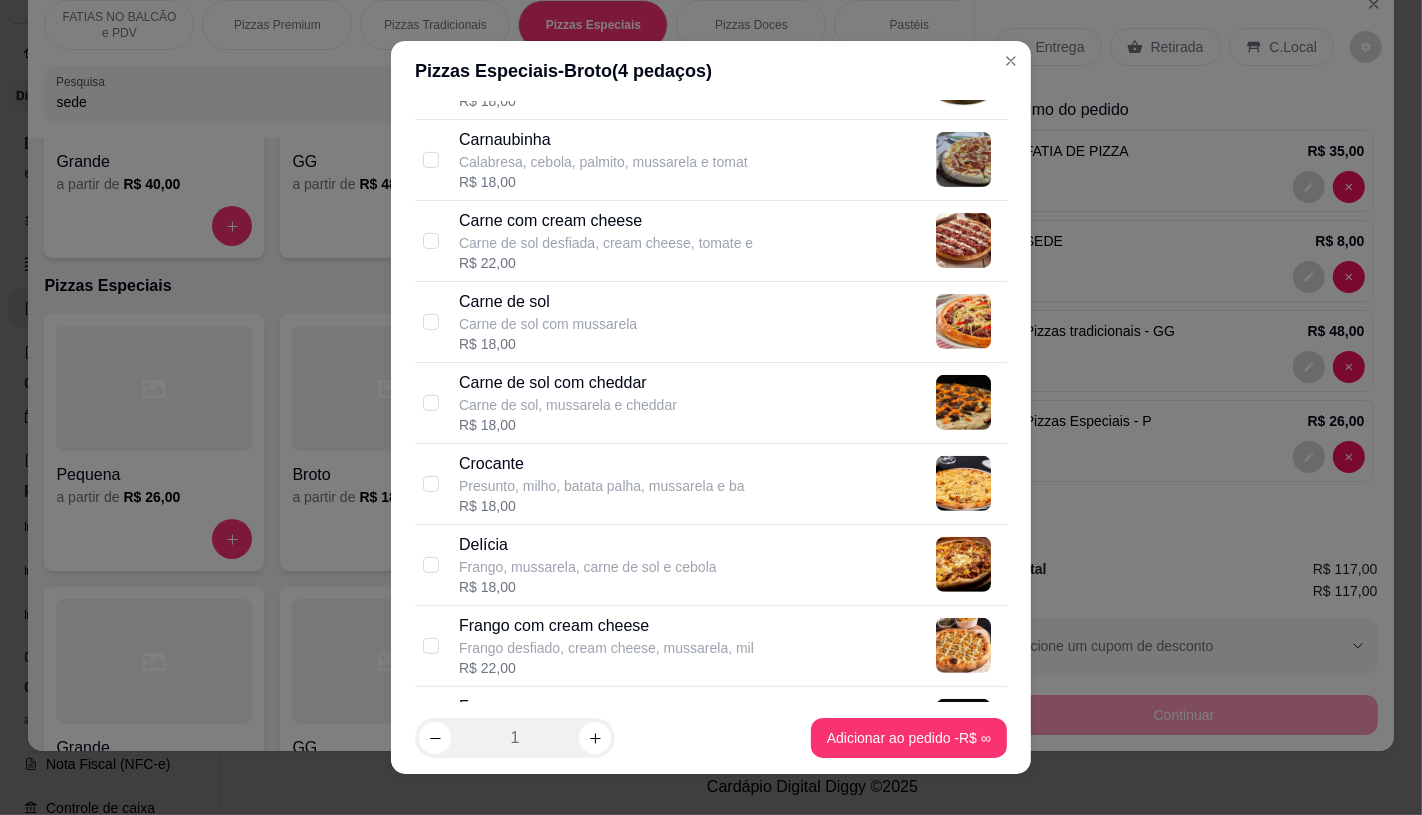 click on "Carne com cream cheese" at bounding box center [606, 221] 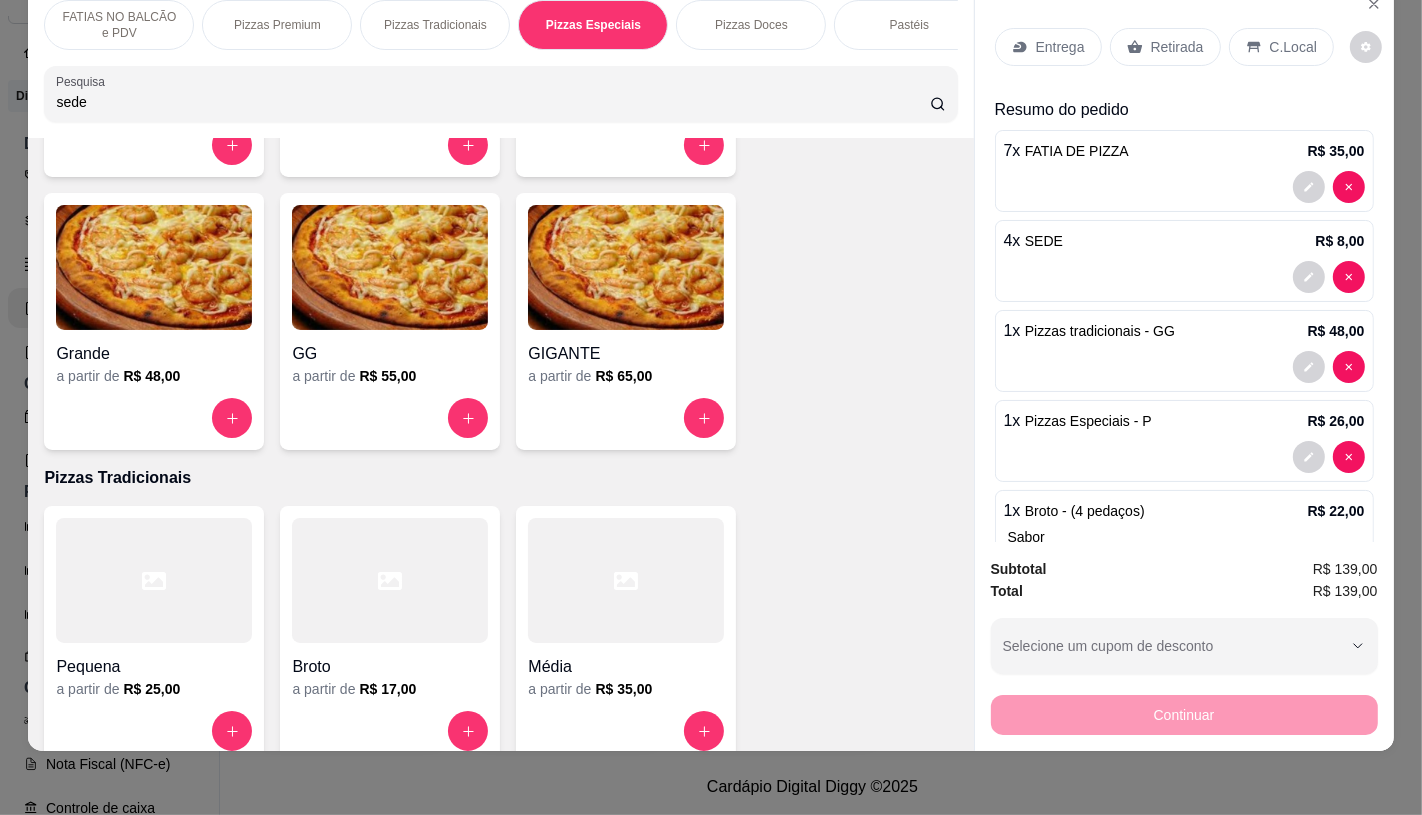drag, startPoint x: 114, startPoint y: 11, endPoint x: 143, endPoint y: 301, distance: 291.44638 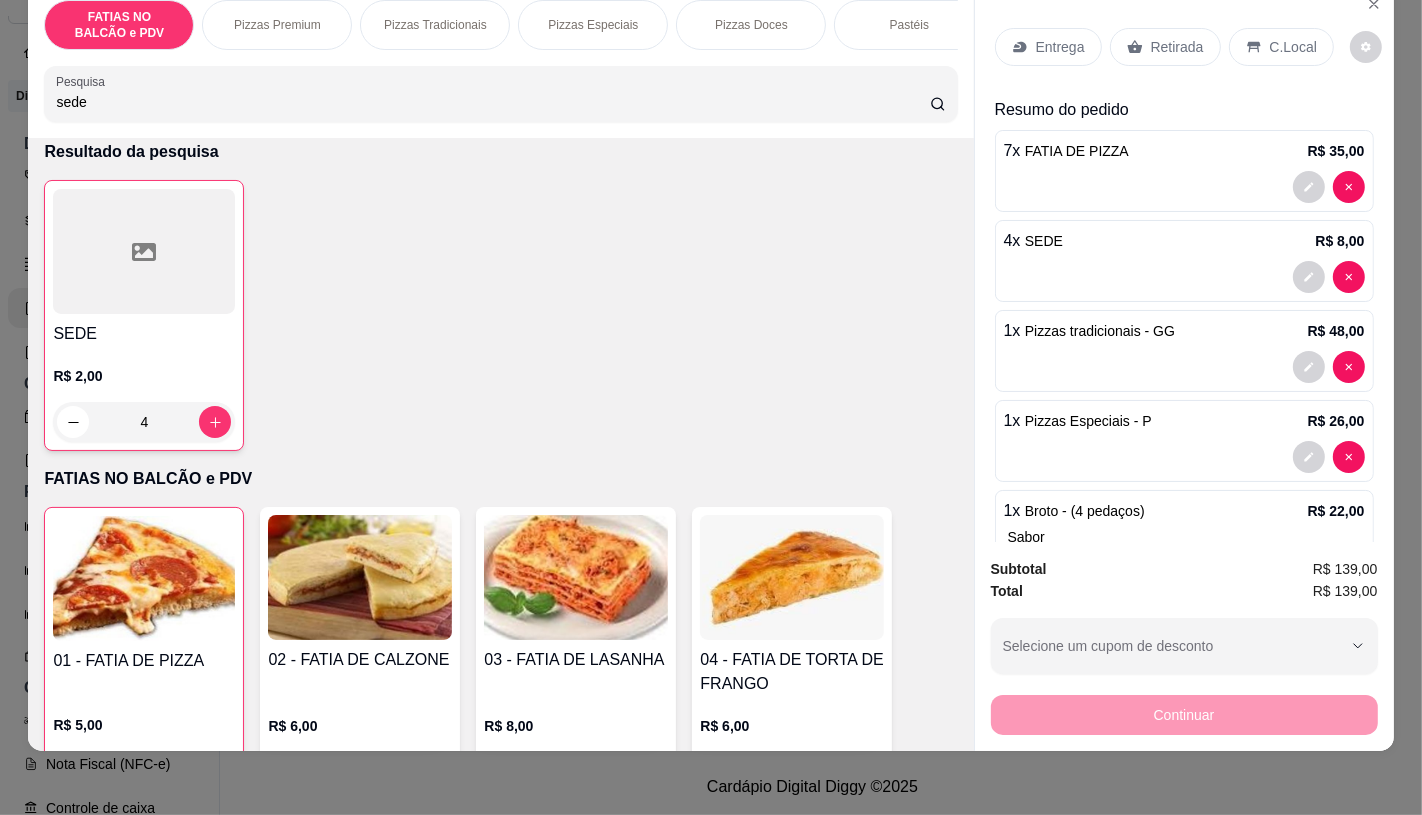 scroll, scrollTop: 84, scrollLeft: 0, axis: vertical 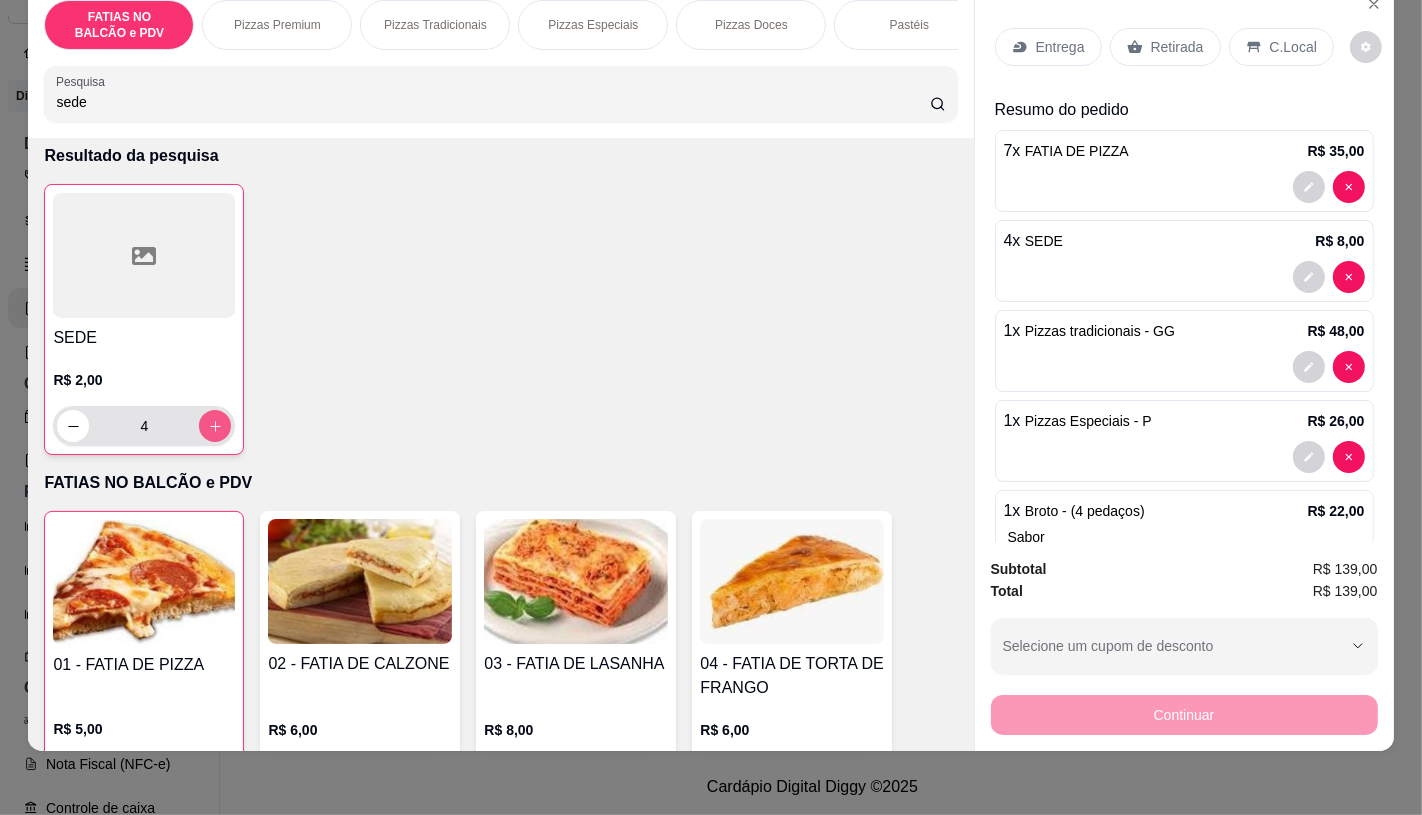 click at bounding box center (215, 426) 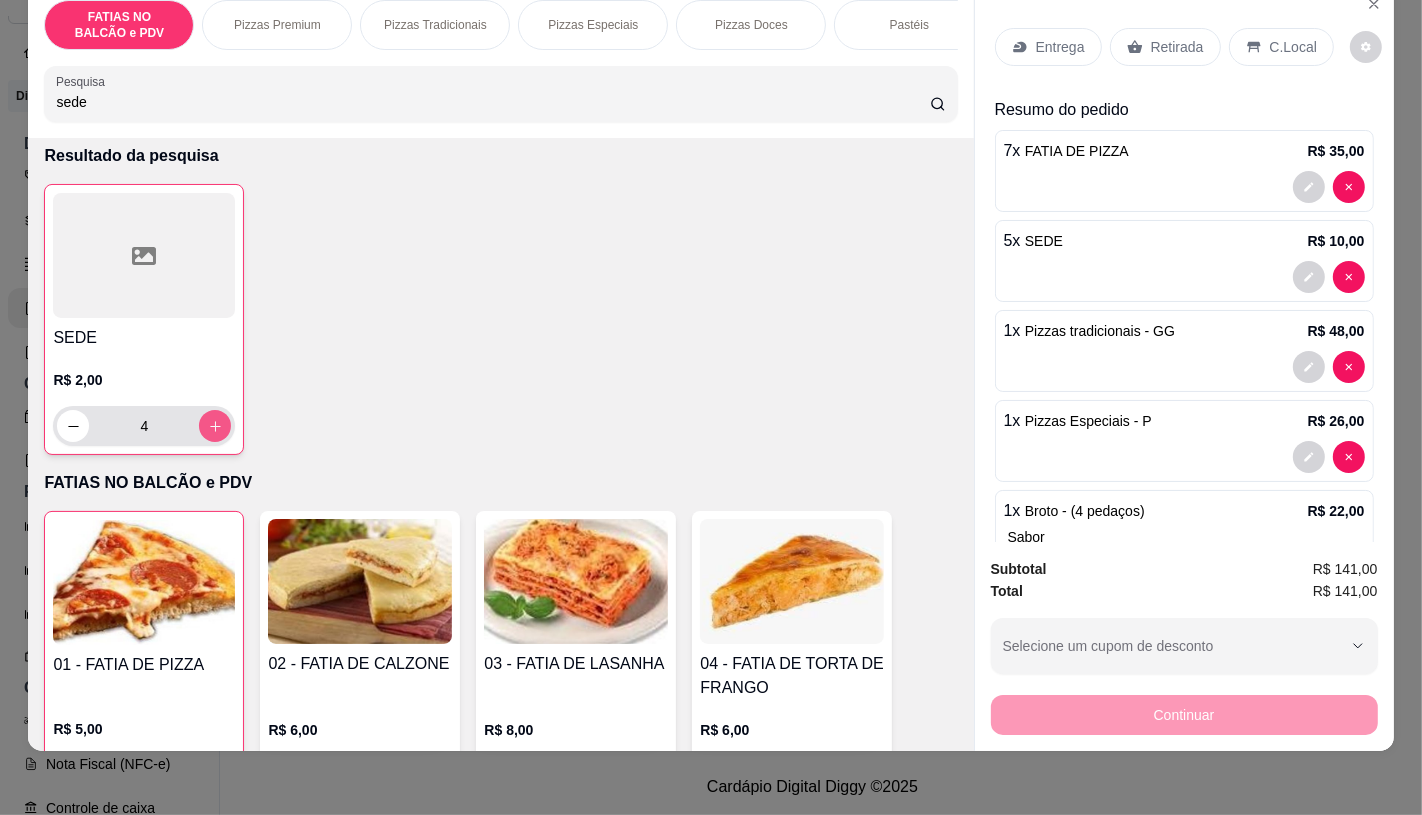 type on "5" 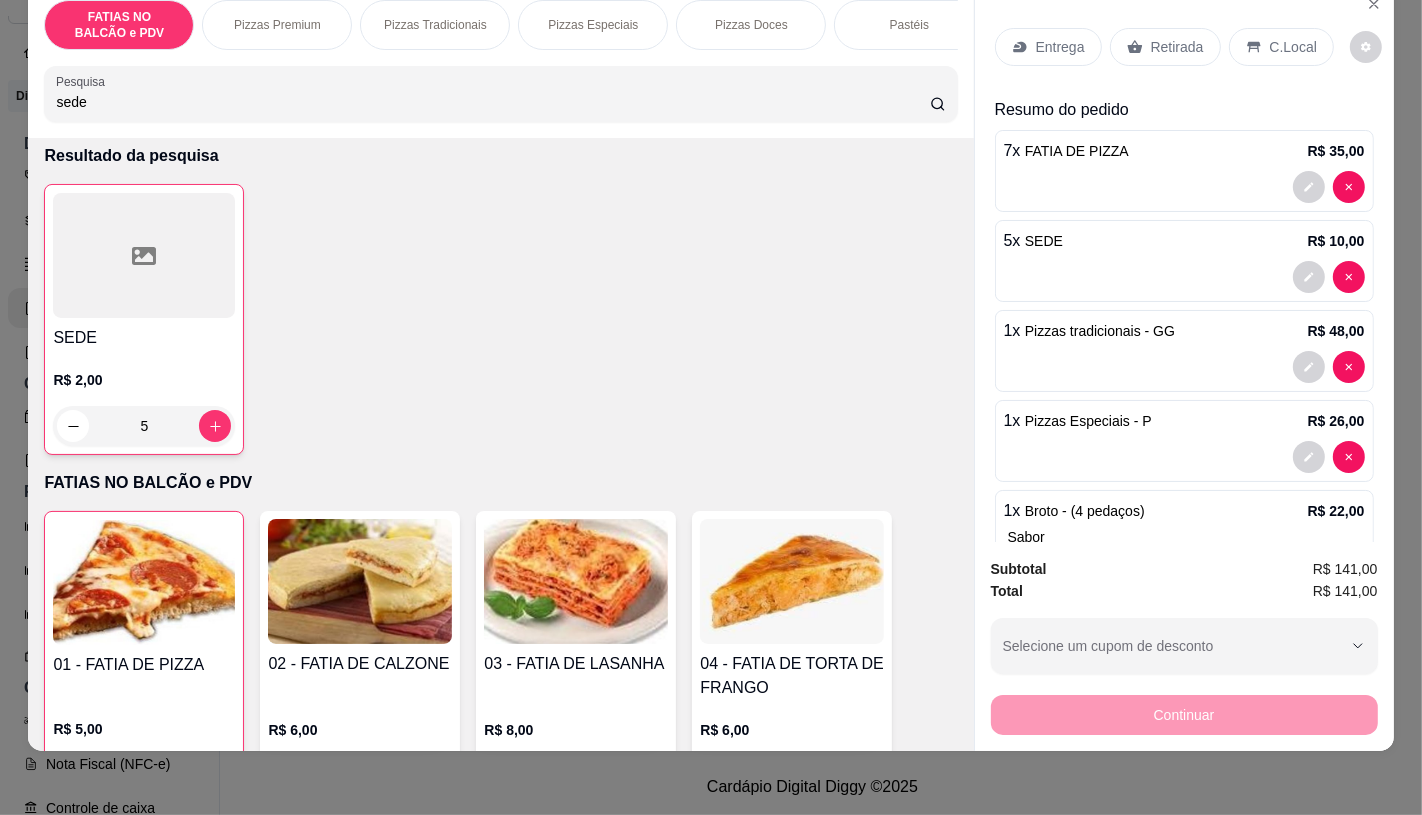 scroll, scrollTop: 195, scrollLeft: 0, axis: vertical 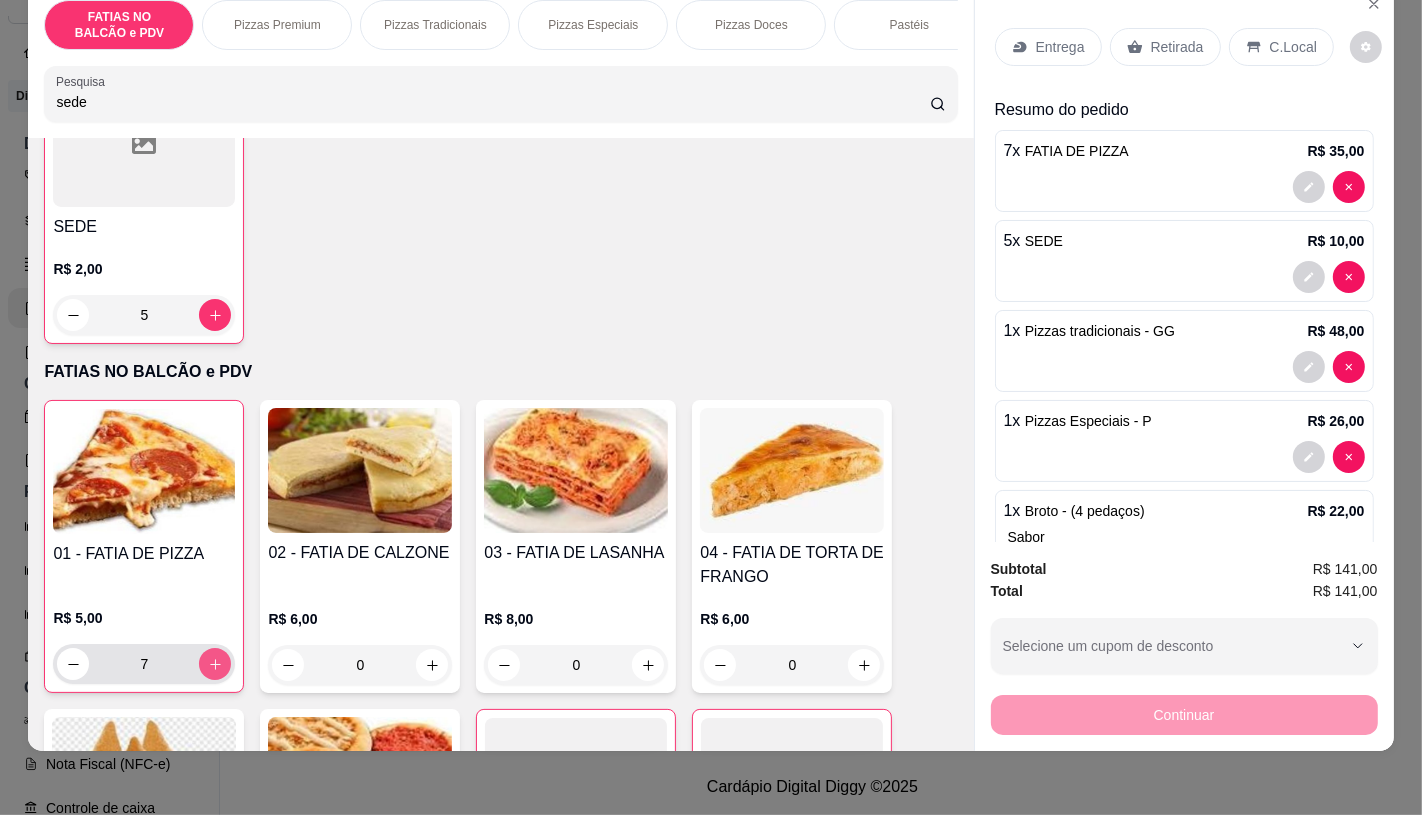 click 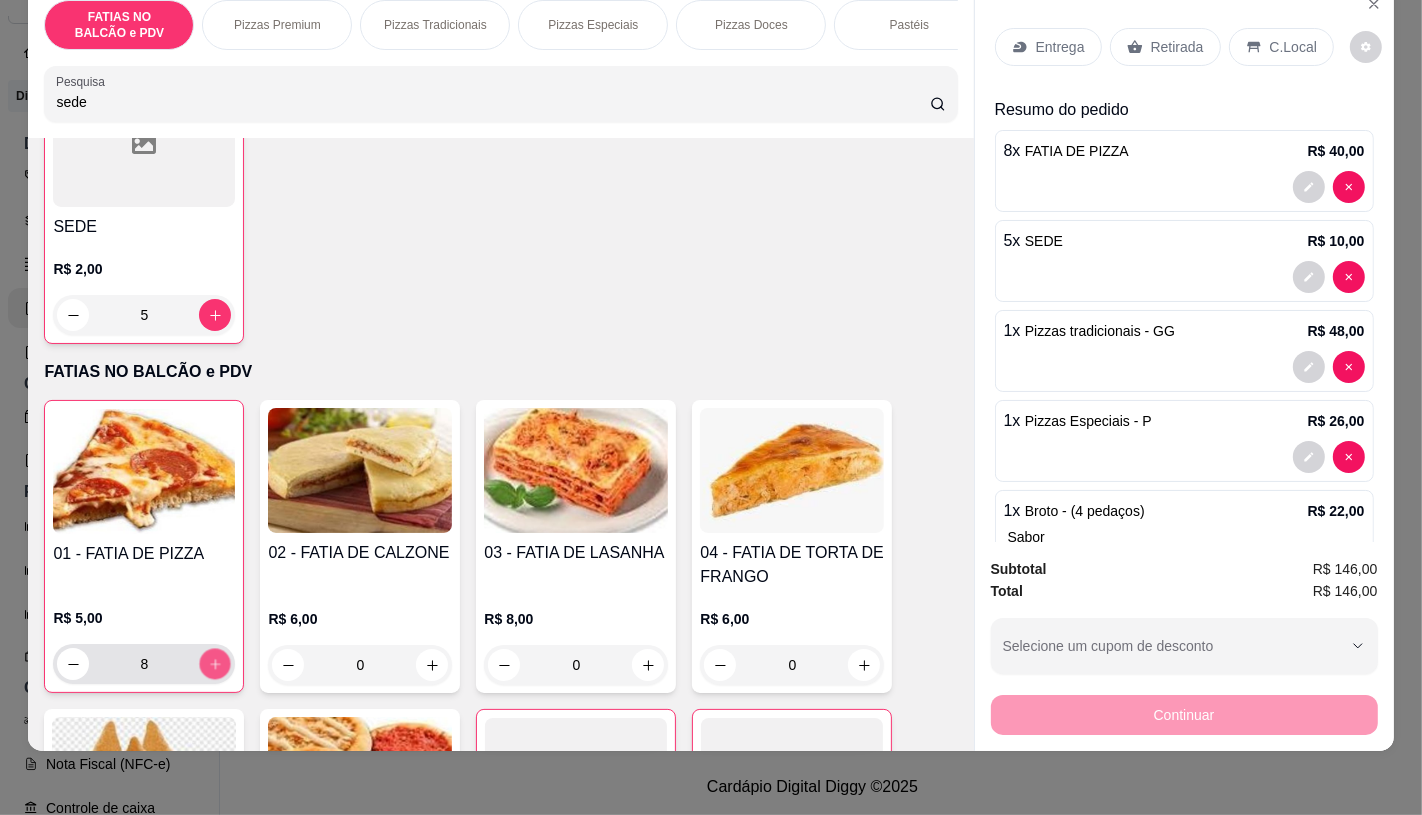 click 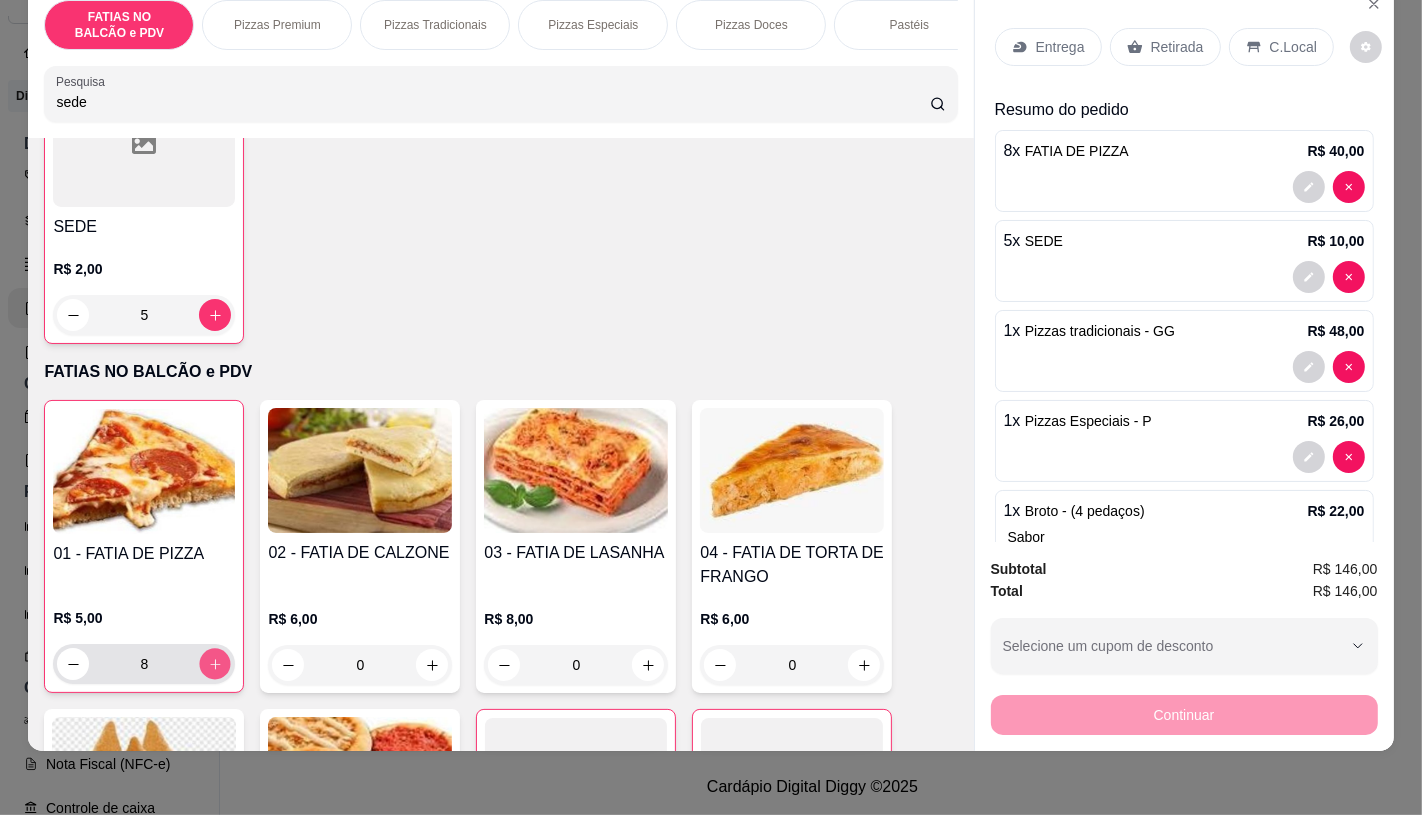 type on "9" 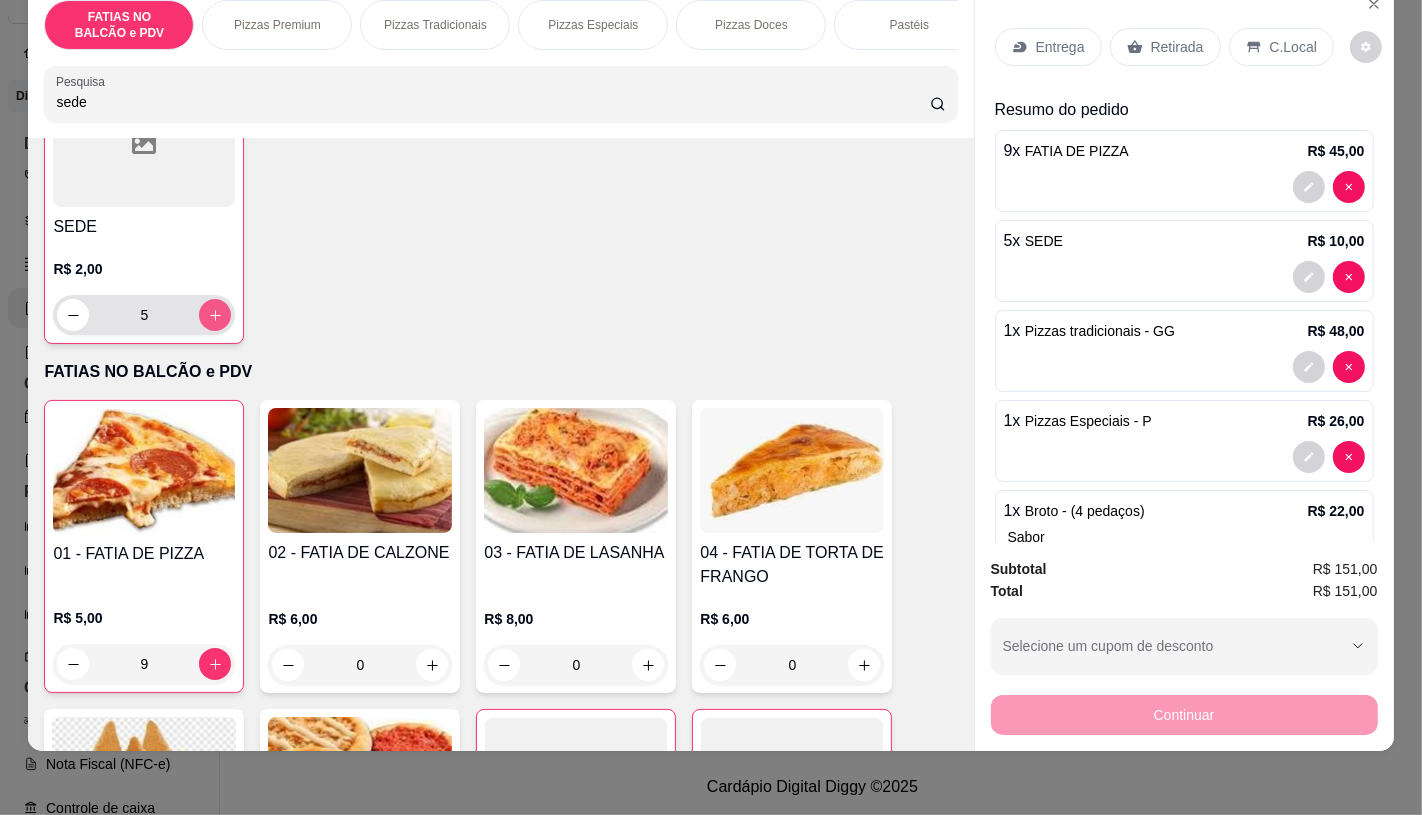 click at bounding box center [215, 315] 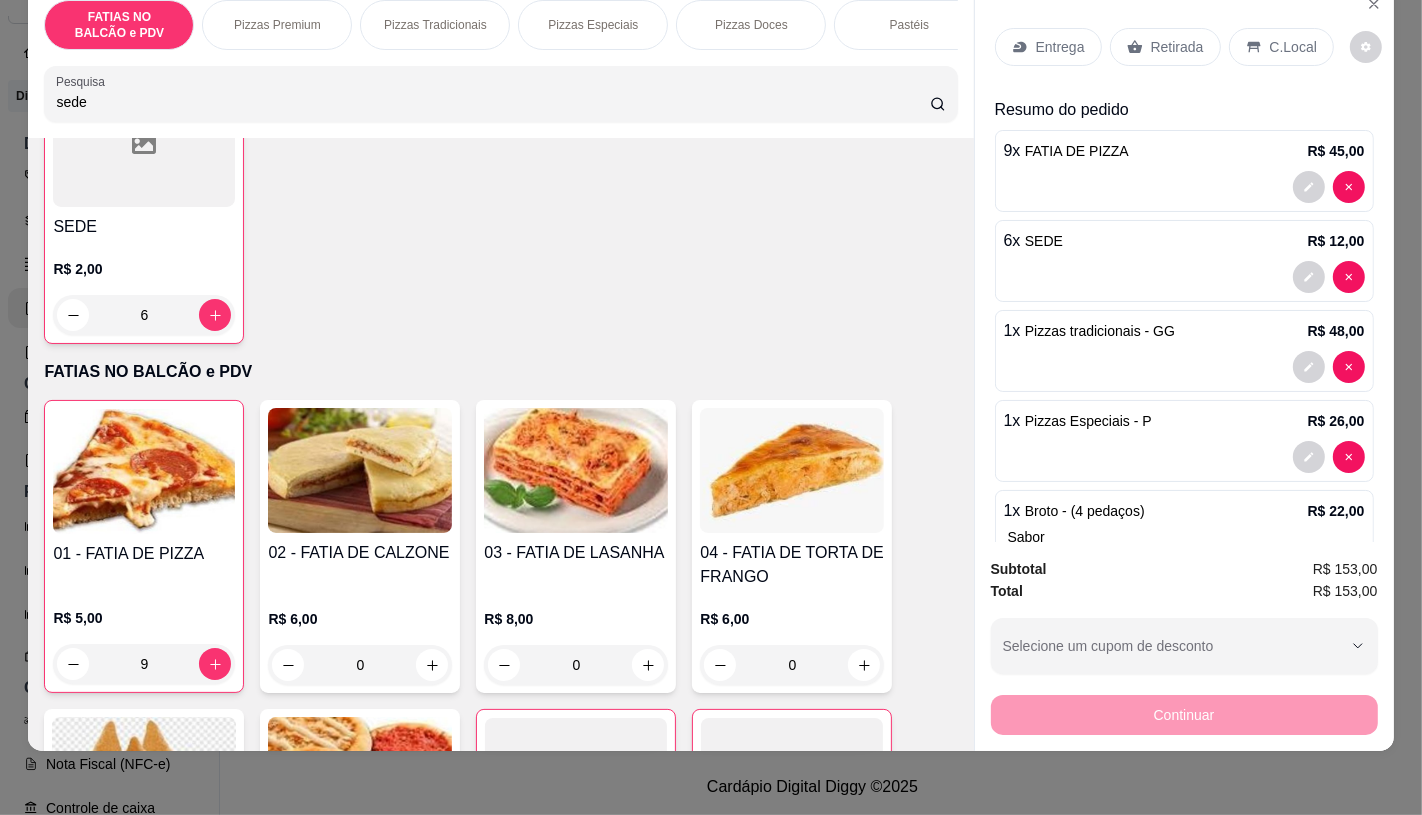 click on "Pastéis" at bounding box center [909, 25] 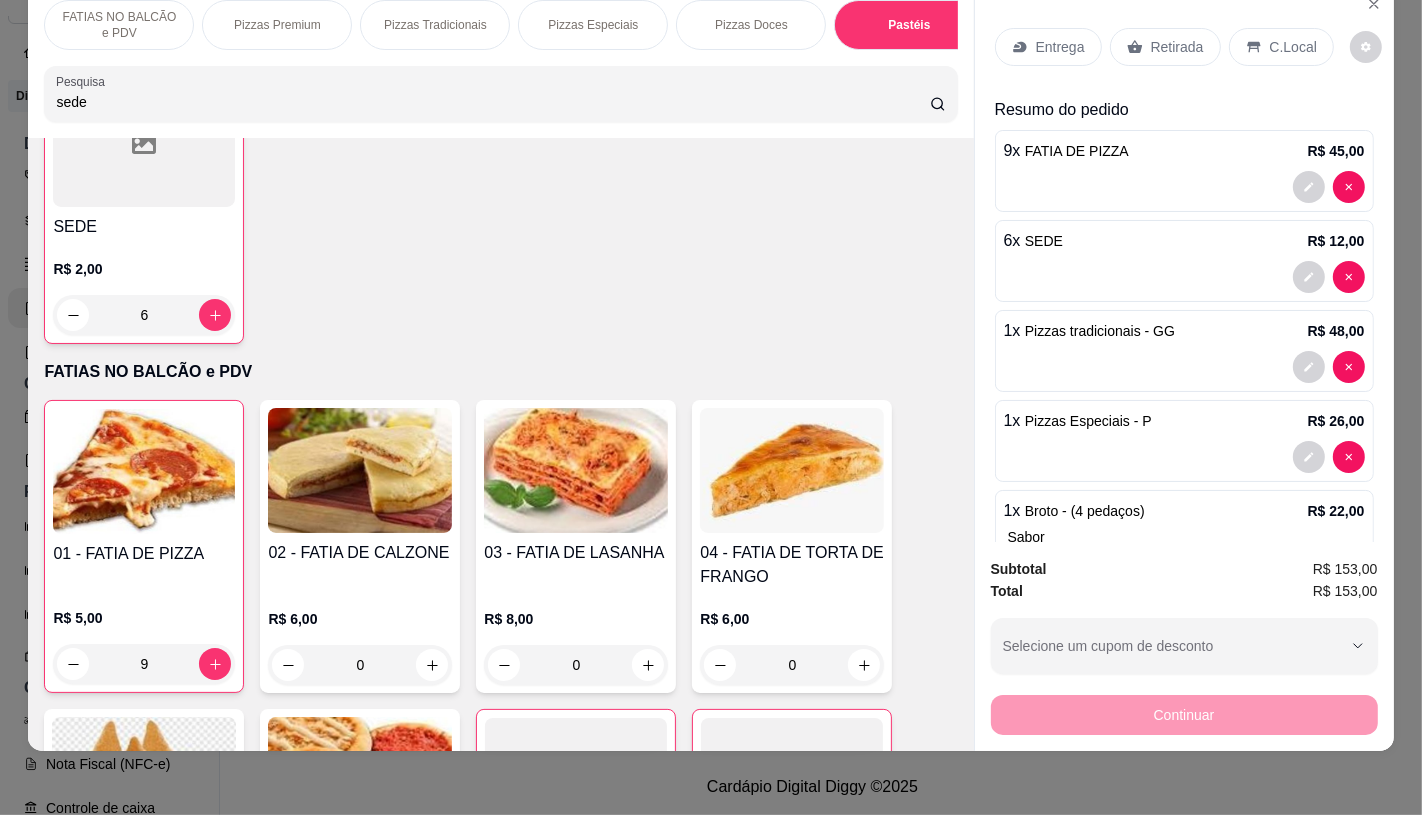 scroll, scrollTop: 4297, scrollLeft: 0, axis: vertical 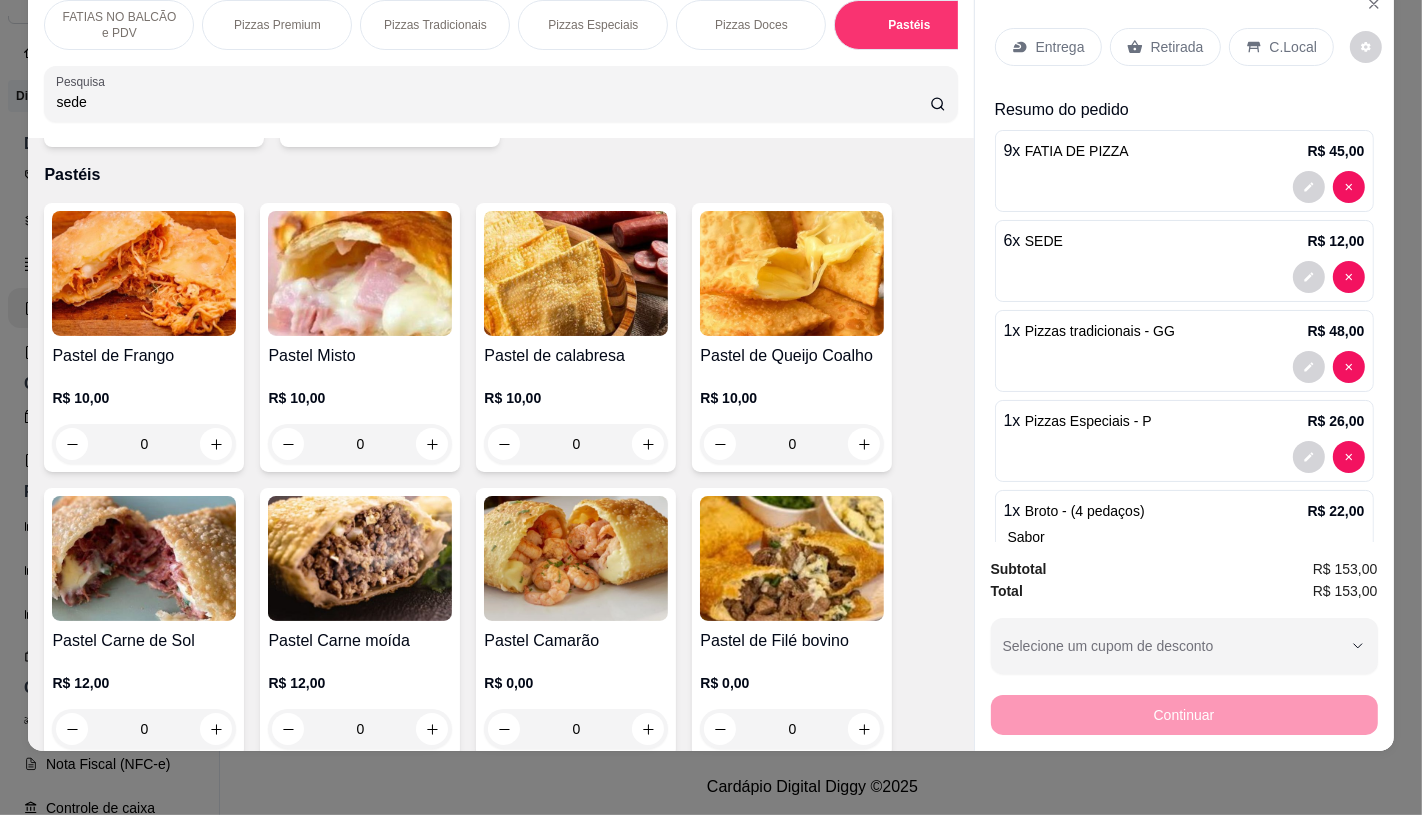 click at bounding box center [144, 558] 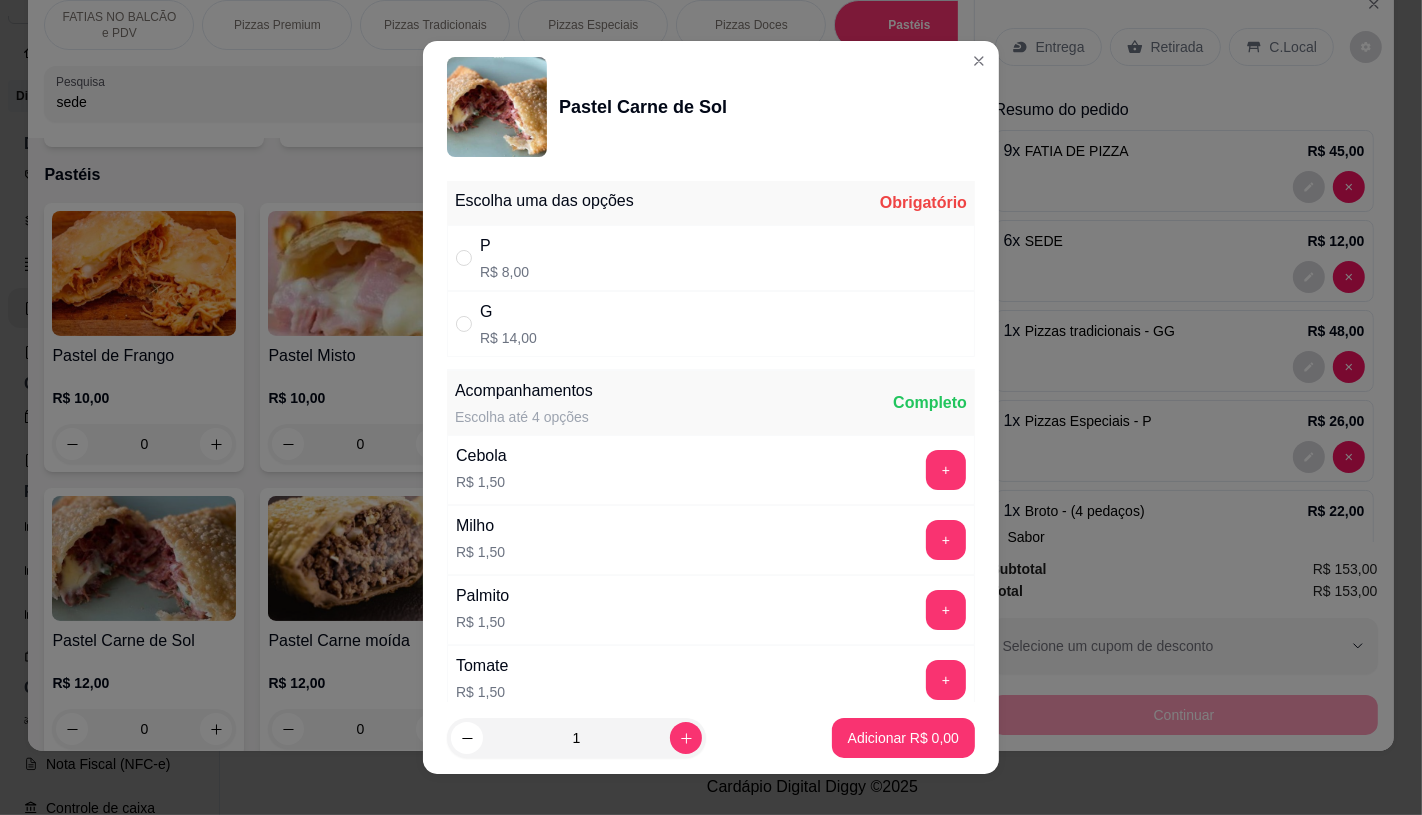 click on "P R$ 8,00" at bounding box center [711, 258] 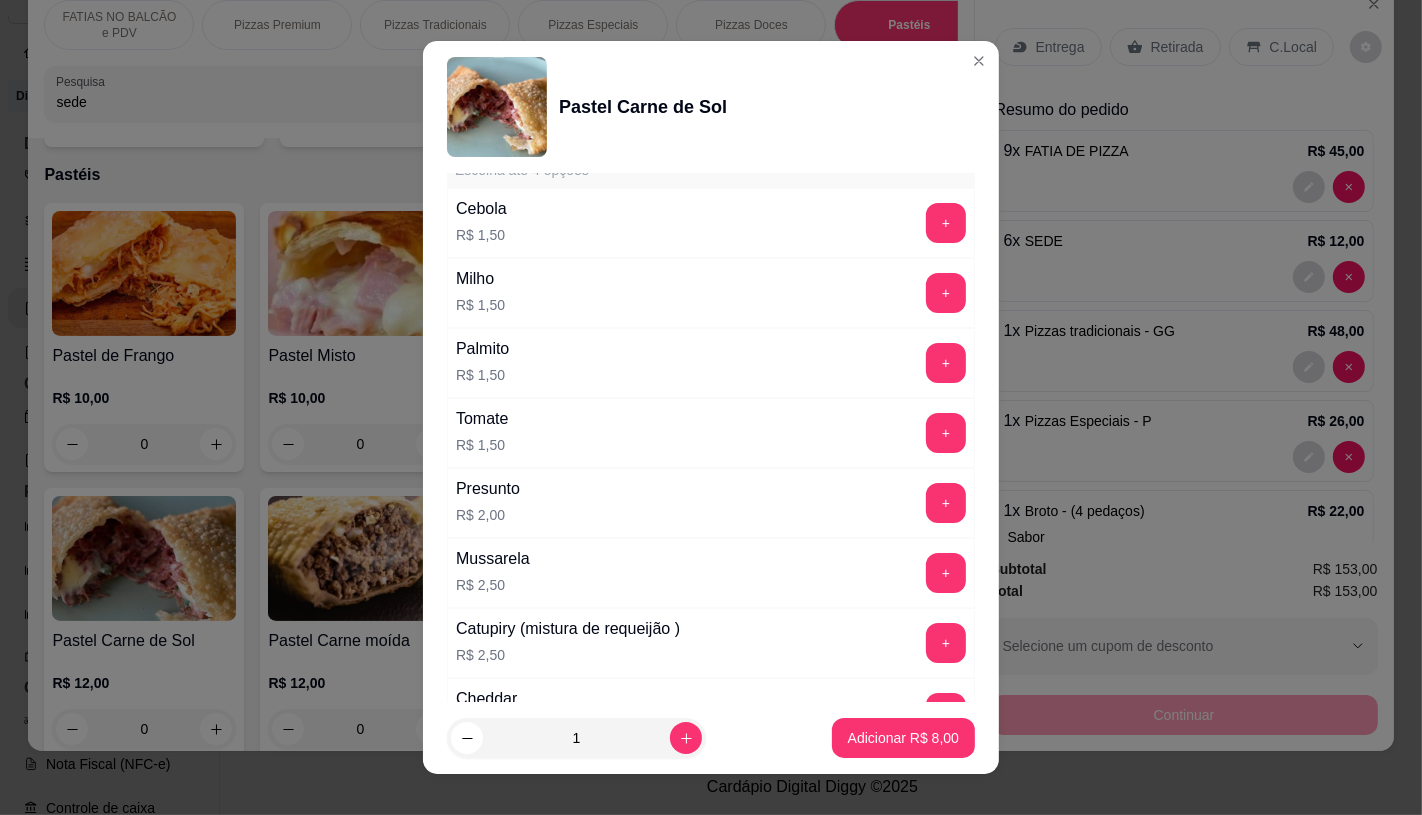 scroll, scrollTop: 333, scrollLeft: 0, axis: vertical 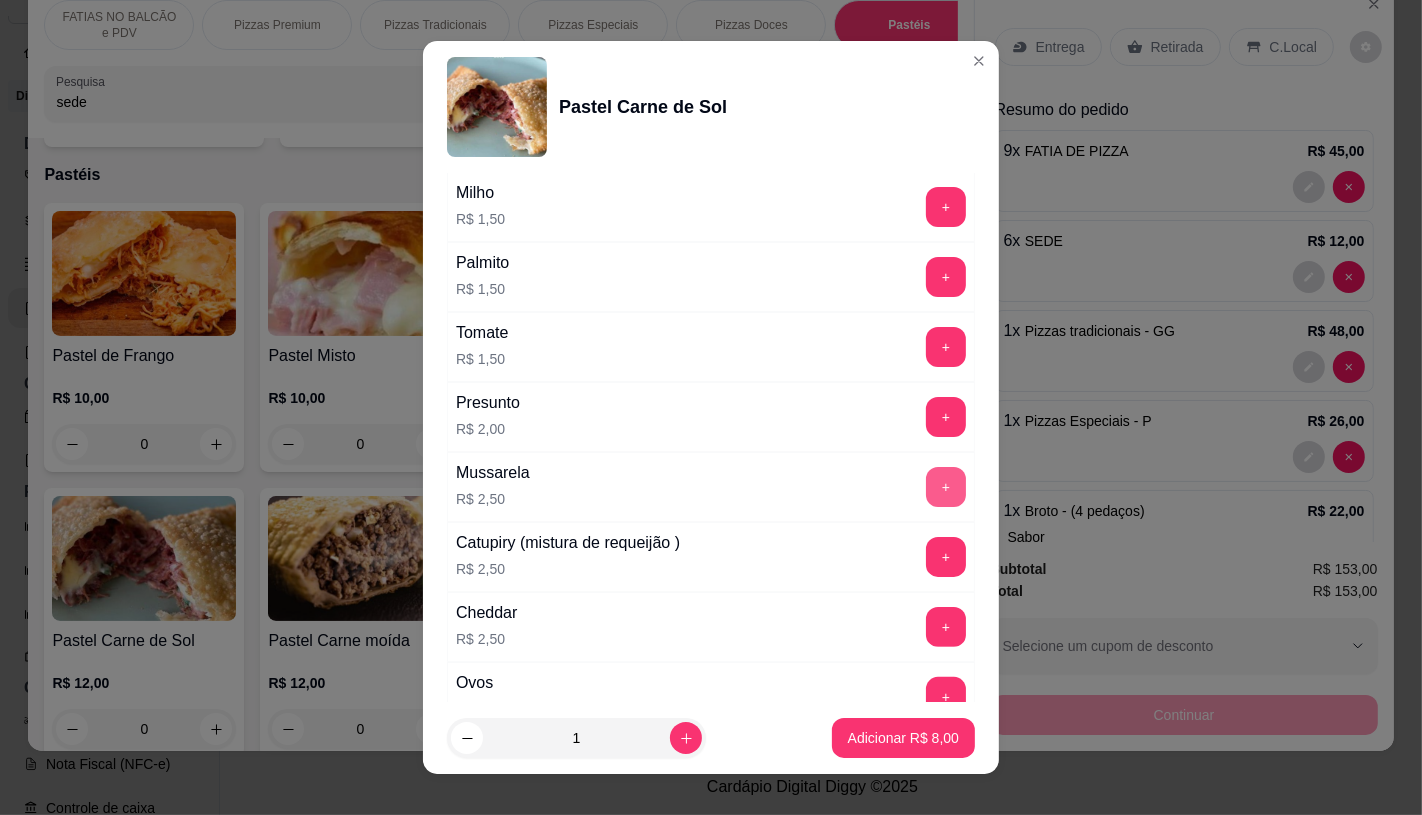 click on "+" at bounding box center (946, 487) 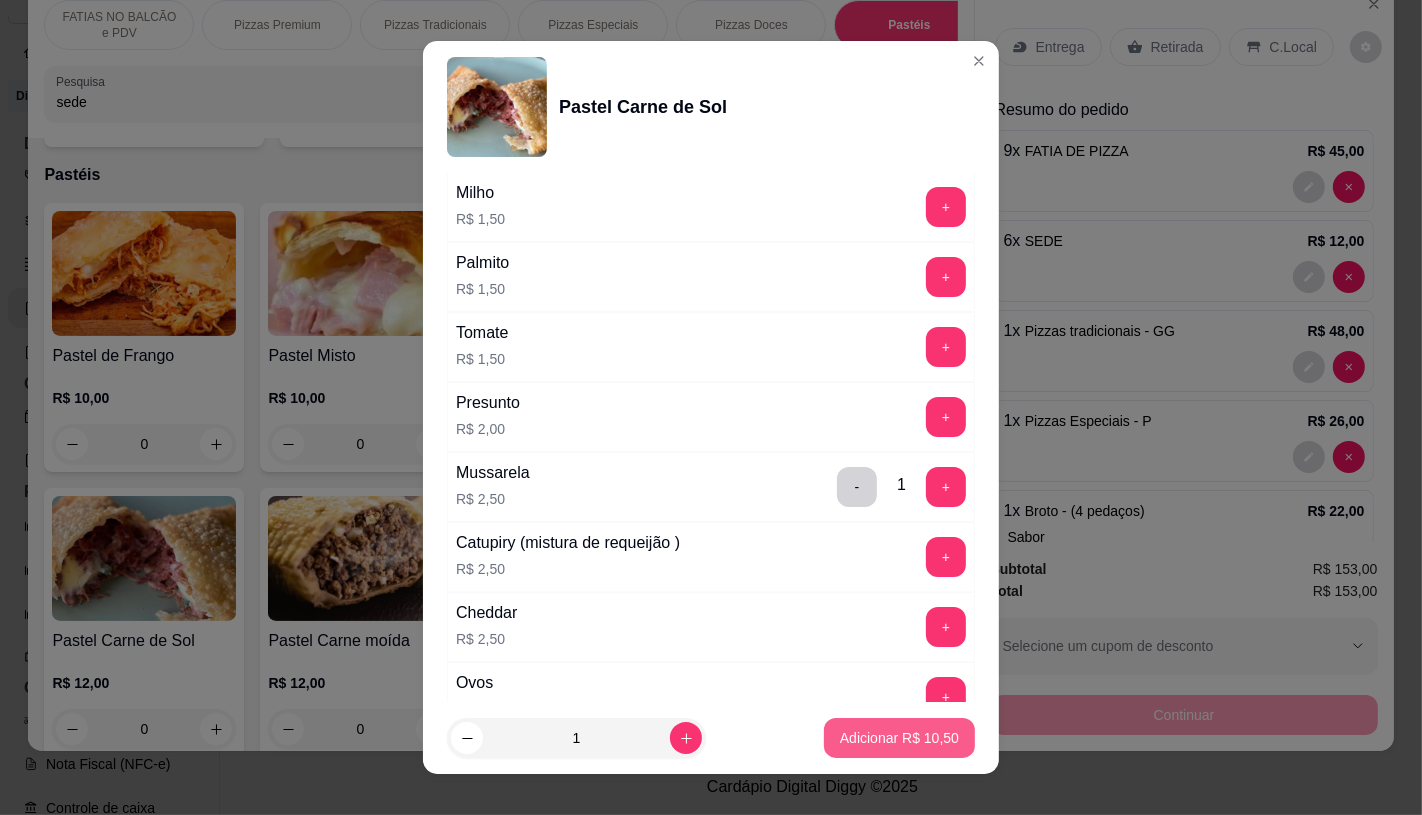 click on "Adicionar   R$ 10,50" at bounding box center (899, 738) 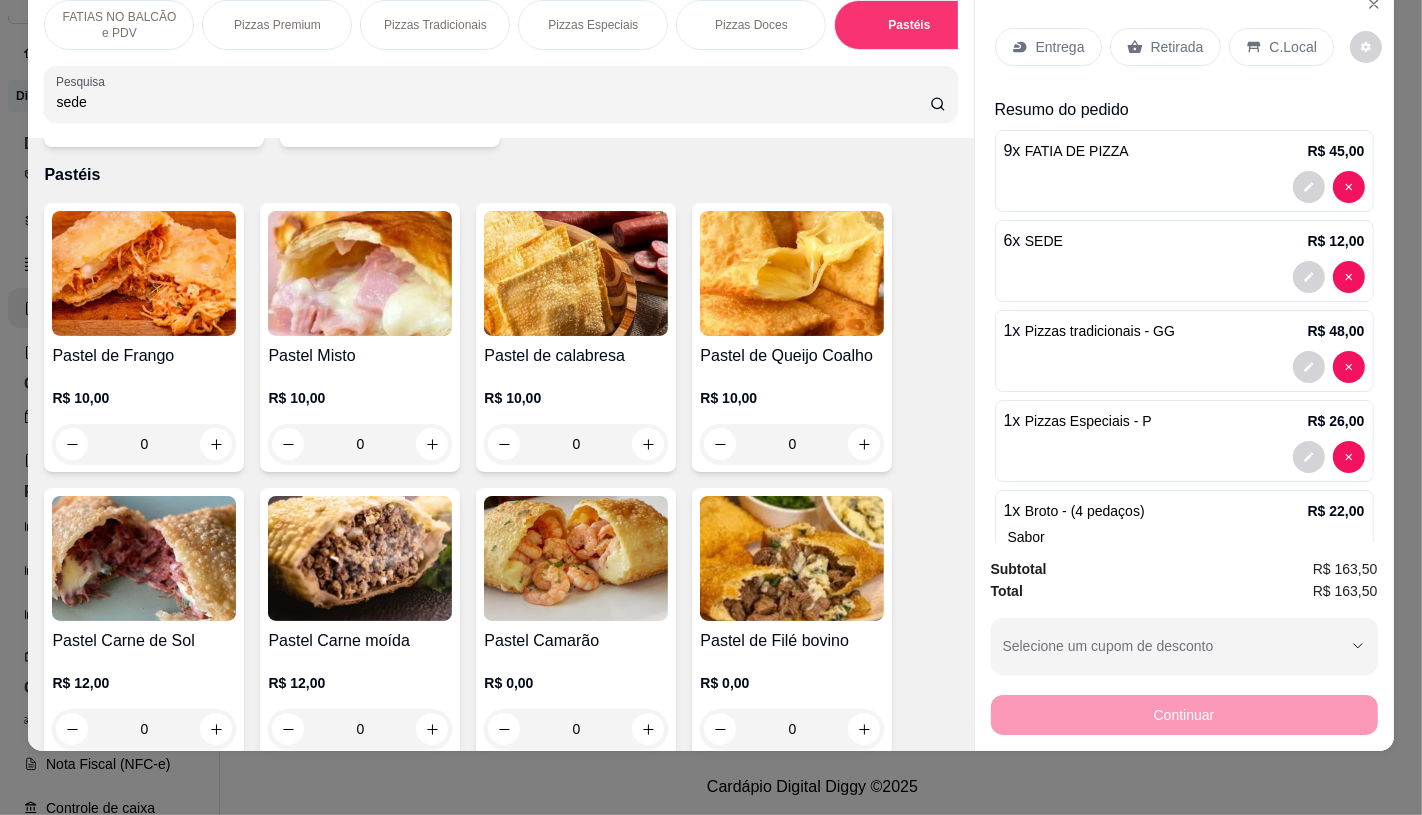 click on "FATIAS NO BALCÃO e PDV" at bounding box center [119, 25] 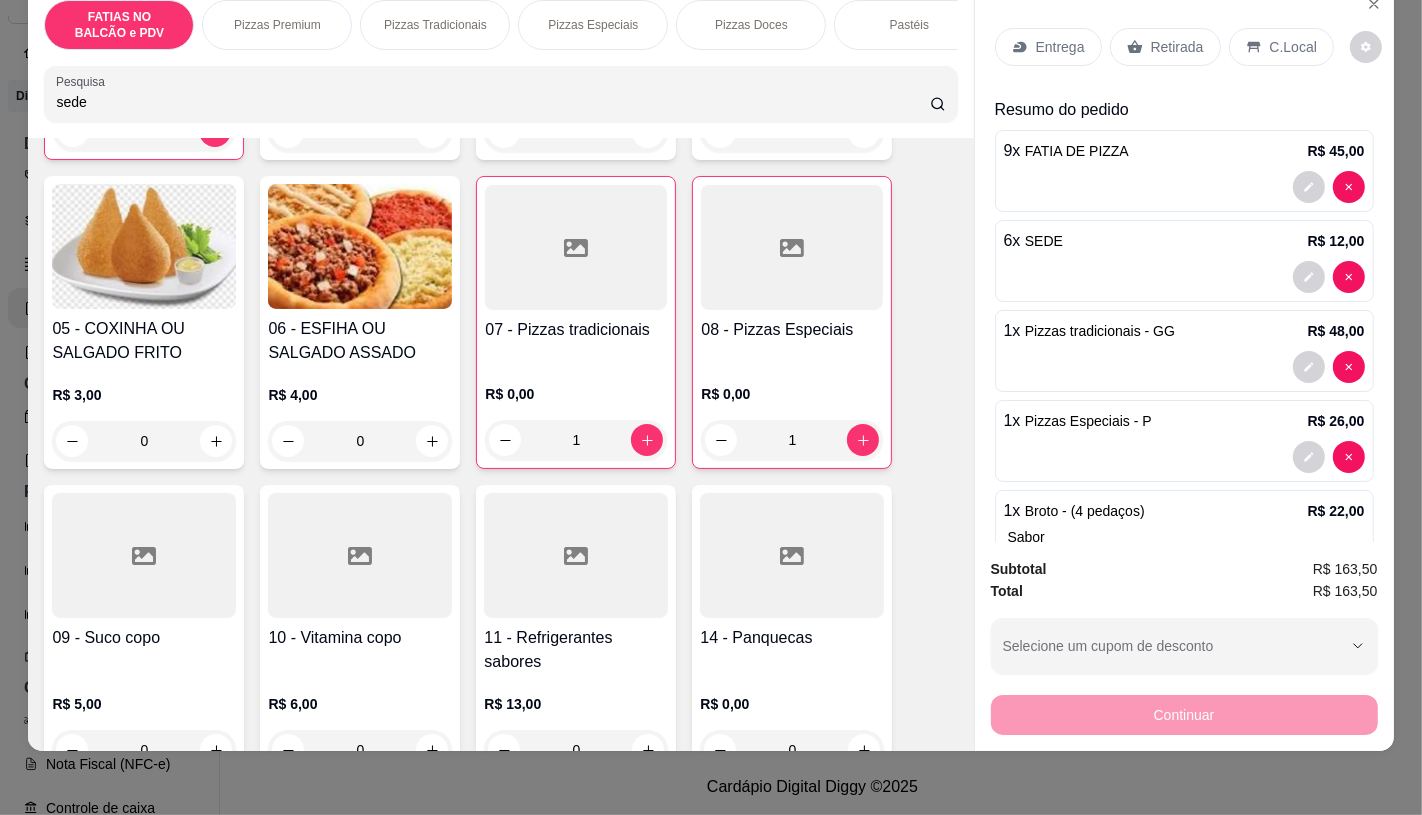 scroll, scrollTop: 751, scrollLeft: 0, axis: vertical 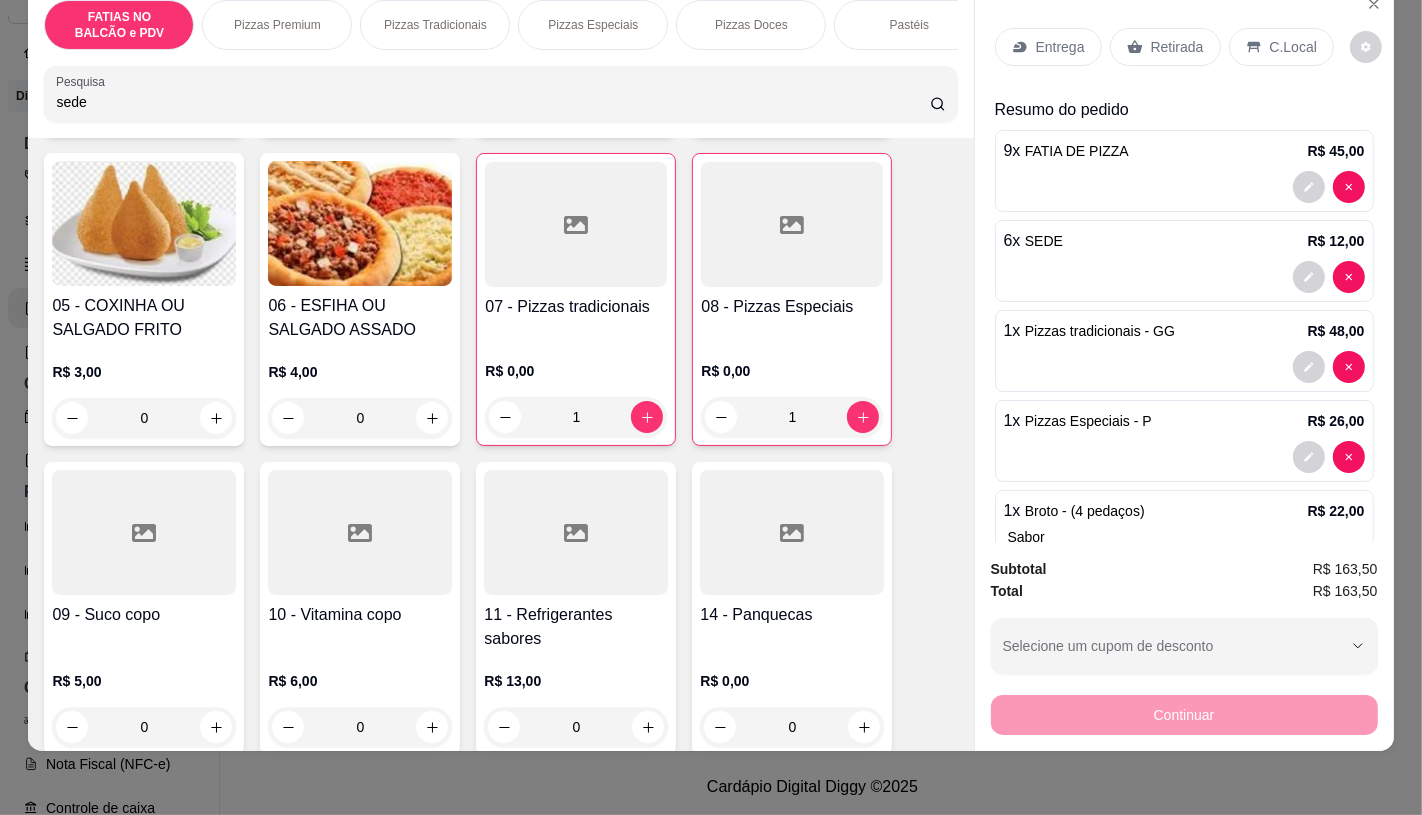 click at bounding box center [360, 532] 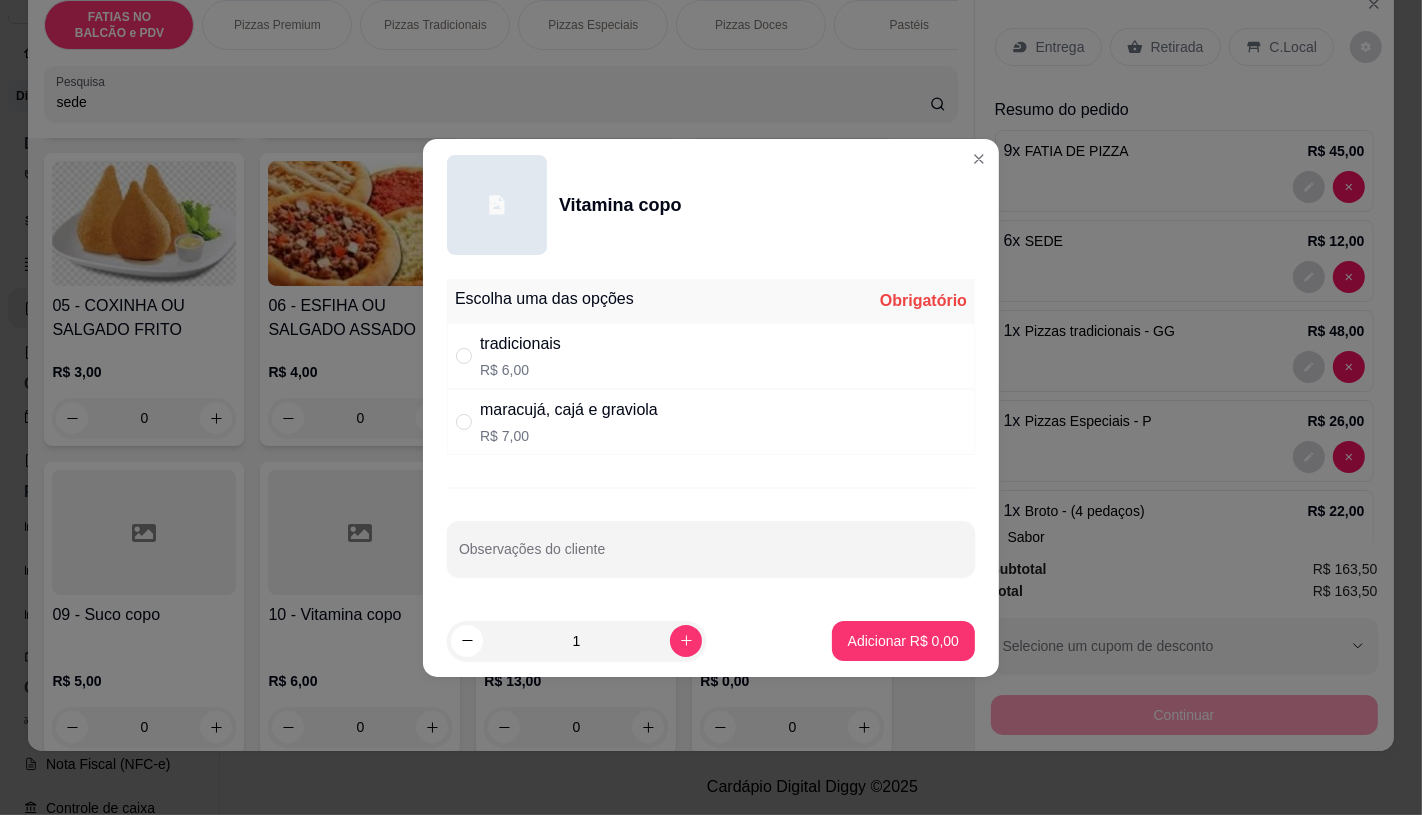 click on "maracujá, cajá e graviola" at bounding box center (569, 410) 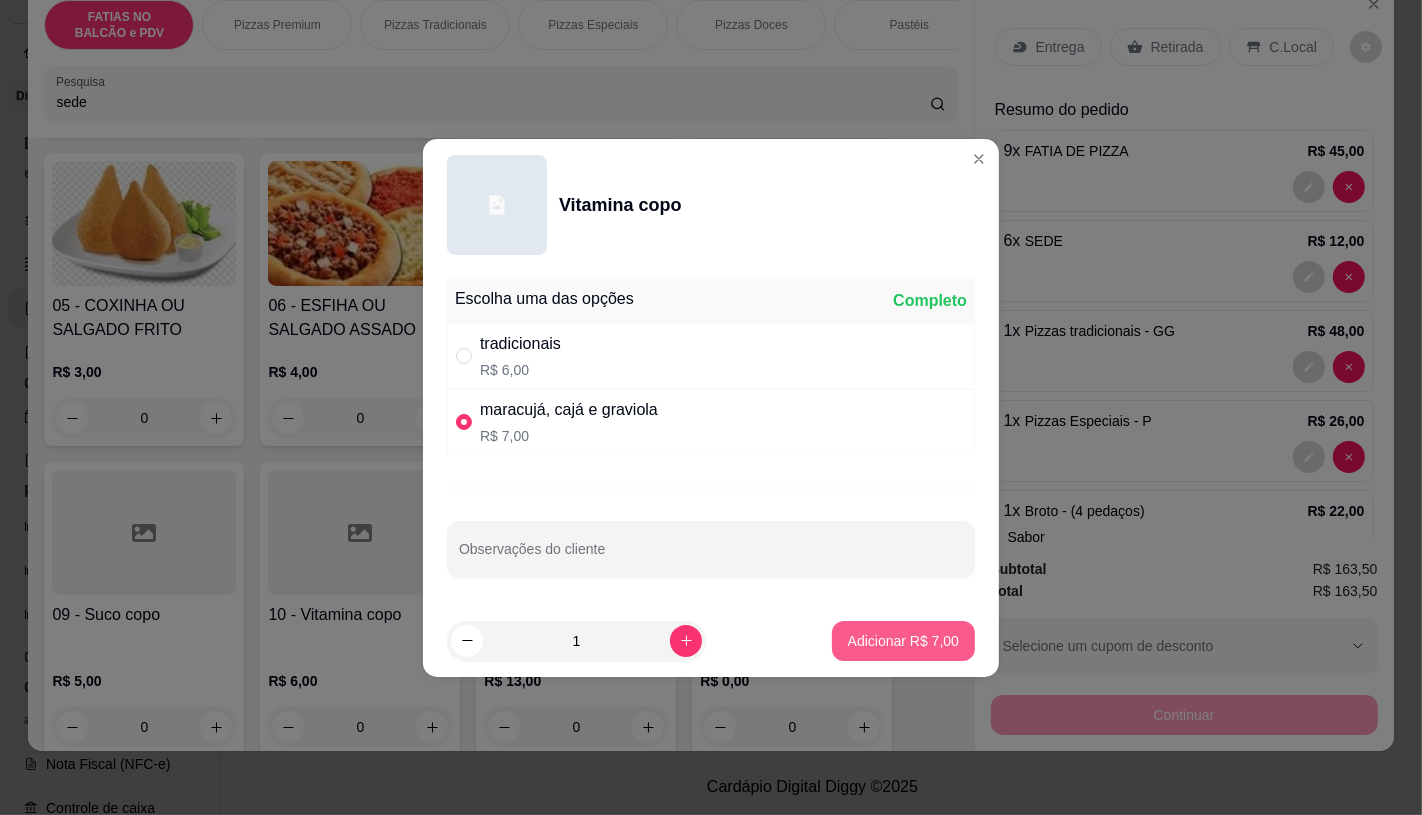 click on "Adicionar   R$ 7,00" at bounding box center (903, 641) 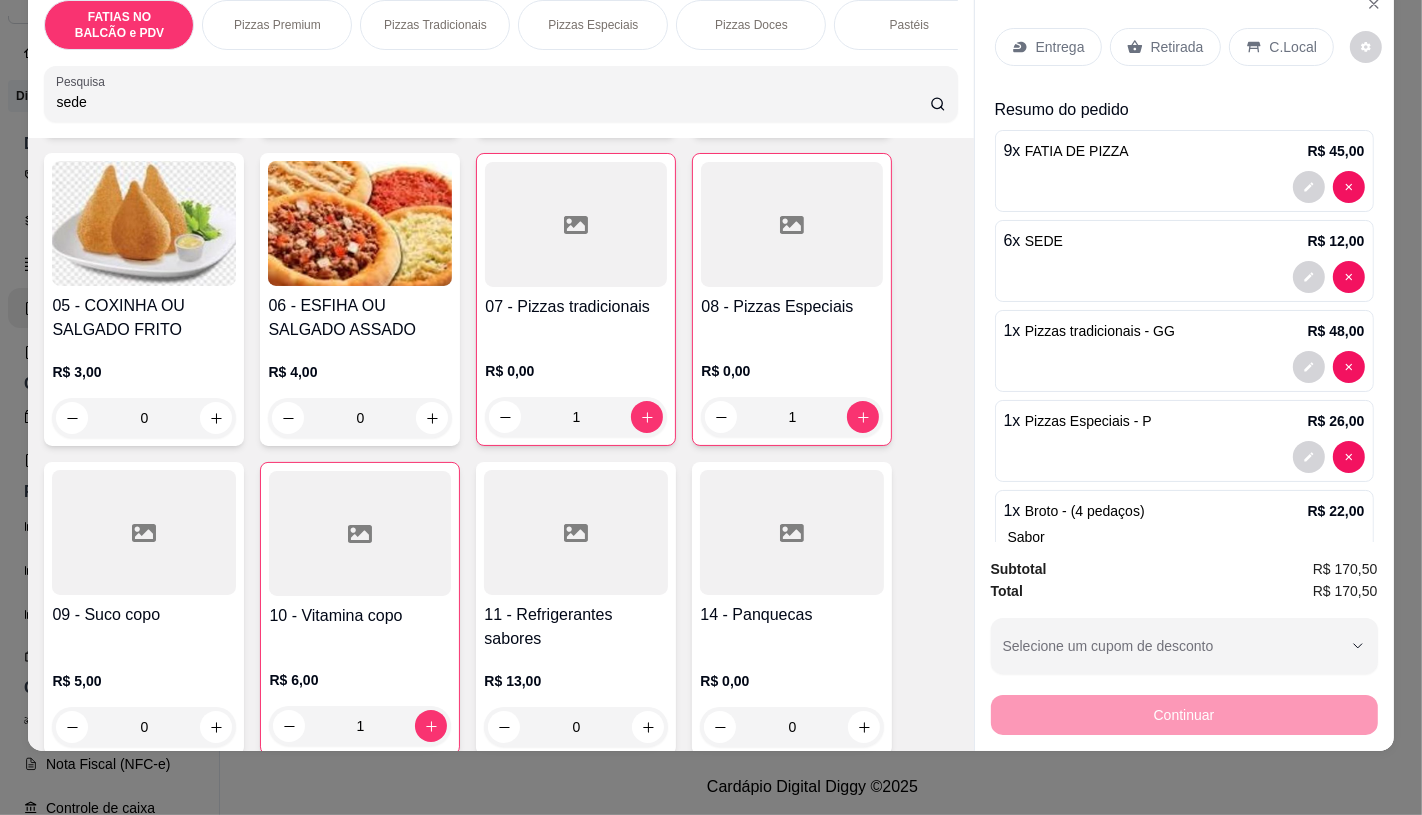 scroll, scrollTop: 306, scrollLeft: 0, axis: vertical 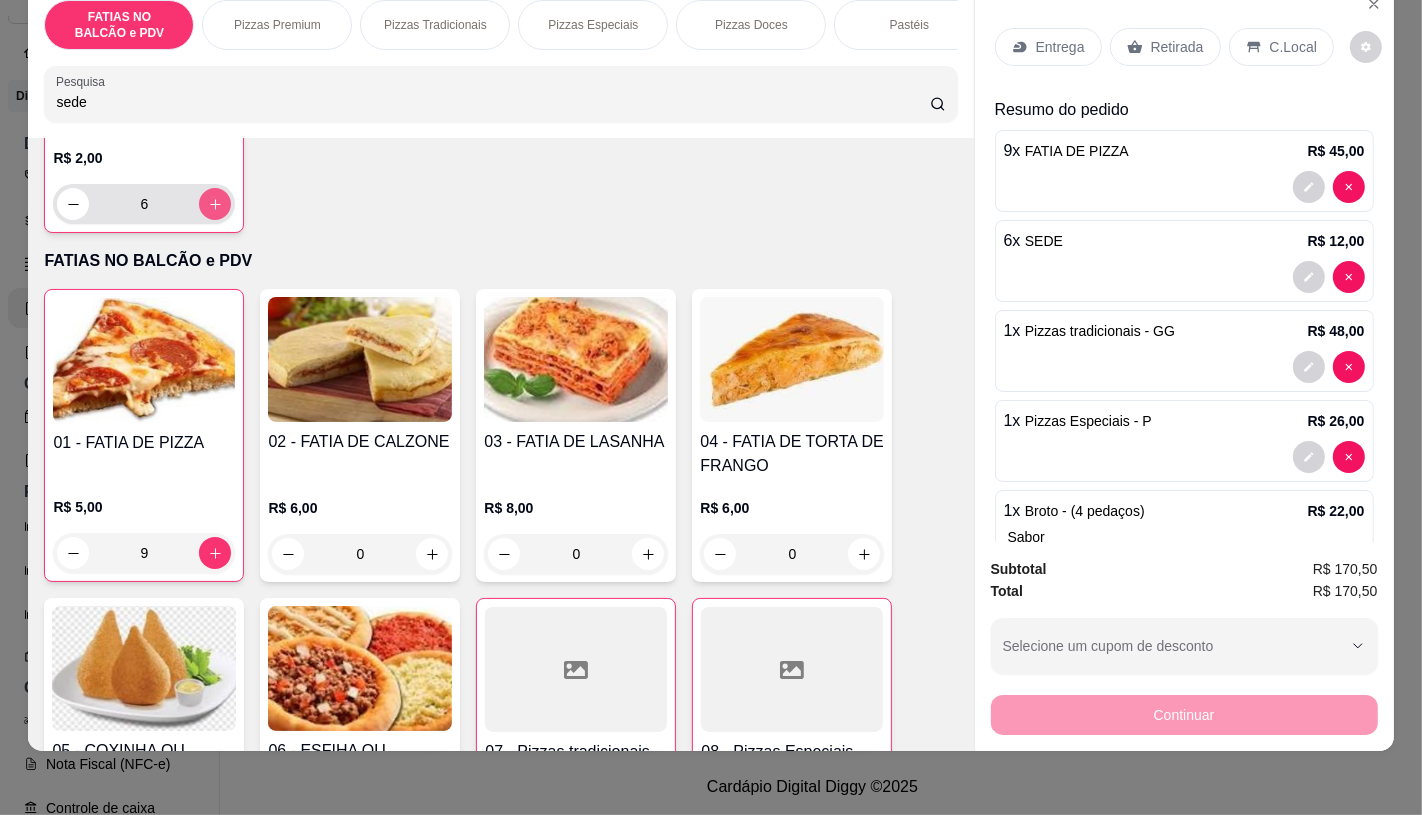 click 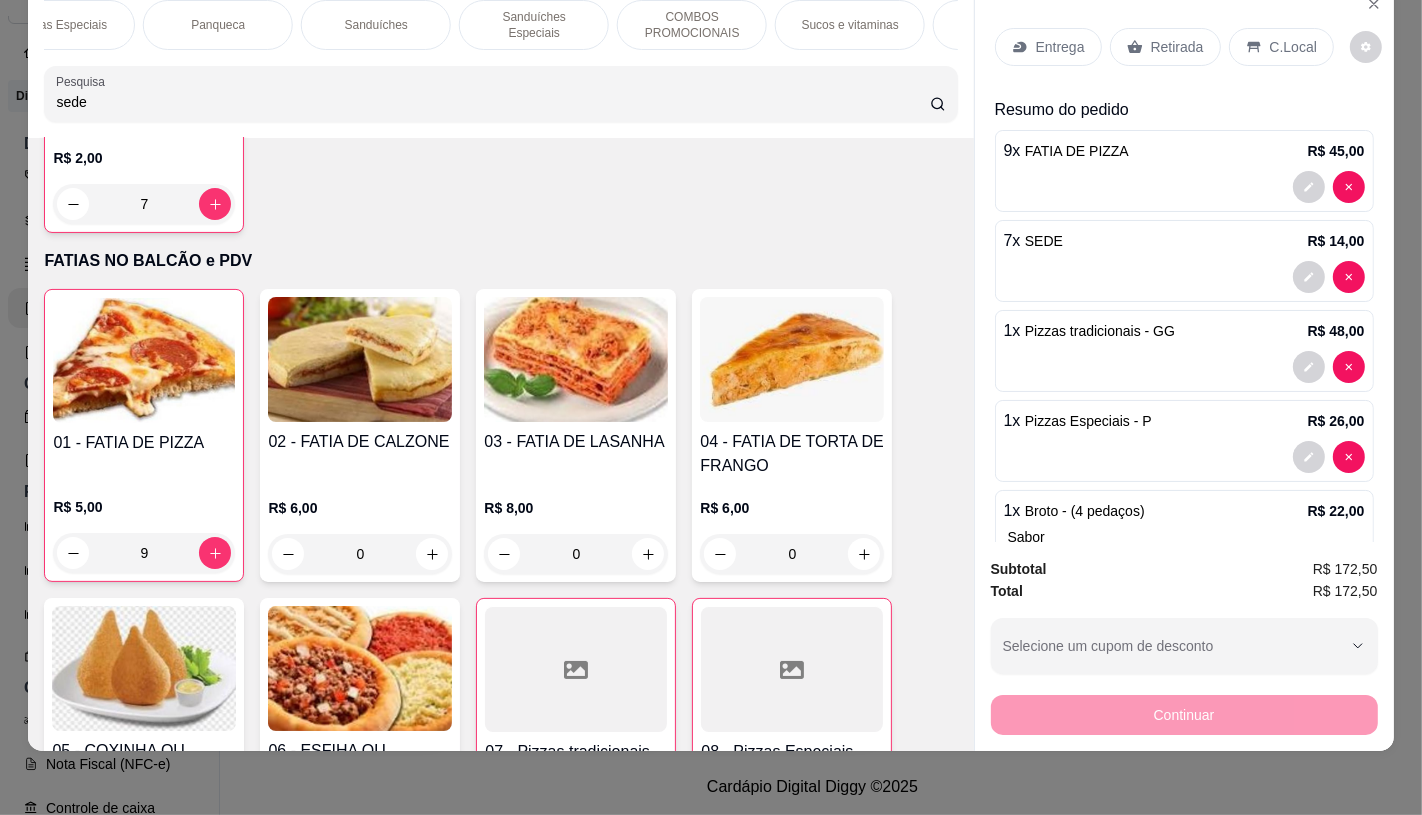 scroll, scrollTop: 0, scrollLeft: 1516, axis: horizontal 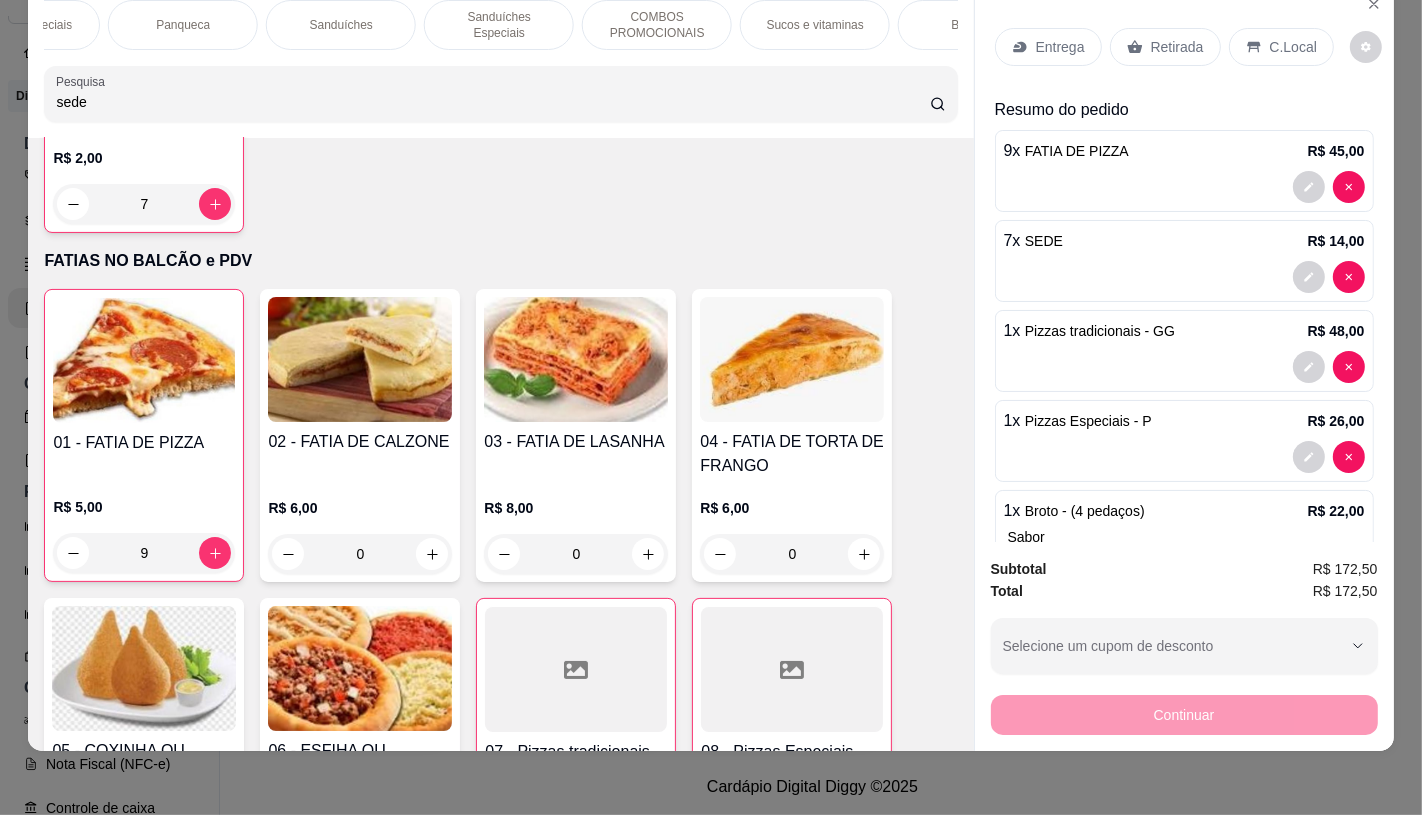 click on "Sanduíches" at bounding box center (341, 25) 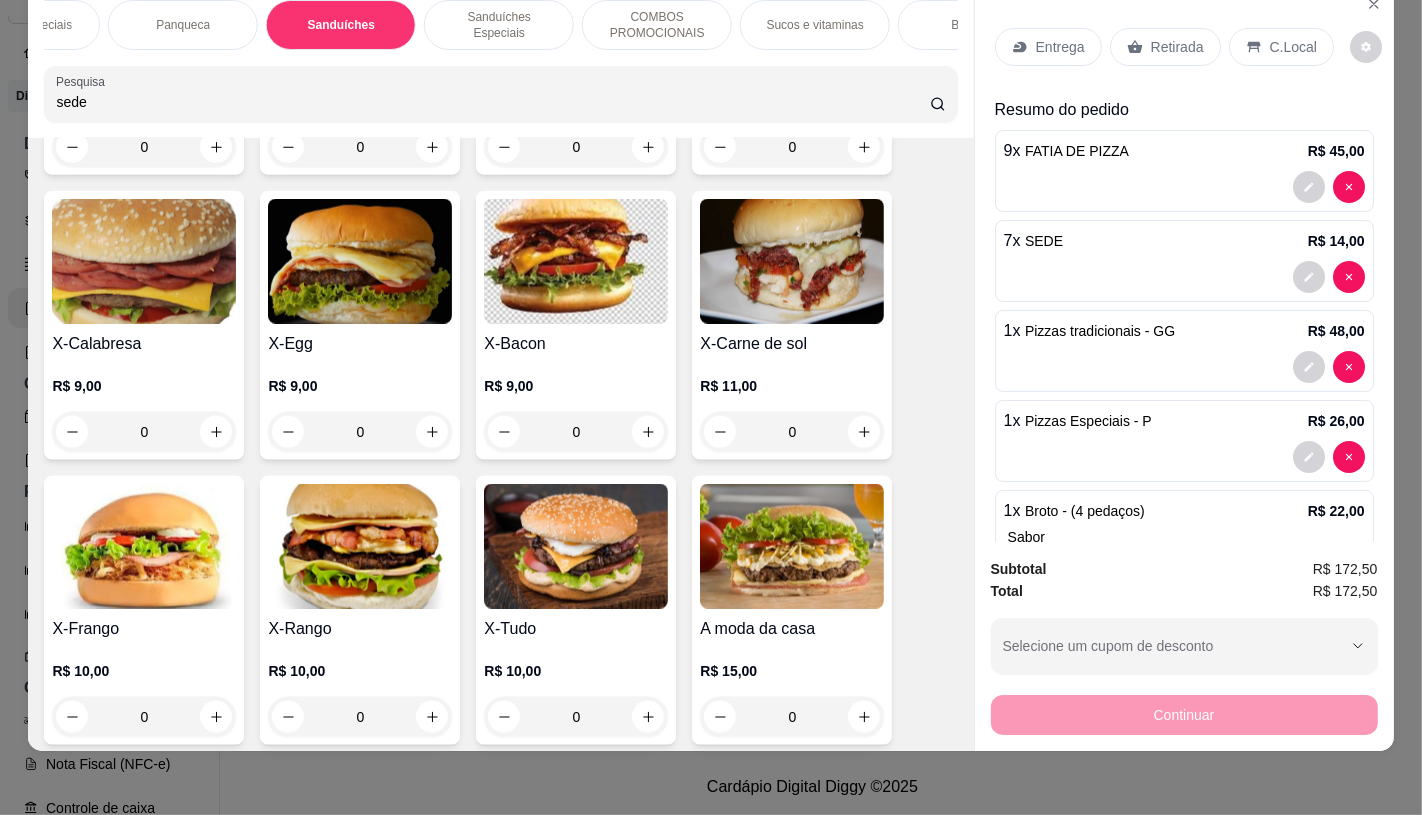 scroll, scrollTop: 8743, scrollLeft: 0, axis: vertical 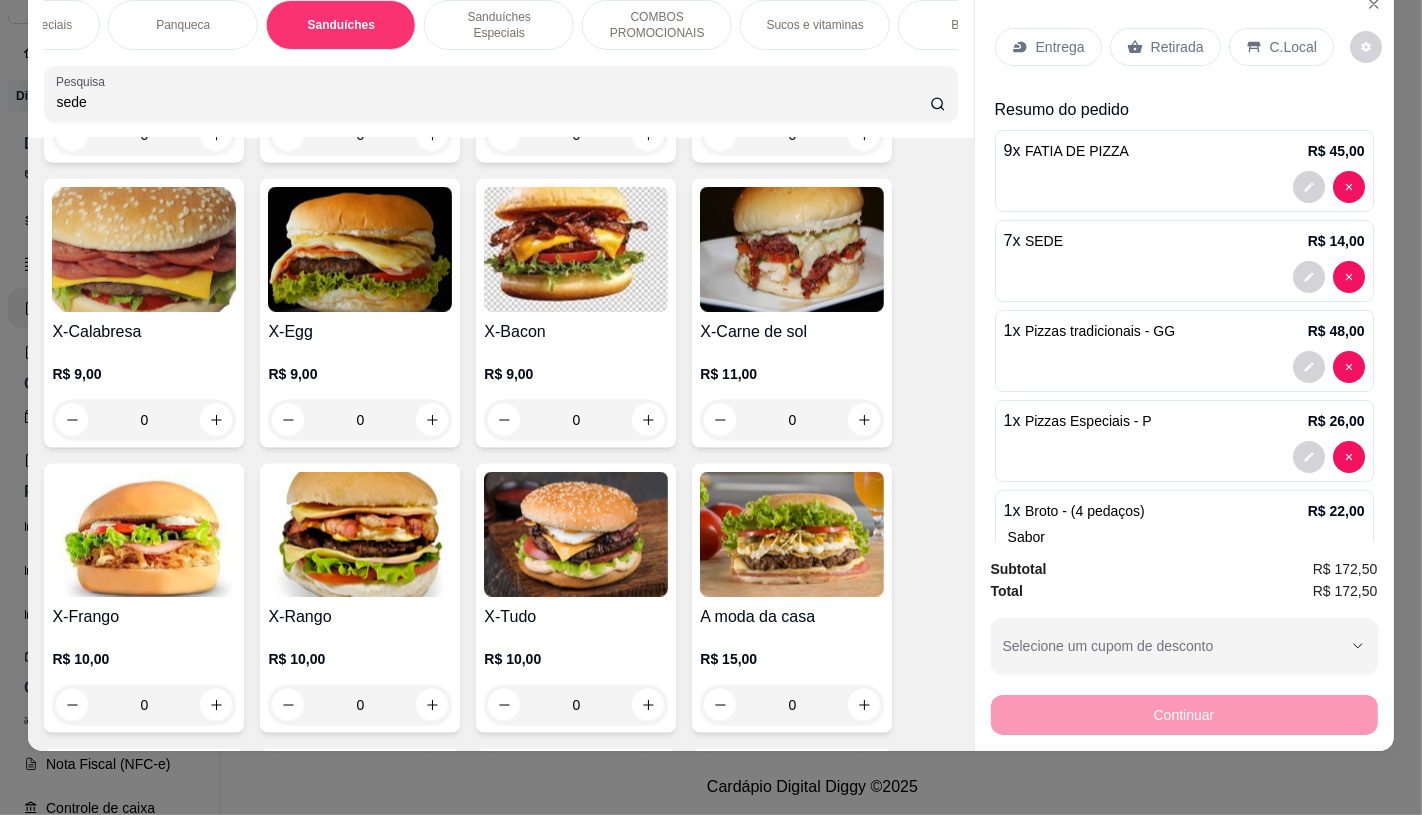 click at bounding box center [576, 534] 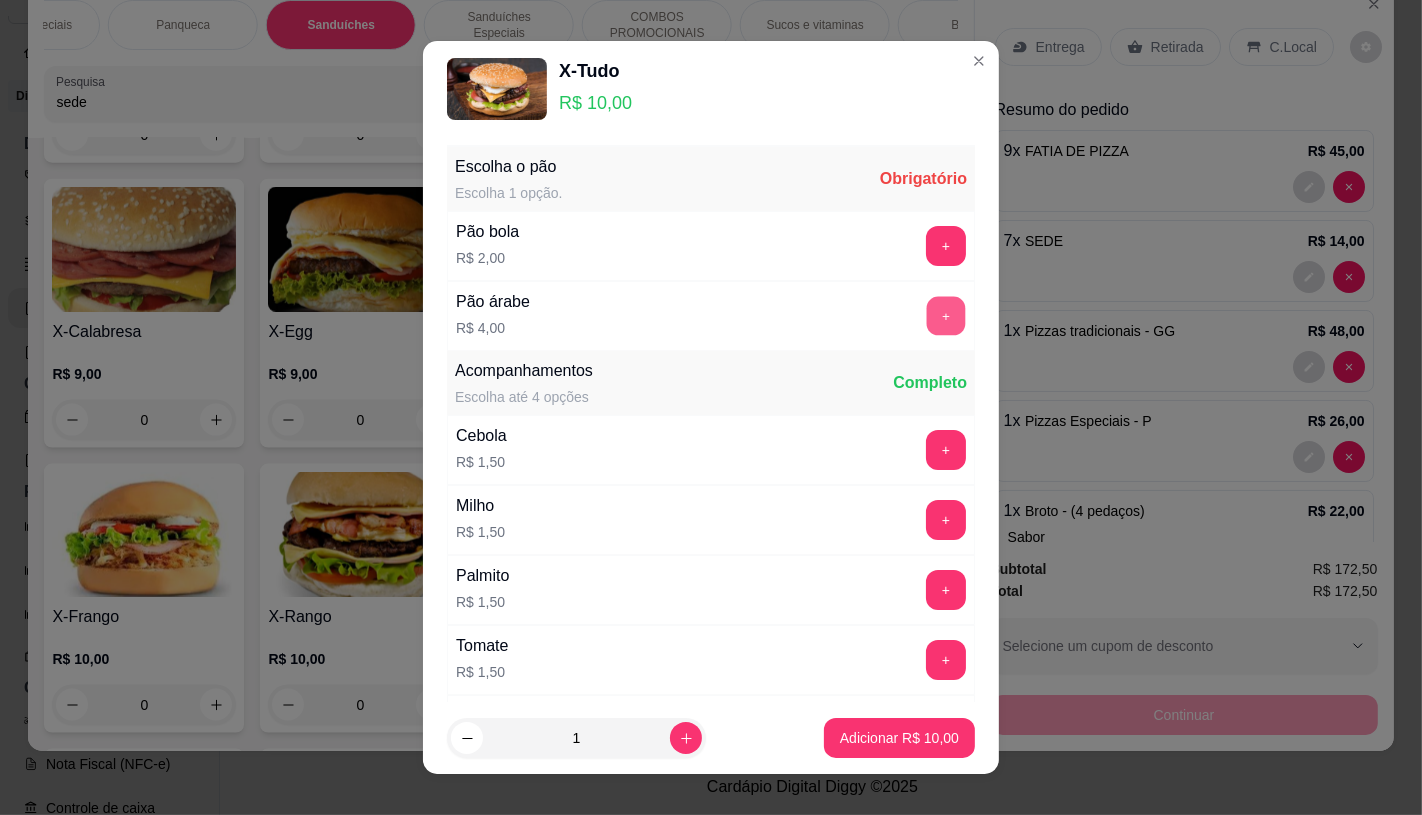 click on "+" at bounding box center [946, 315] 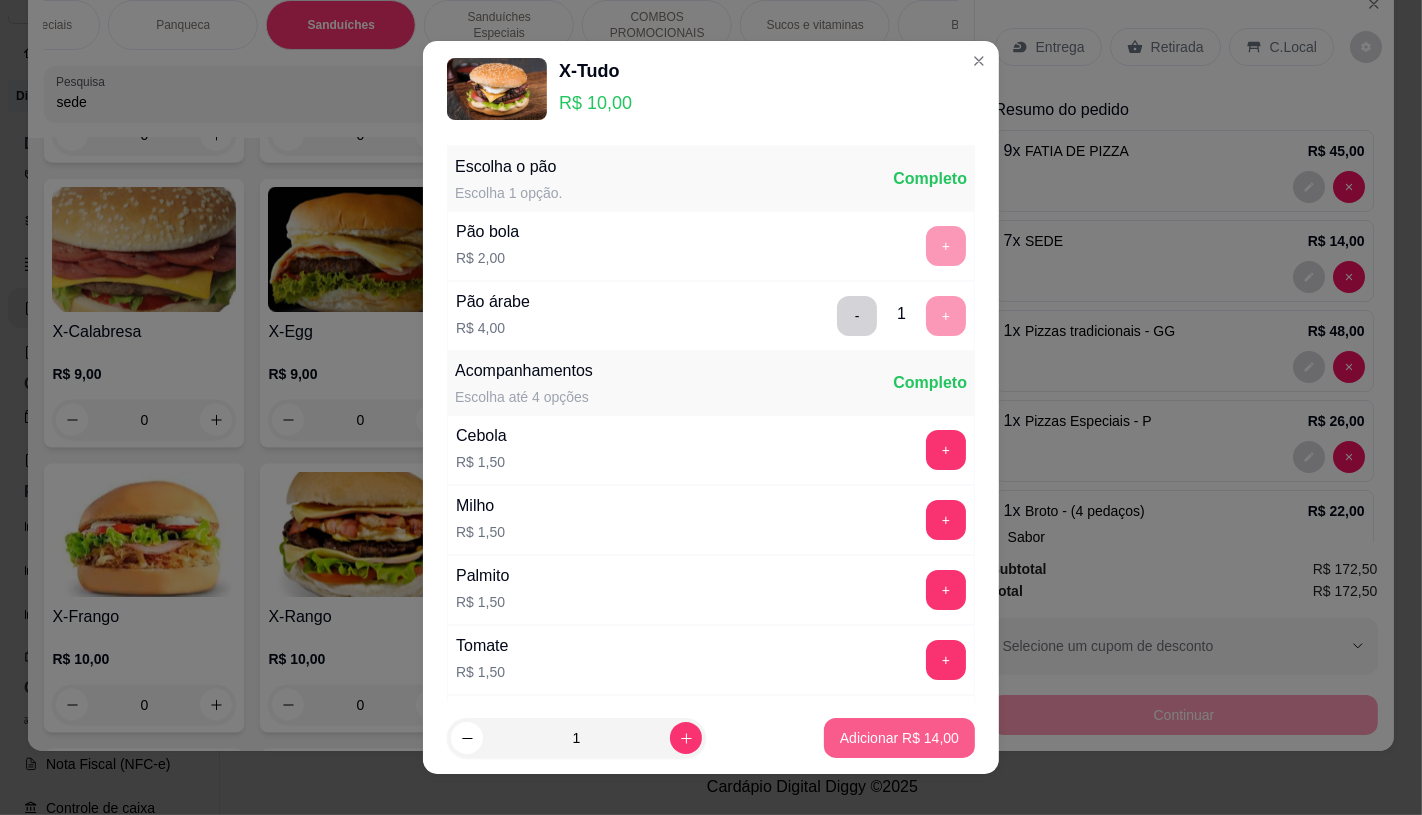 click on "Adicionar   R$ 14,00" at bounding box center (899, 738) 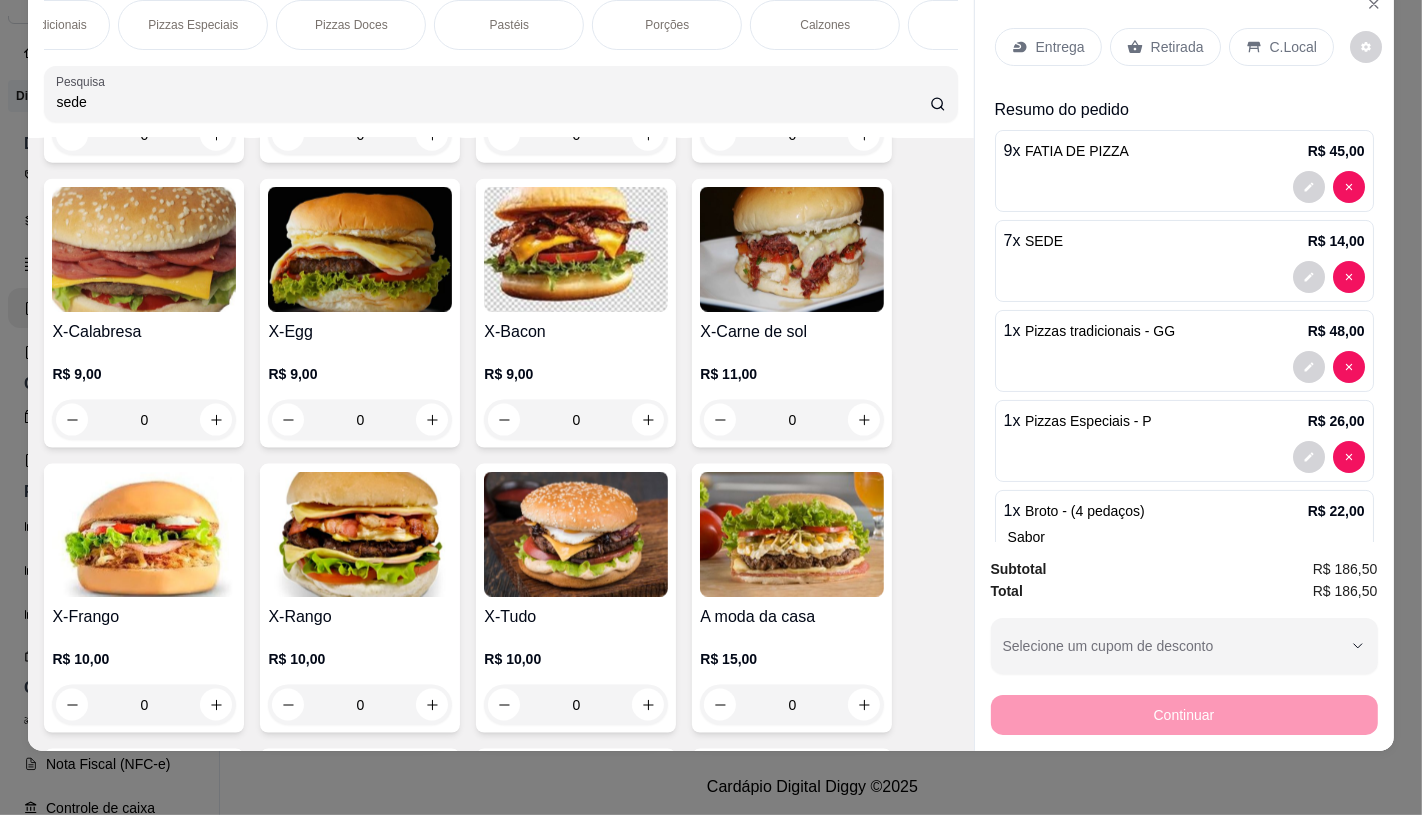 scroll, scrollTop: 0, scrollLeft: 0, axis: both 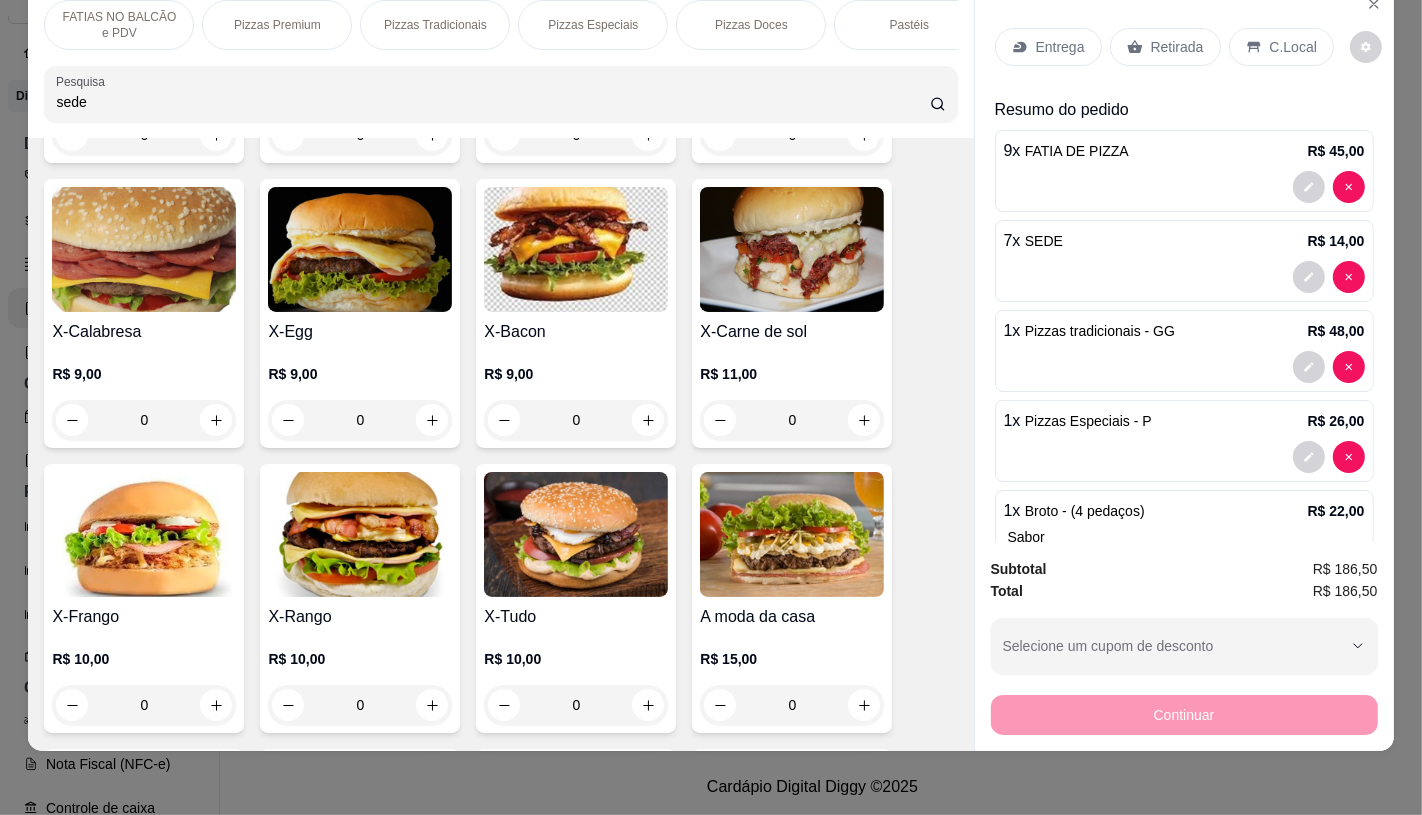click on "FATIAS NO BALCÃO e PDV" at bounding box center [119, 25] 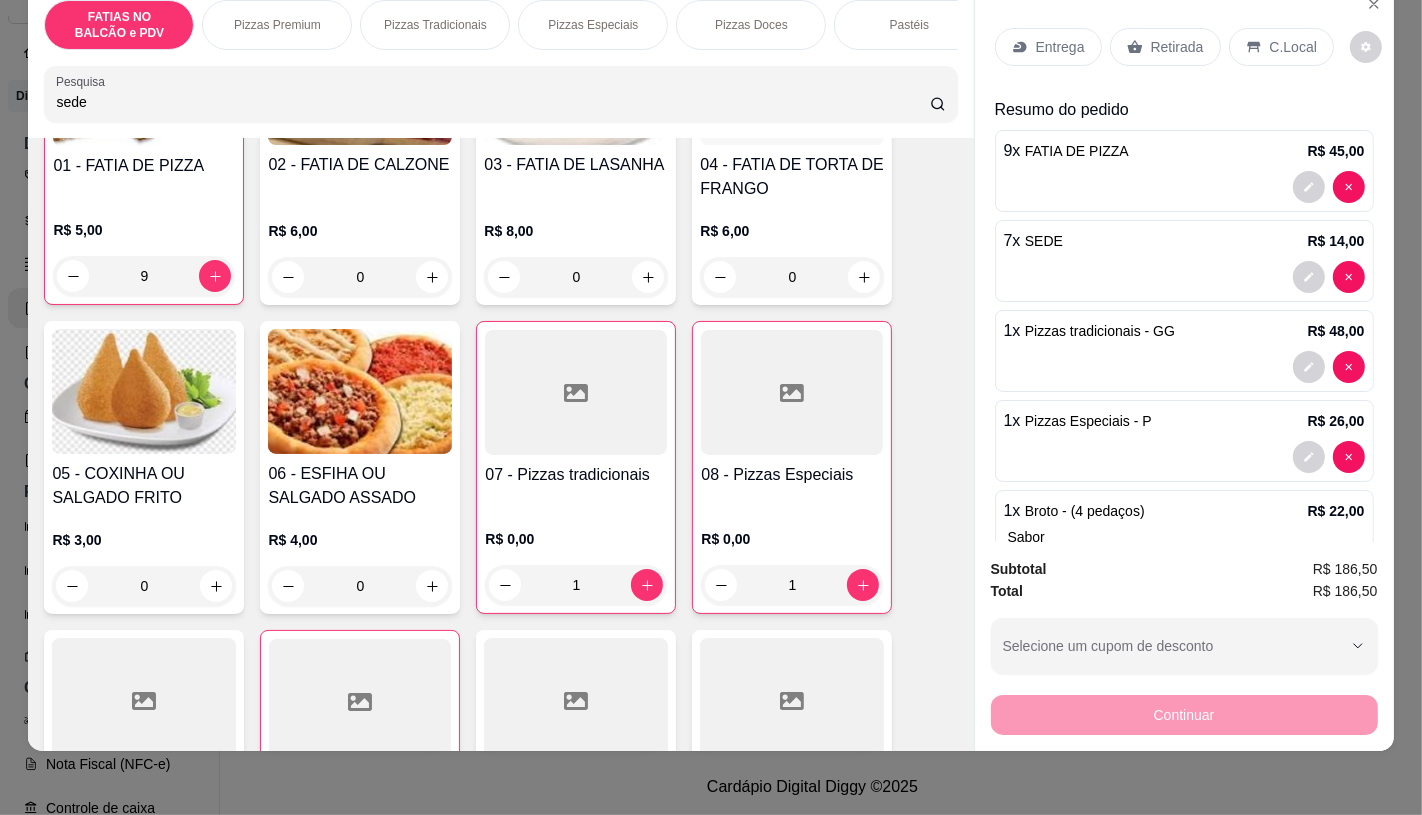scroll, scrollTop: 640, scrollLeft: 0, axis: vertical 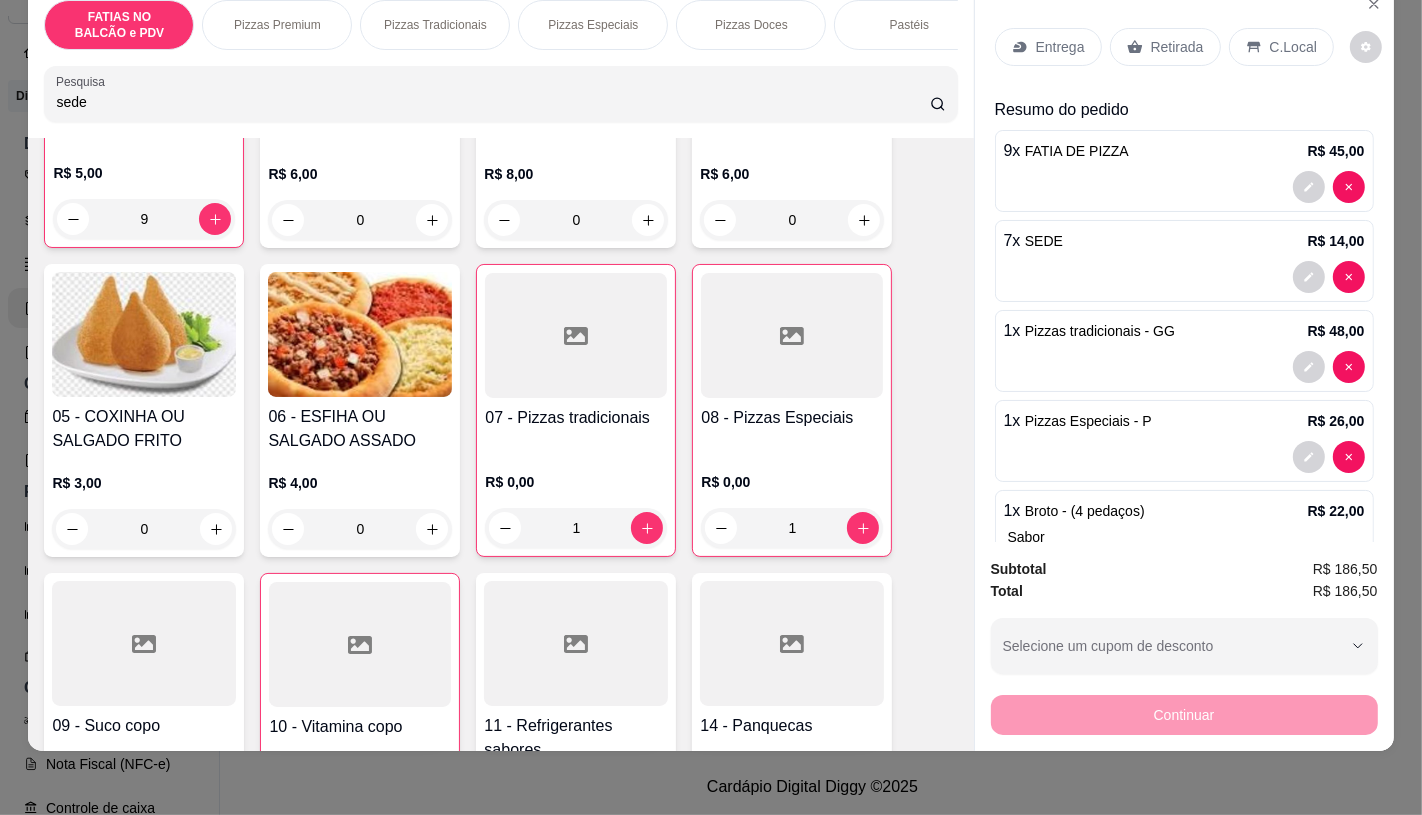 click 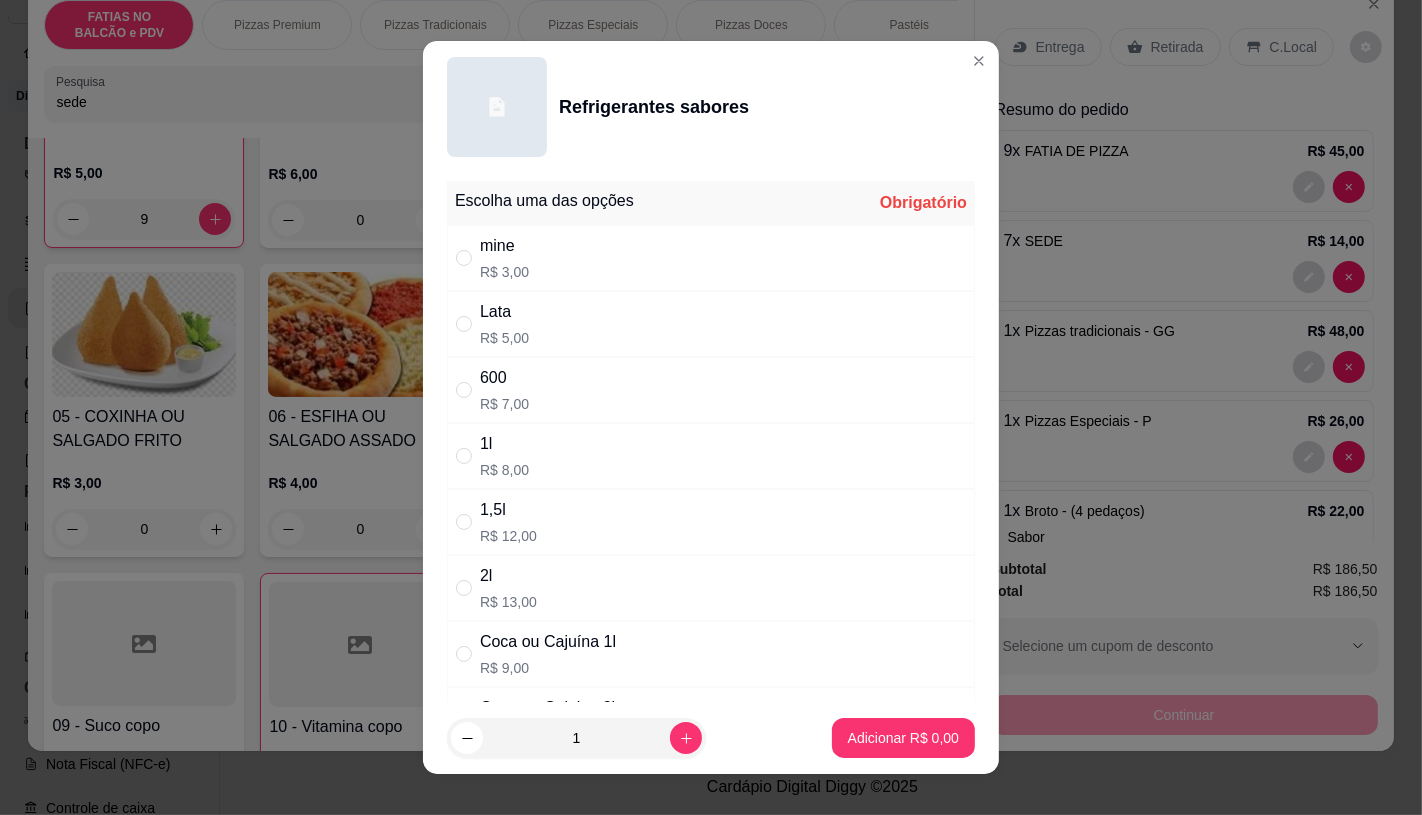 click on "Lata R$ 5,00" at bounding box center [711, 324] 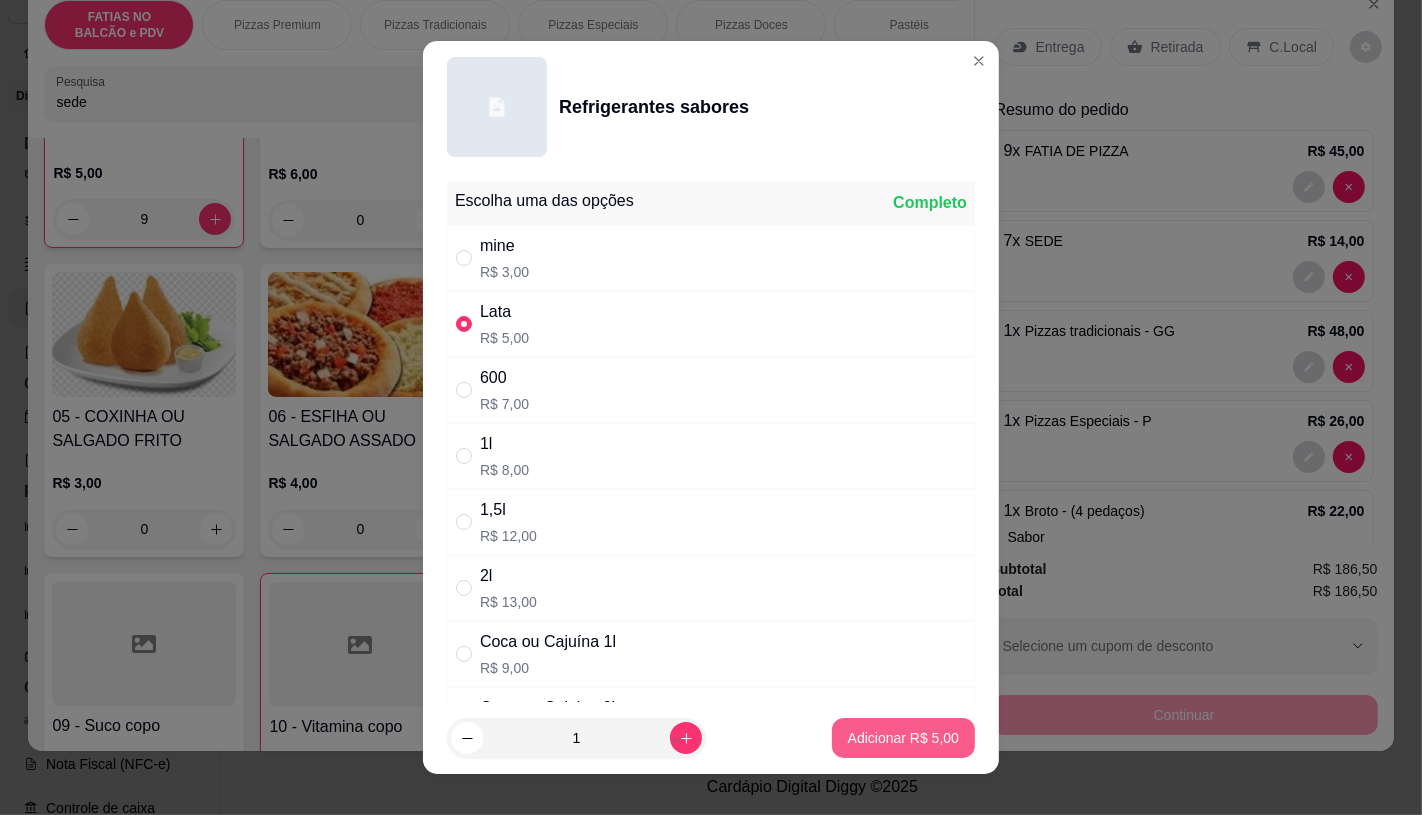 click on "Adicionar   R$ 5,00" at bounding box center (903, 738) 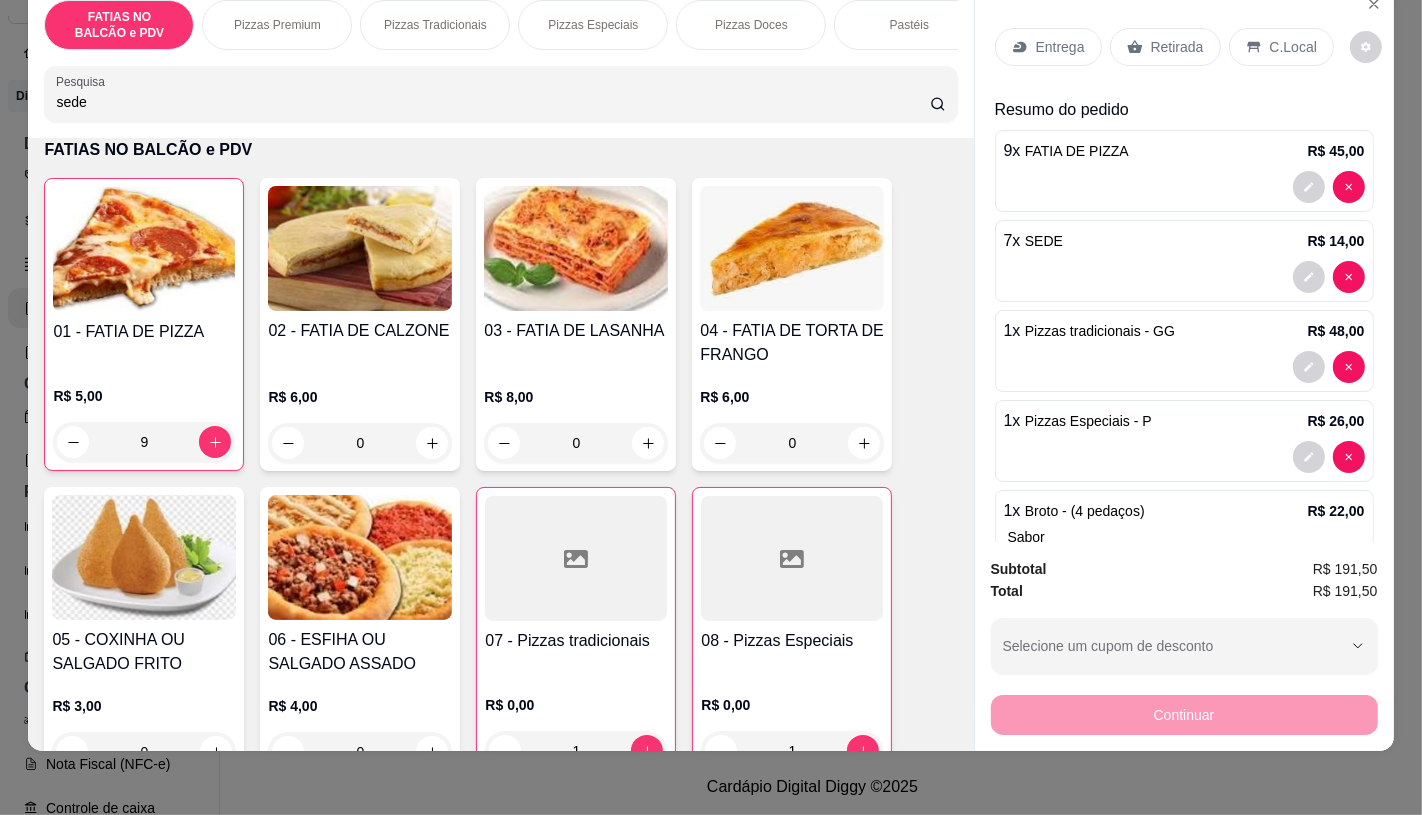 scroll, scrollTop: 84, scrollLeft: 0, axis: vertical 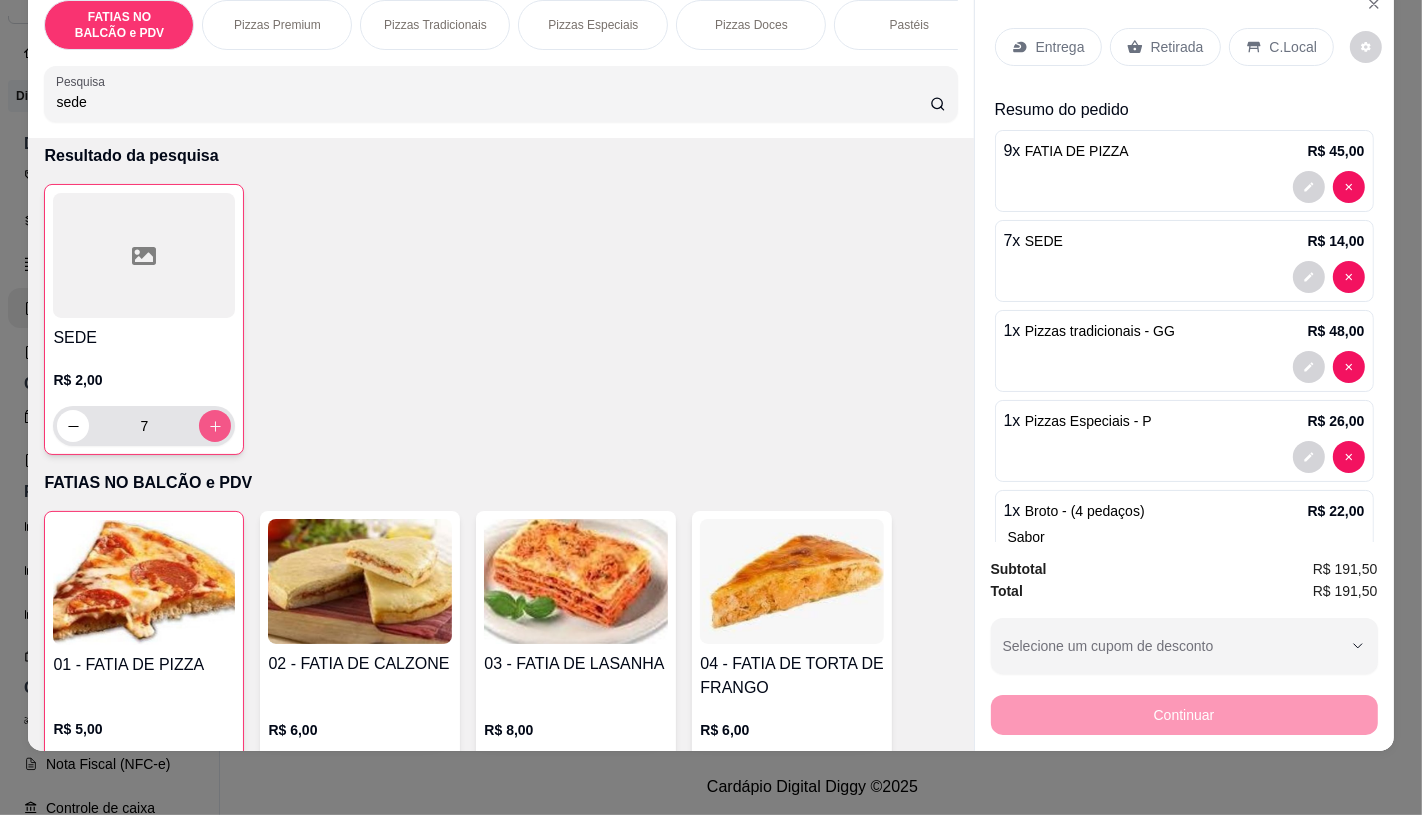 click at bounding box center (215, 426) 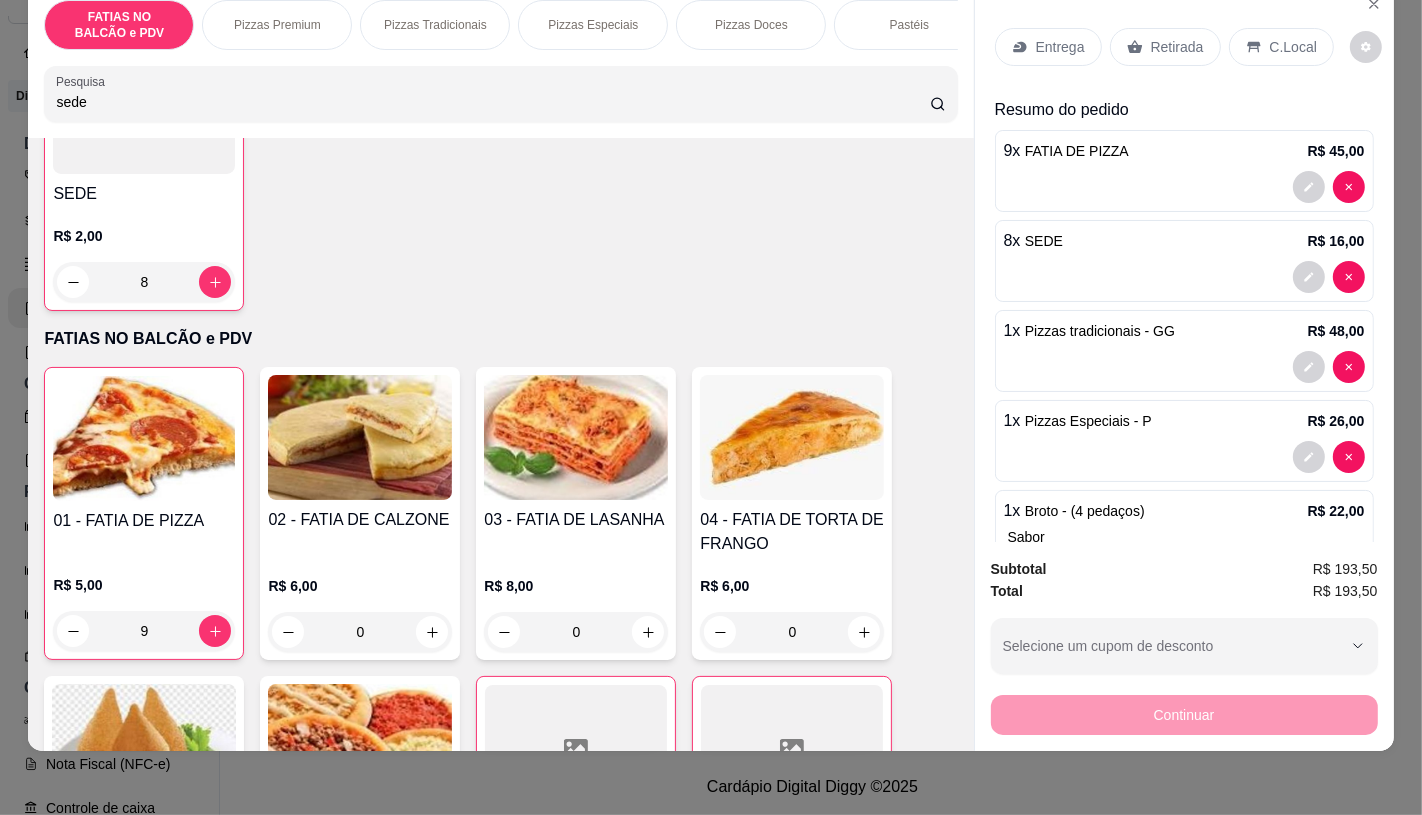 scroll, scrollTop: 306, scrollLeft: 0, axis: vertical 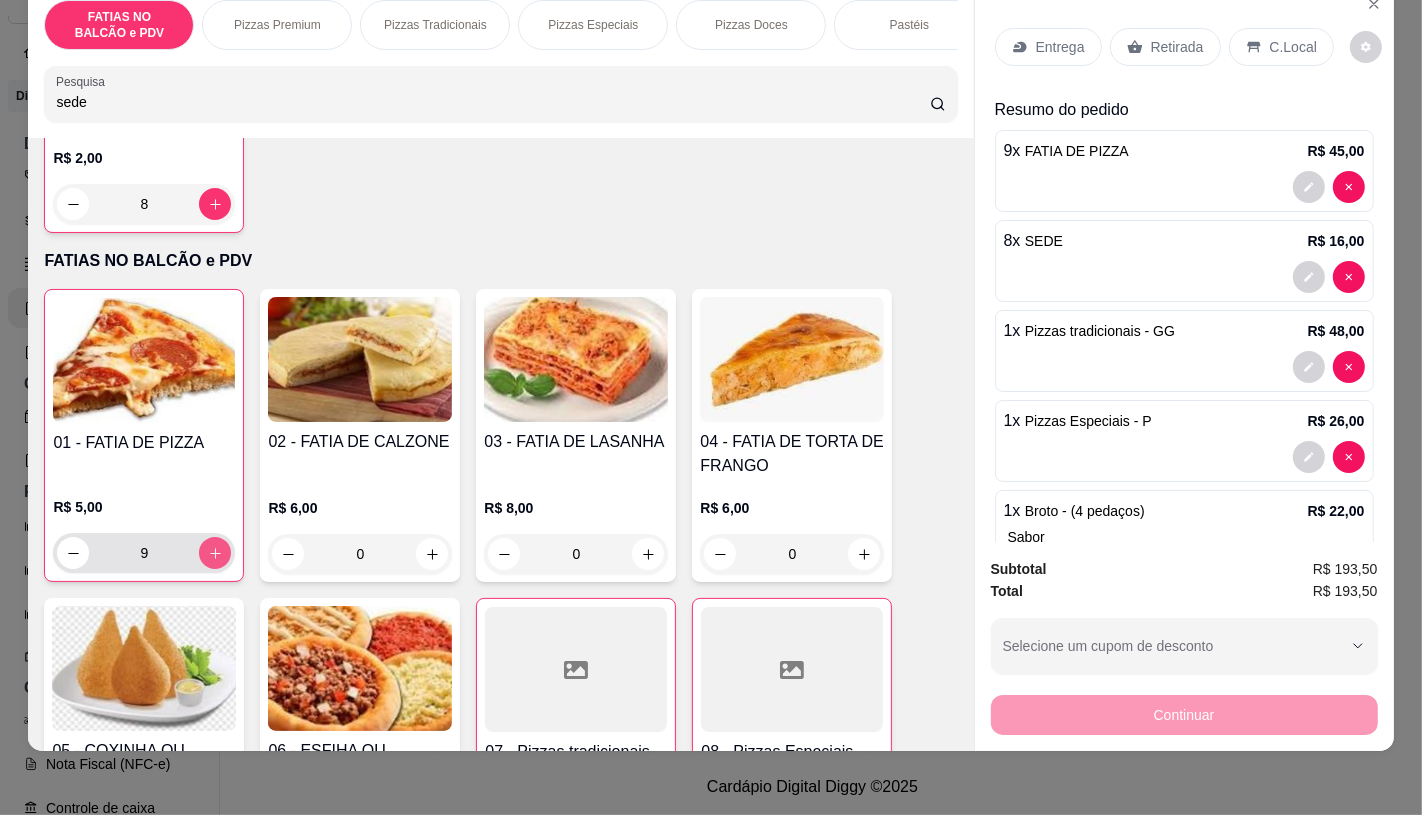 click 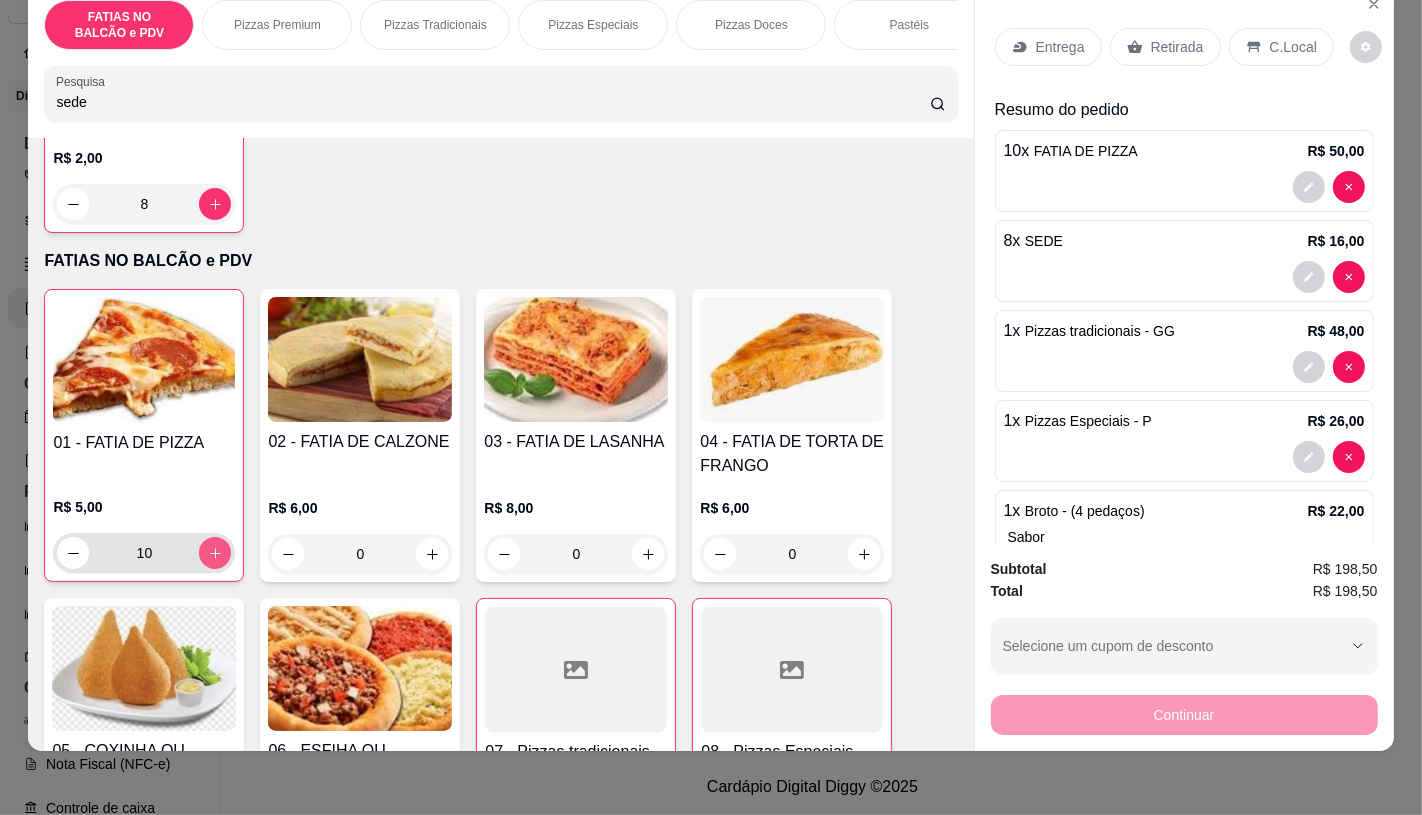 click 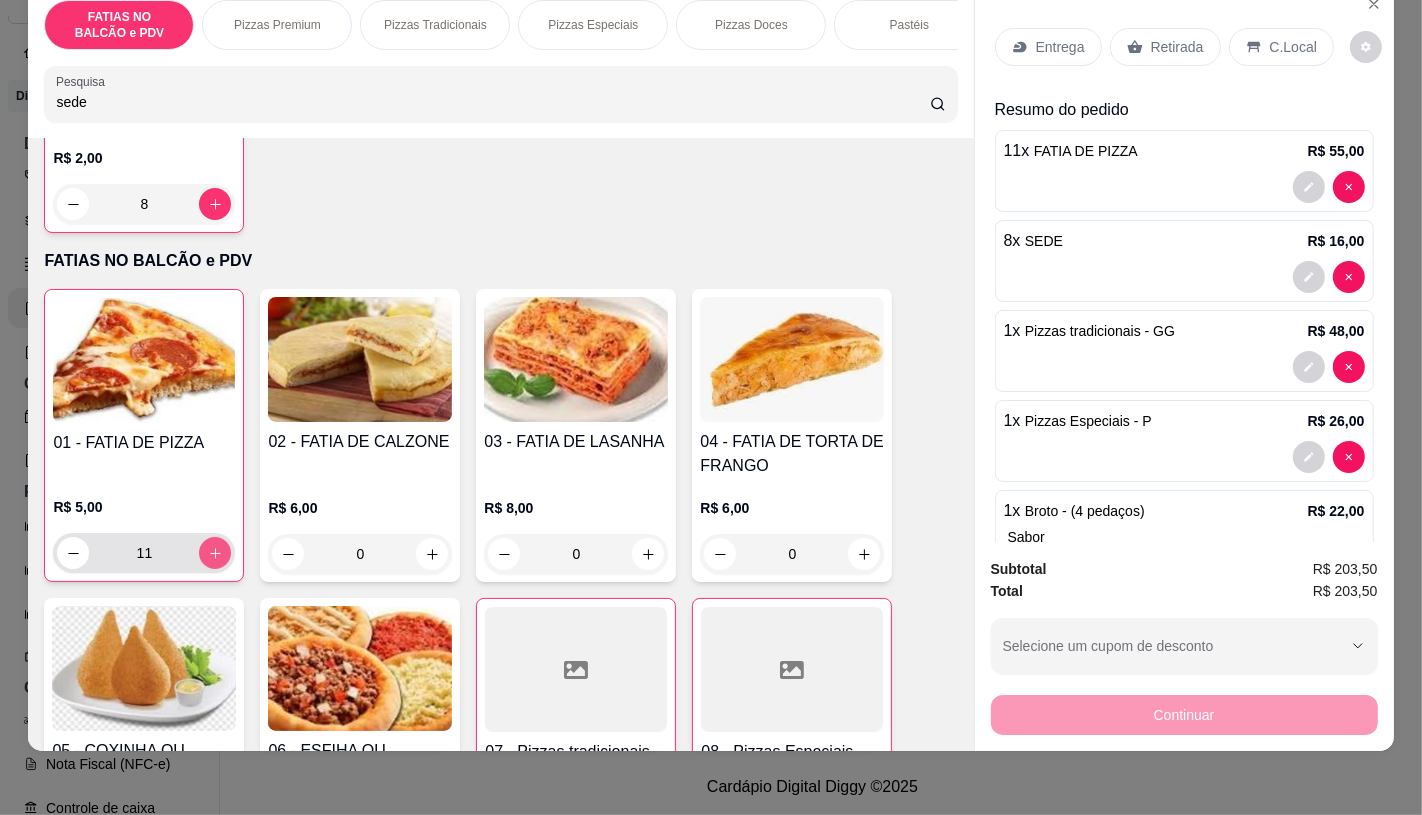 click 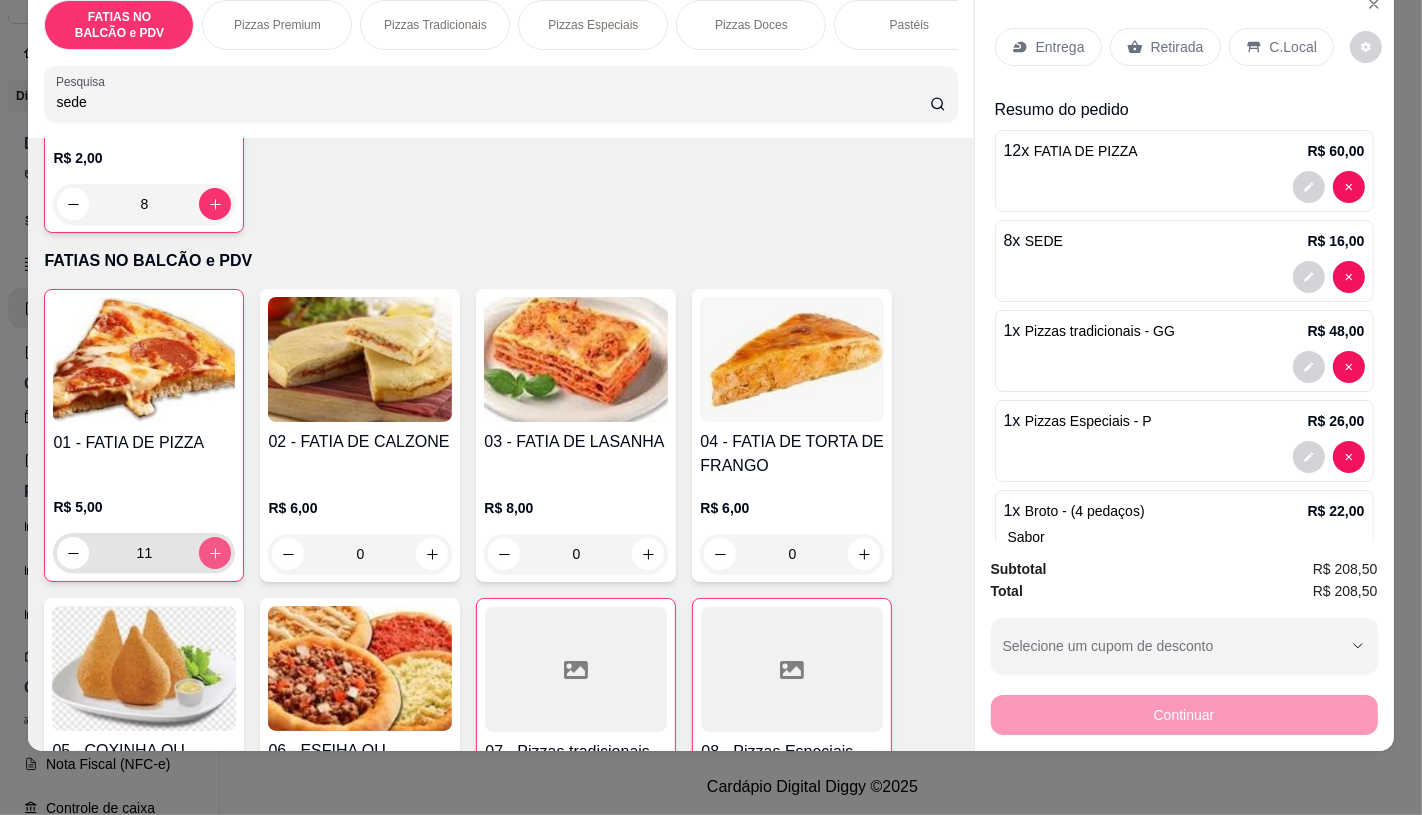 type on "12" 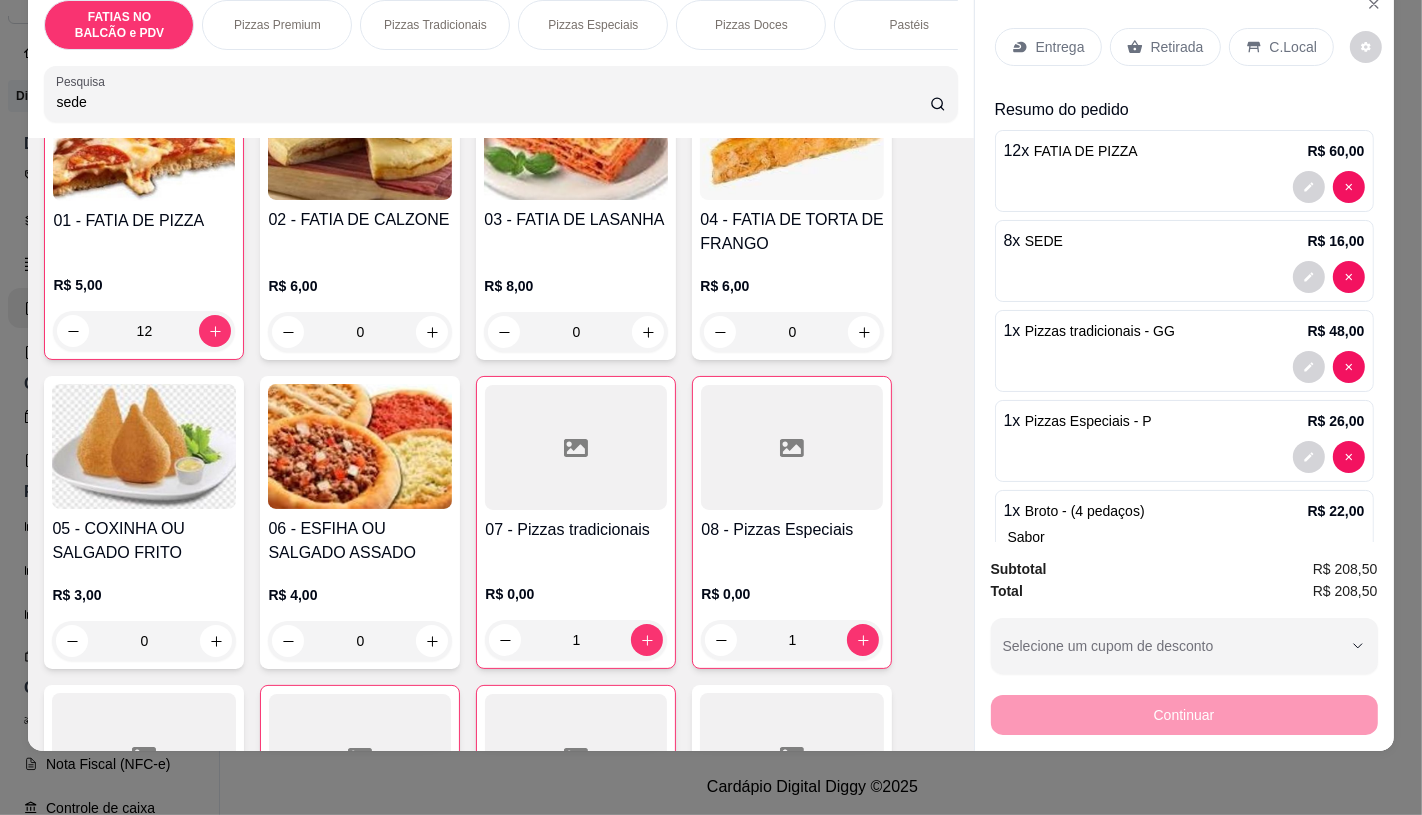 scroll, scrollTop: 862, scrollLeft: 0, axis: vertical 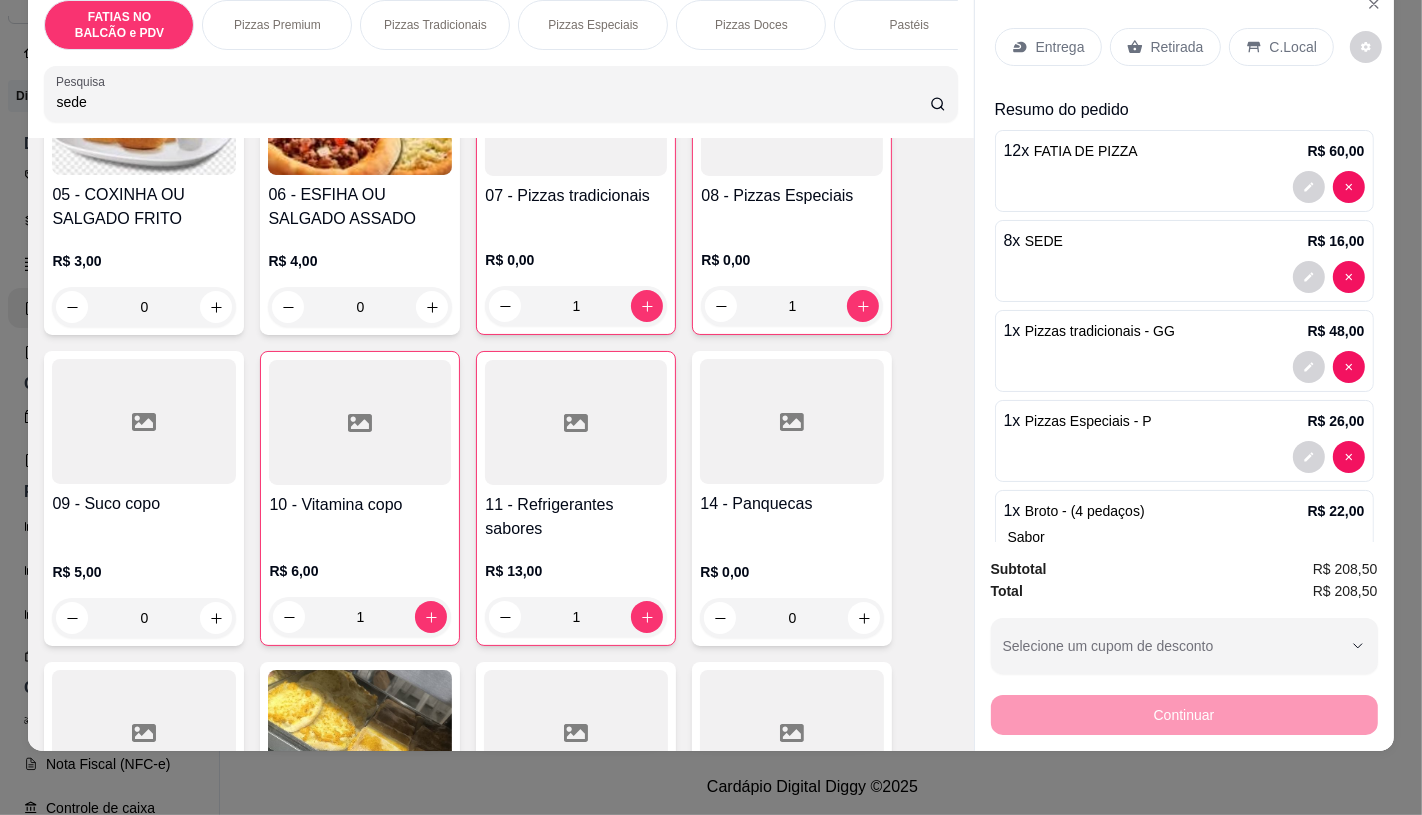 click on "11 - Refrigerantes sabores" at bounding box center [576, 517] 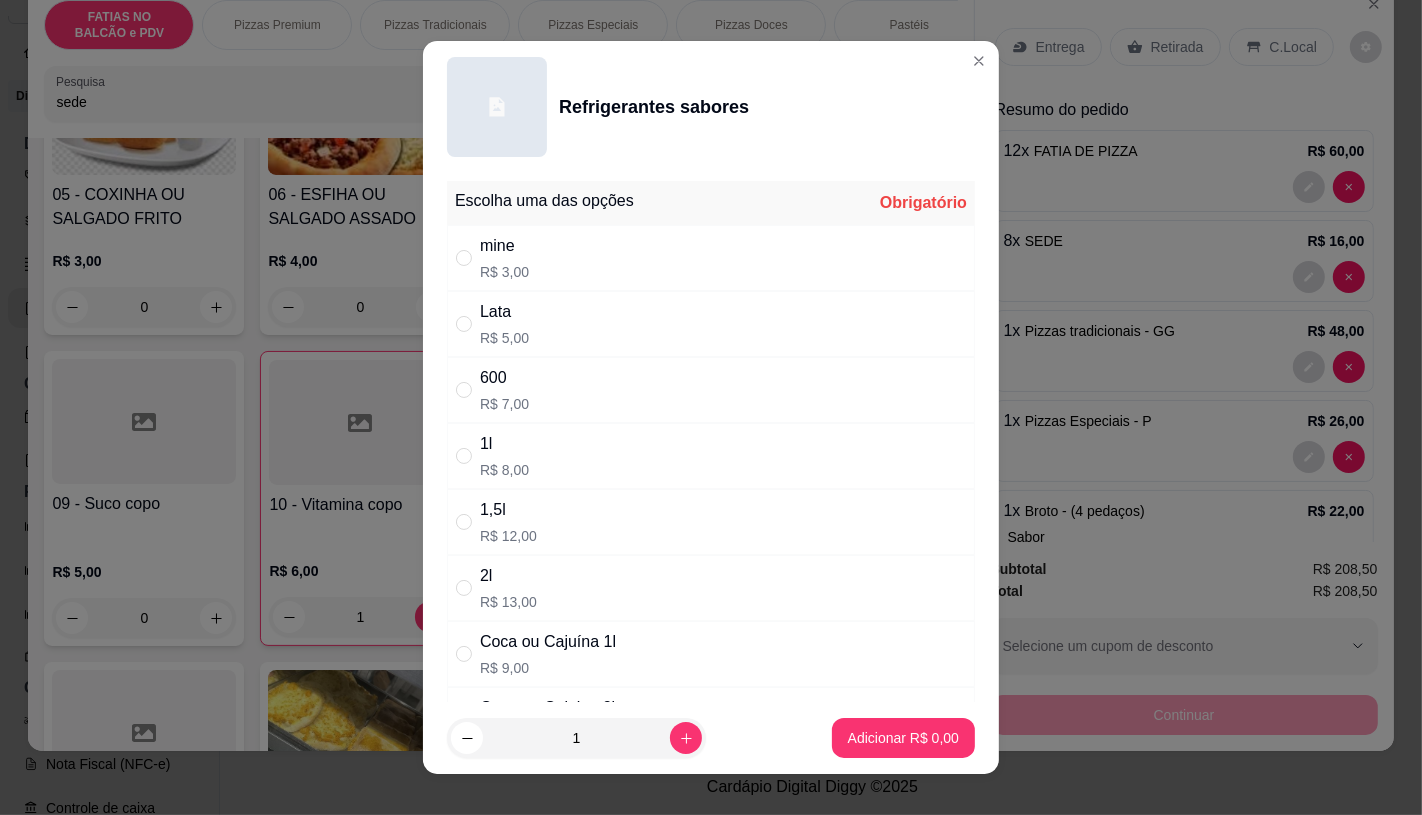 click on "600 R$ 7,00" at bounding box center [711, 390] 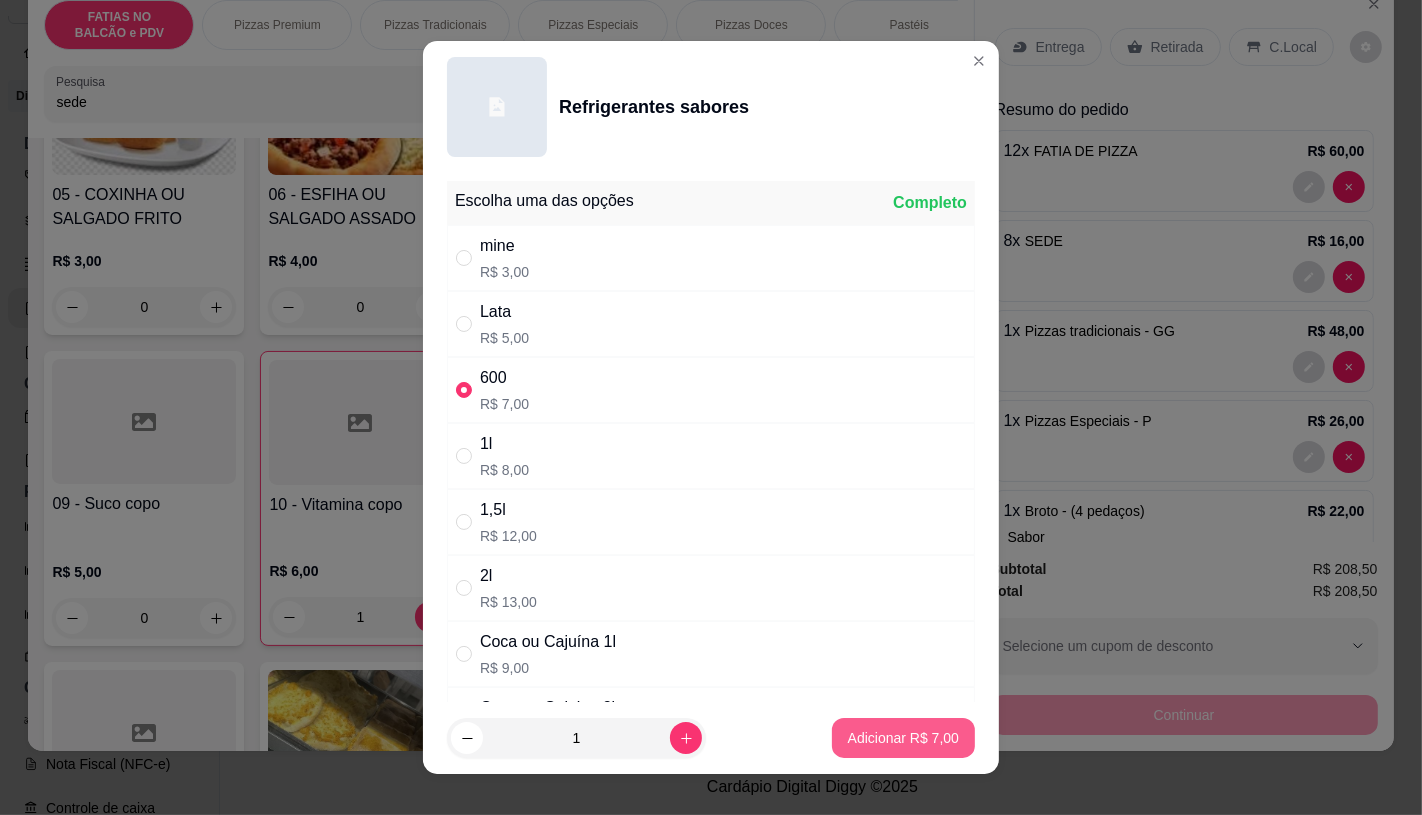 click on "Adicionar   R$ 7,00" at bounding box center (903, 738) 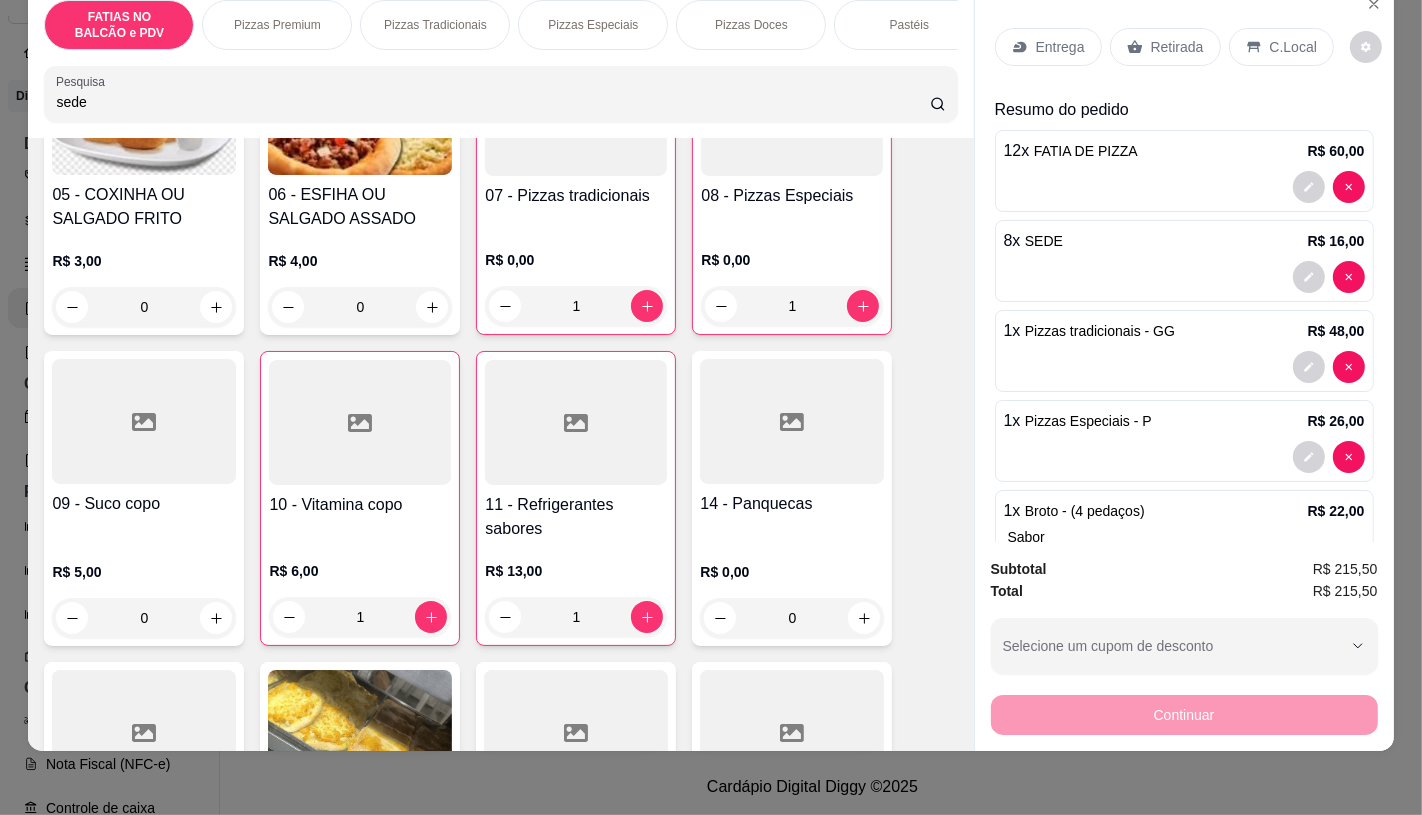 scroll, scrollTop: 0, scrollLeft: 301, axis: horizontal 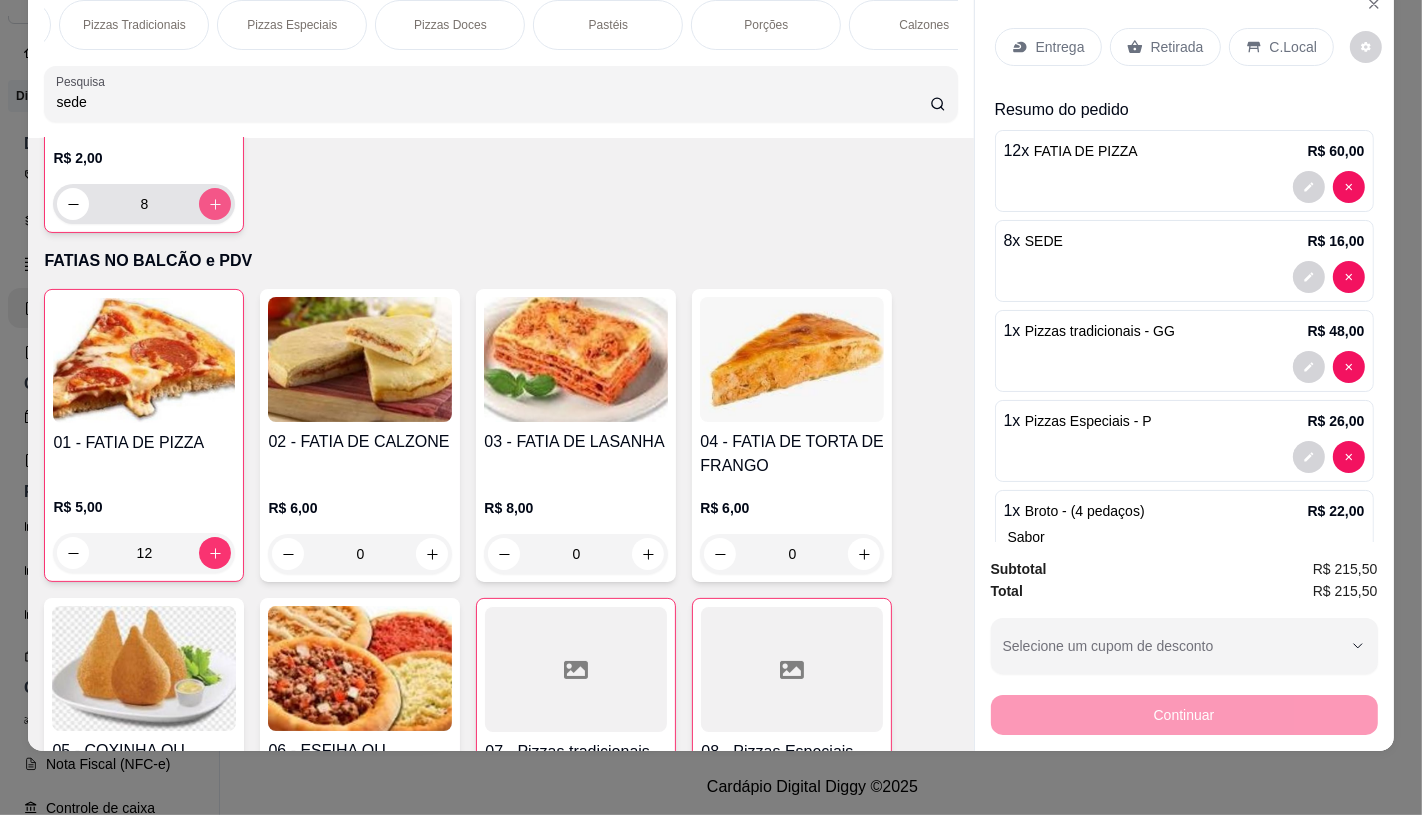 click at bounding box center [215, 204] 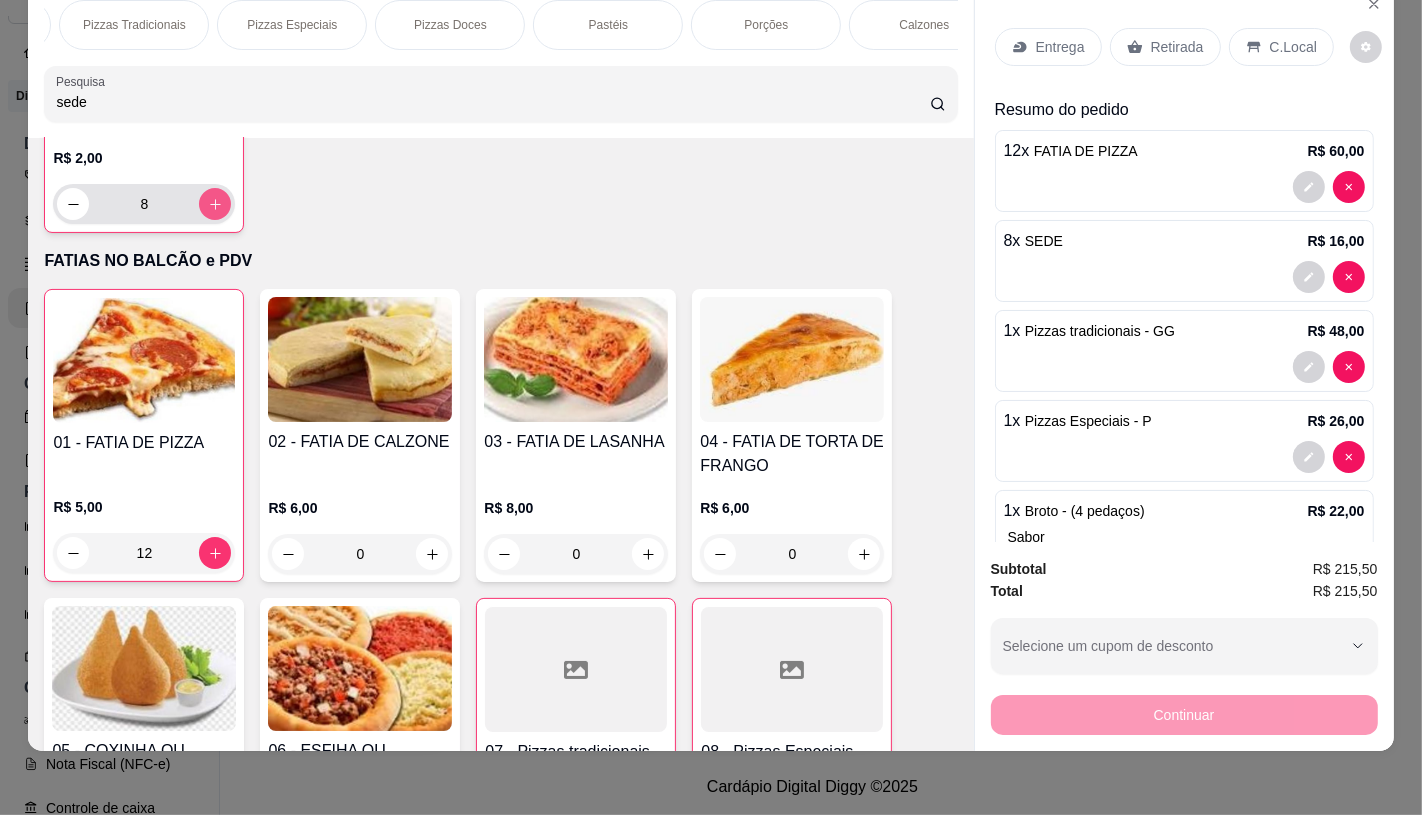 type on "9" 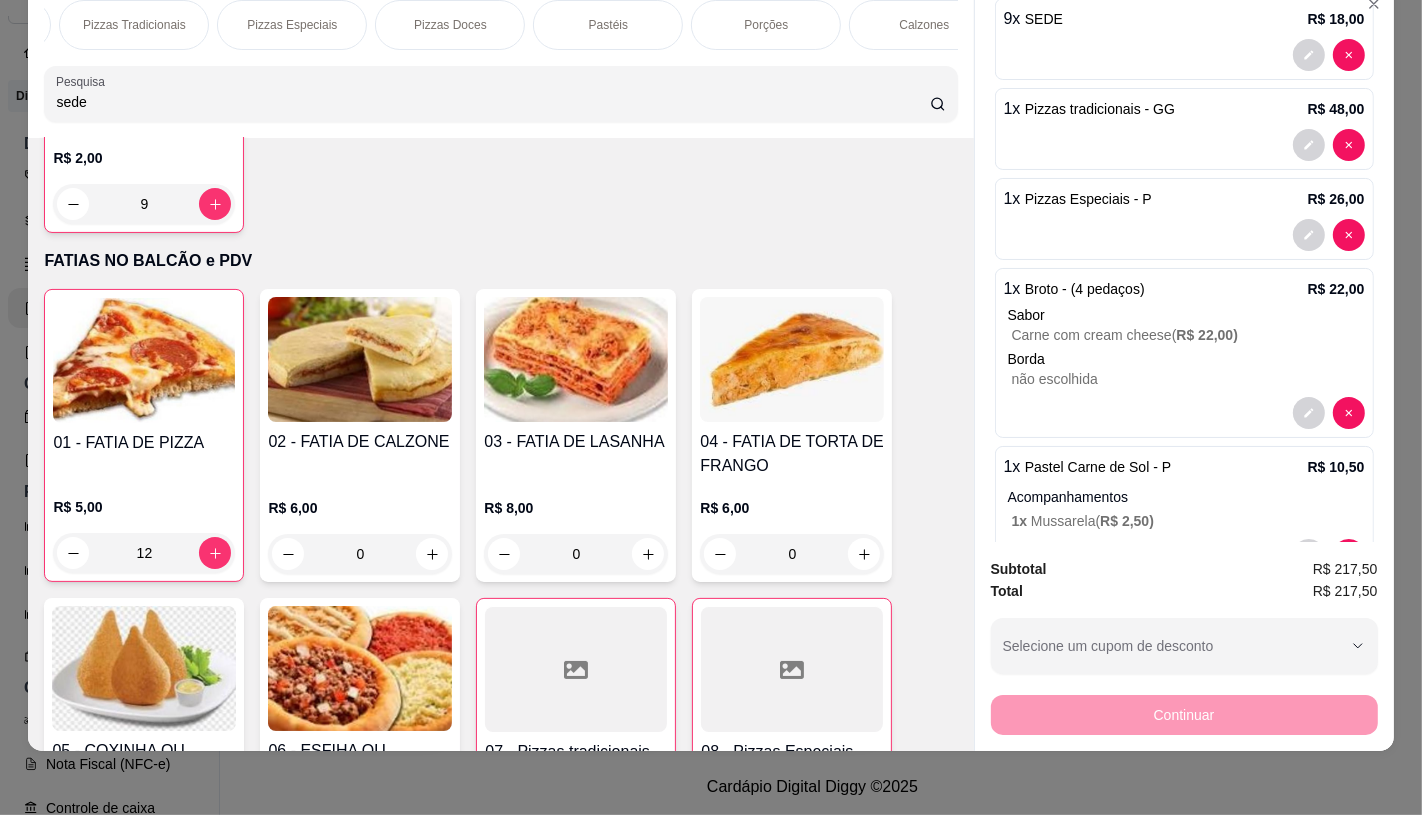 scroll, scrollTop: 702, scrollLeft: 0, axis: vertical 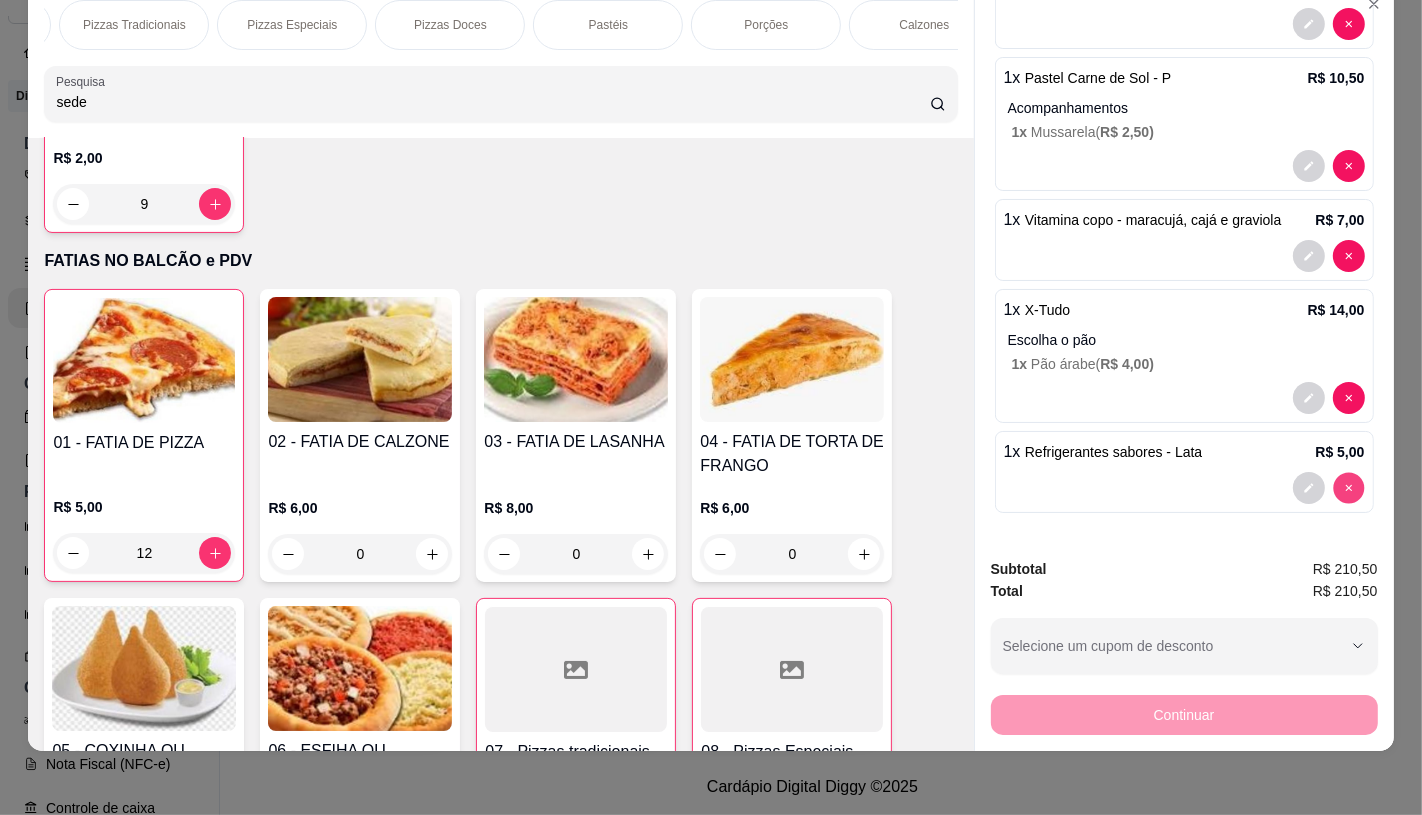 type on "0" 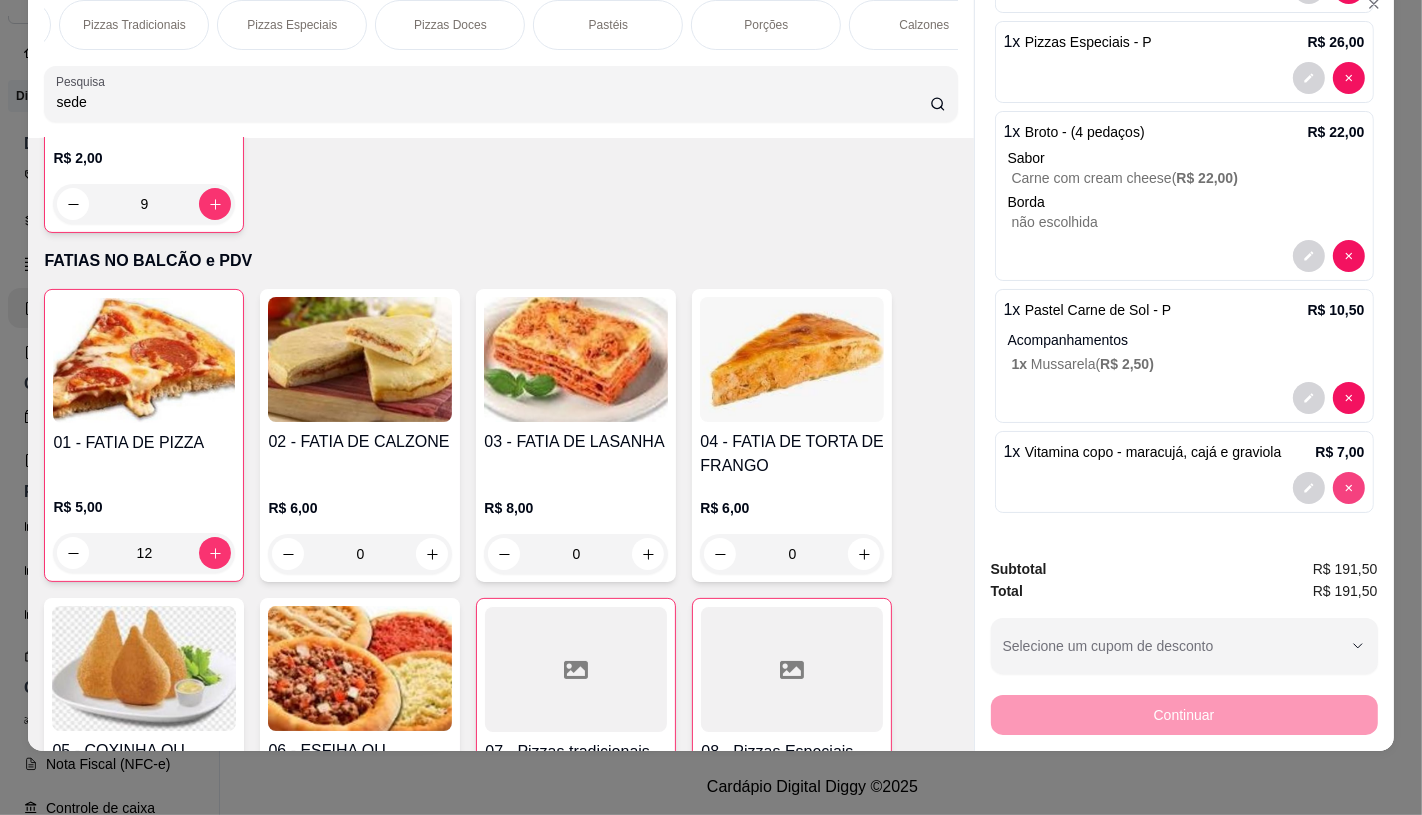 type on "0" 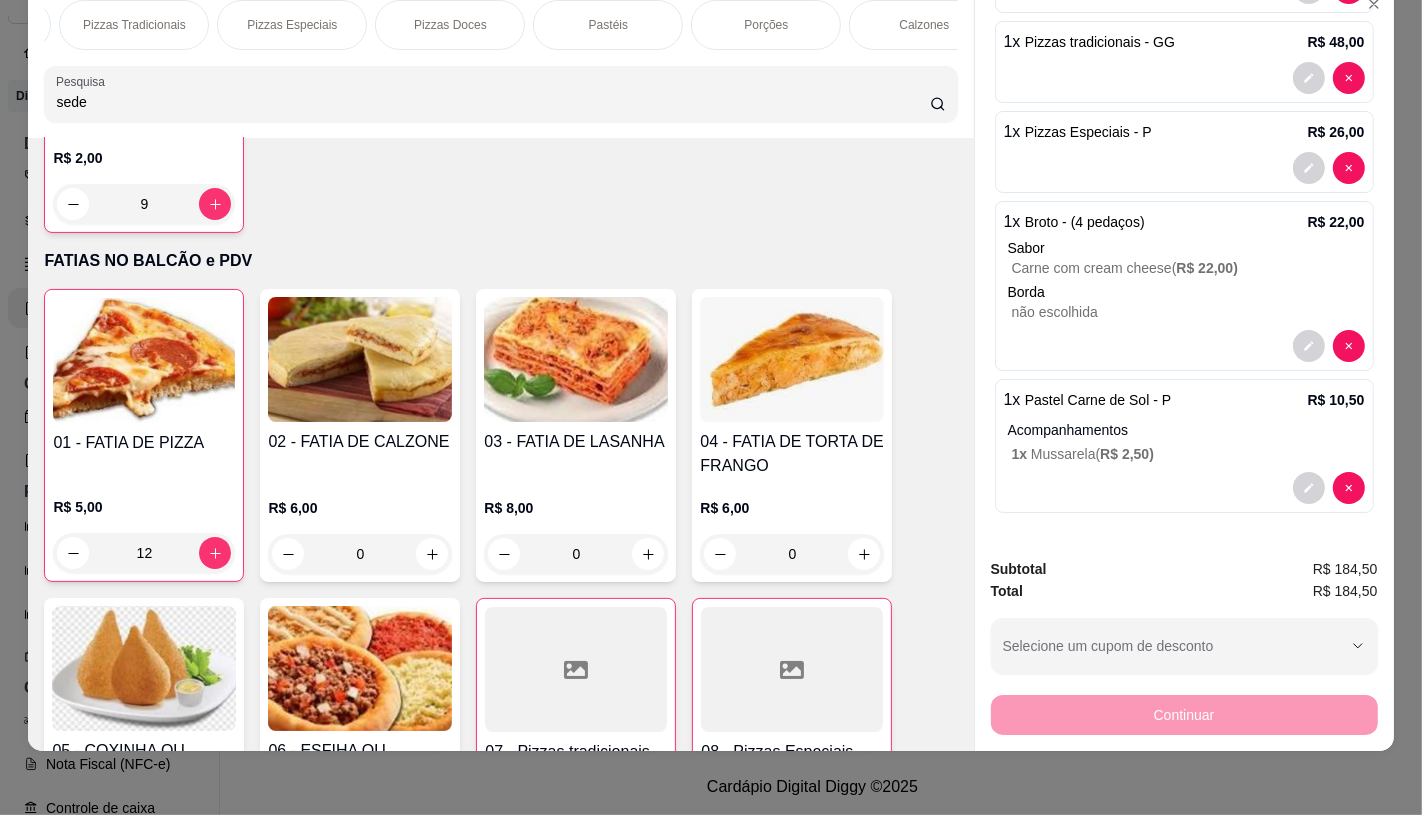 scroll, scrollTop: 288, scrollLeft: 0, axis: vertical 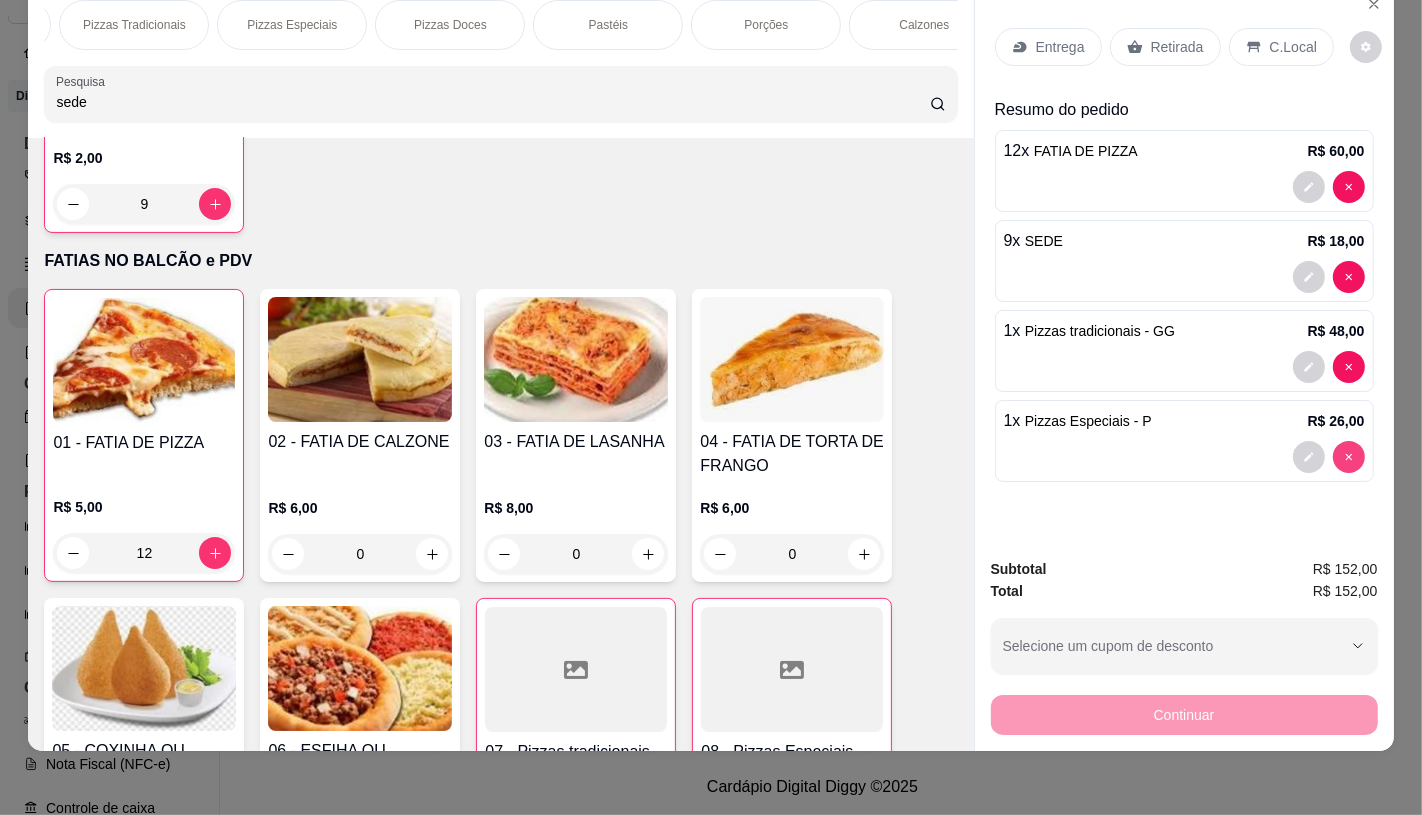 type on "0" 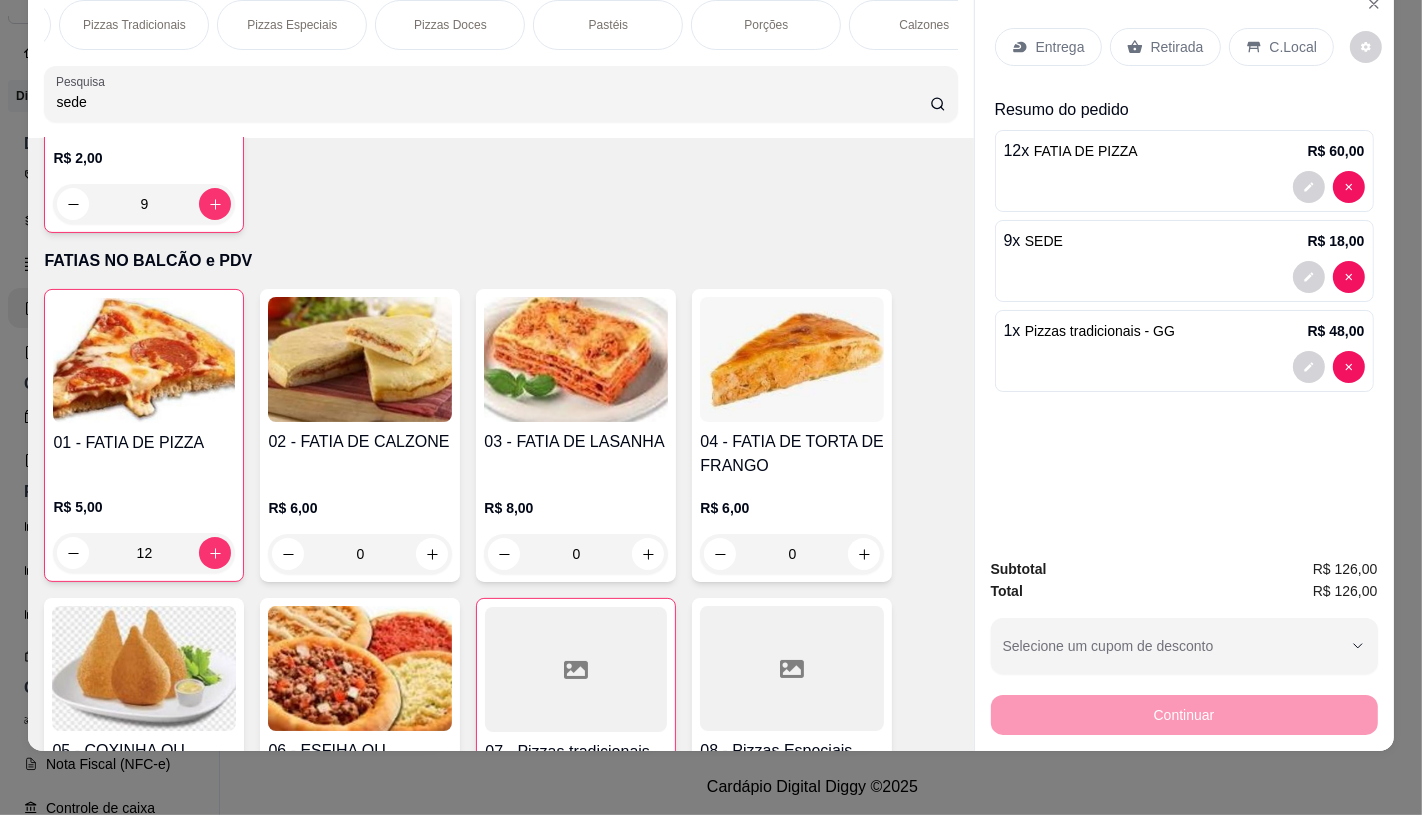 type on "0" 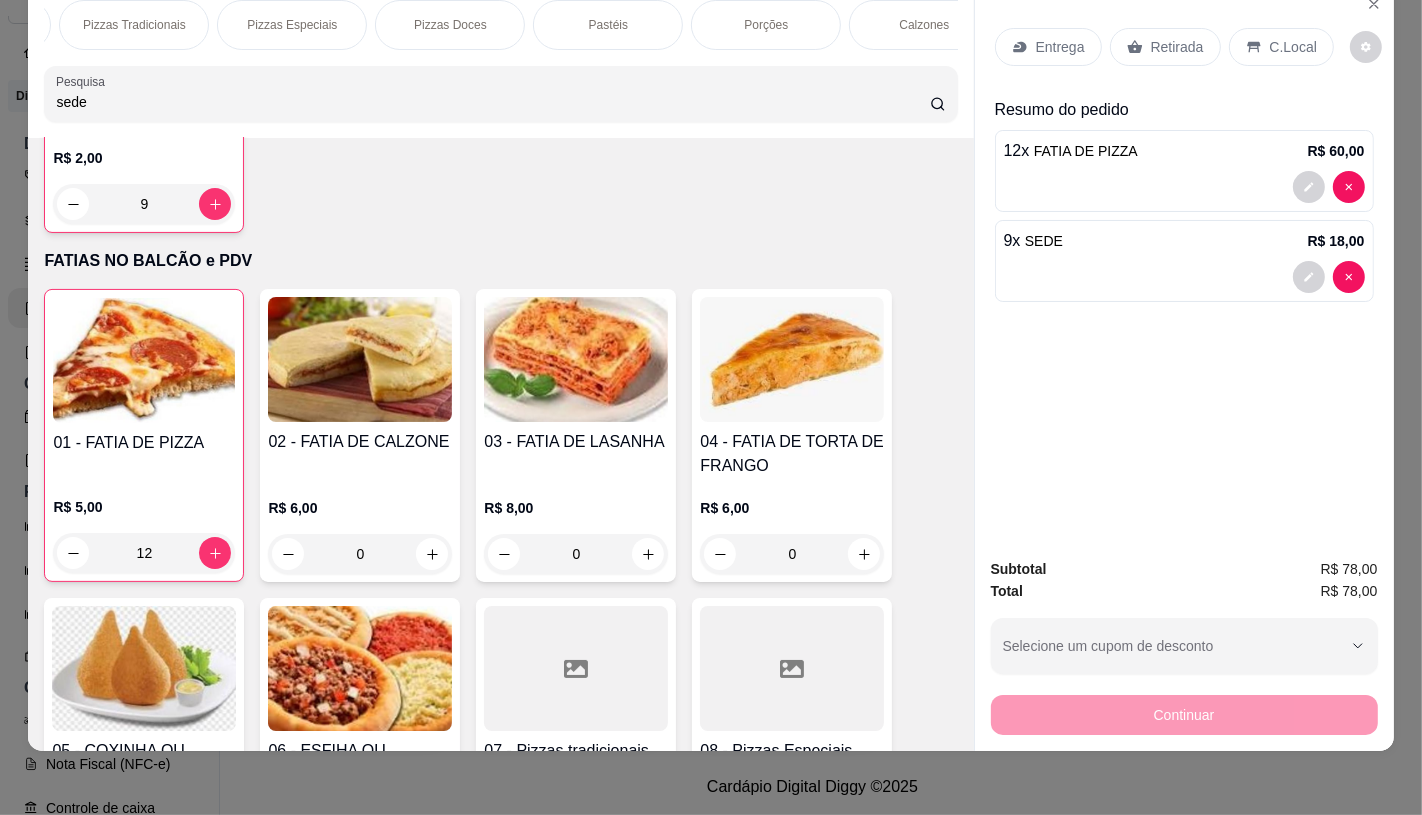 click on "9 x   SEDE R$ 18,00" at bounding box center [1184, 261] 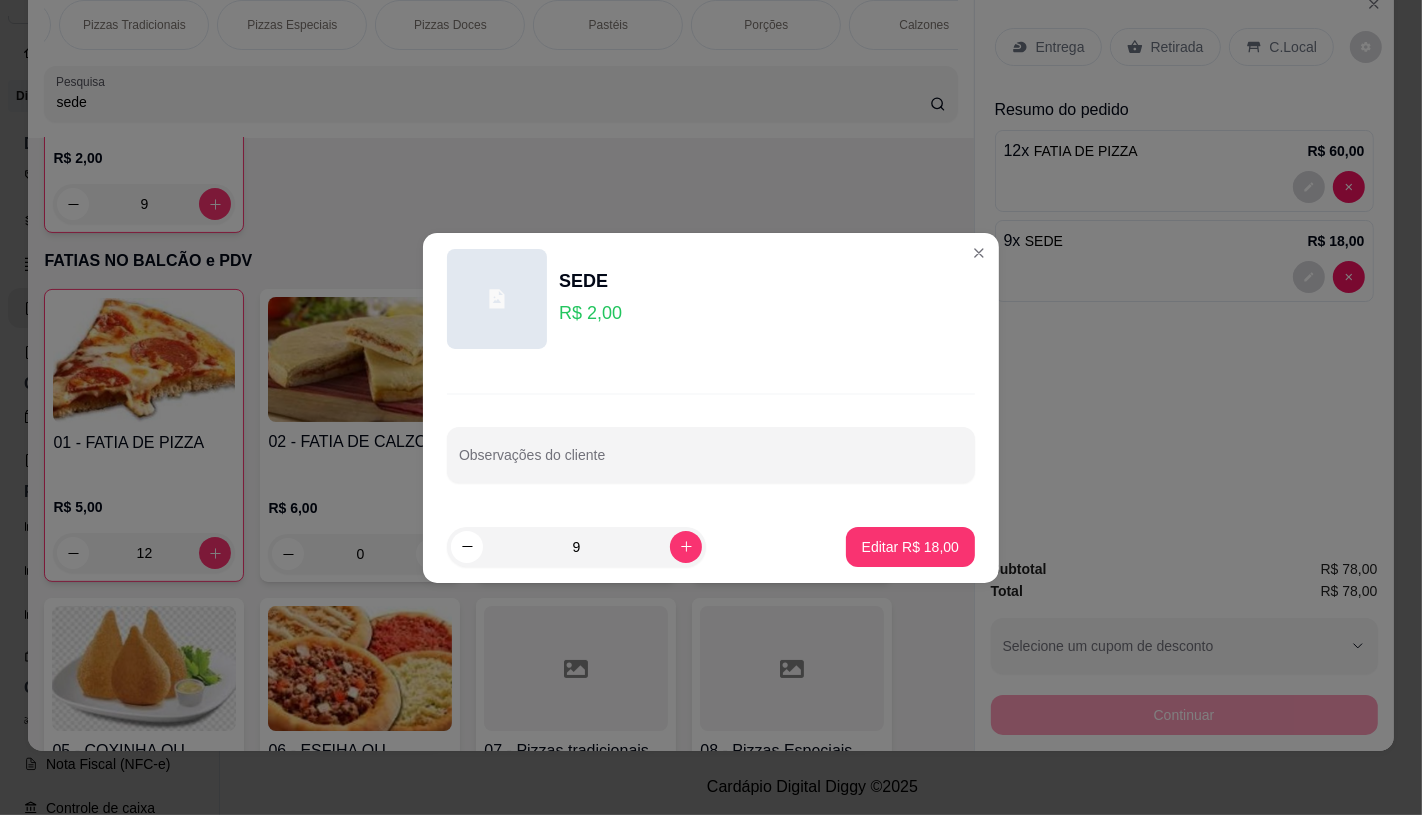 click on "9 x   SEDE R$ 18,00" at bounding box center [711, 547] 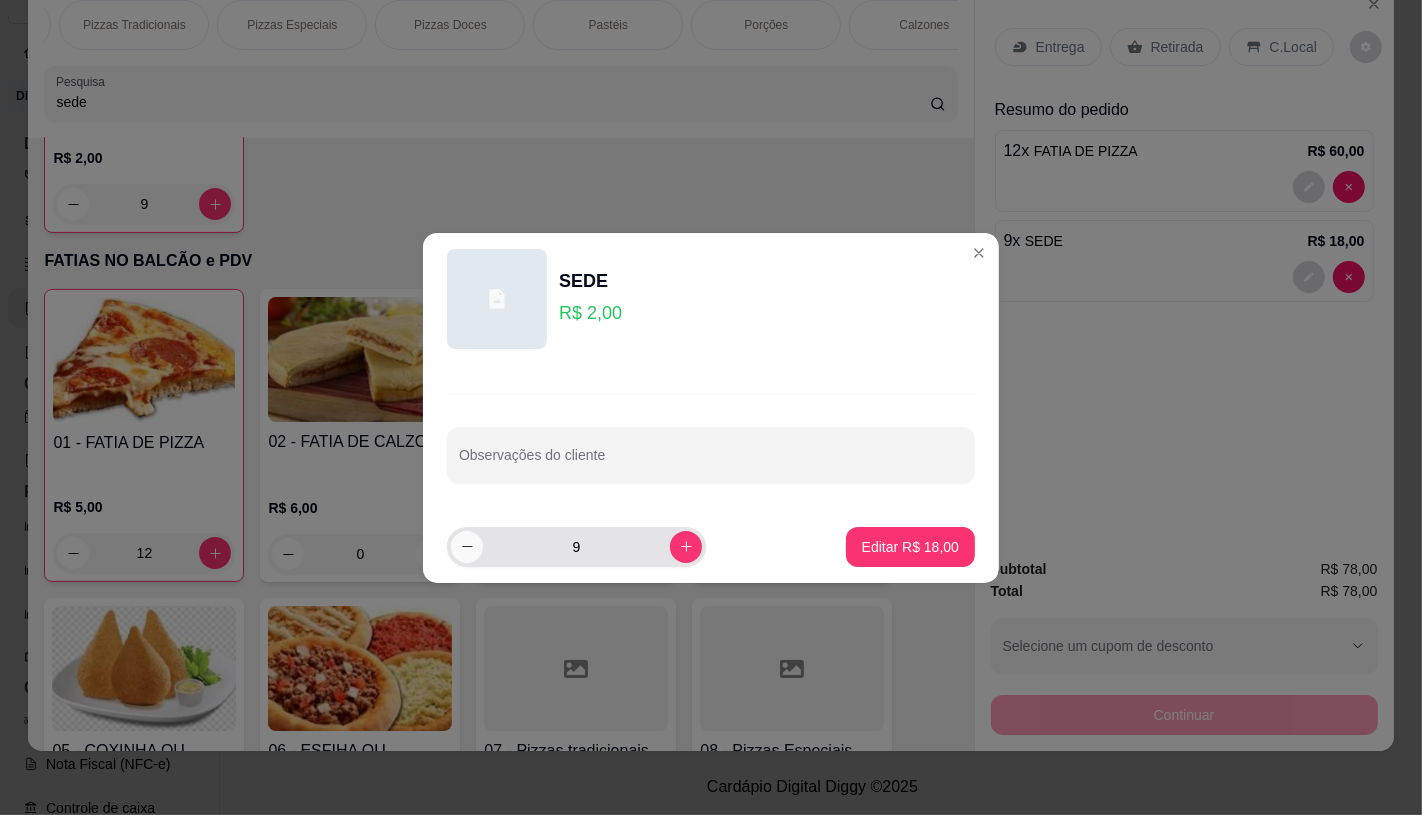 click 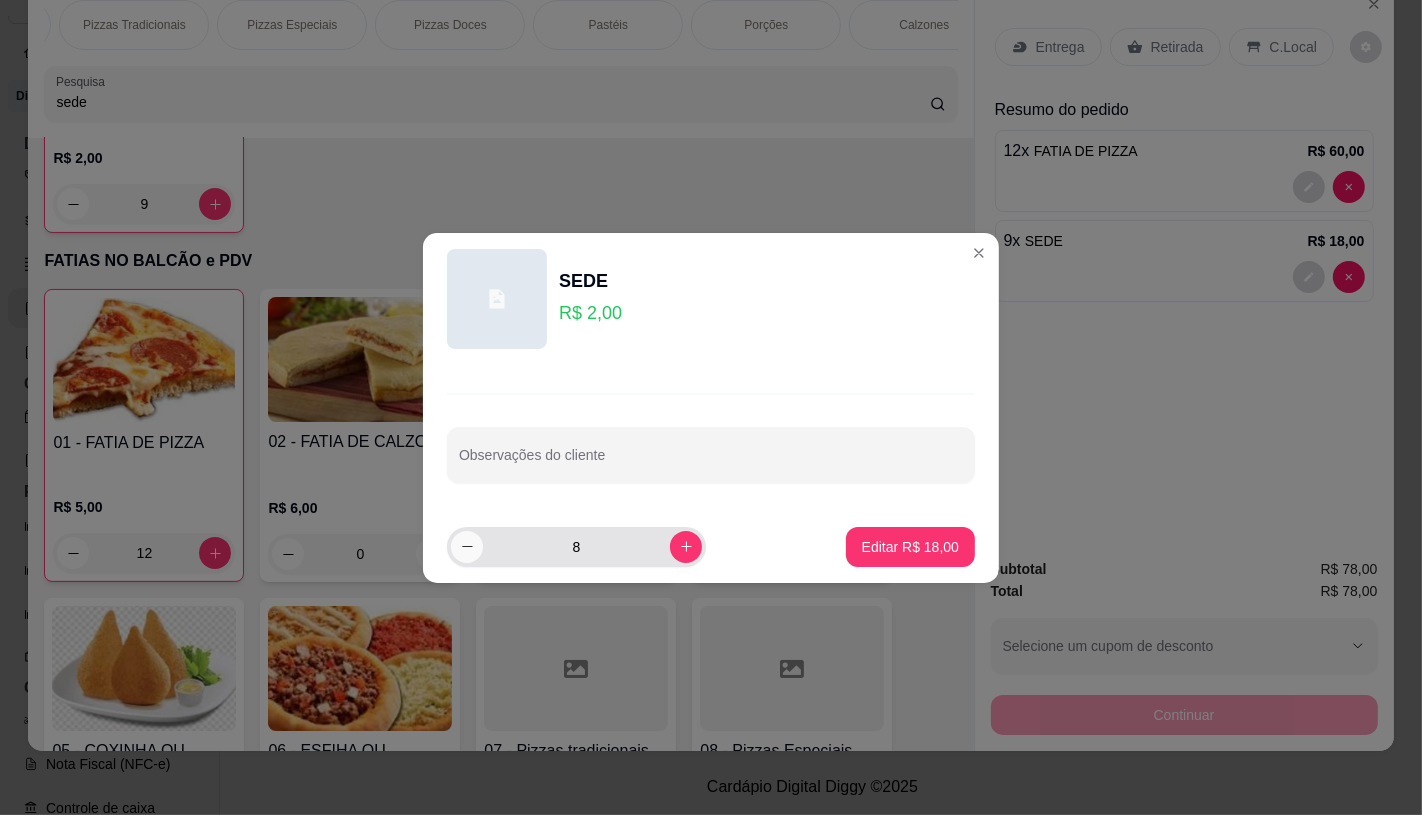 click 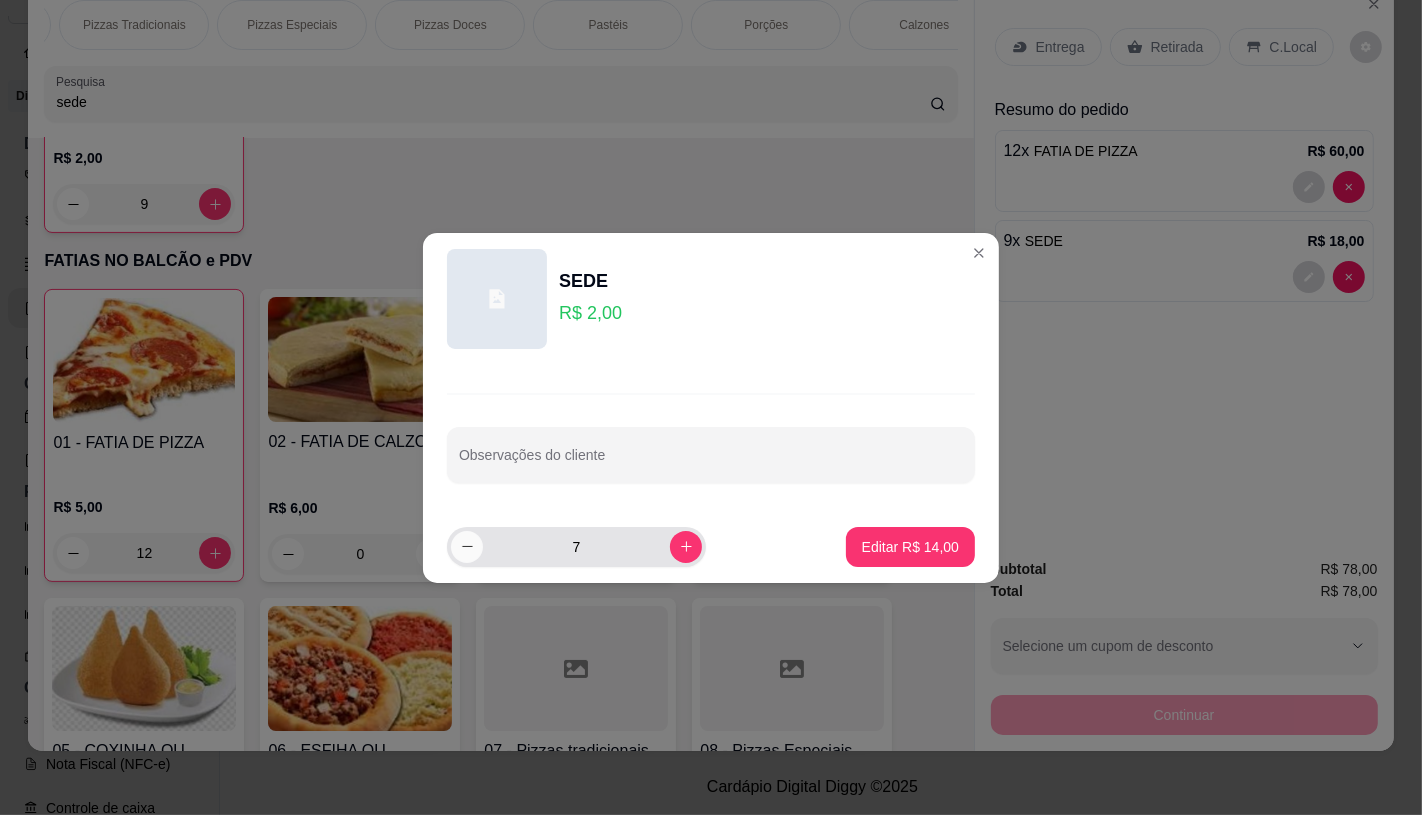 click 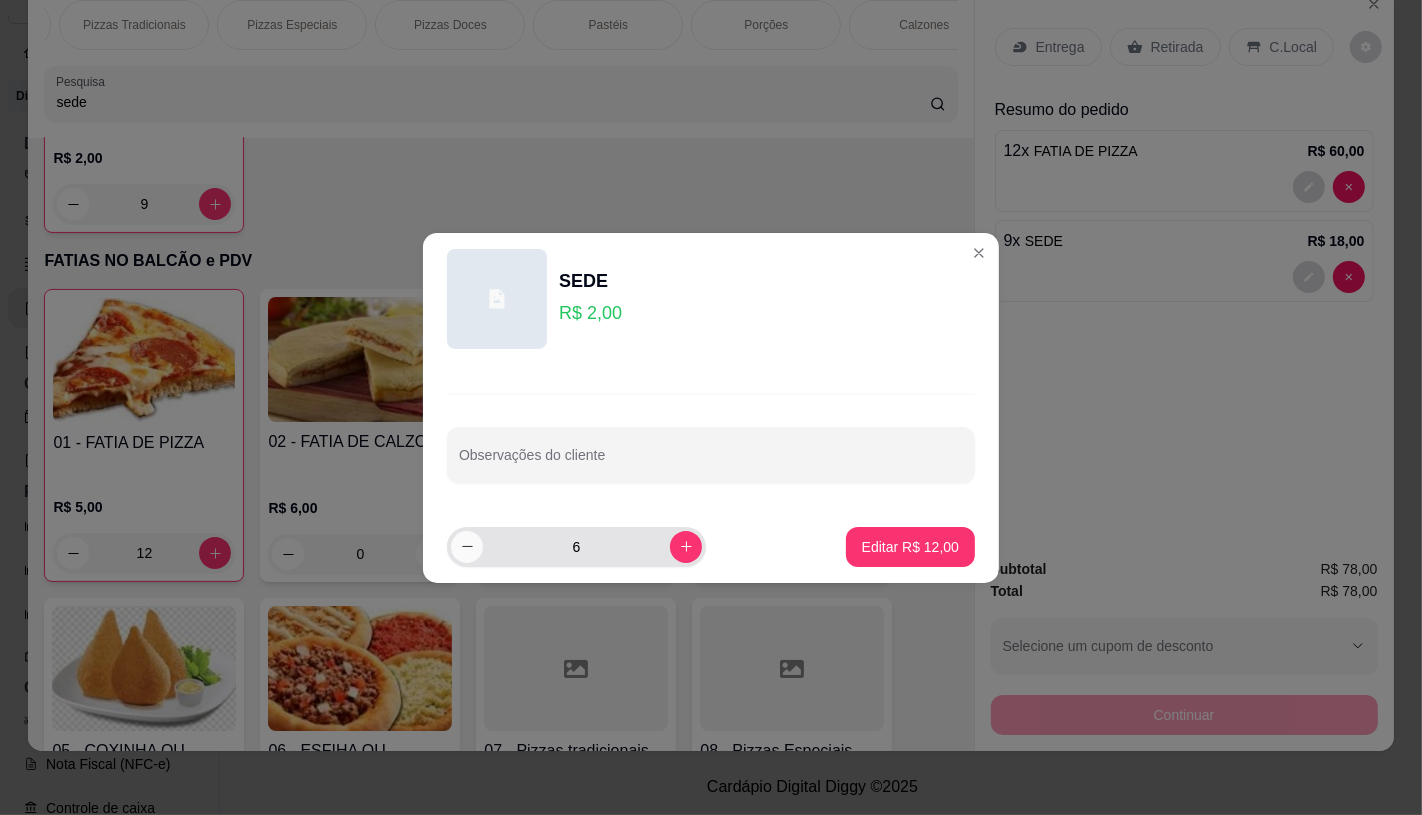 click 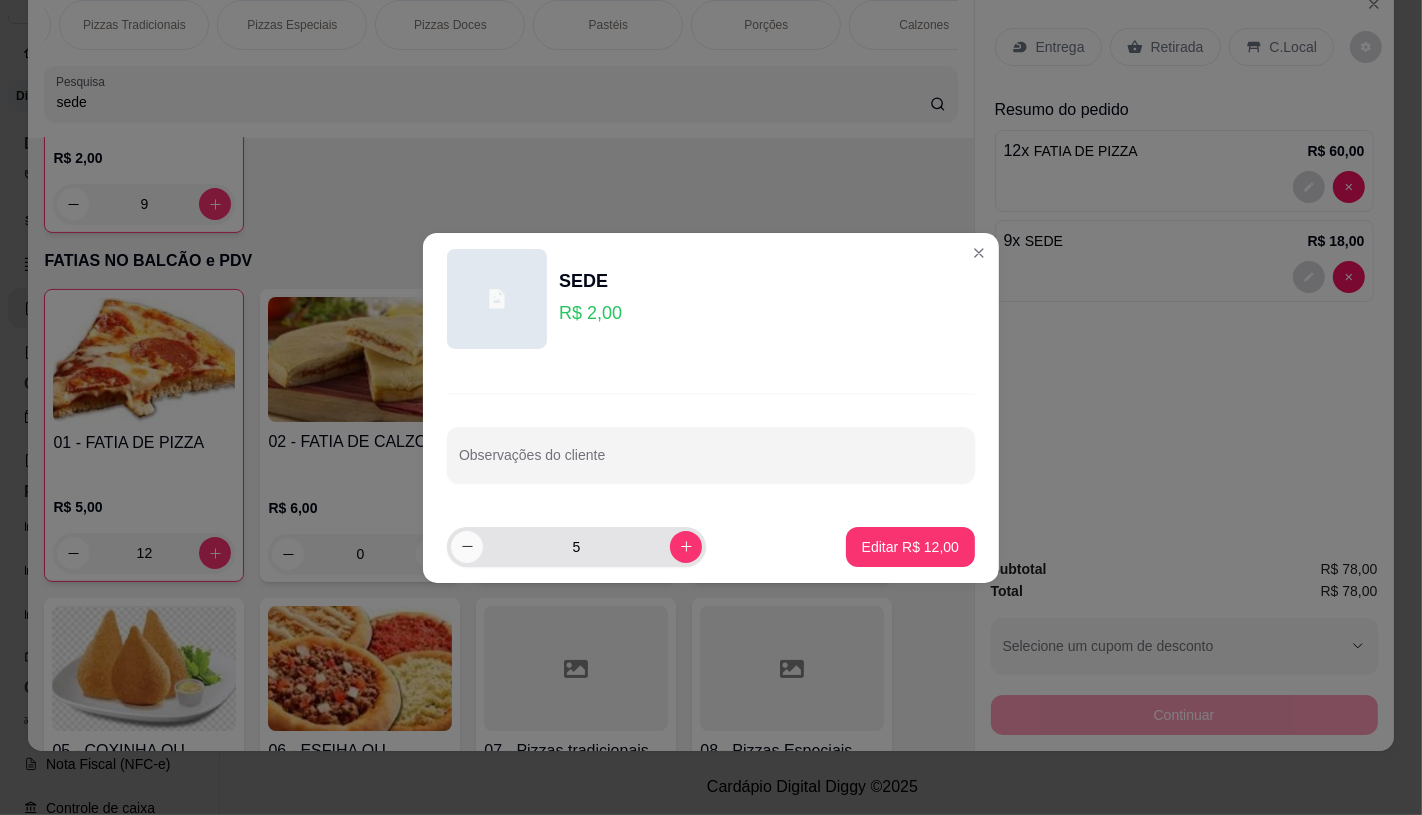 click 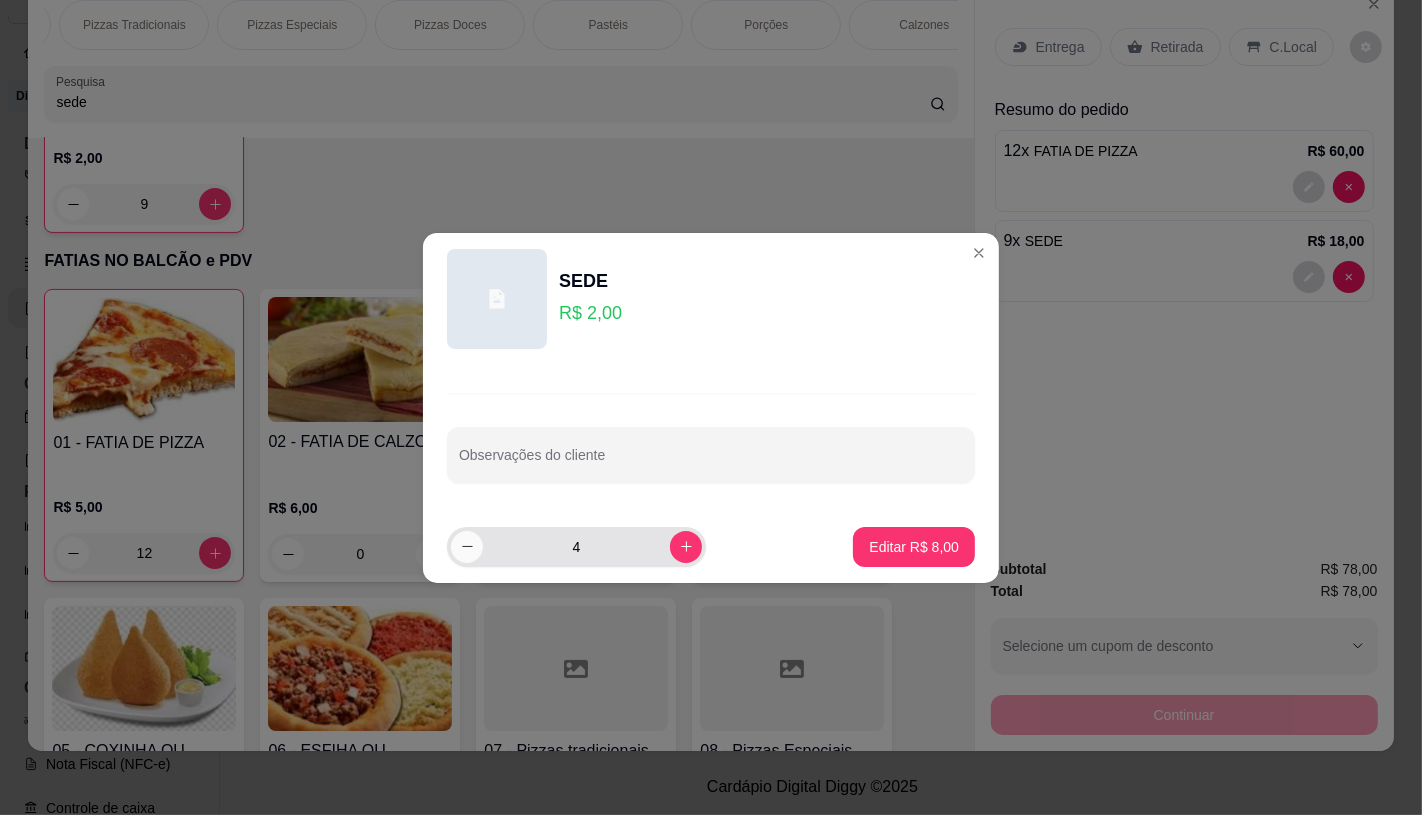 click 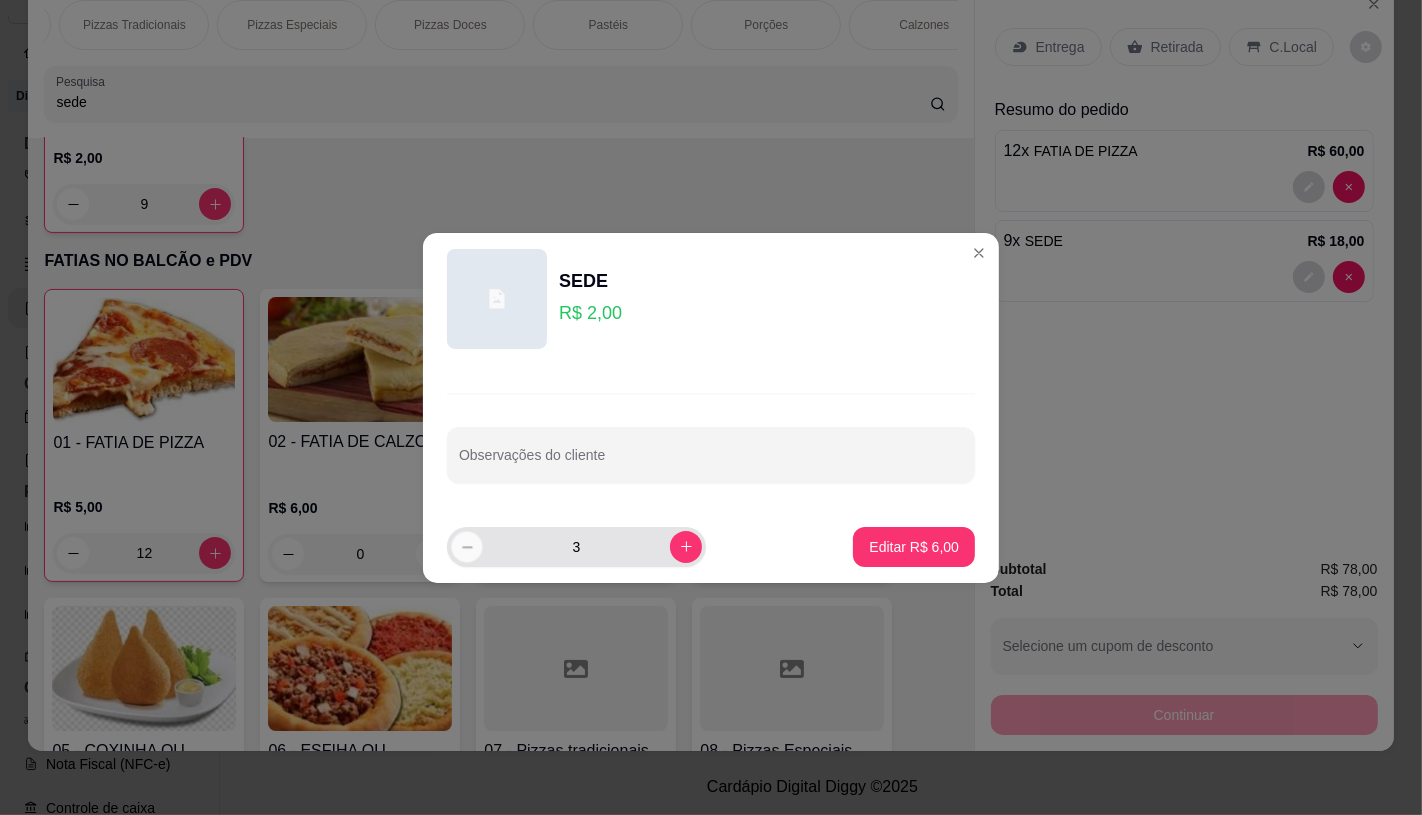 click 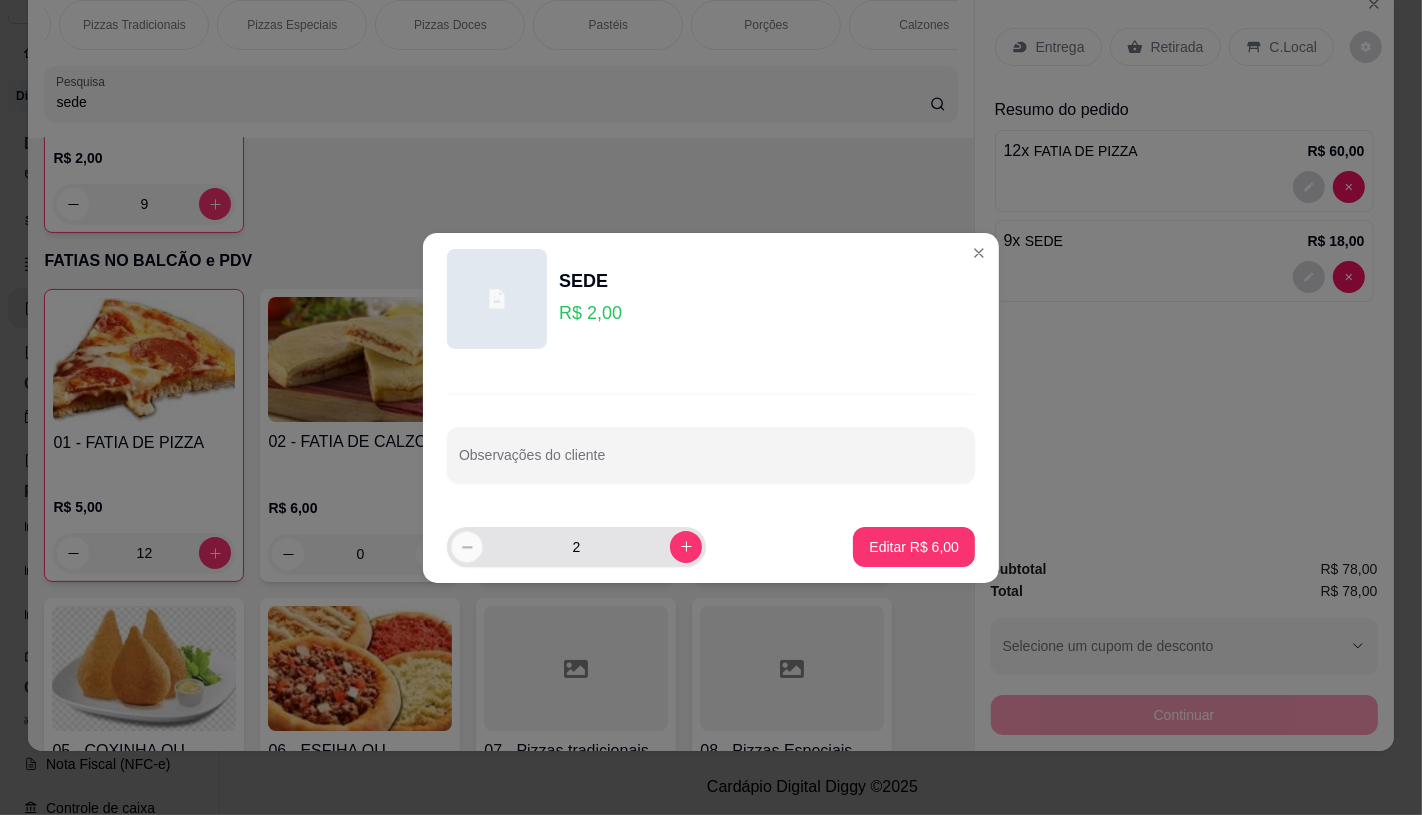 click 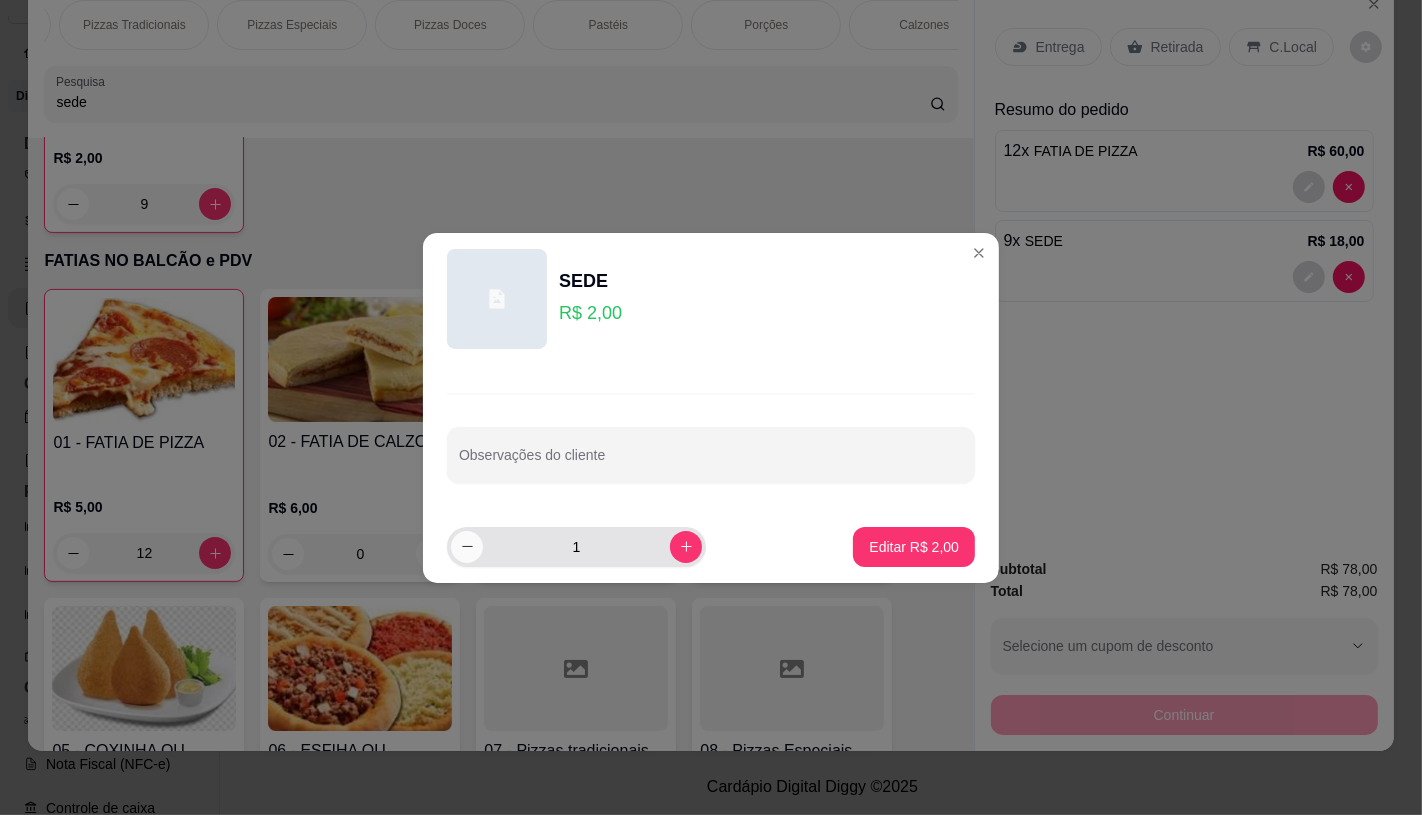 click 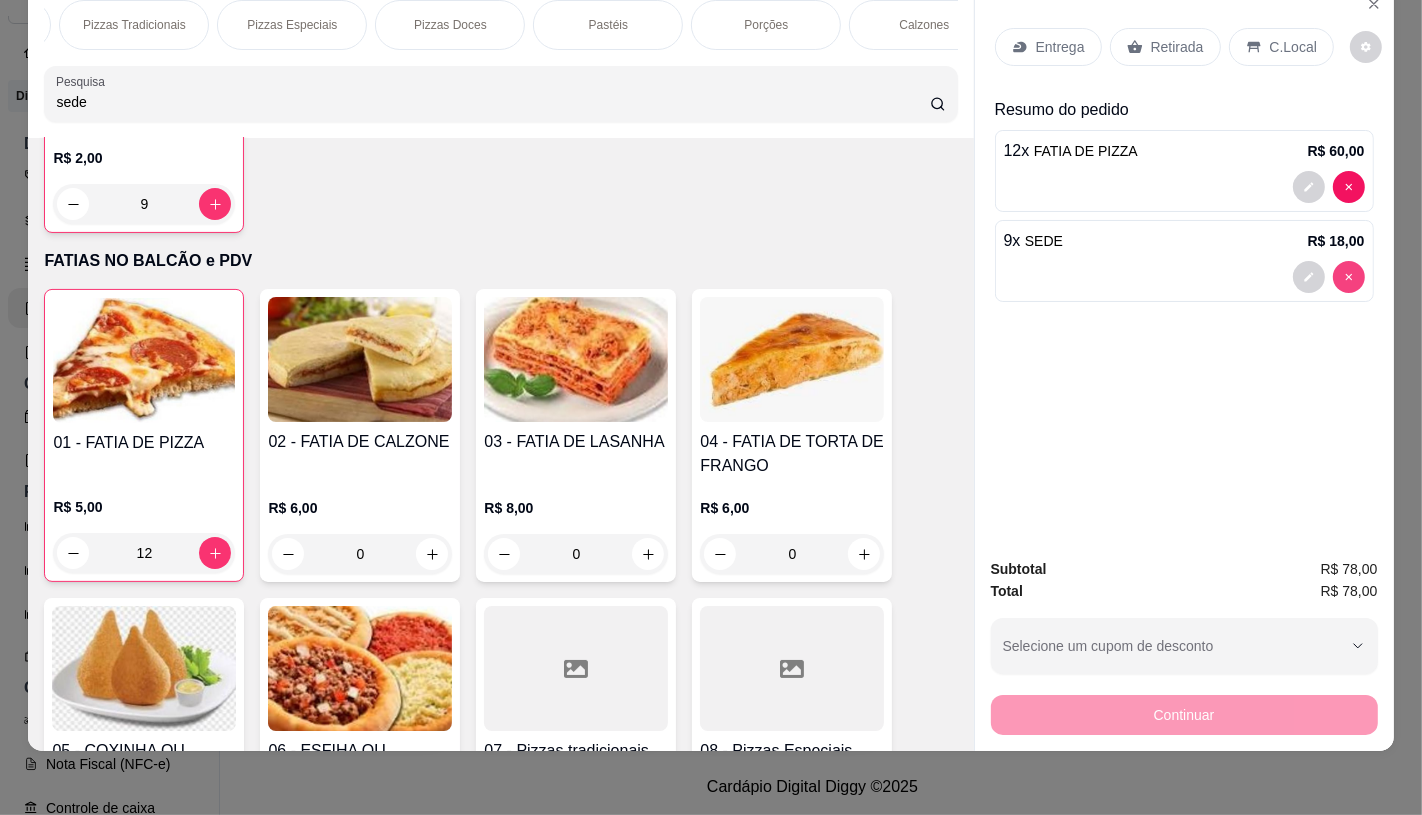 type on "0" 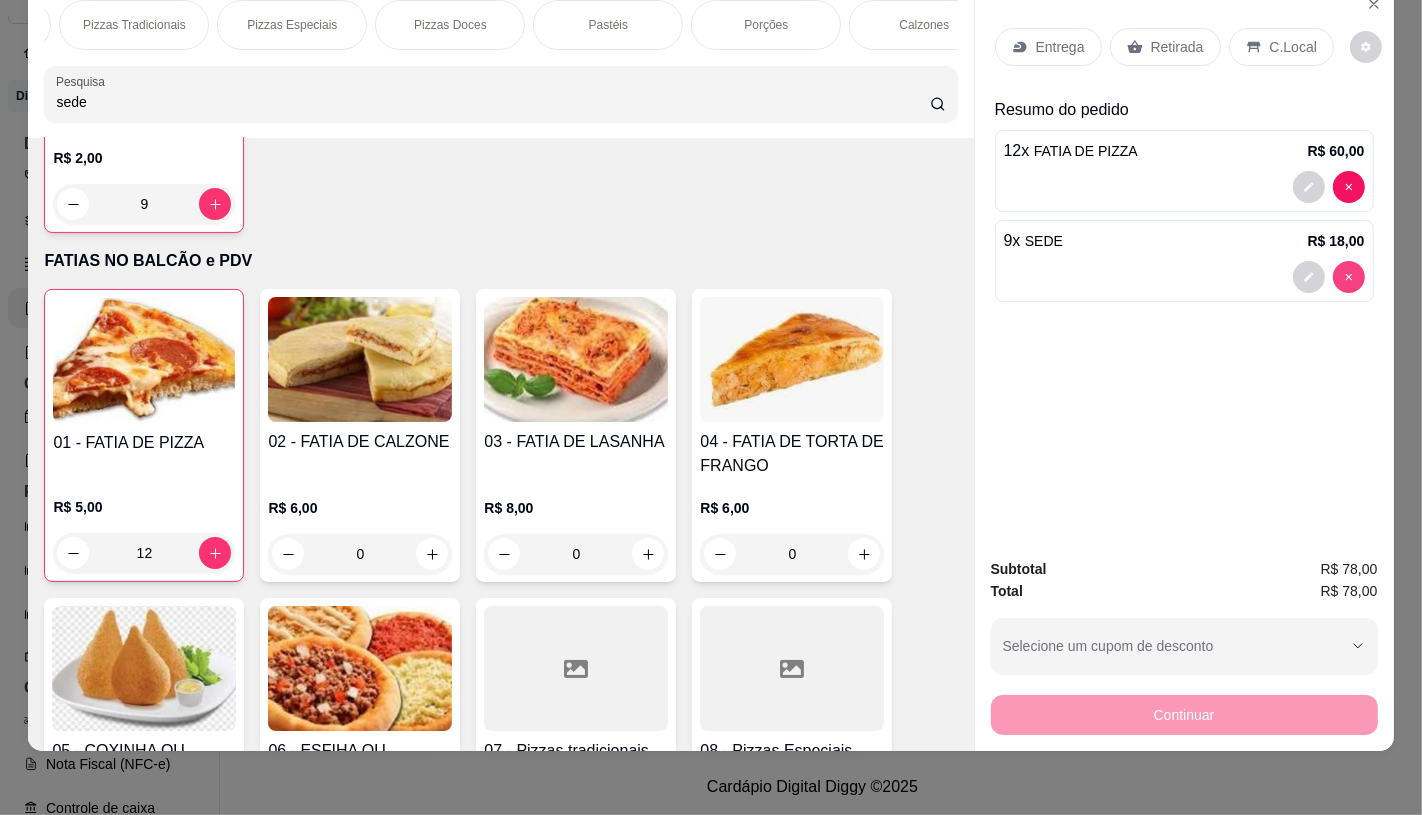 type on "0" 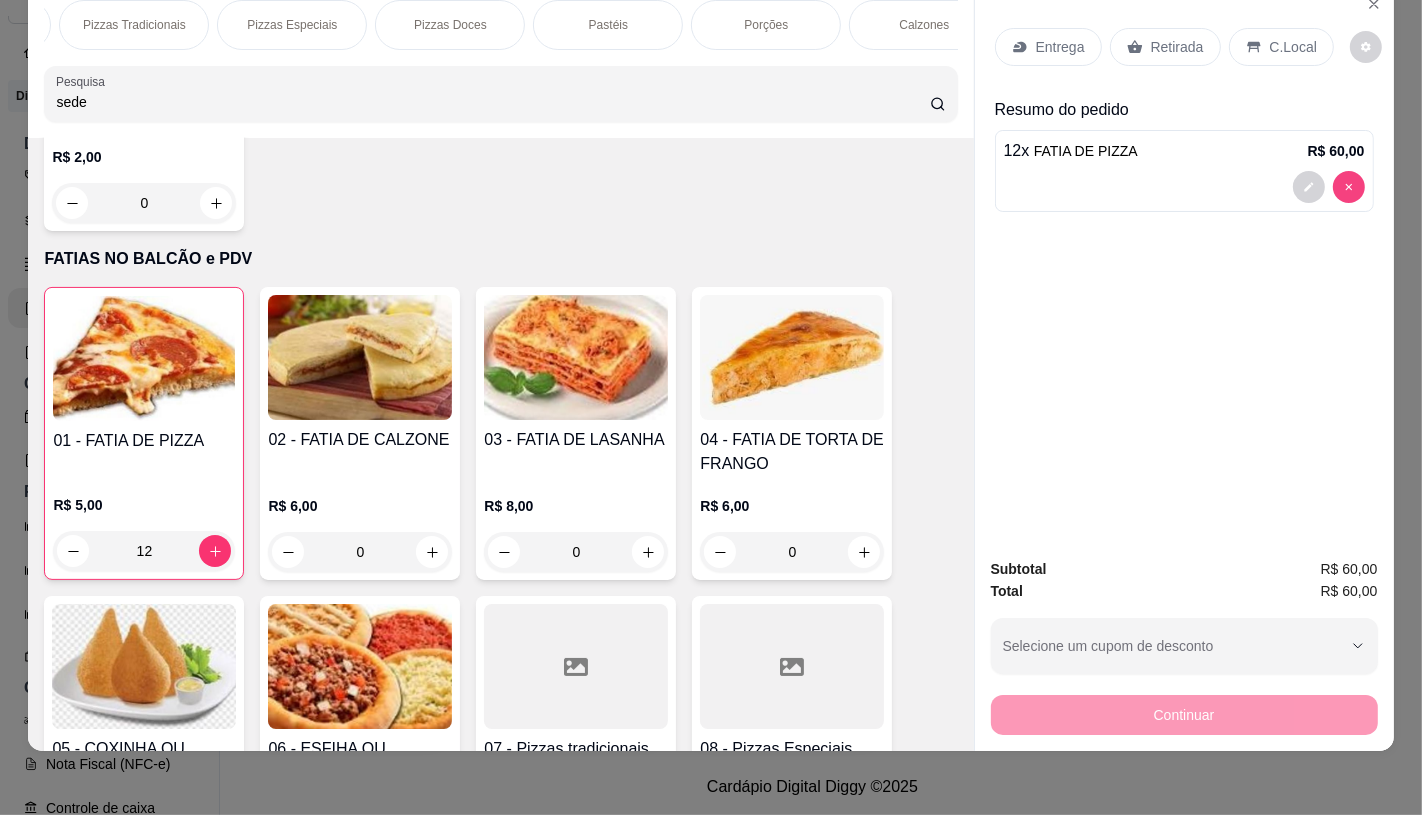 scroll, scrollTop: 305, scrollLeft: 0, axis: vertical 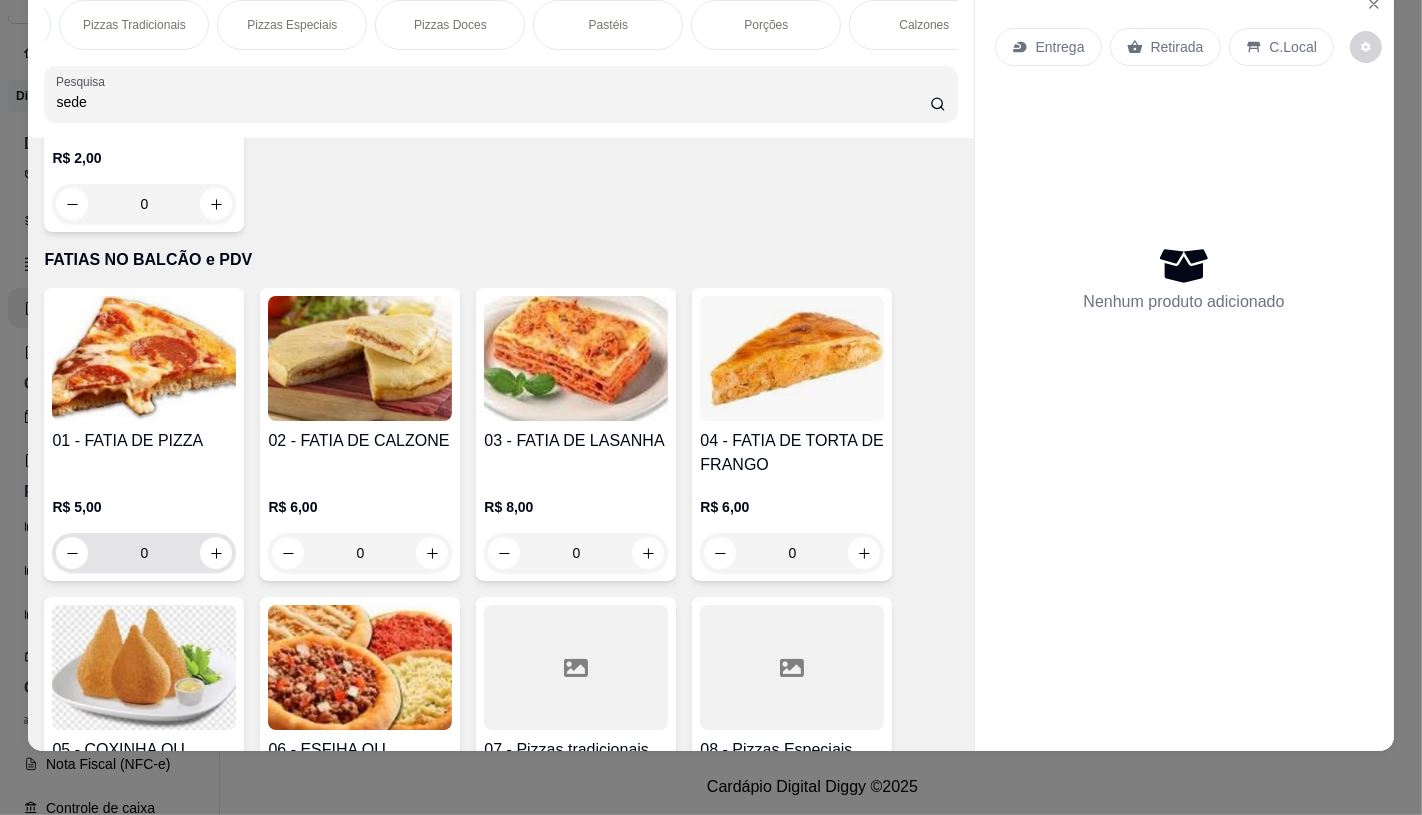 click on "0" at bounding box center (144, 553) 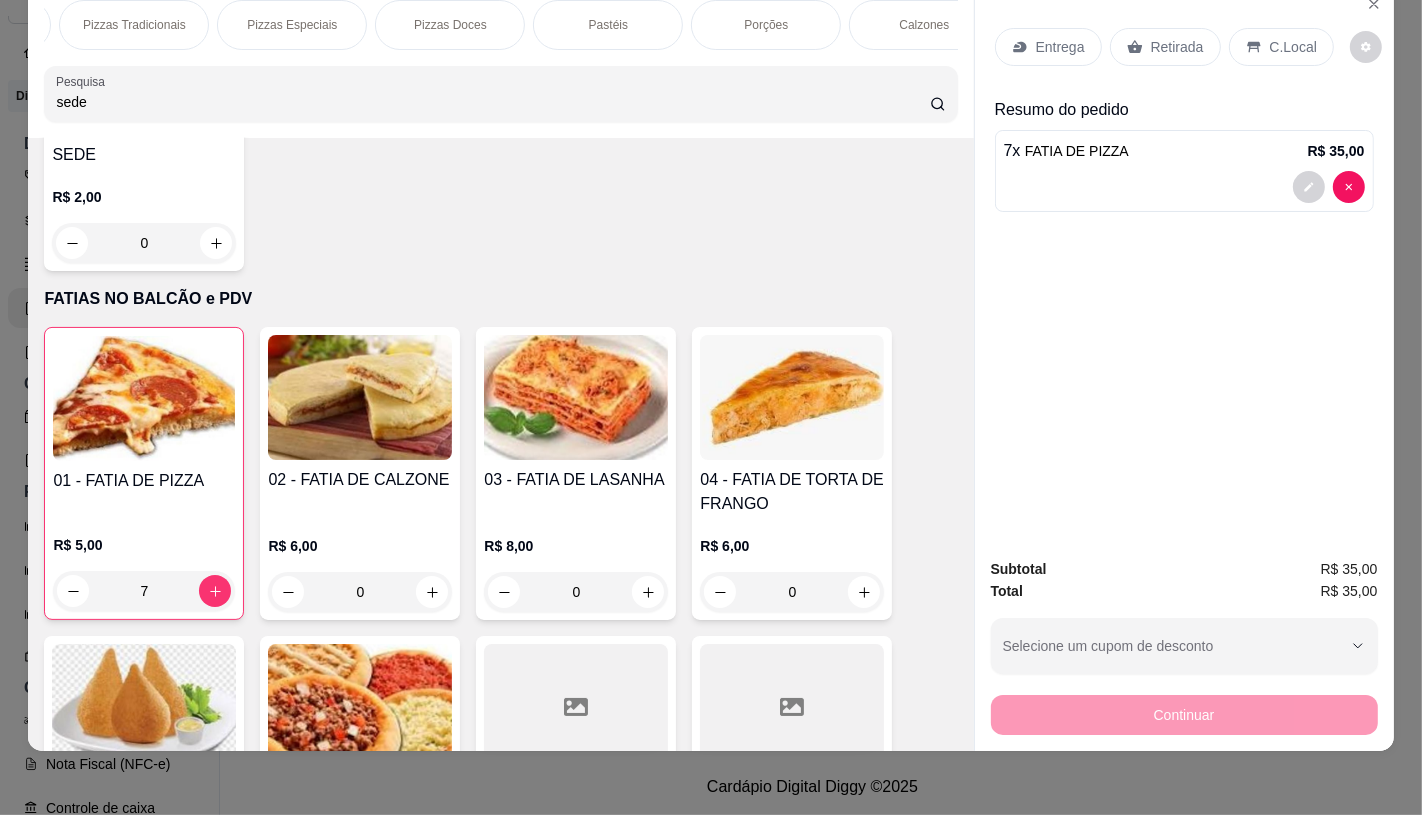 scroll, scrollTop: 194, scrollLeft: 0, axis: vertical 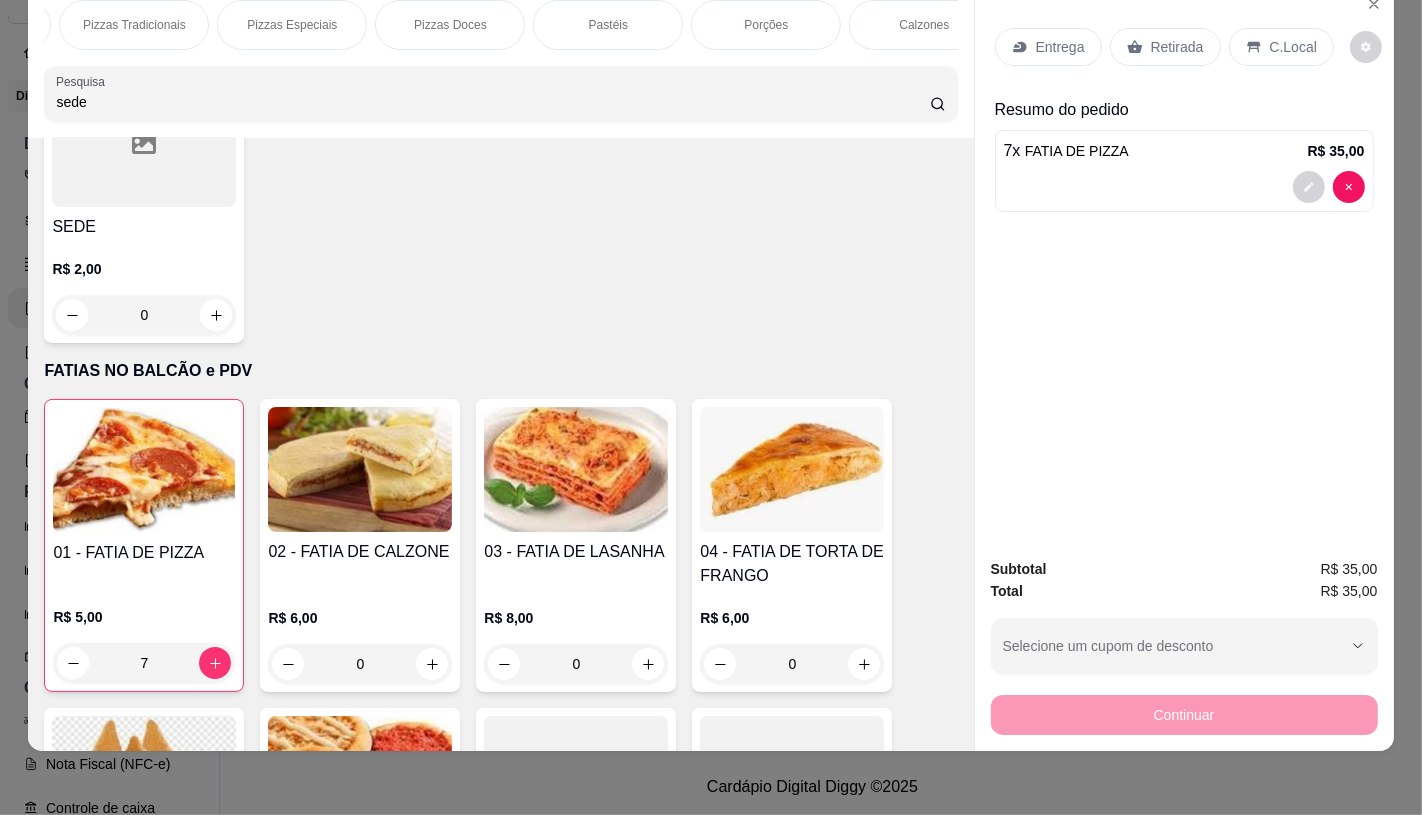 type on "7" 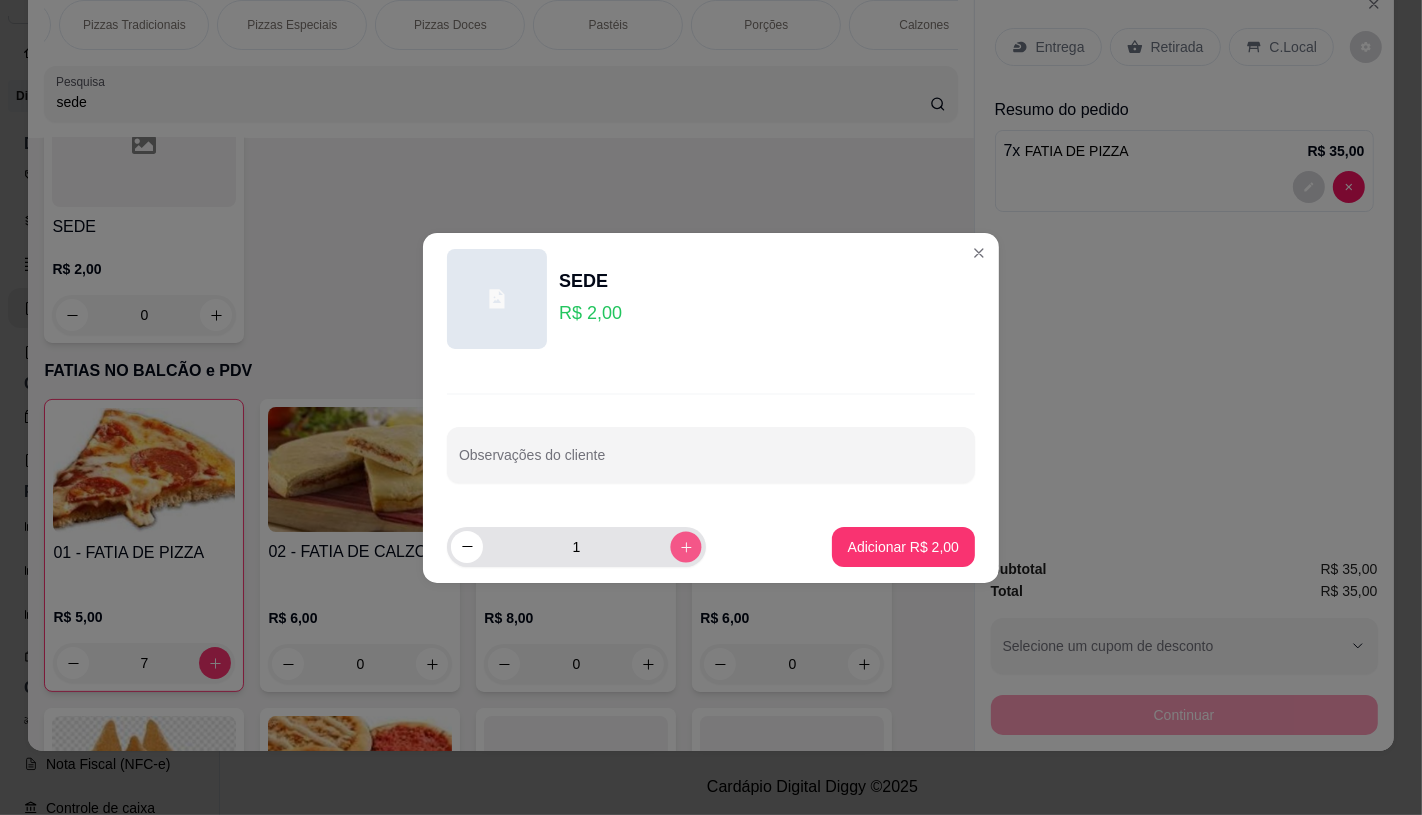 click 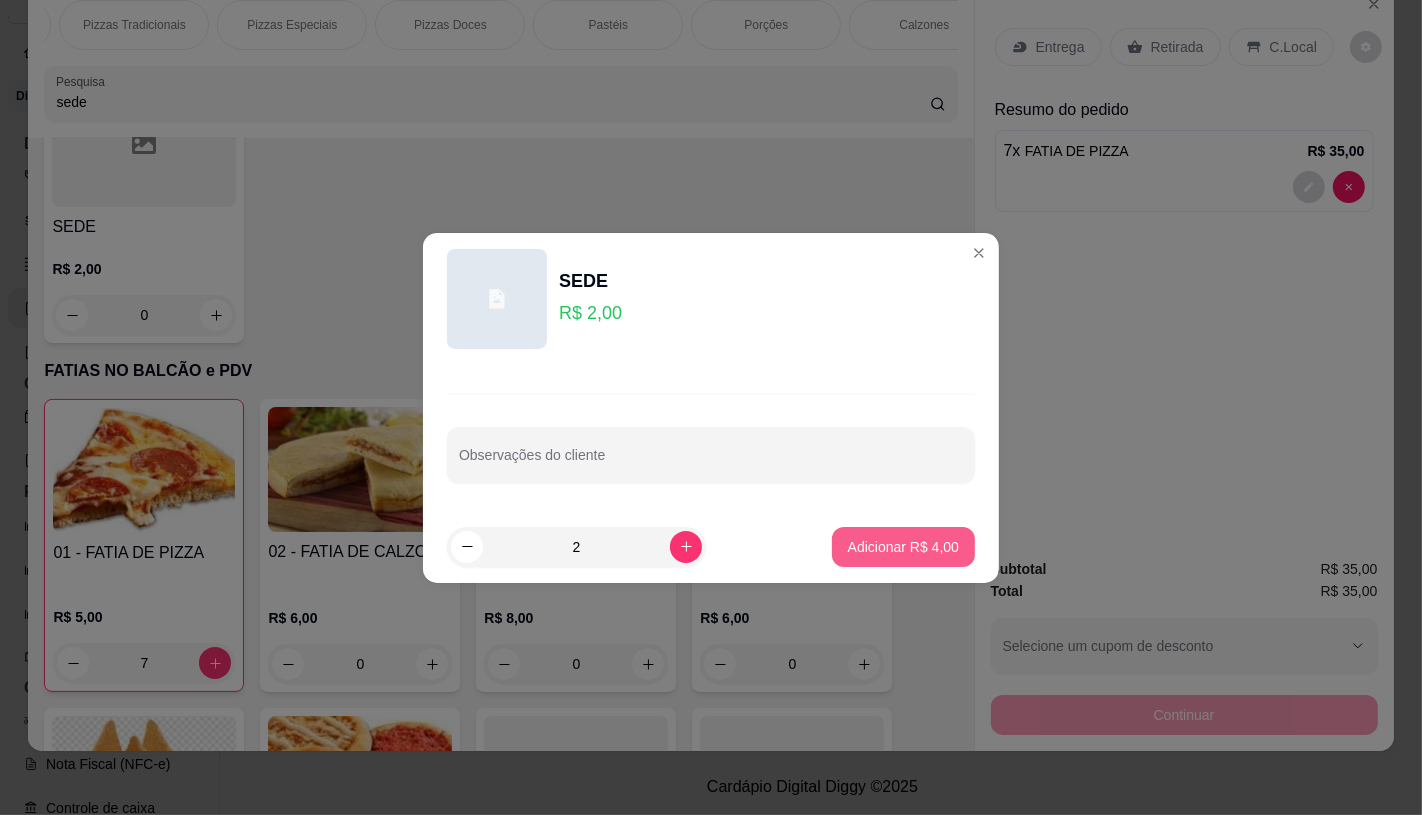 click on "Adicionar   R$ 4,00" at bounding box center [903, 547] 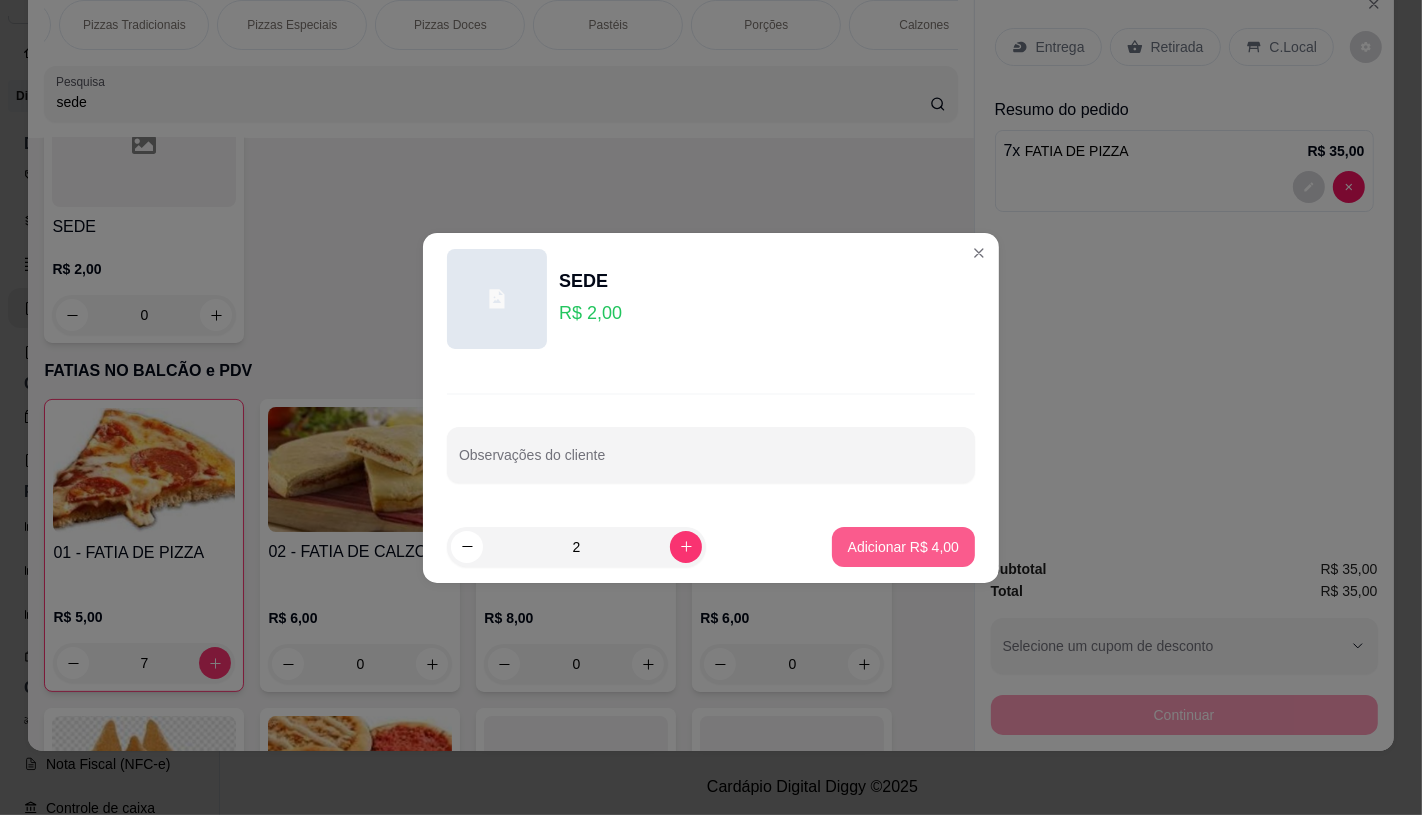 type on "2" 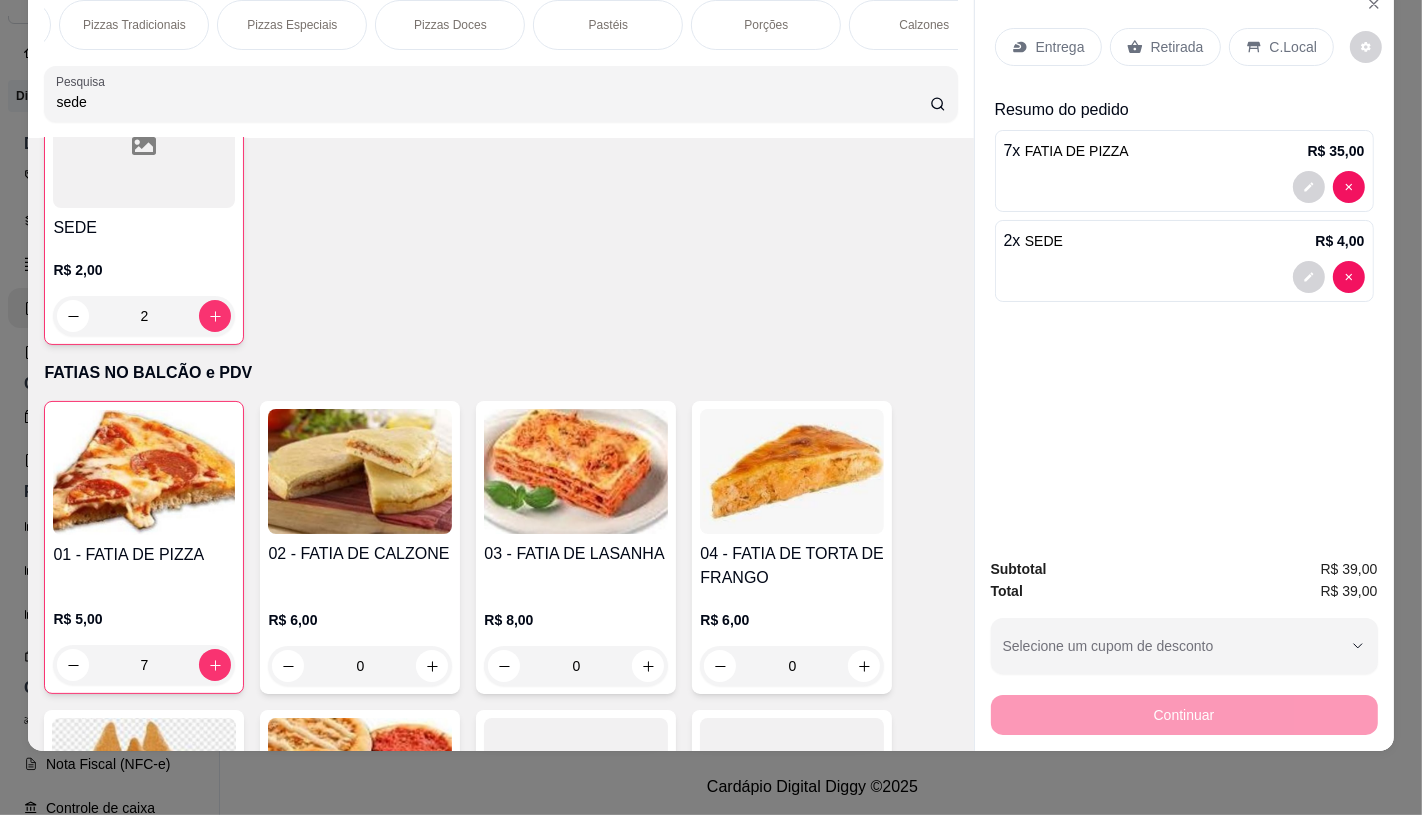 scroll, scrollTop: 195, scrollLeft: 0, axis: vertical 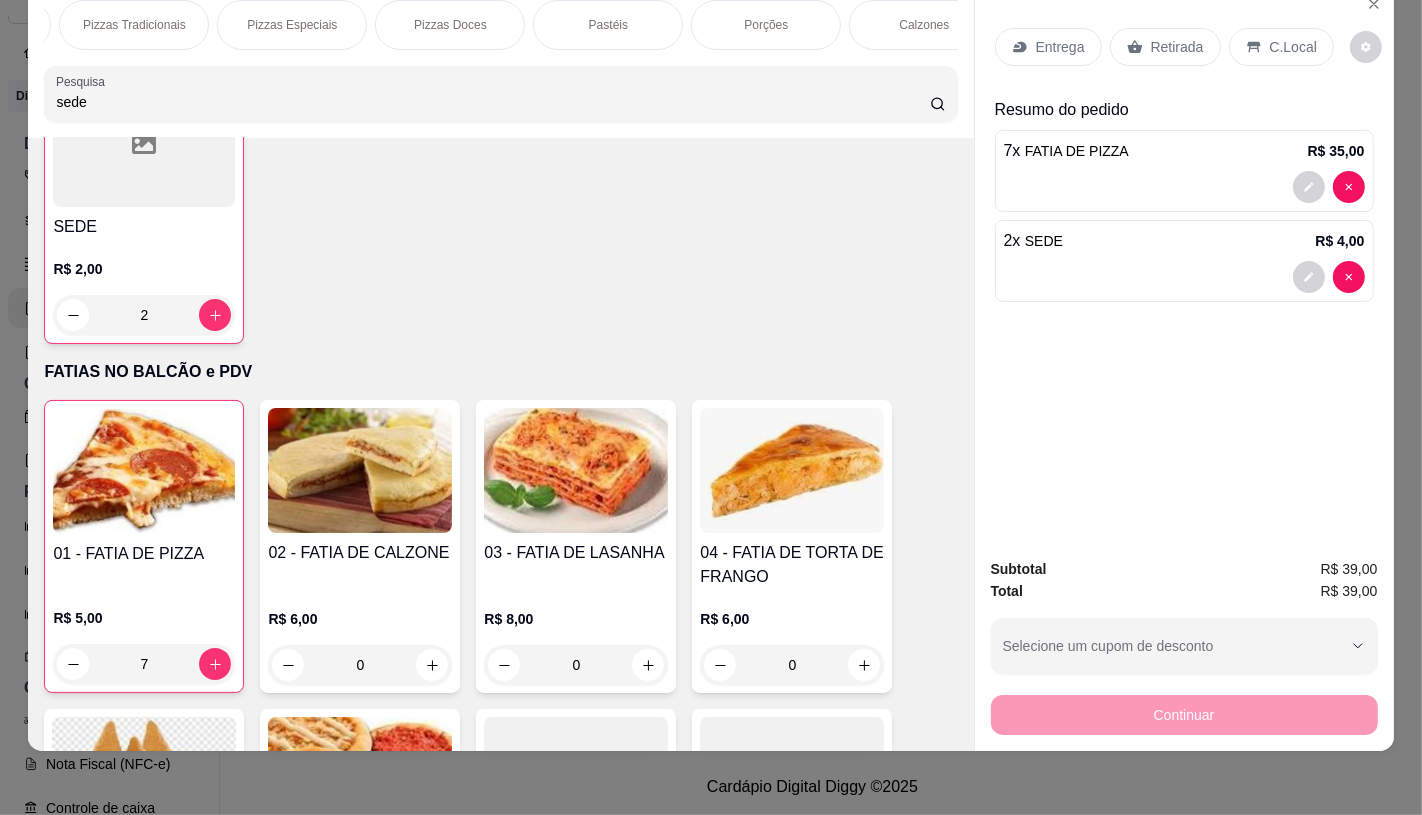 drag, startPoint x: 1197, startPoint y: 35, endPoint x: 1208, endPoint y: 667, distance: 632.0957 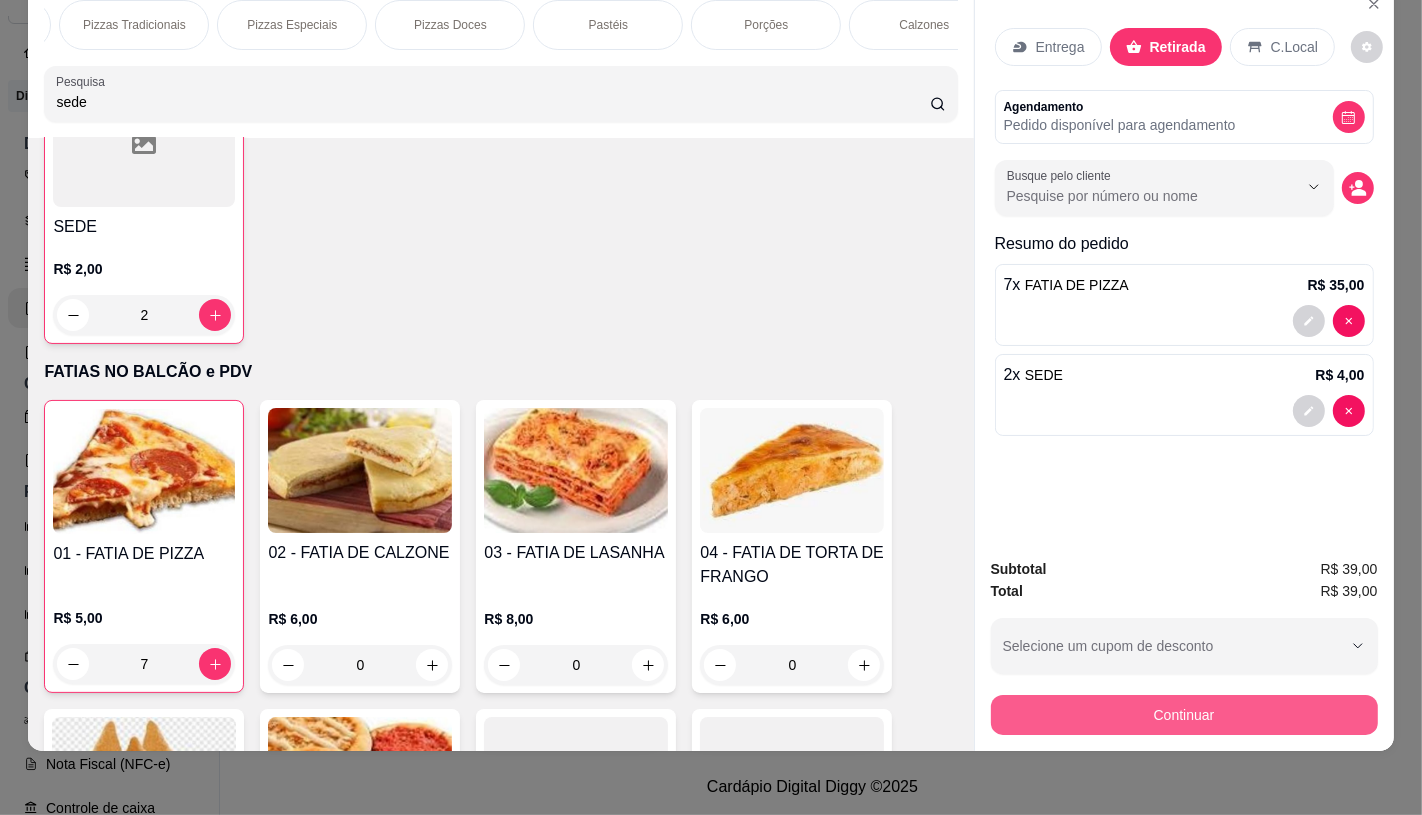 click on "Continuar" at bounding box center [1184, 715] 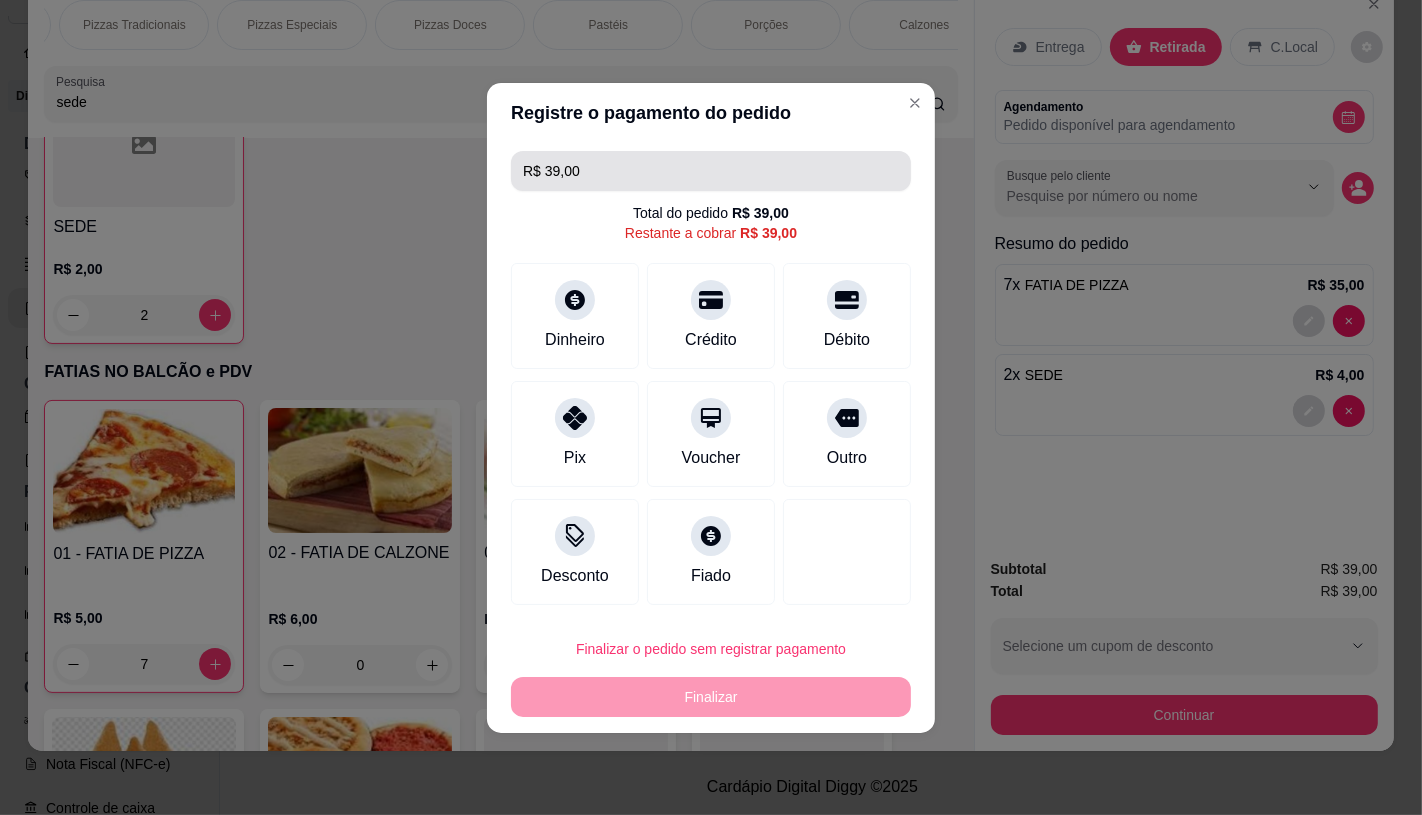click on "R$ 39,00" at bounding box center [711, 171] 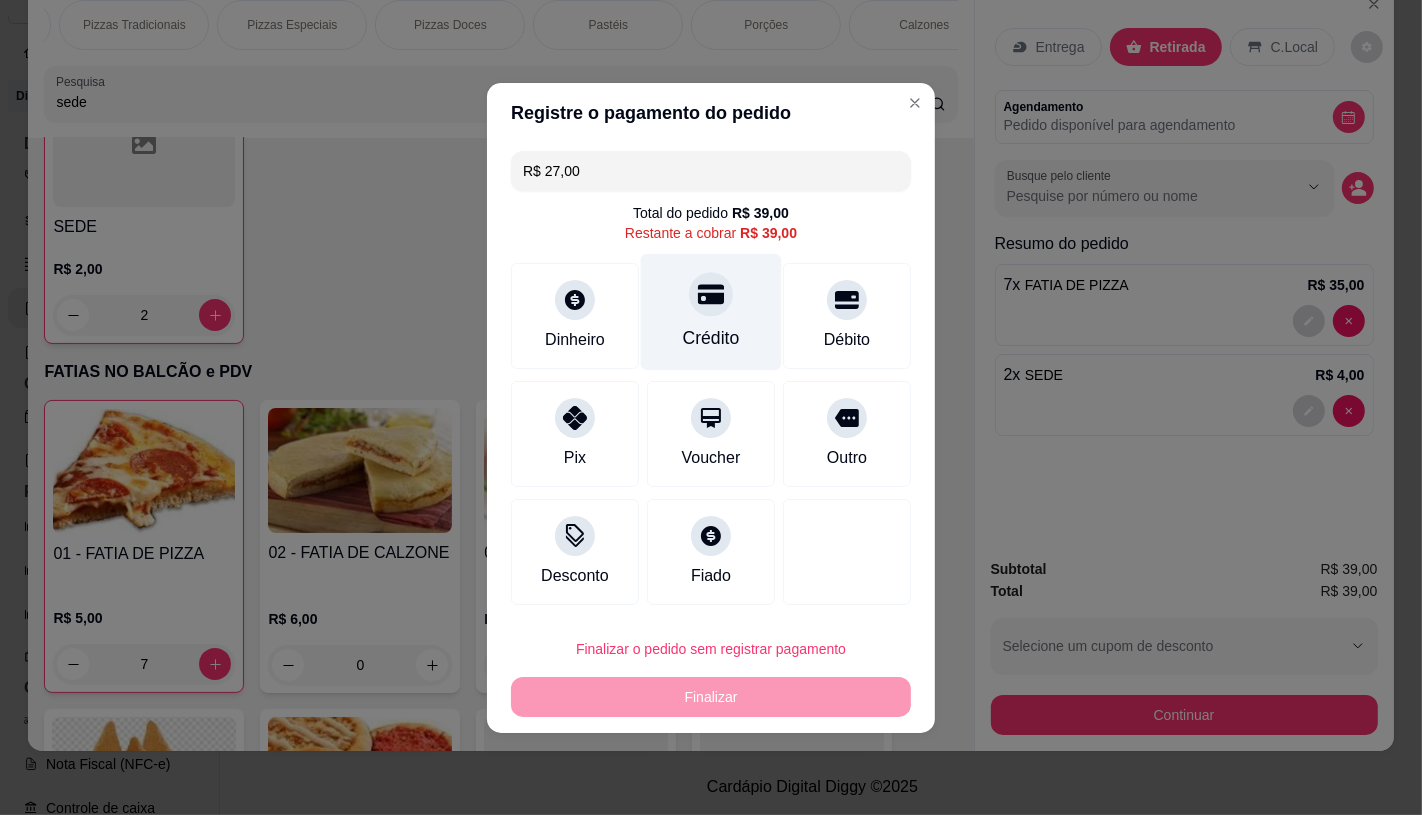 click on "Crédito" at bounding box center (711, 311) 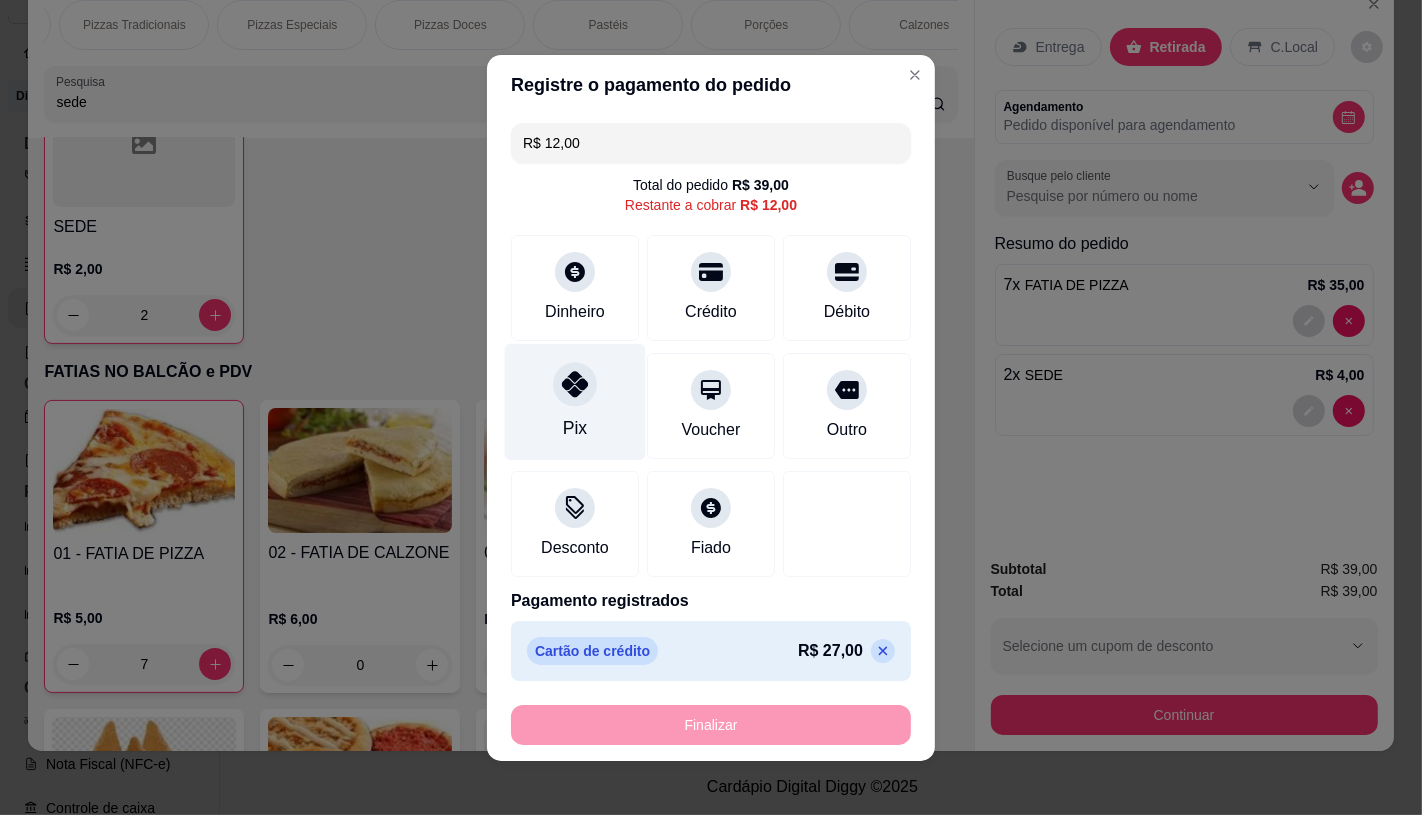 click on "Pix" at bounding box center (575, 428) 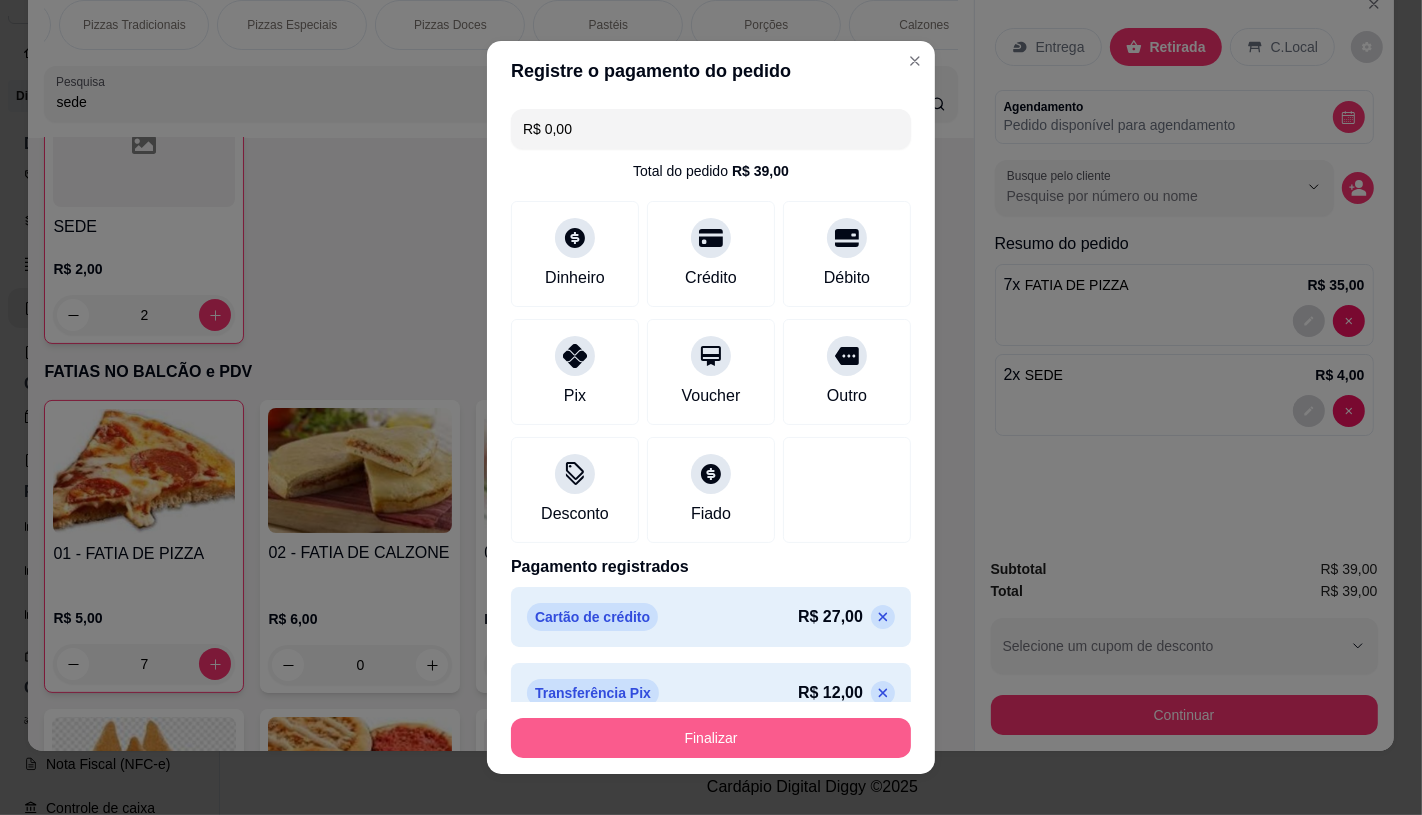 click on "Finalizar" at bounding box center (711, 738) 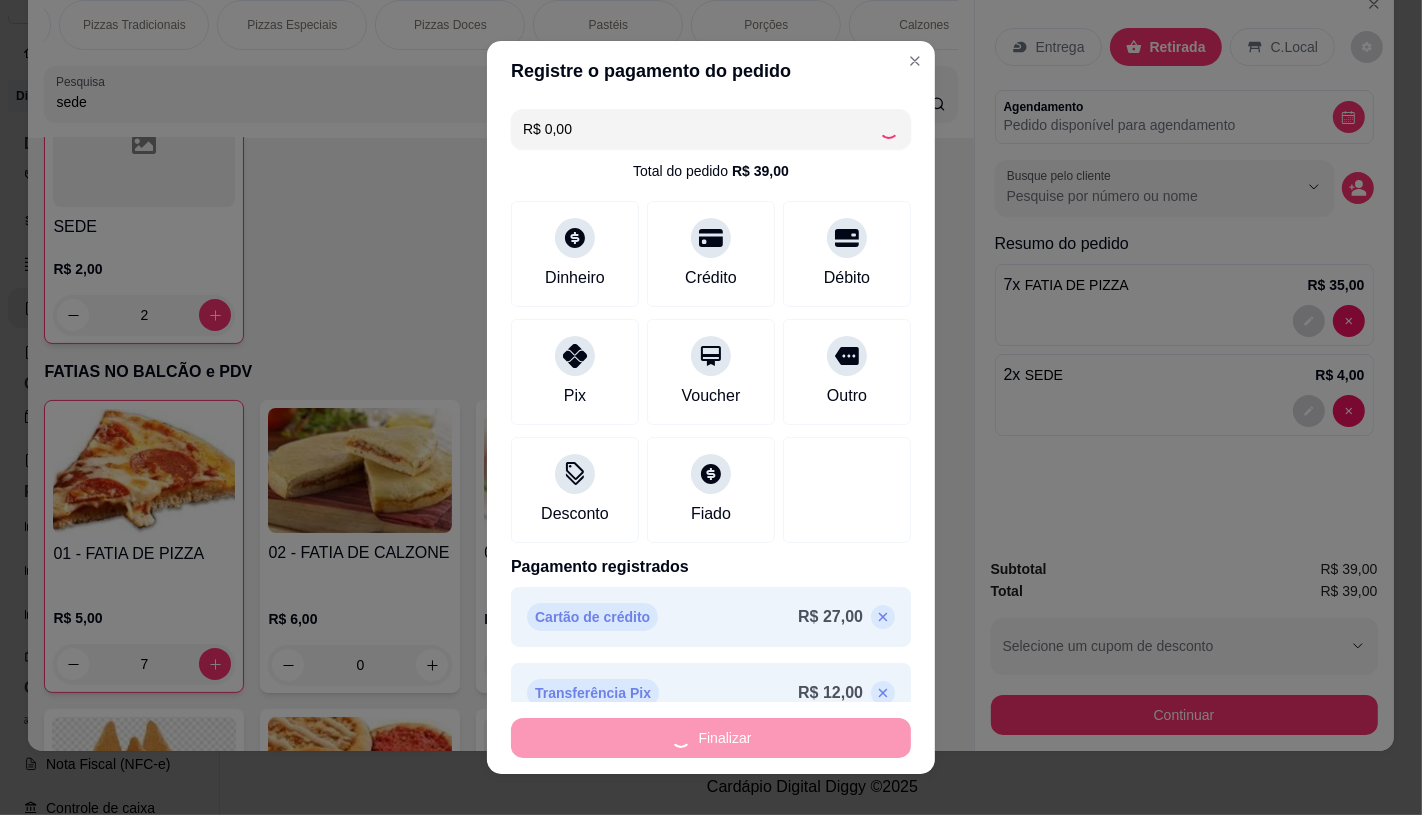 type on "0" 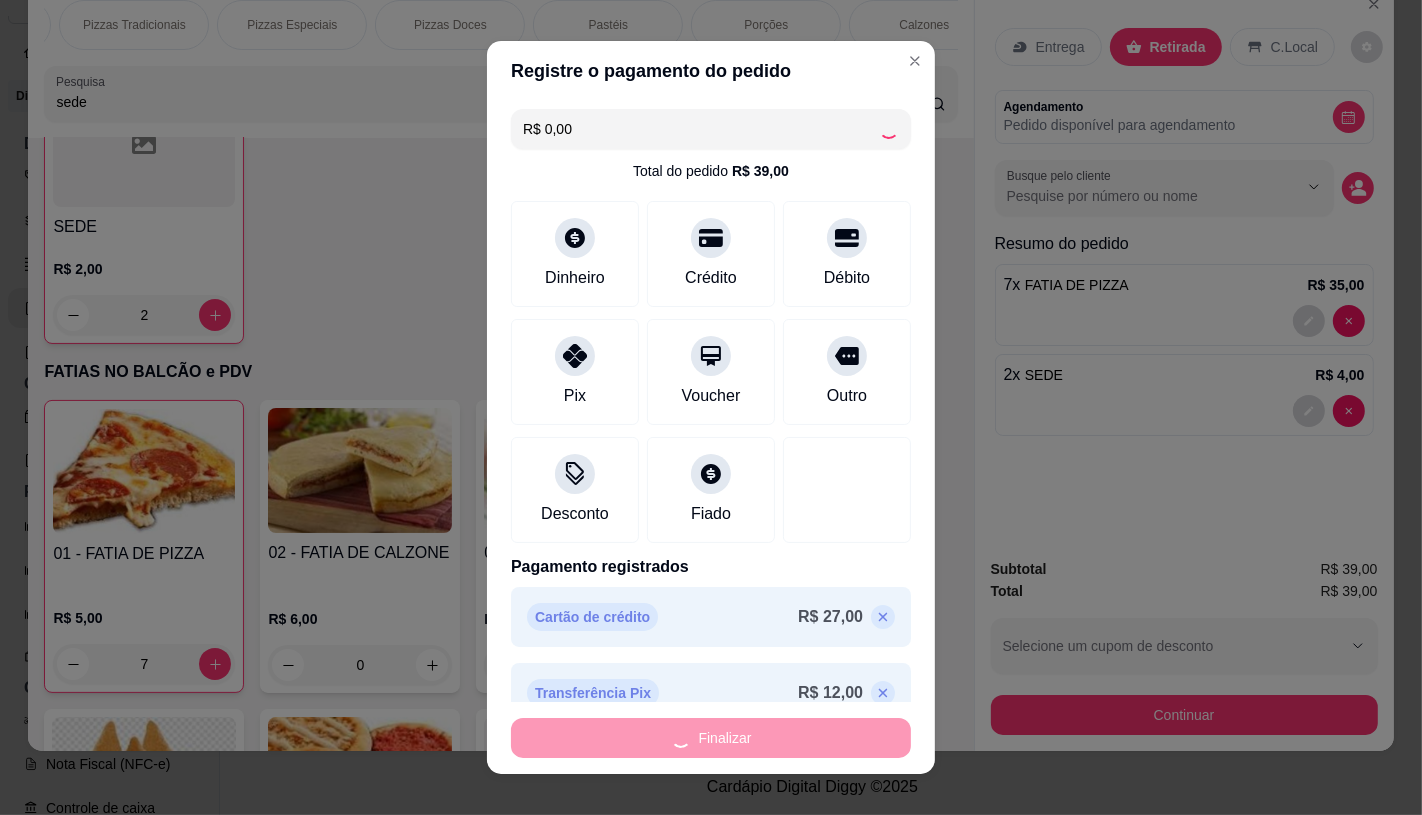 type on "0" 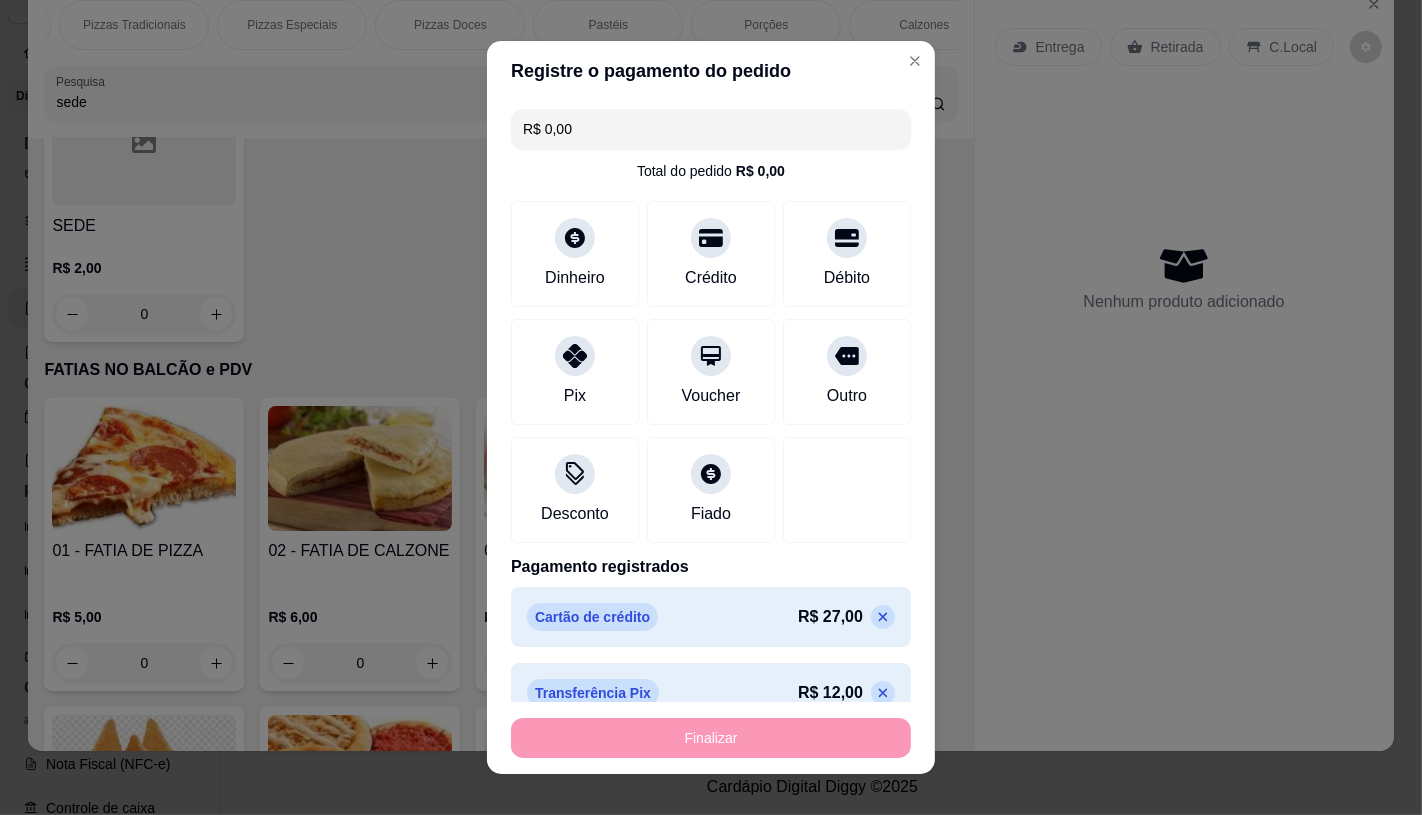 type on "-R$ 39,00" 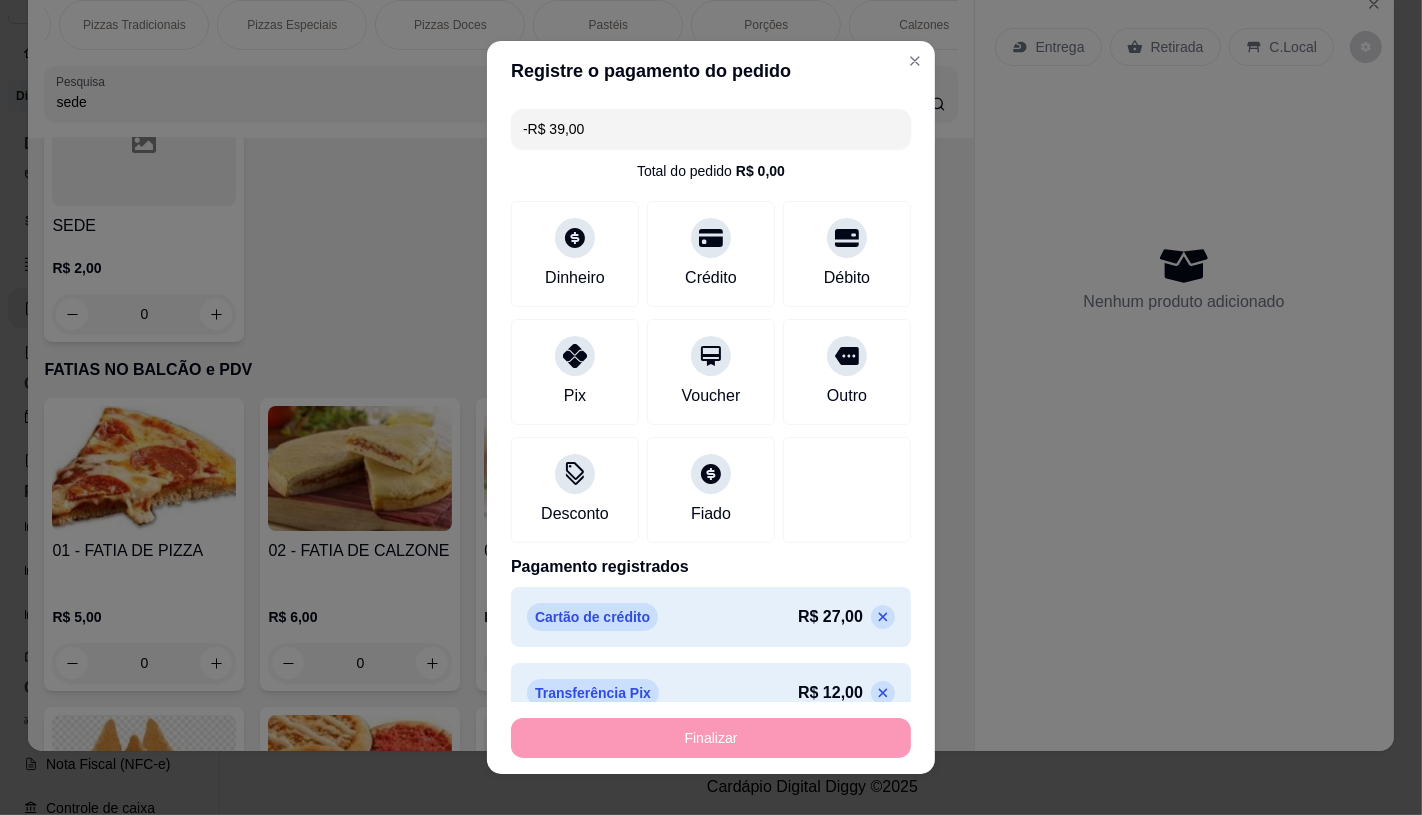 scroll, scrollTop: 194, scrollLeft: 0, axis: vertical 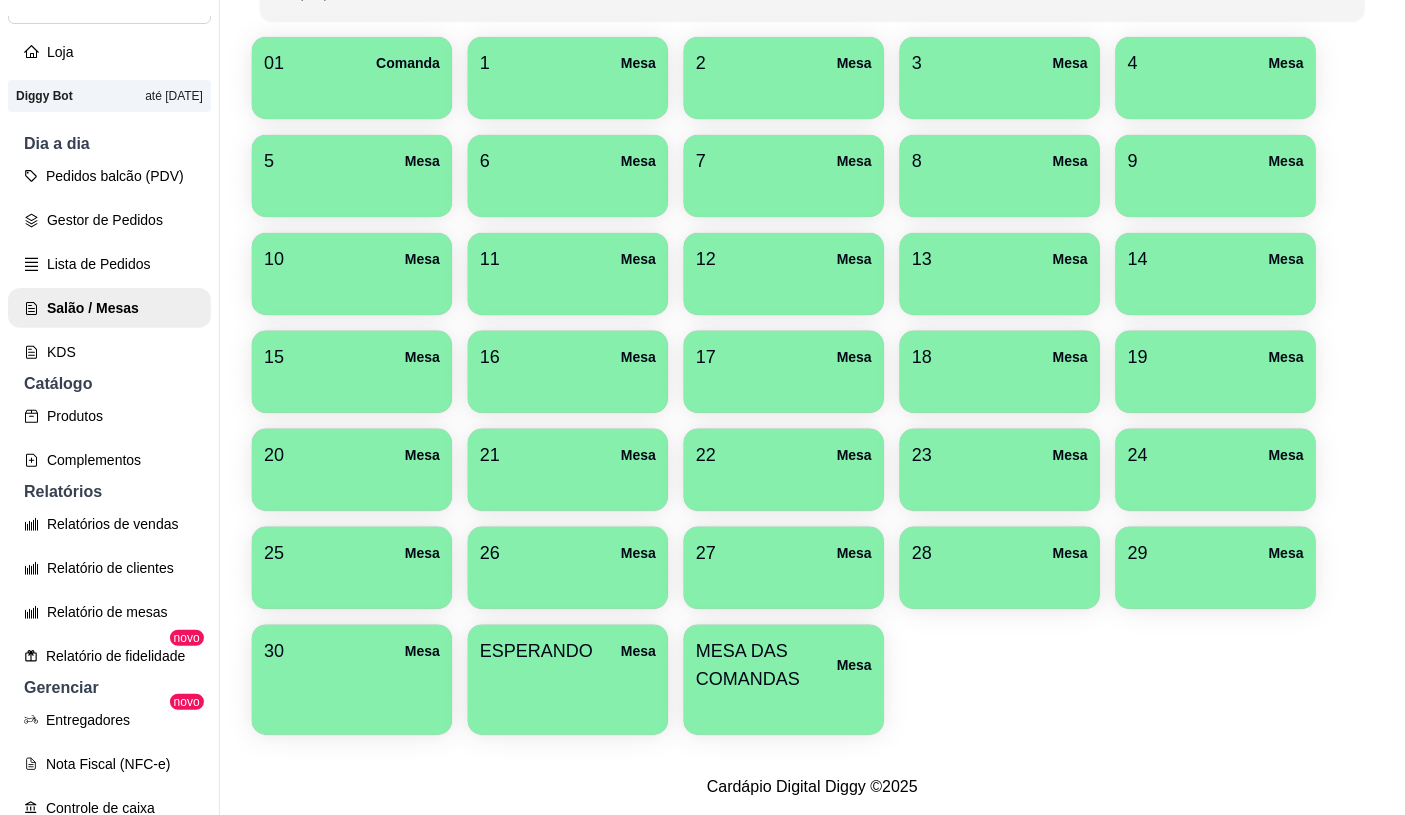 click on "MESA DAS COMANDAS" at bounding box center [766, 665] 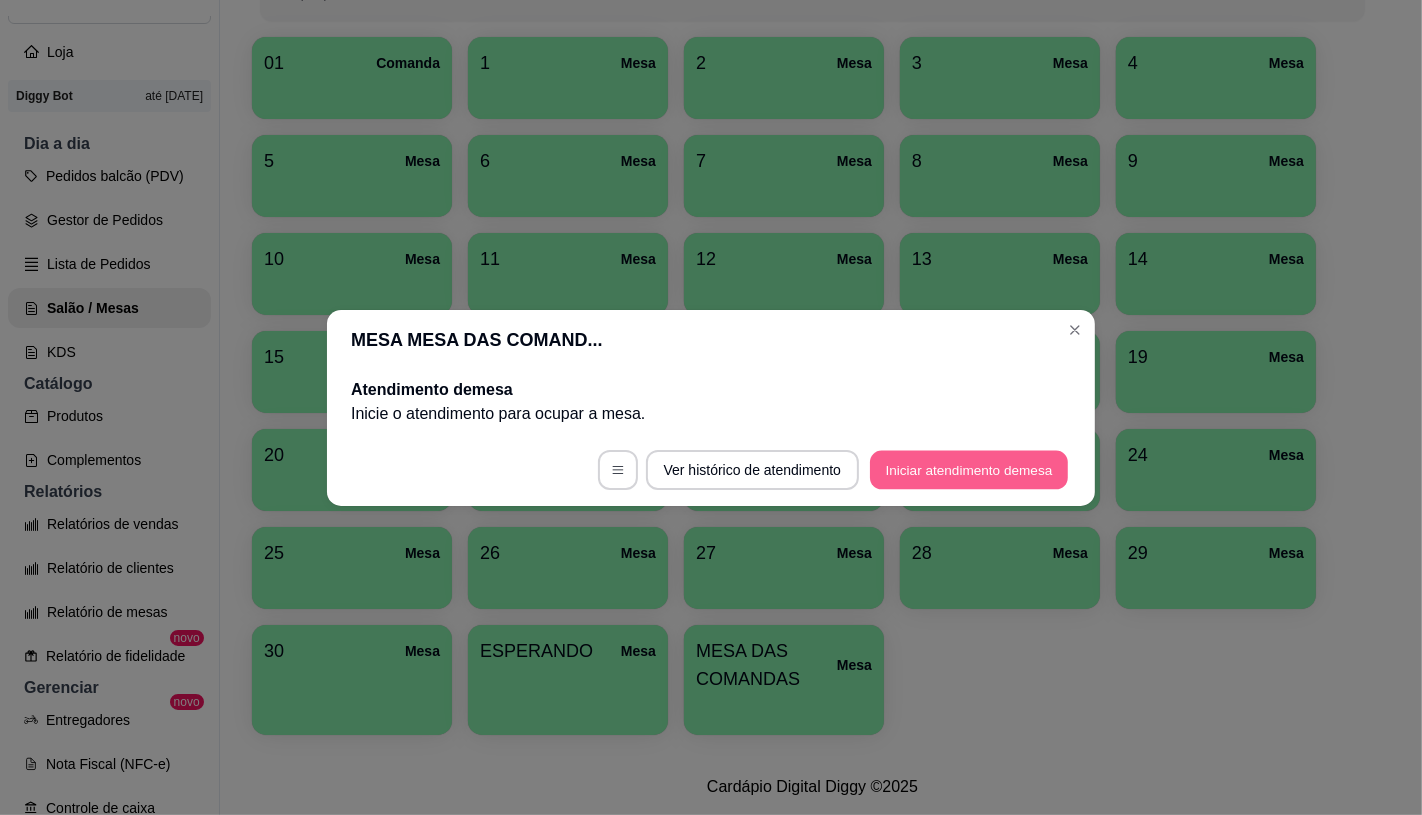 click on "Iniciar atendimento de  mesa" at bounding box center (969, 469) 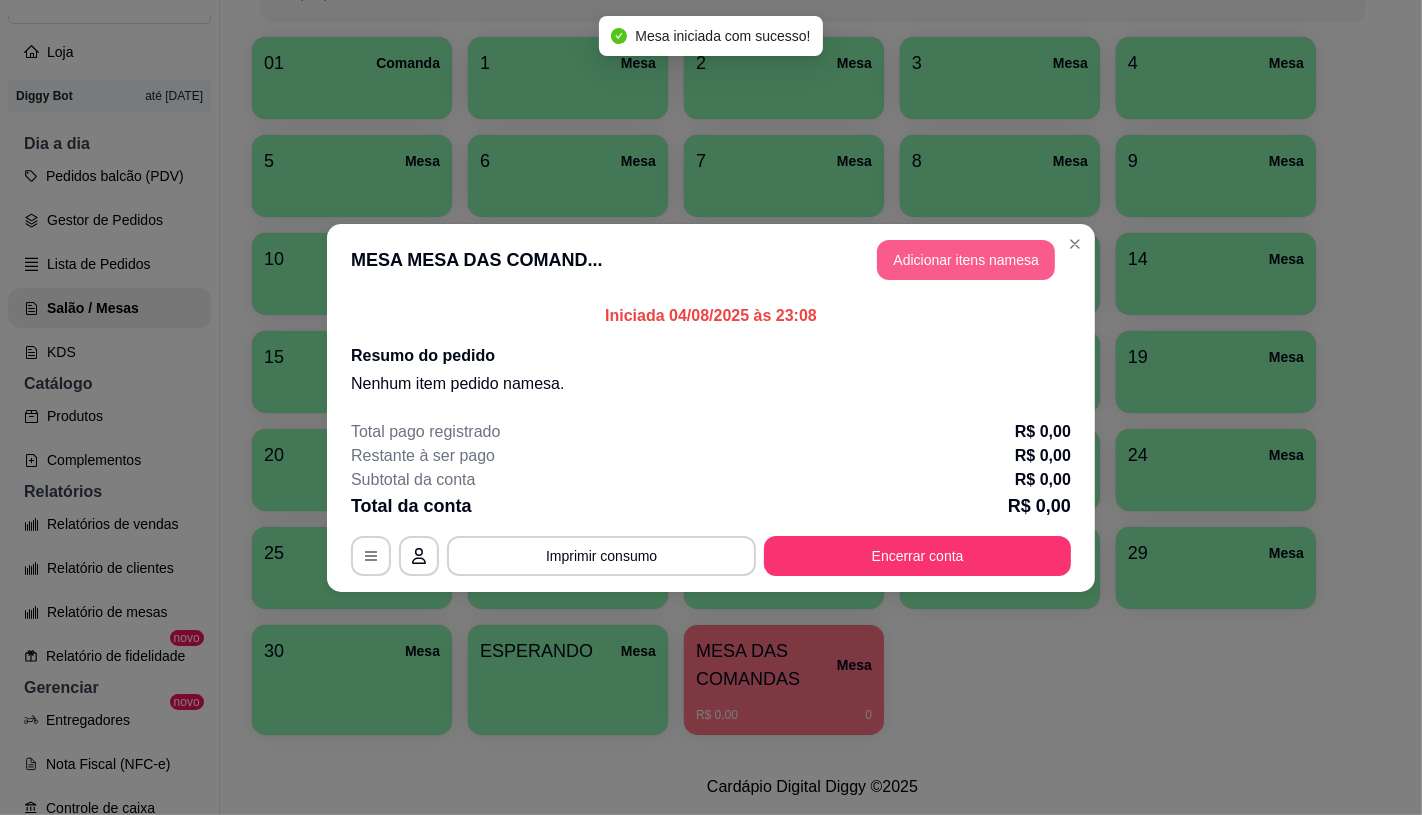 click on "Adicionar itens na  mesa" at bounding box center (966, 260) 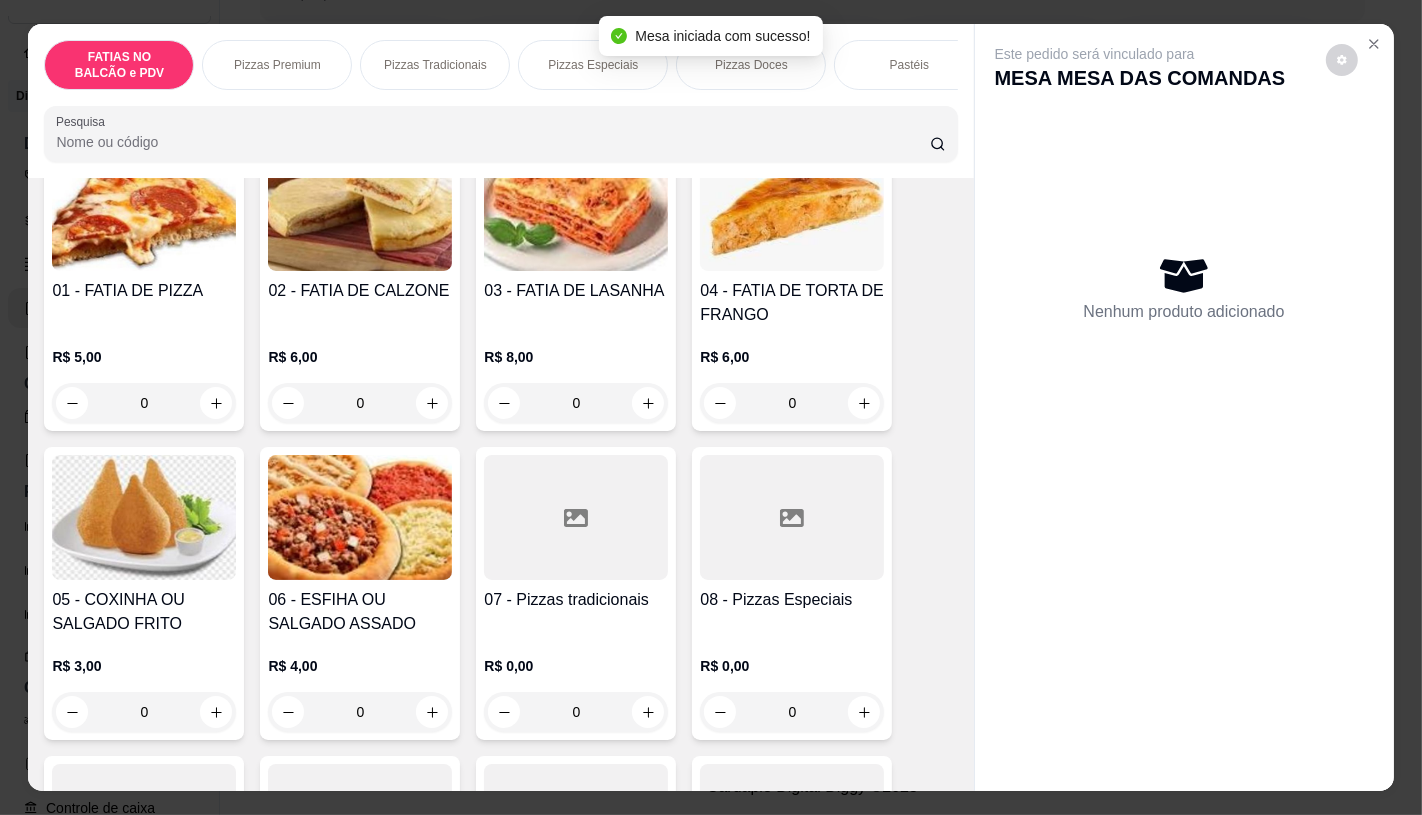 scroll, scrollTop: 222, scrollLeft: 0, axis: vertical 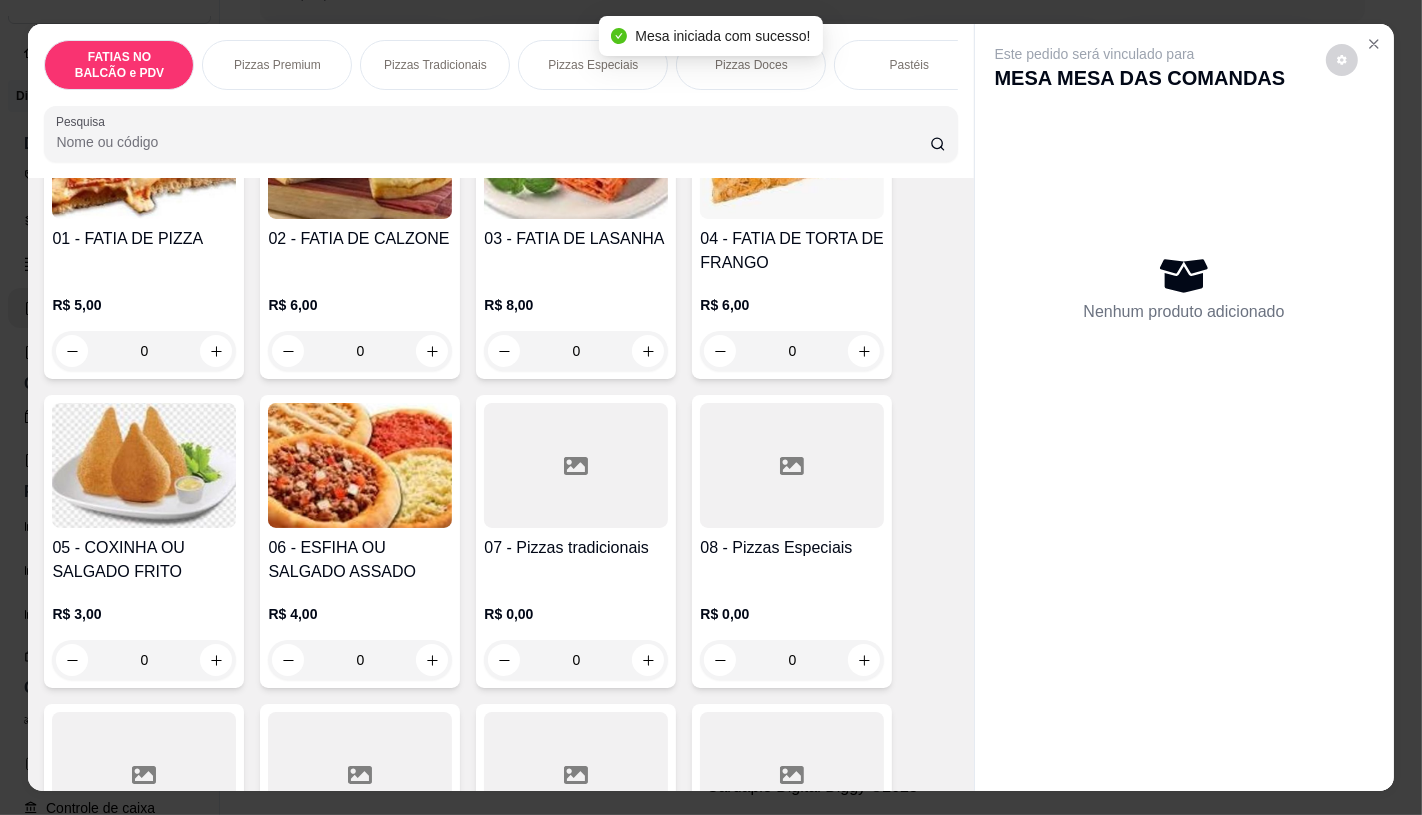 click on "07 - Pizzas tradicionais" at bounding box center [576, 560] 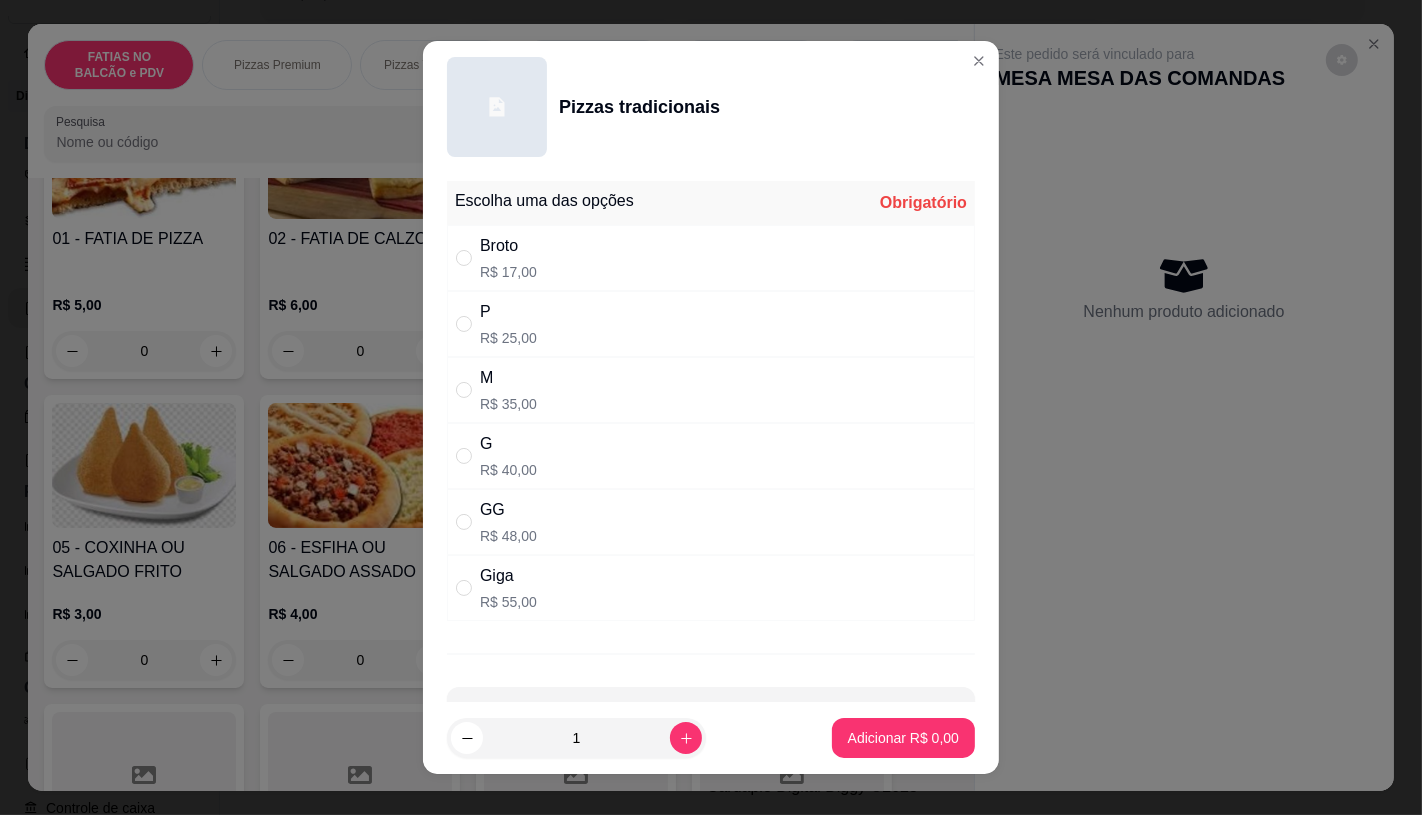 click on "GG" at bounding box center [508, 510] 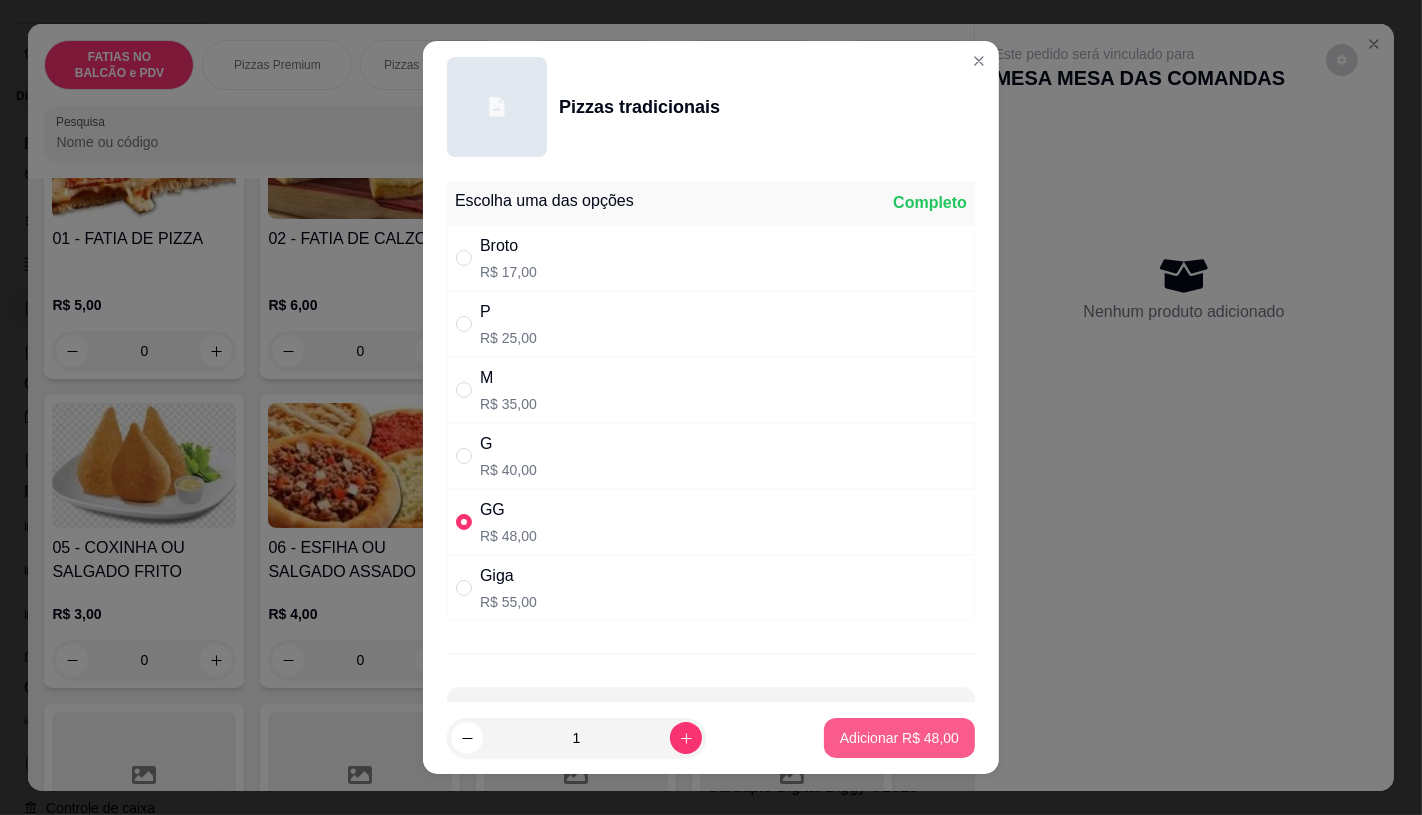 click on "Adicionar   R$ 48,00" at bounding box center (899, 738) 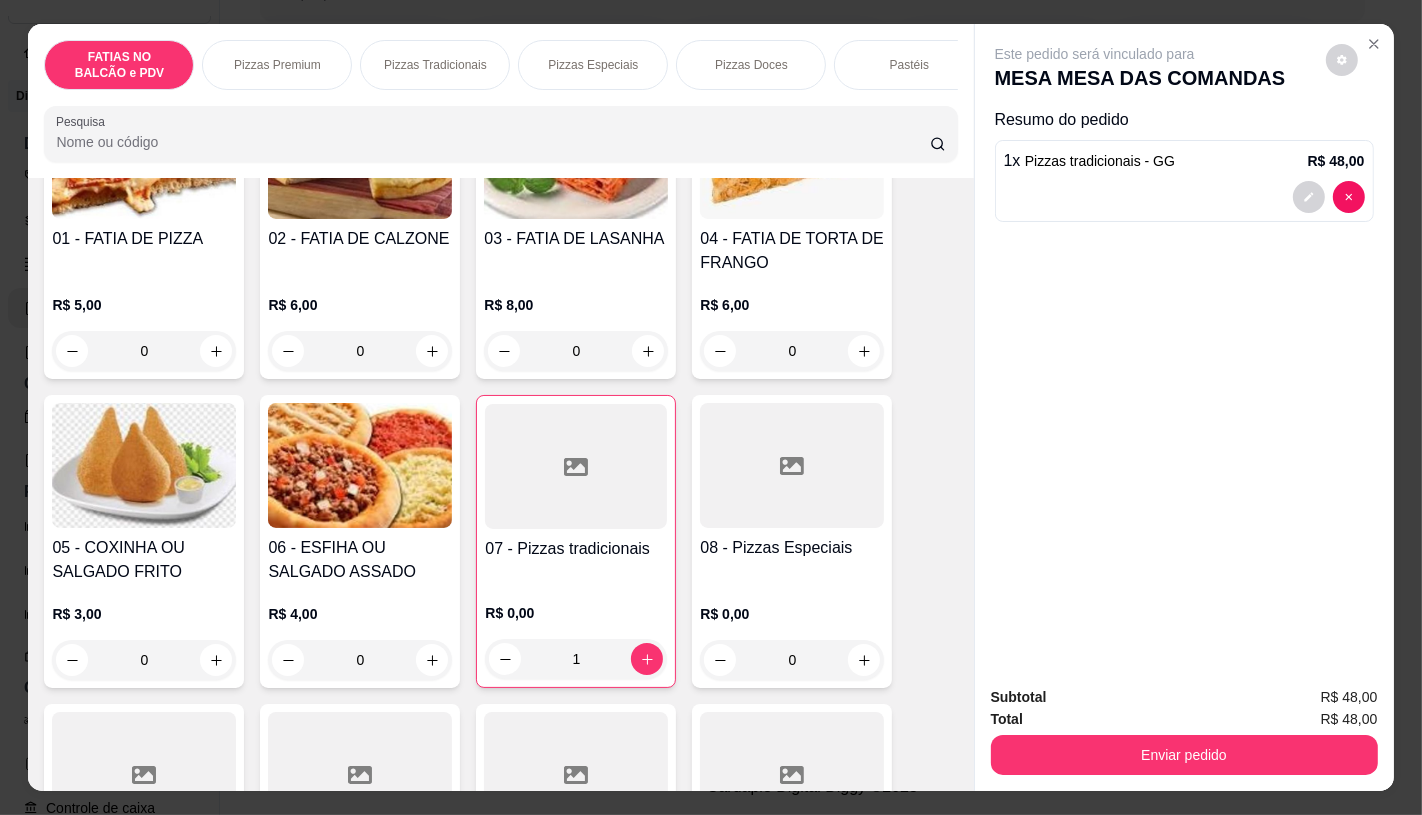 scroll, scrollTop: 0, scrollLeft: 0, axis: both 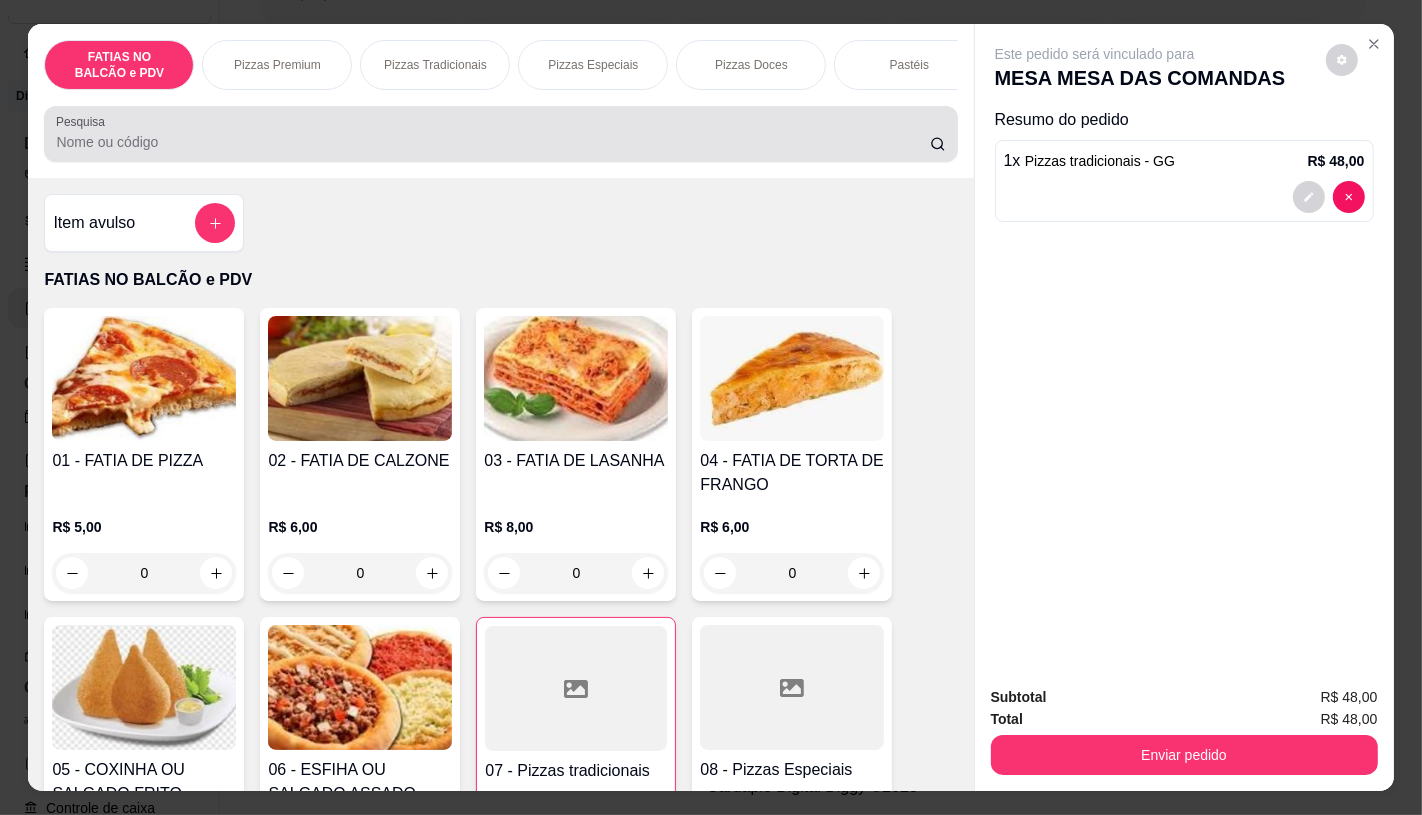 click on "Pesquisa" at bounding box center [500, 134] 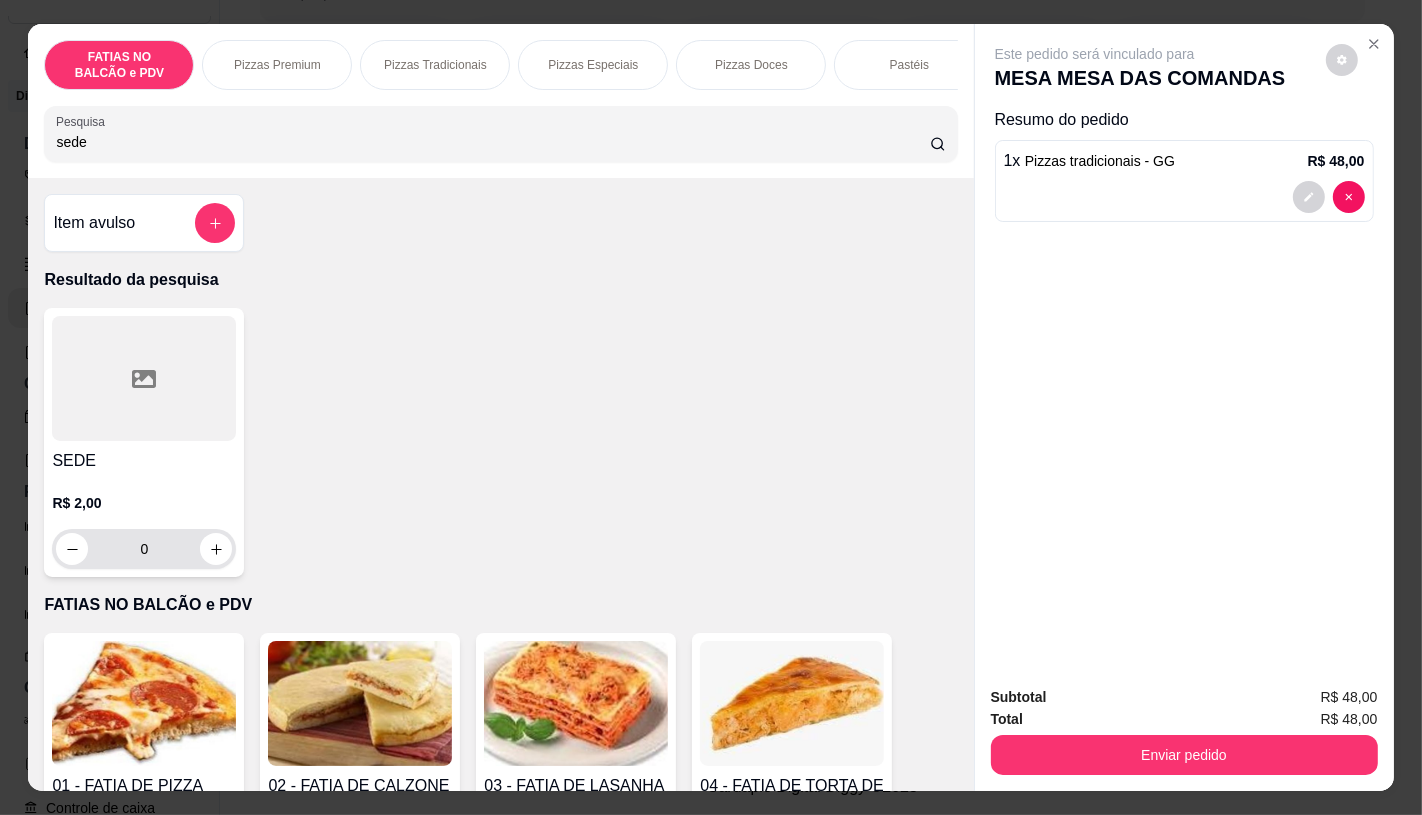 type on "sede" 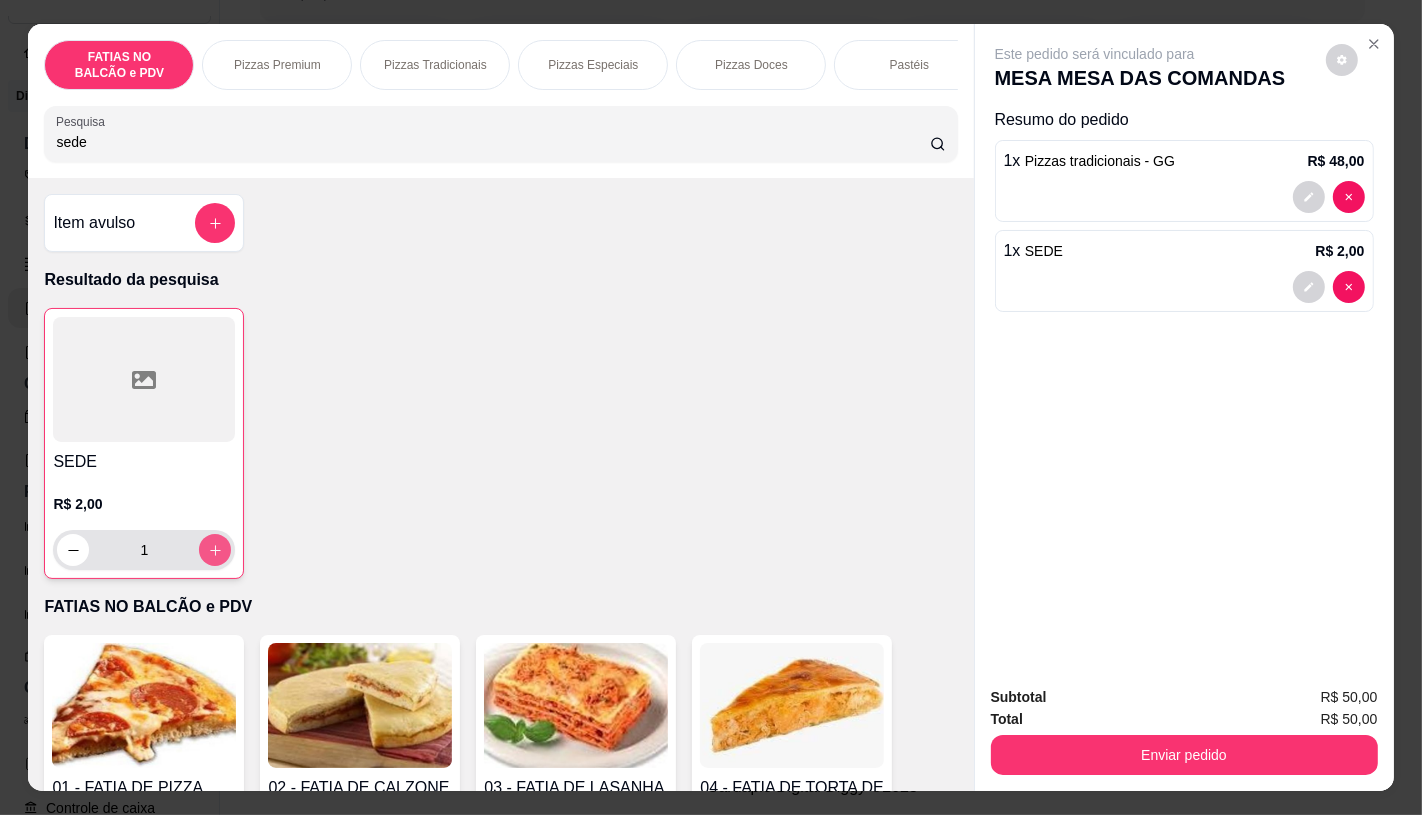 type on "1" 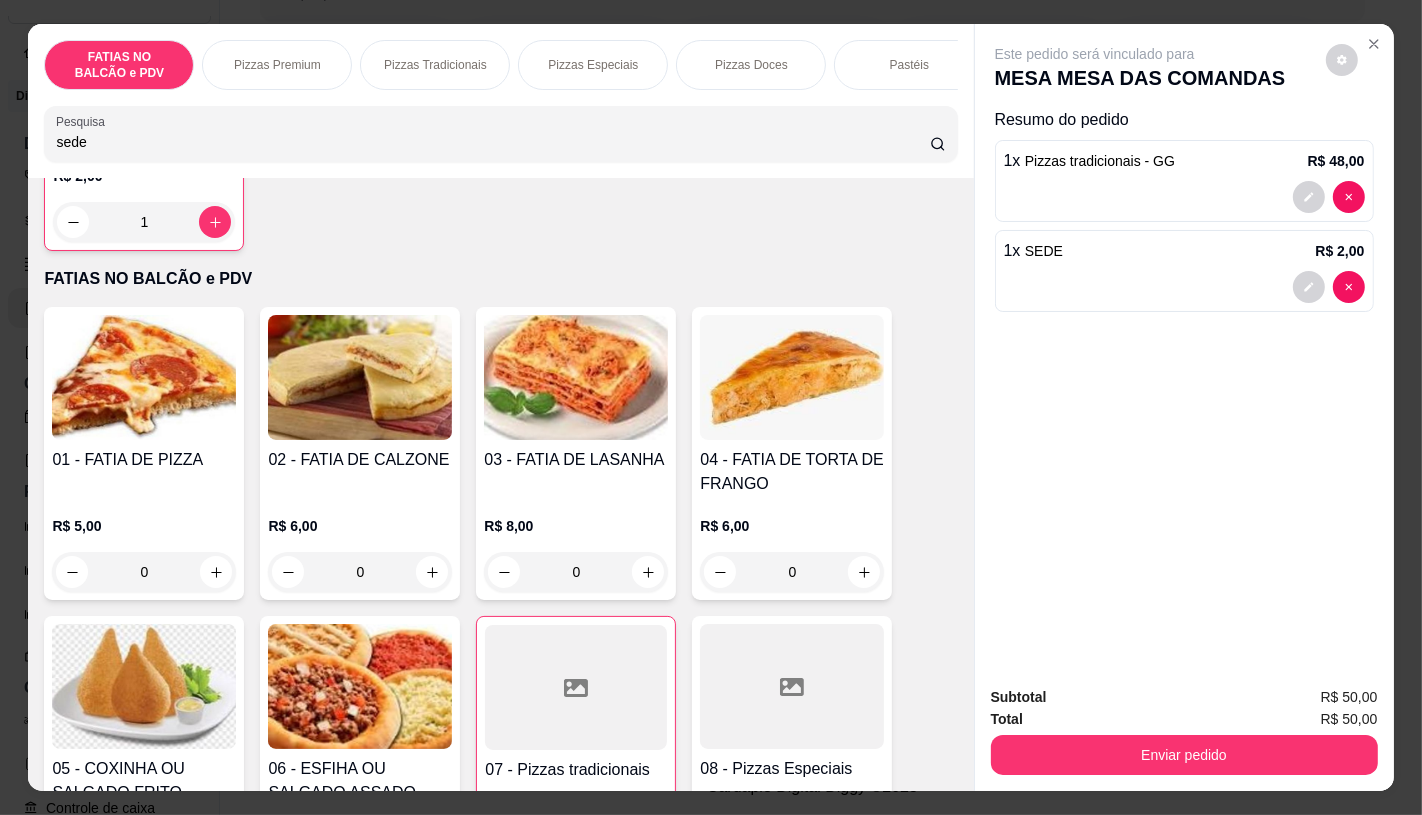 scroll, scrollTop: 333, scrollLeft: 0, axis: vertical 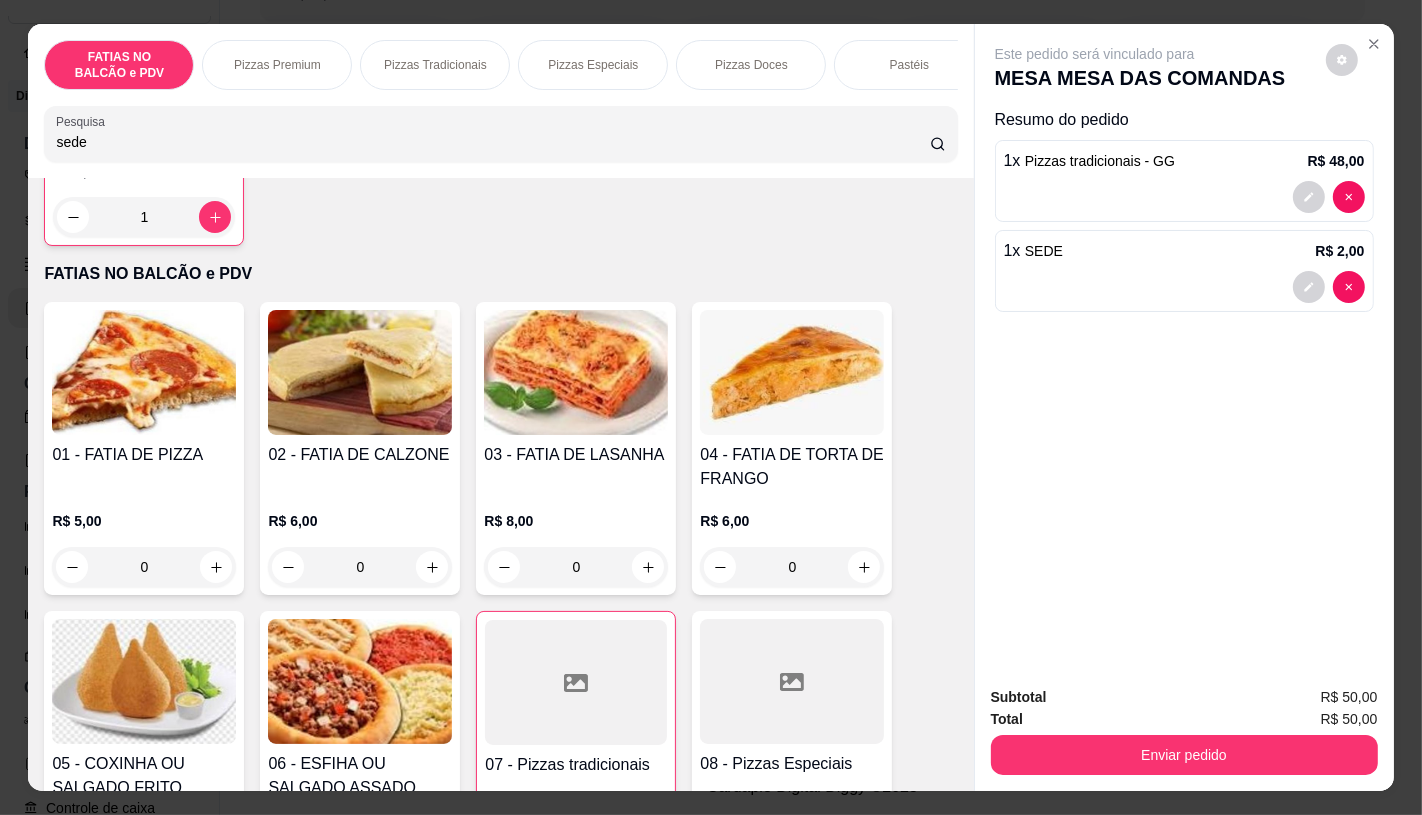 click at bounding box center [792, 681] 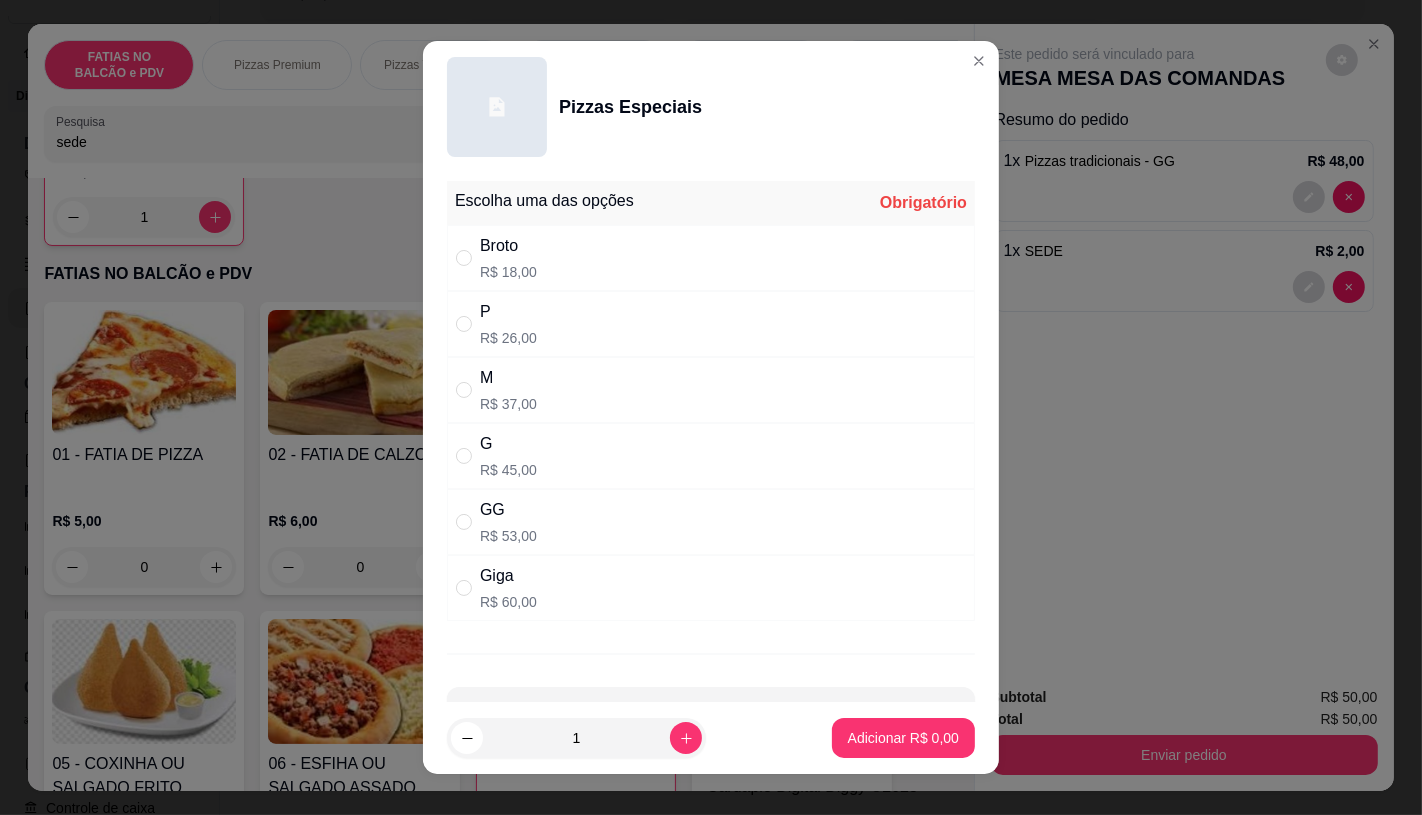 click on "R$ 26,00" at bounding box center [508, 338] 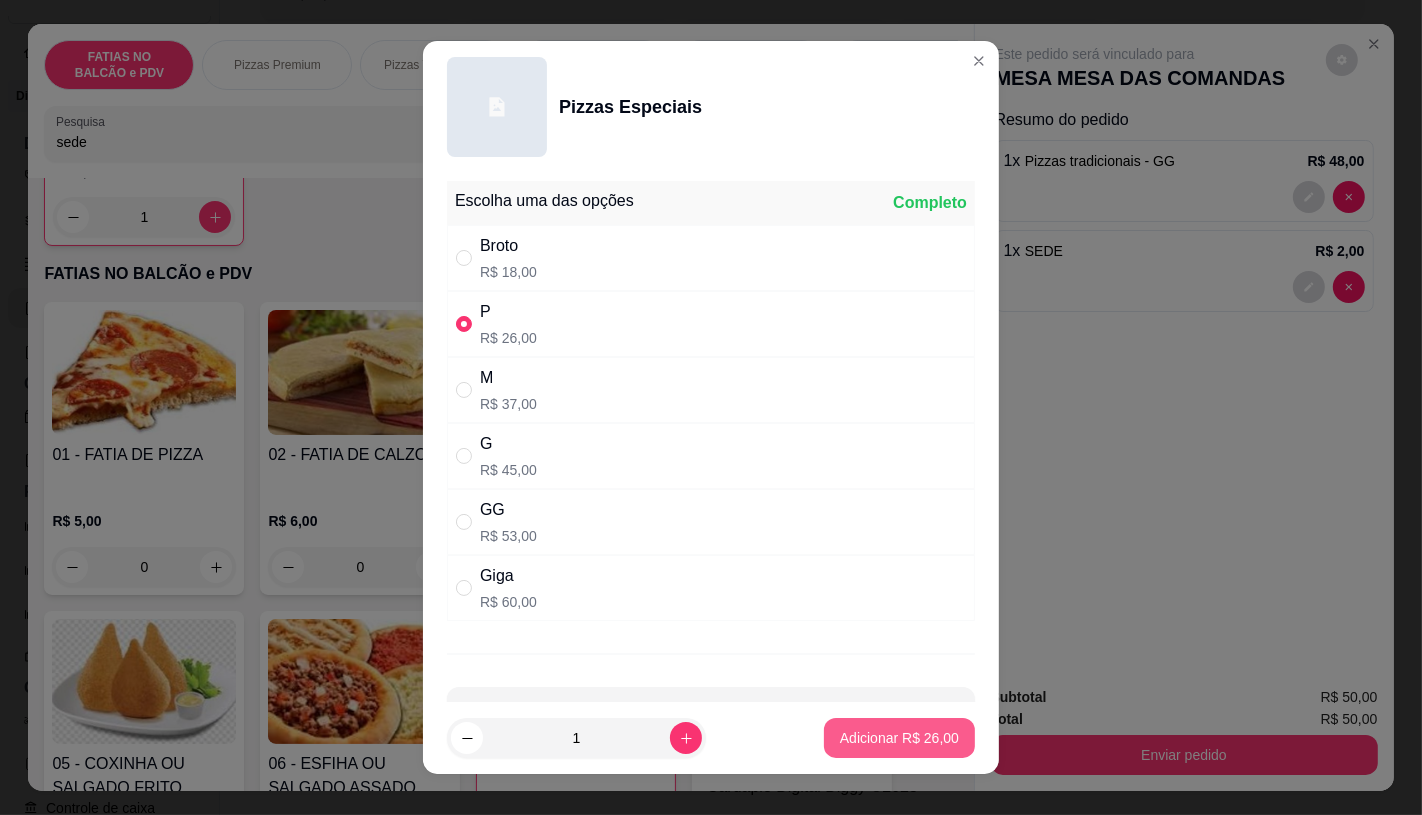 click on "Adicionar   R$ 26,00" at bounding box center (899, 738) 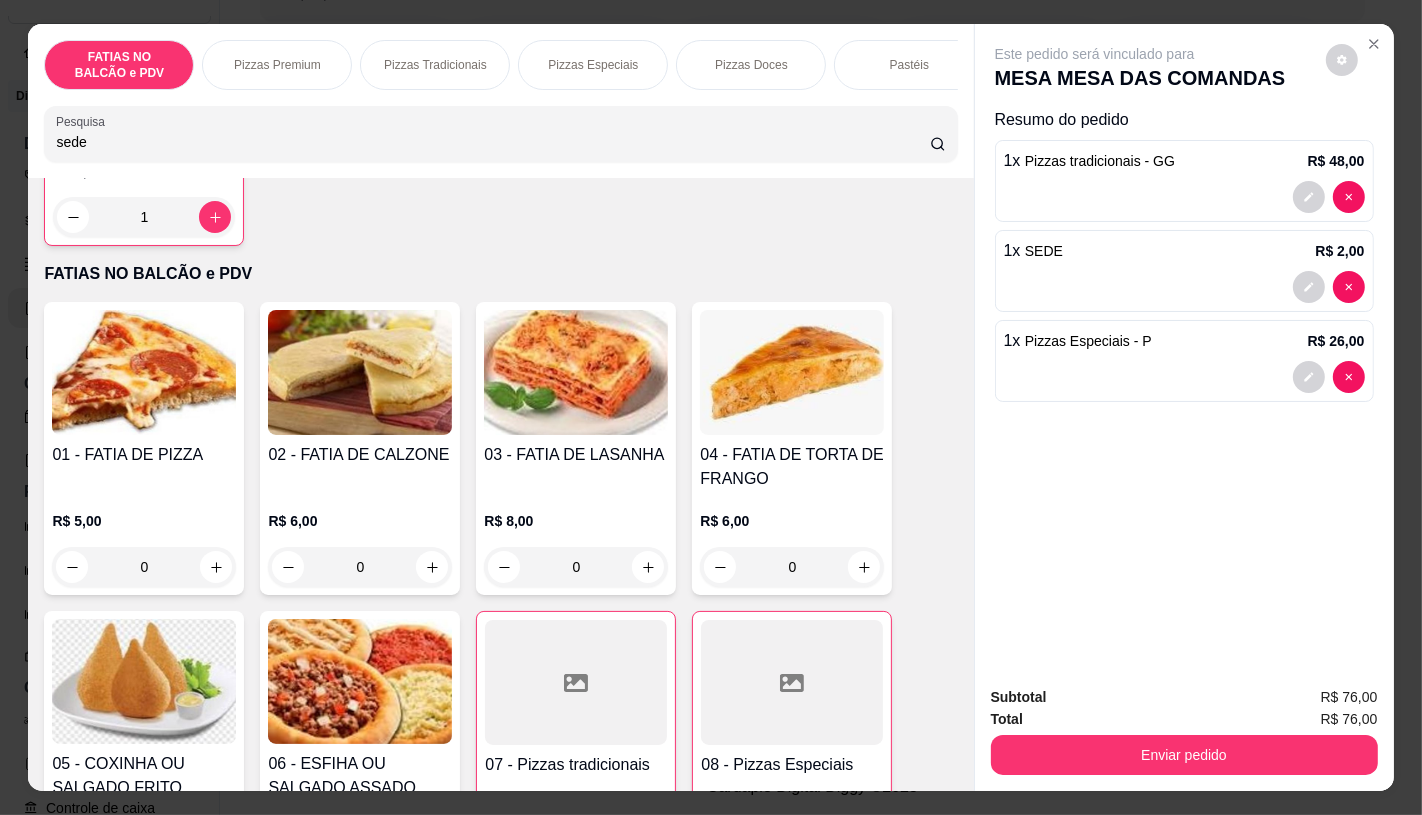 scroll, scrollTop: 0, scrollLeft: 0, axis: both 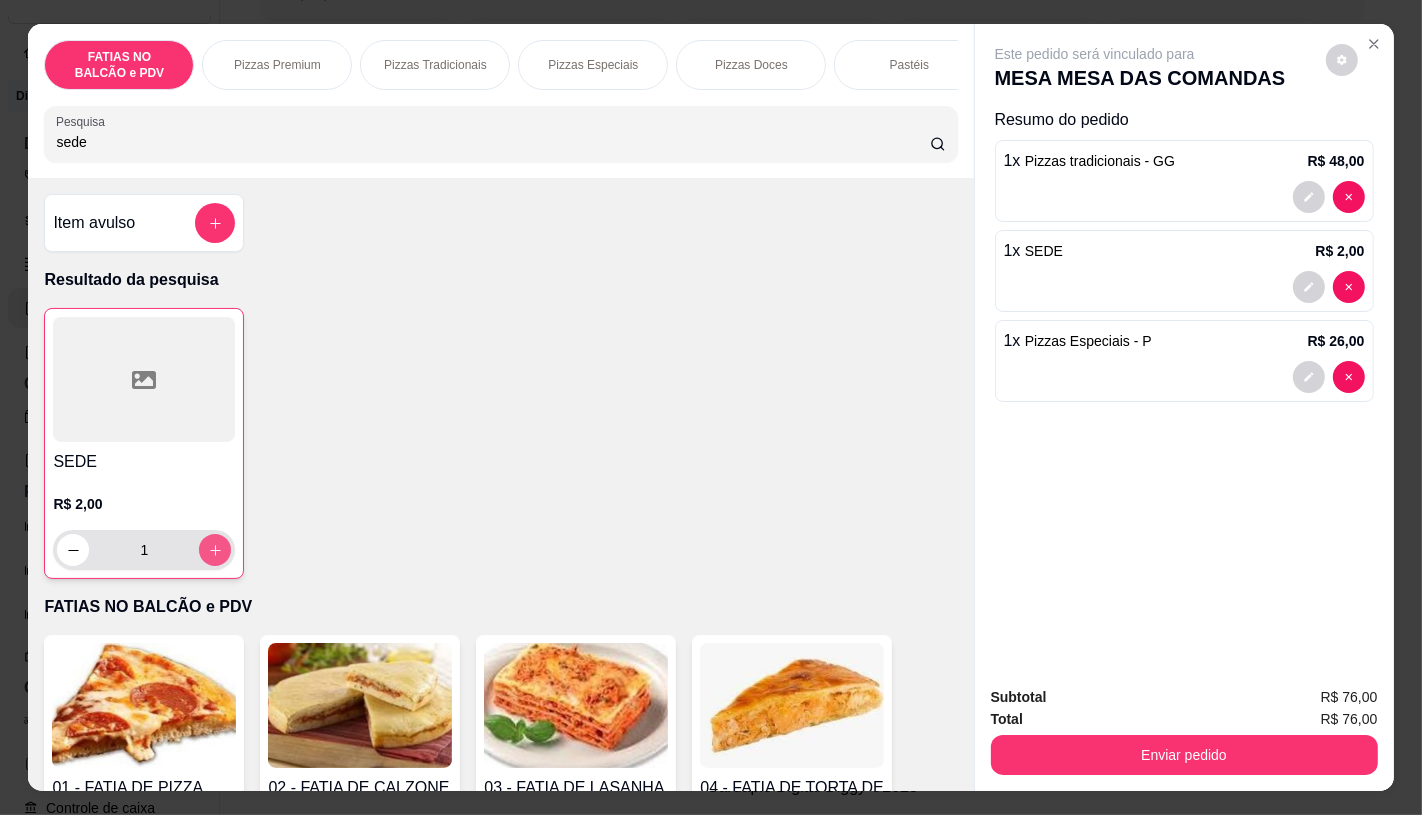click at bounding box center [215, 550] 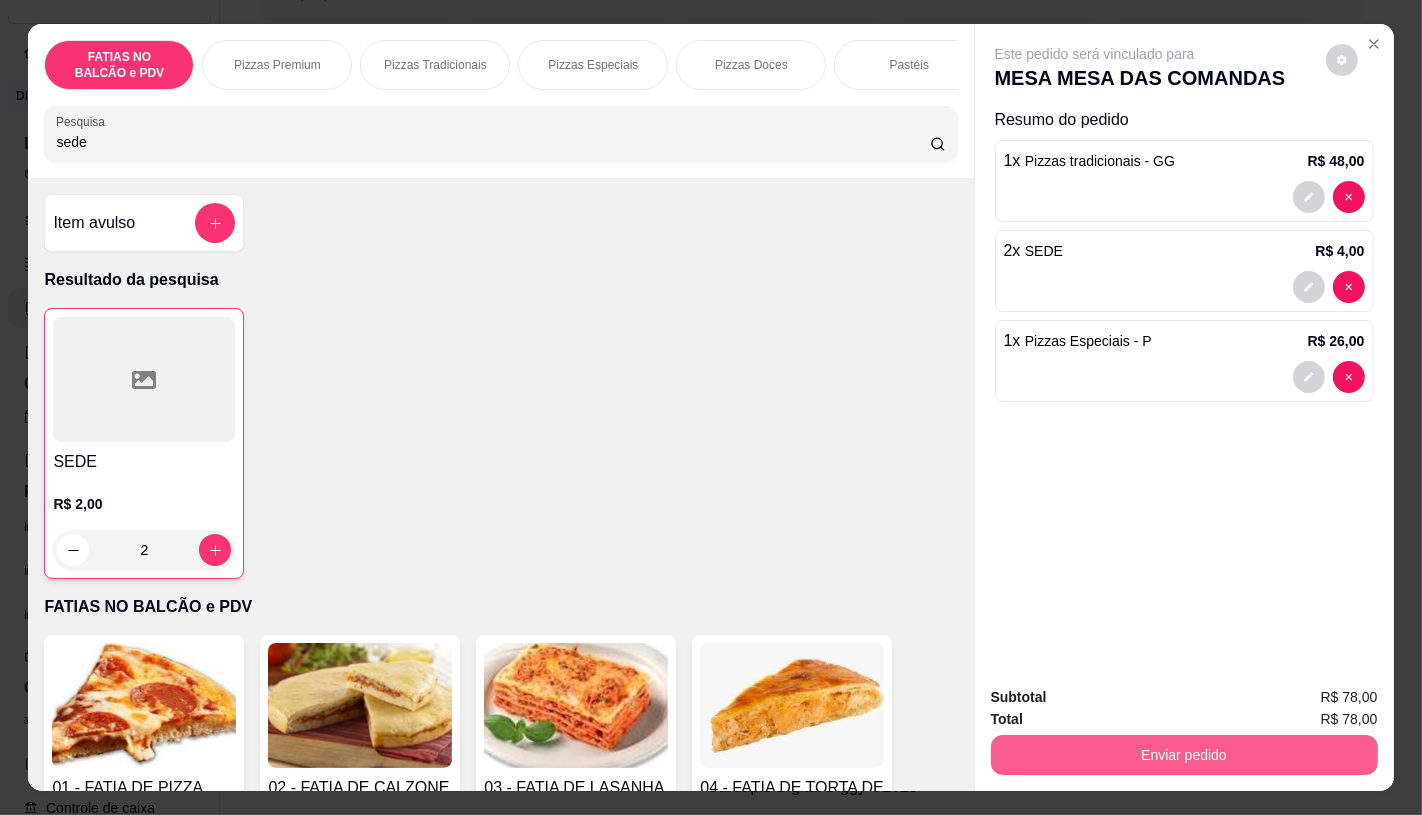 click on "Enviar pedido" at bounding box center (1184, 755) 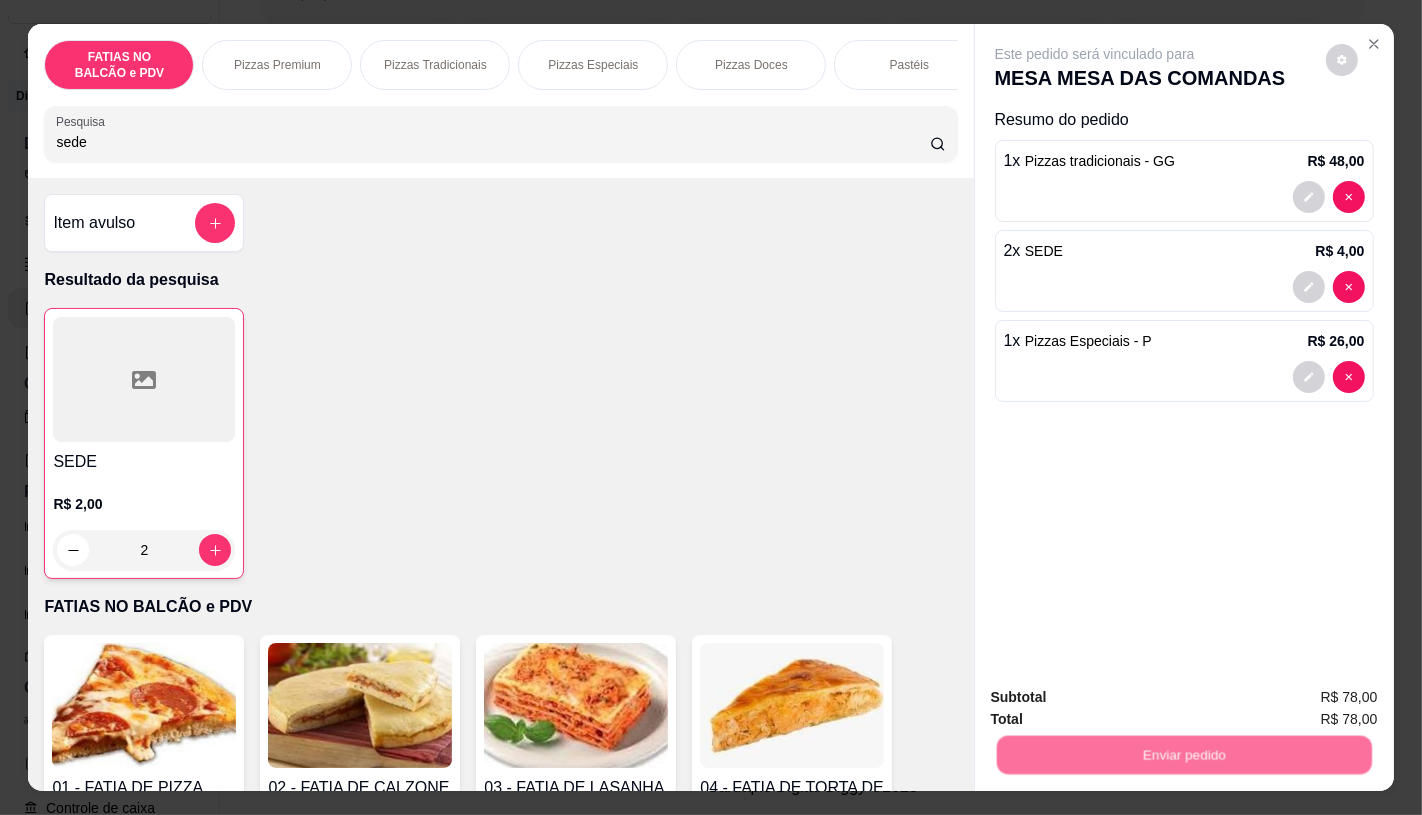 click on "Não registrar e enviar pedido" at bounding box center [1117, 697] 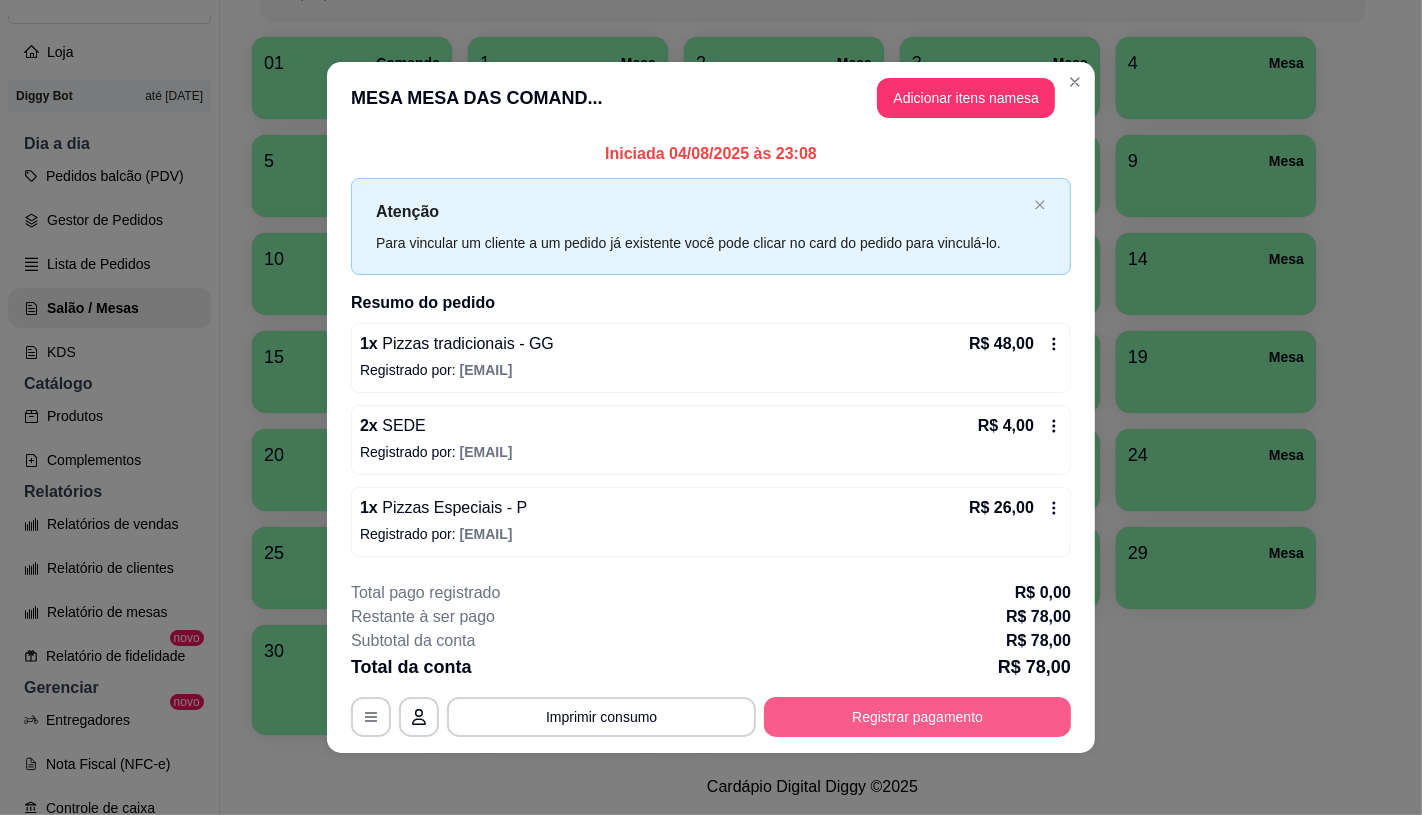 click on "Registrar pagamento" at bounding box center (917, 717) 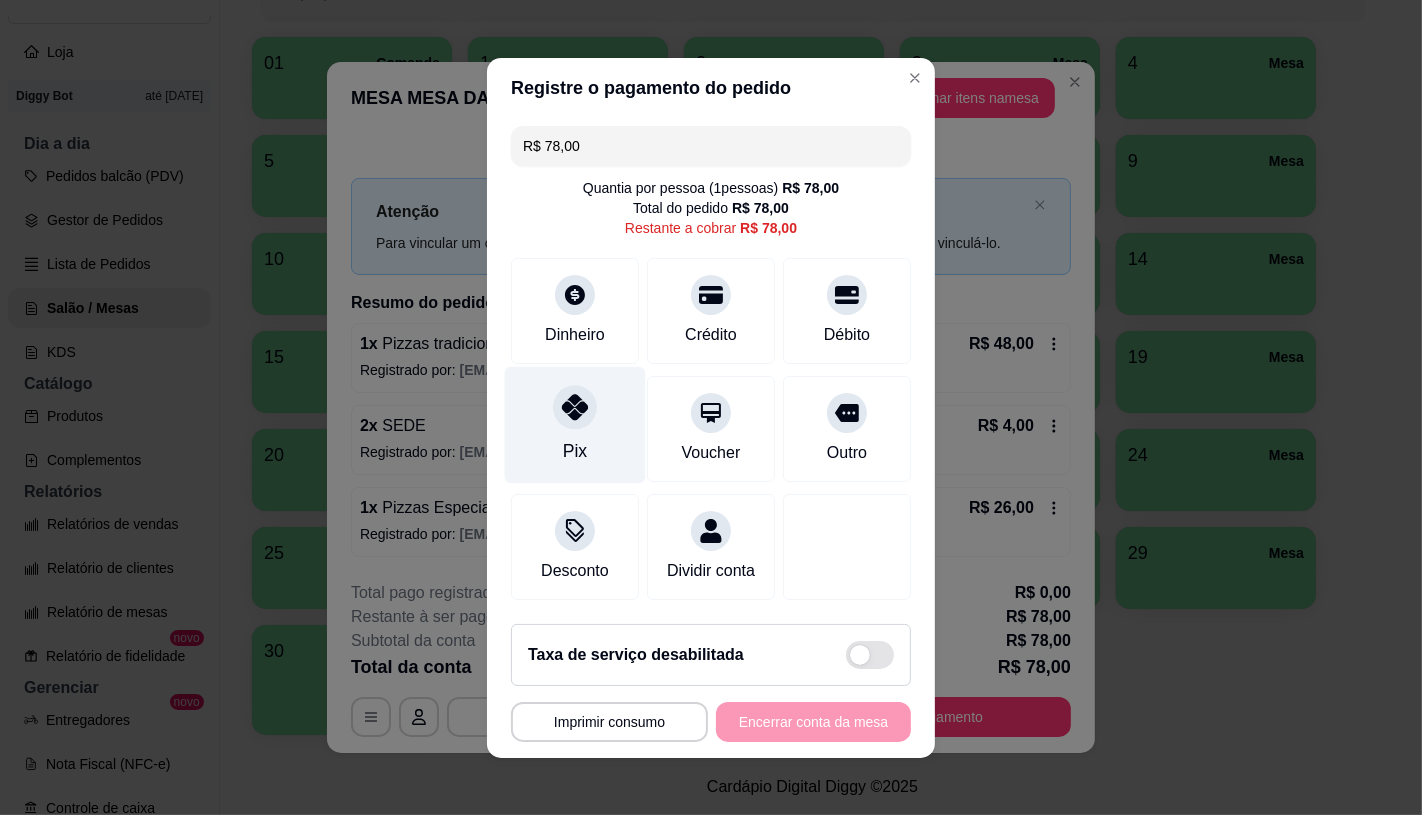 click on "Pix" at bounding box center (575, 424) 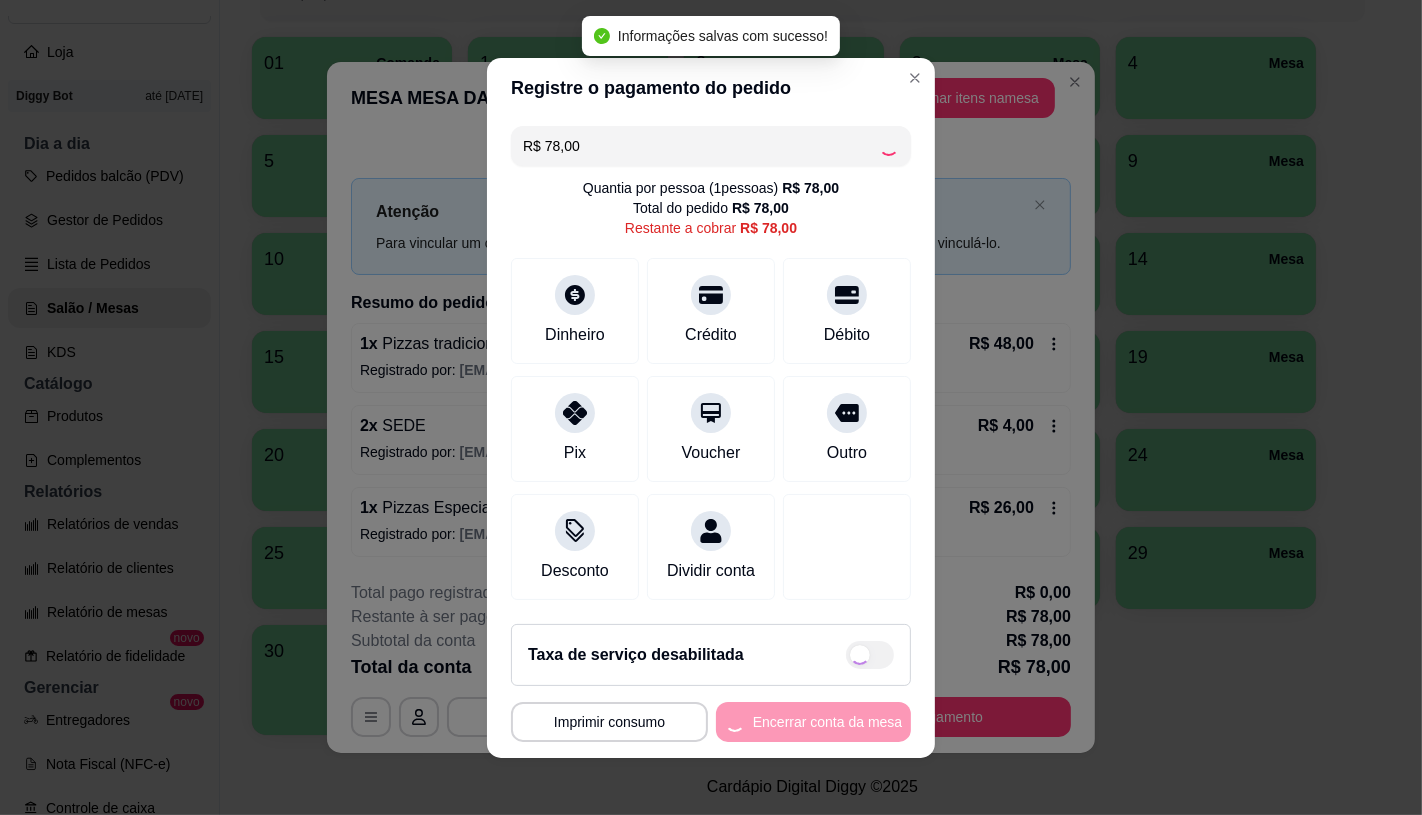 type on "R$ 0,00" 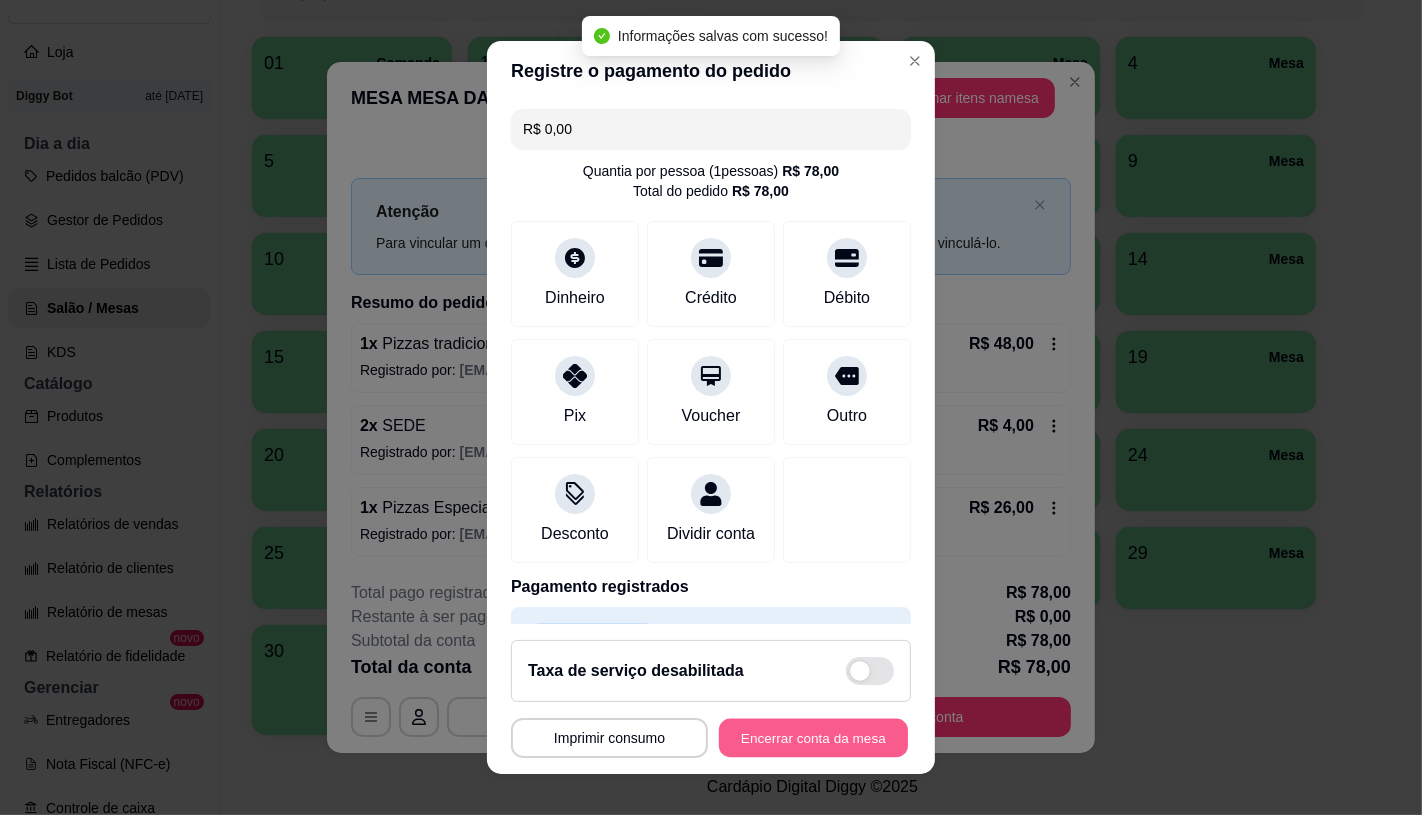 click on "Encerrar conta da mesa" at bounding box center [813, 738] 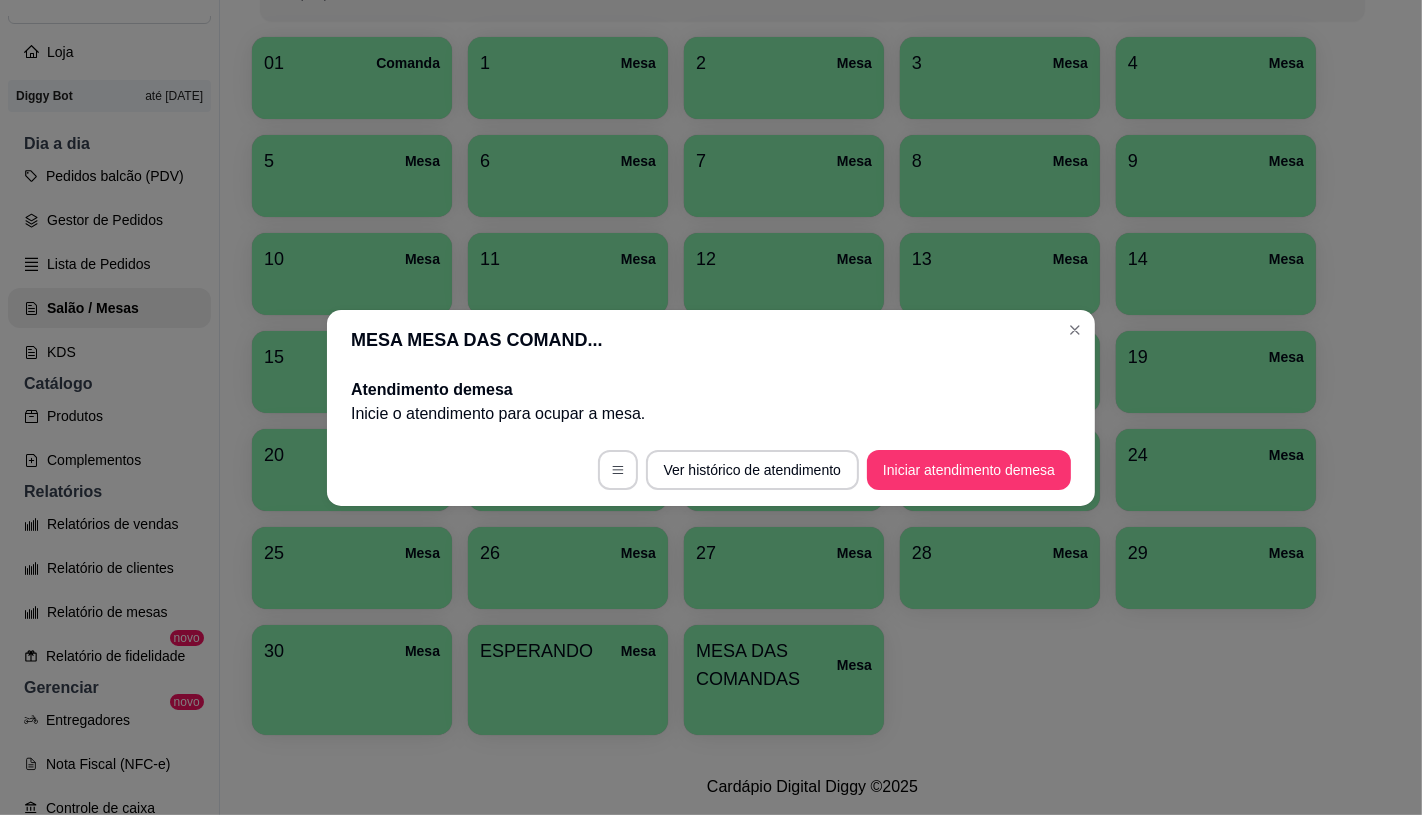 click on "Iniciar atendimento de  mesa" at bounding box center [969, 470] 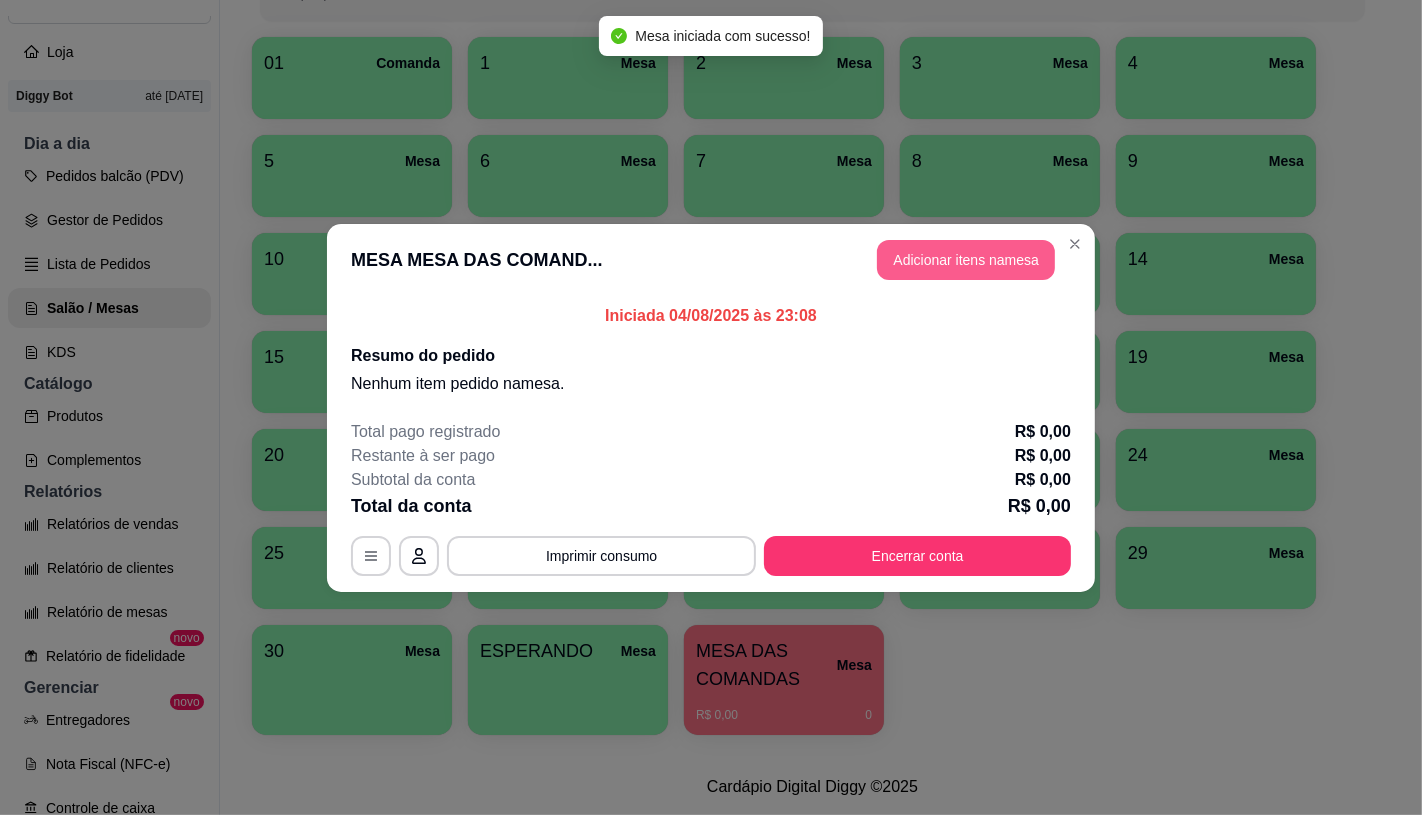 click on "Adicionar itens na  mesa" at bounding box center (966, 260) 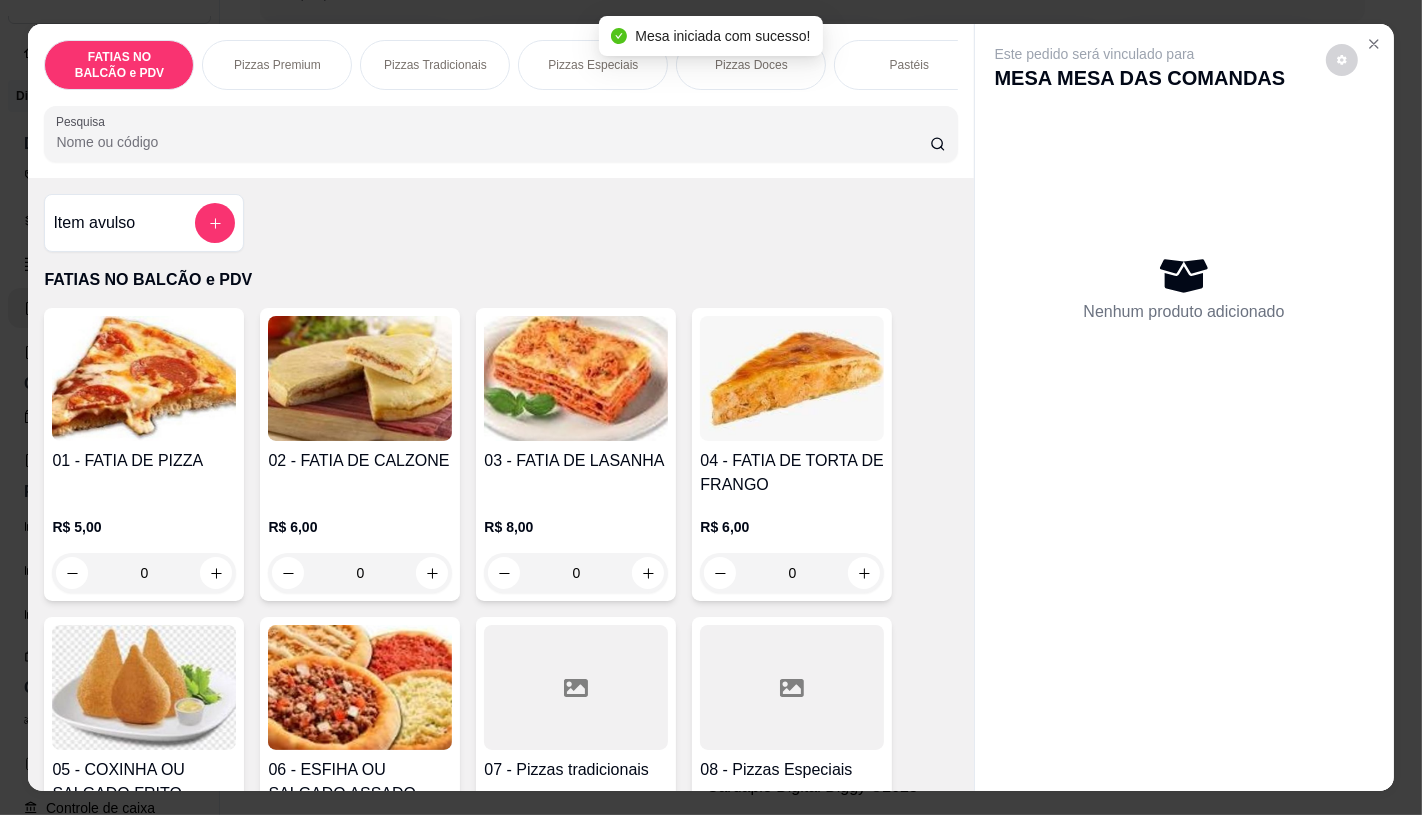 click on "Pizzas Especiais" at bounding box center (593, 65) 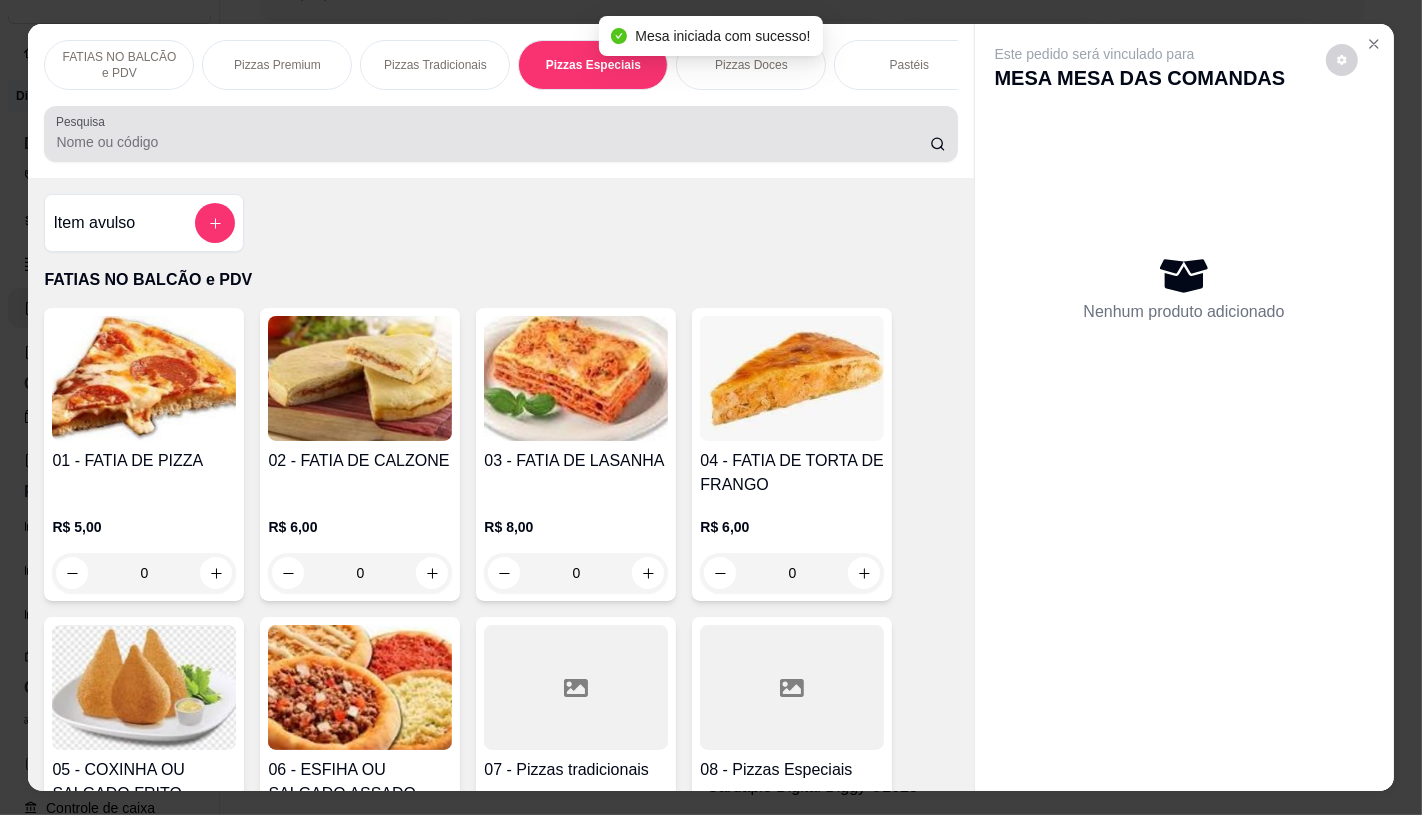 scroll, scrollTop: 2798, scrollLeft: 0, axis: vertical 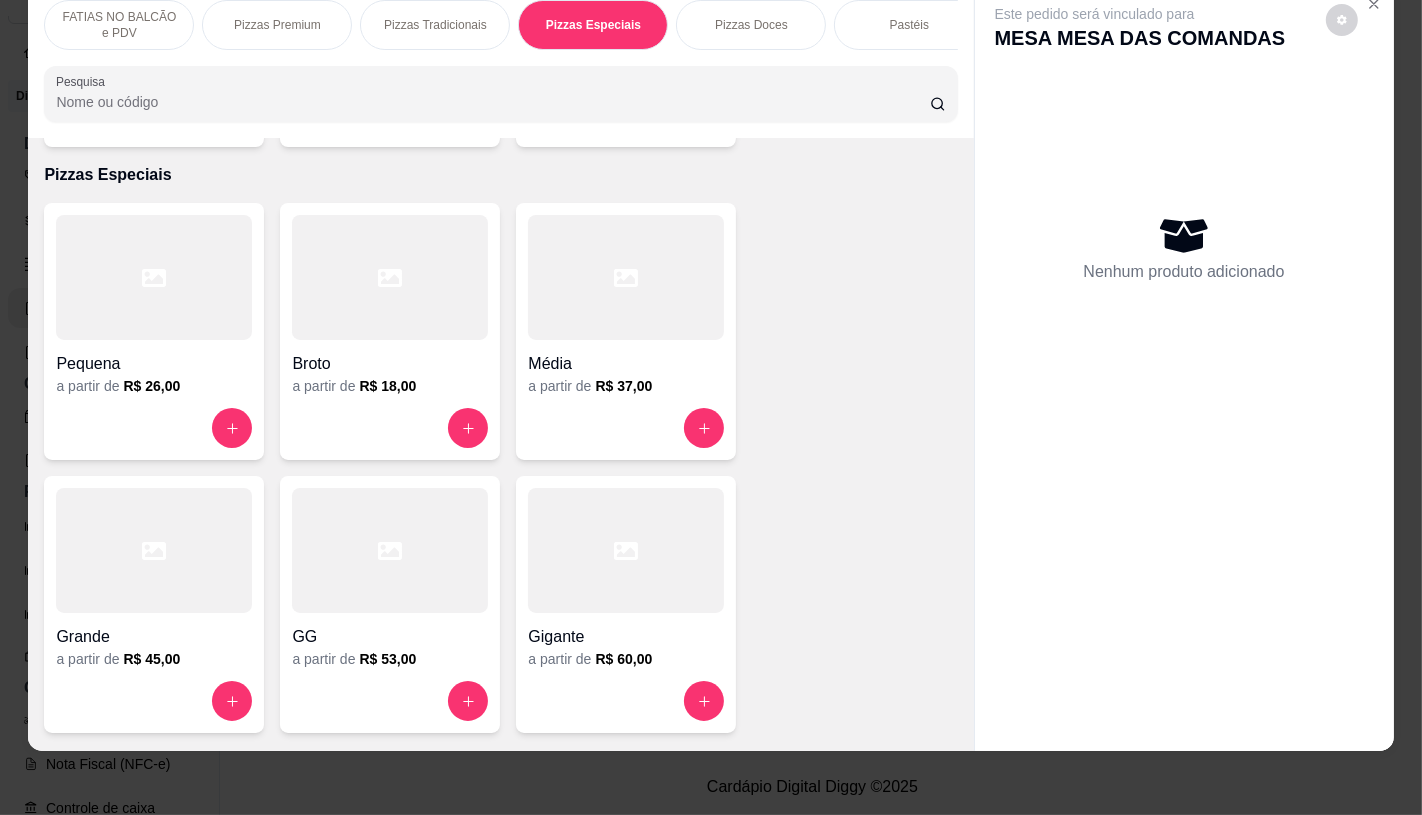 click on "Broto" at bounding box center (390, 358) 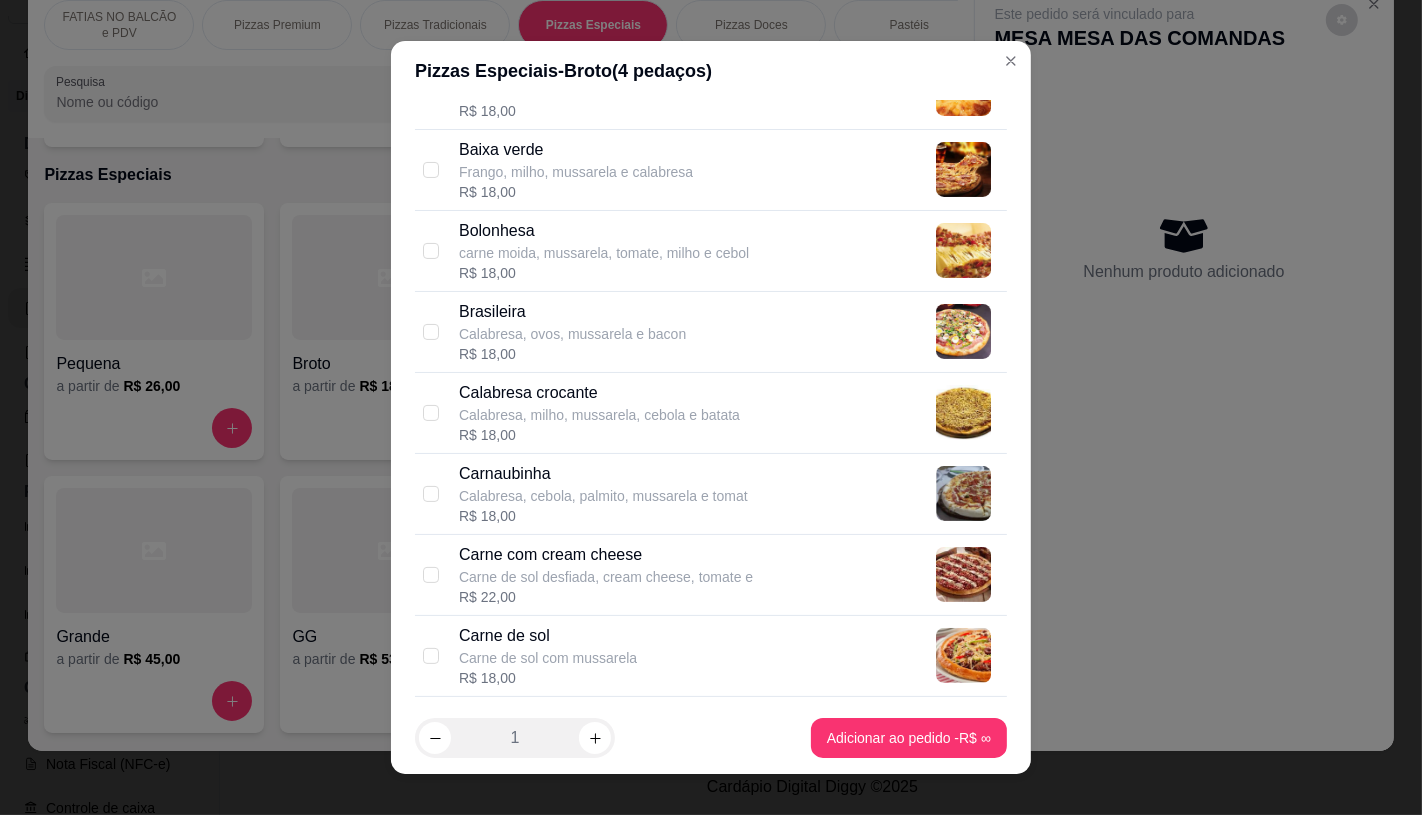 scroll, scrollTop: 444, scrollLeft: 0, axis: vertical 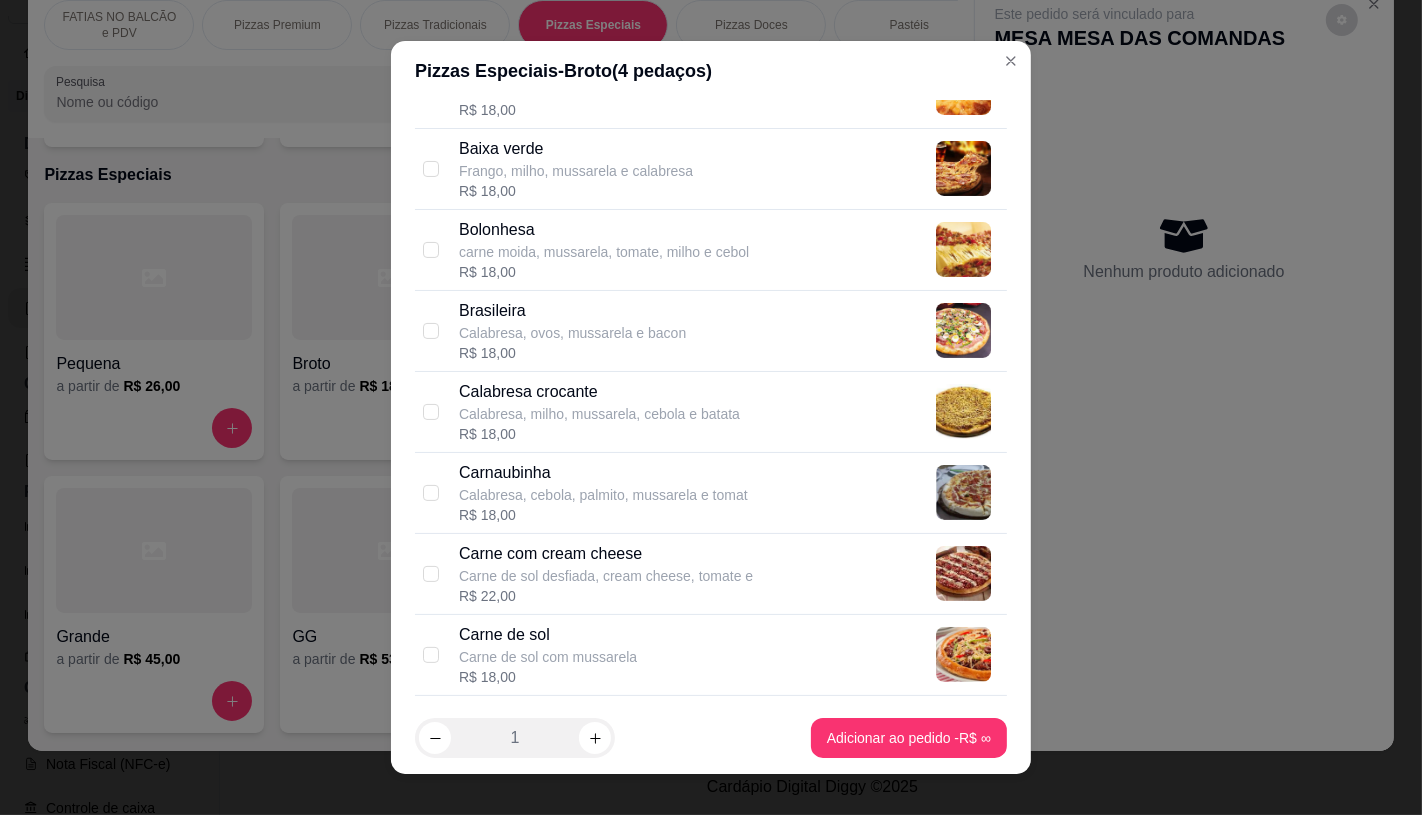 click on "Carne de sol desfiada, cream cheese, tomate e" at bounding box center [606, 576] 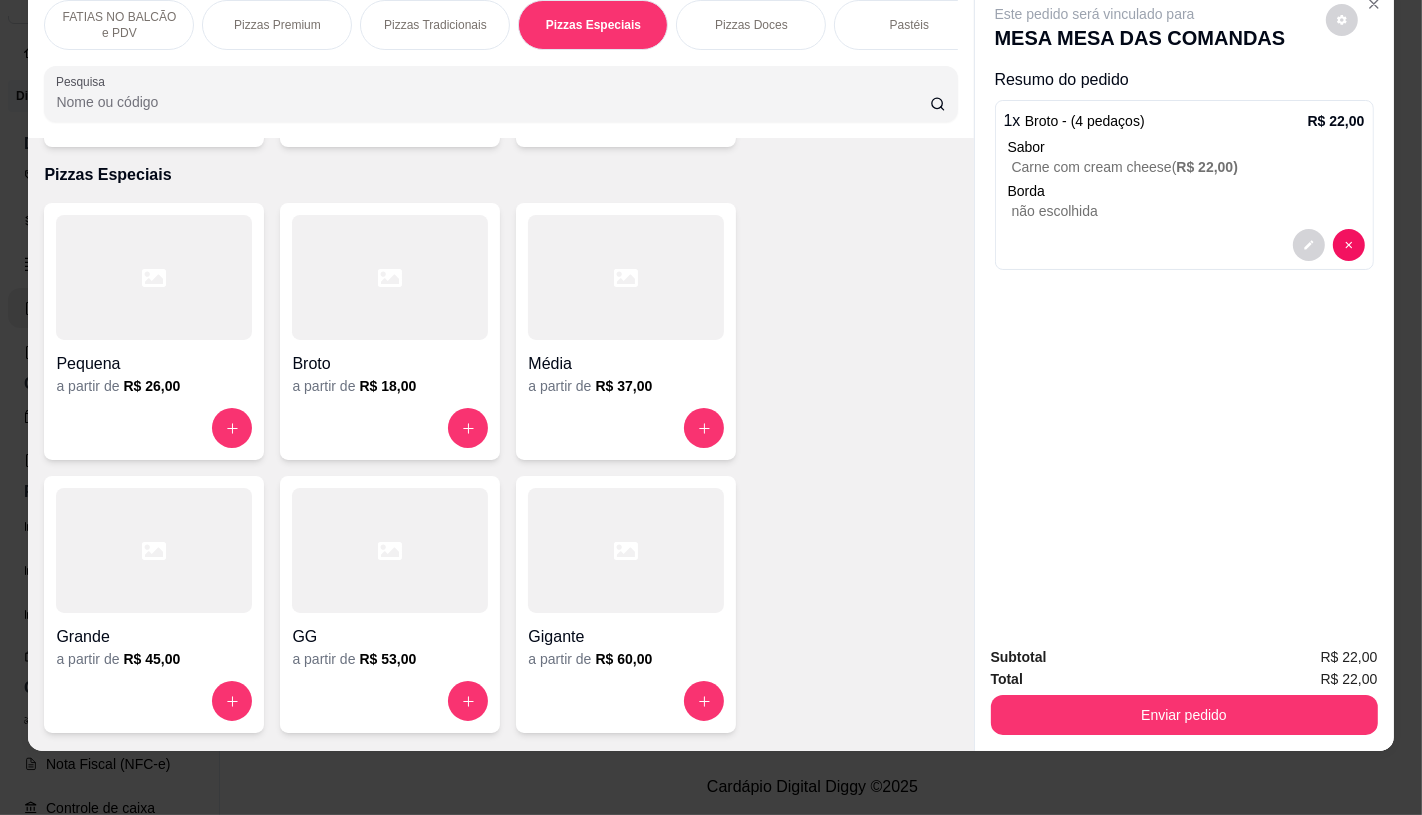 click on "FATIAS NO BALCÃO e PDV" at bounding box center (119, 25) 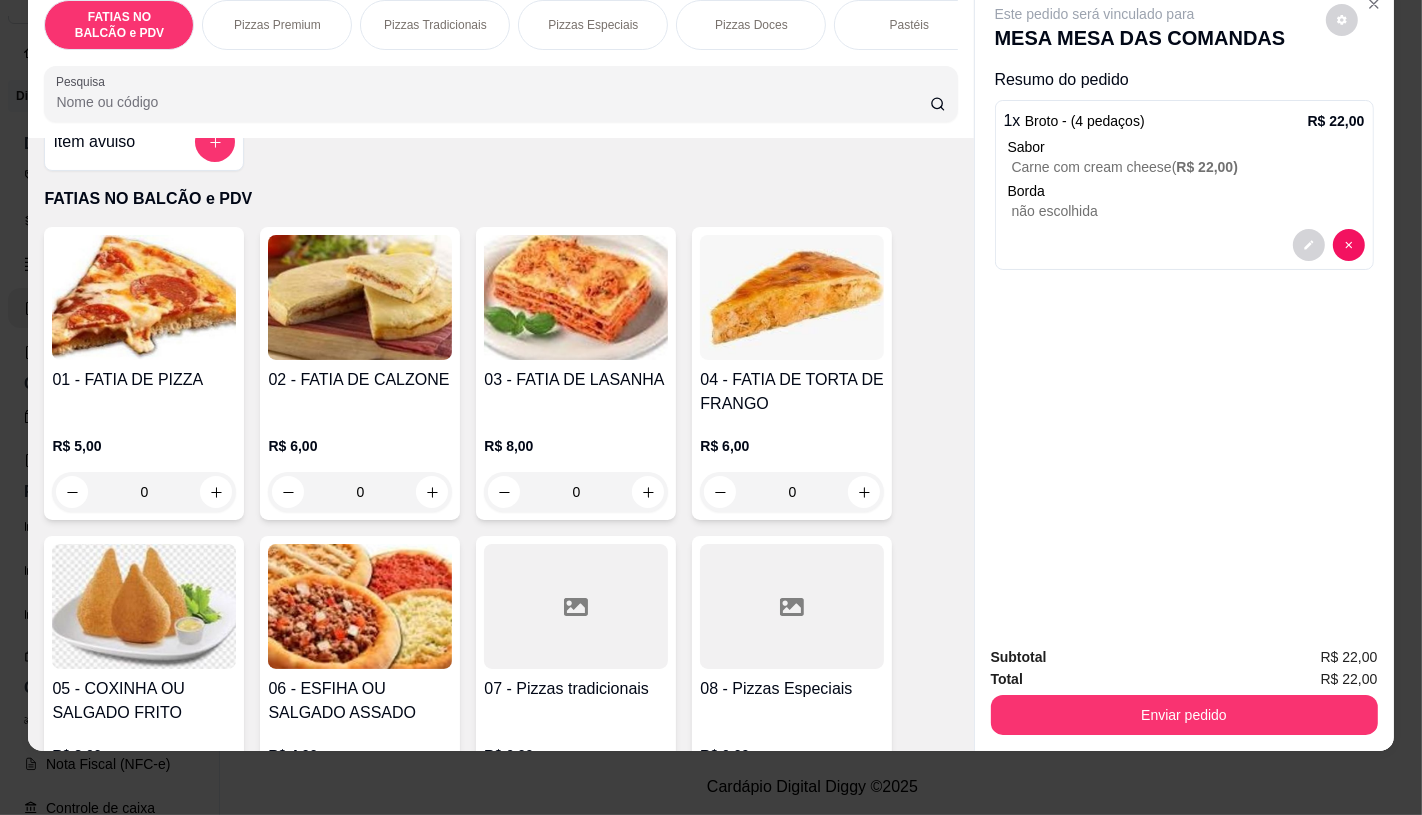 scroll, scrollTop: 0, scrollLeft: 0, axis: both 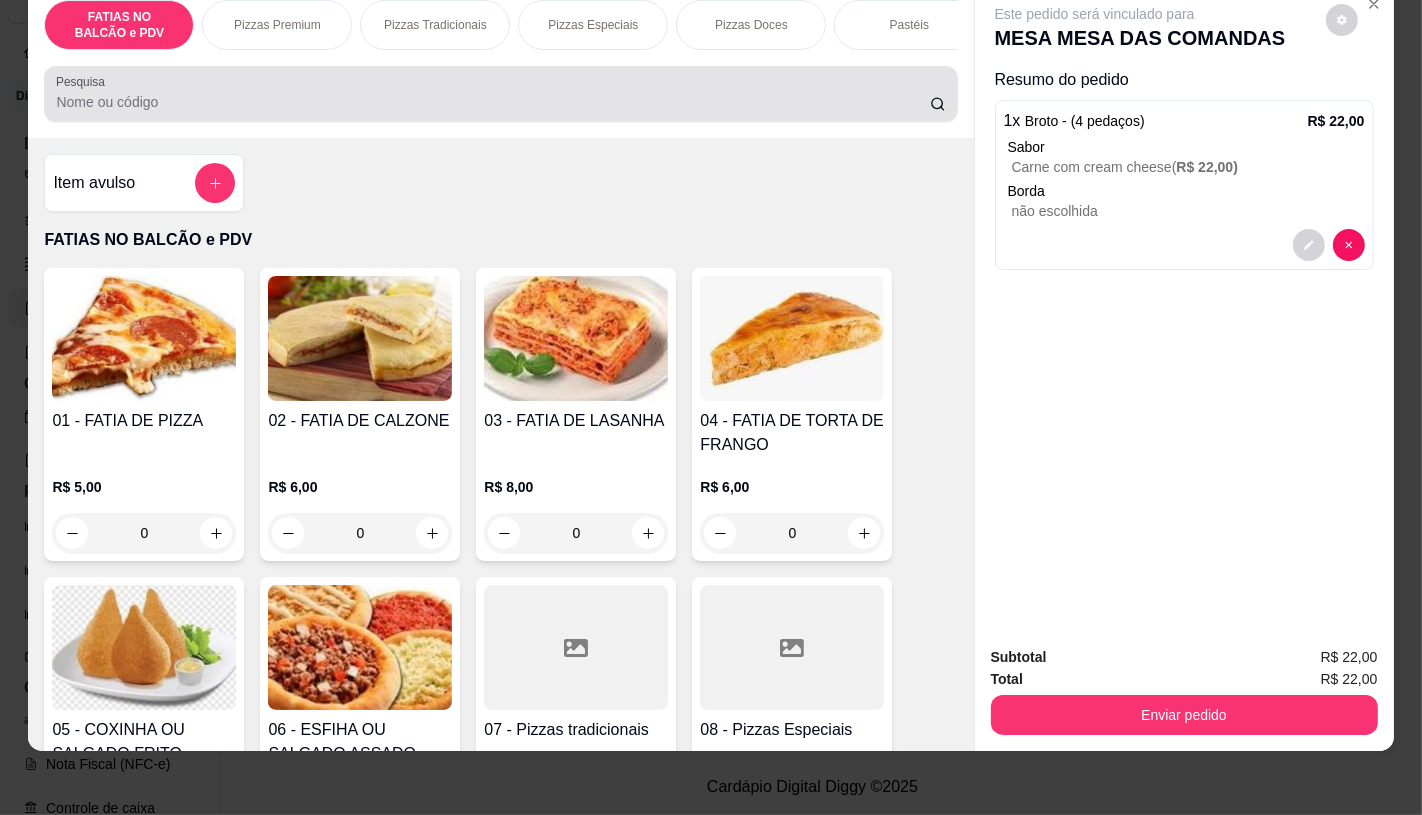 click at bounding box center (500, 94) 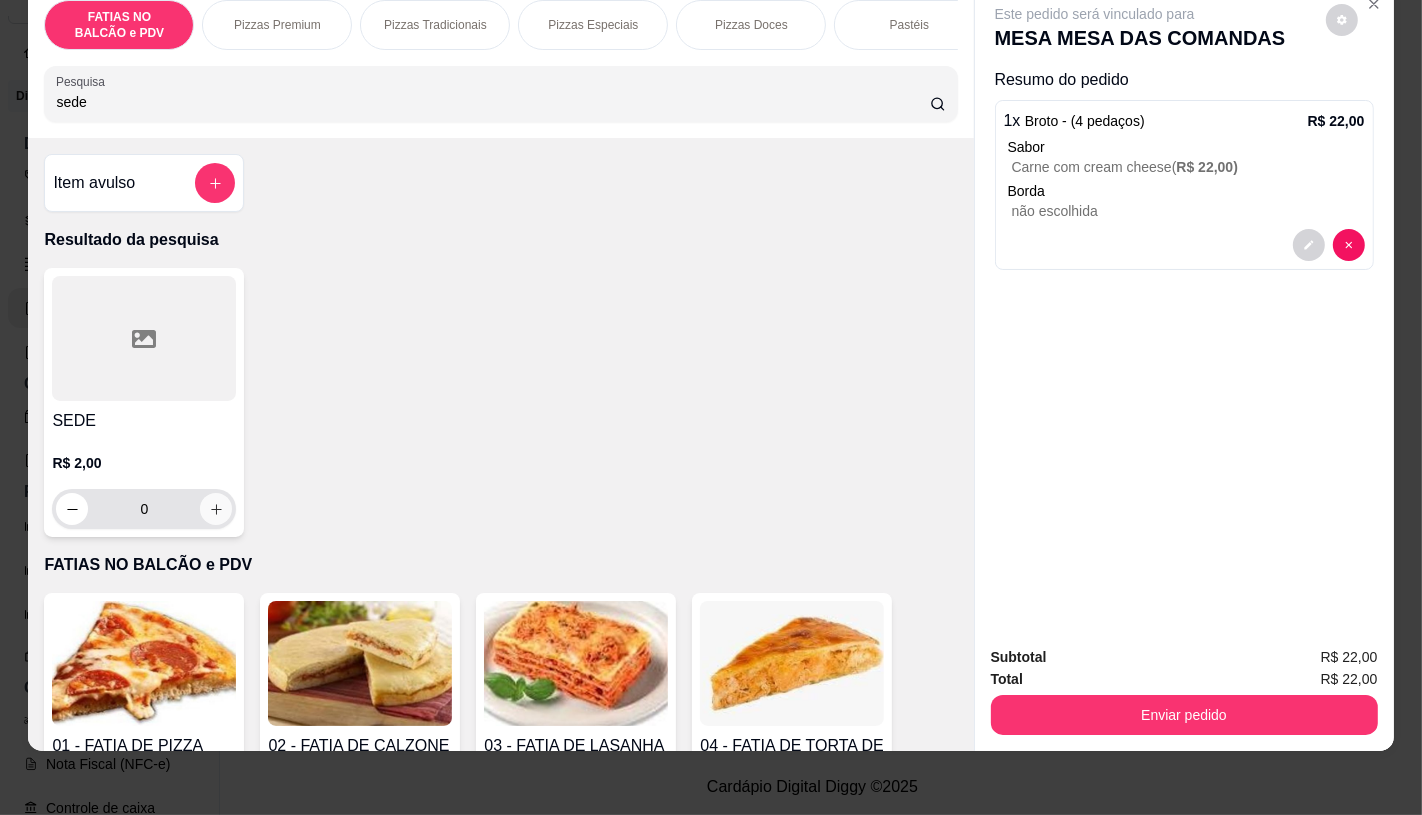 type on "sede" 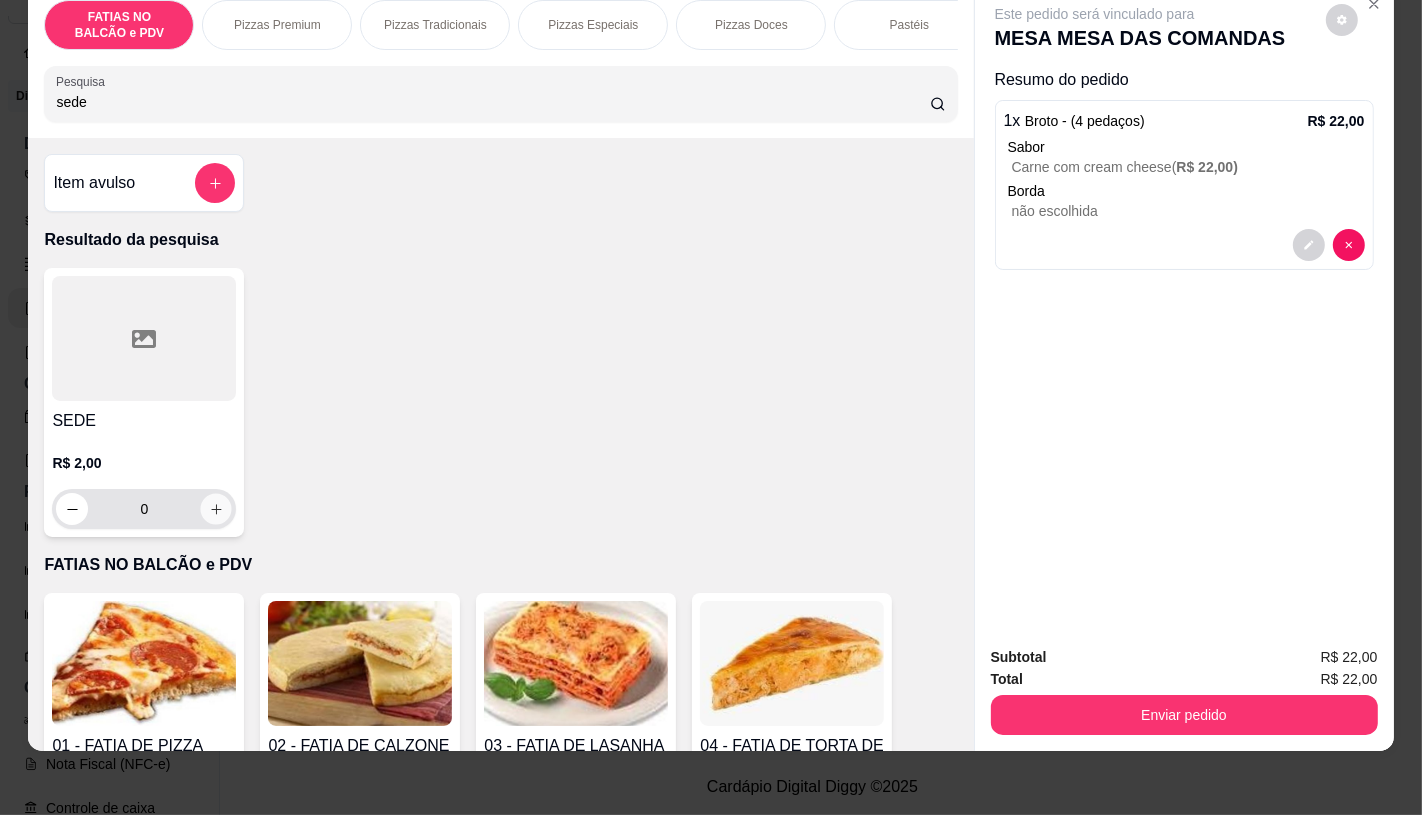 click at bounding box center [216, 509] 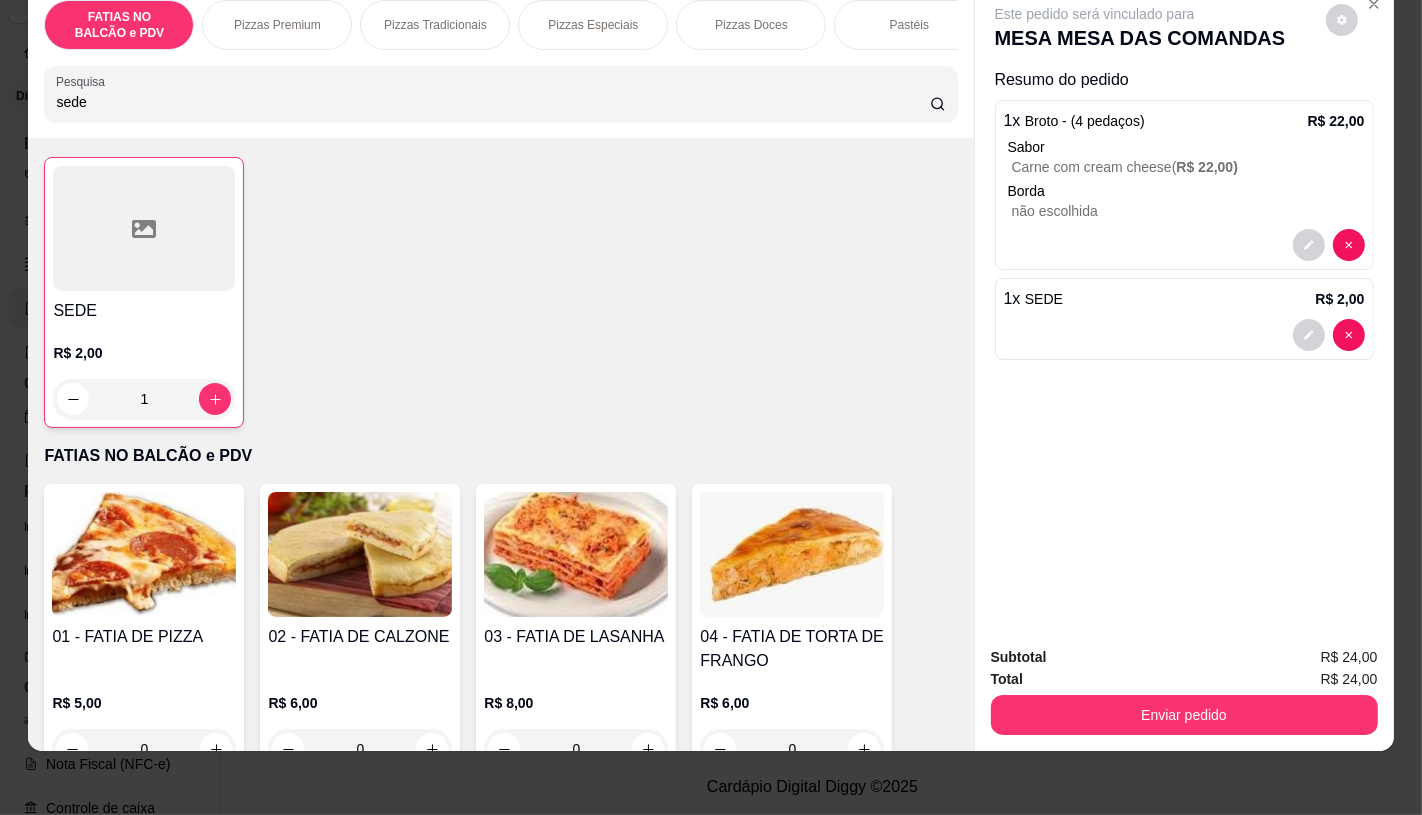 scroll, scrollTop: 222, scrollLeft: 0, axis: vertical 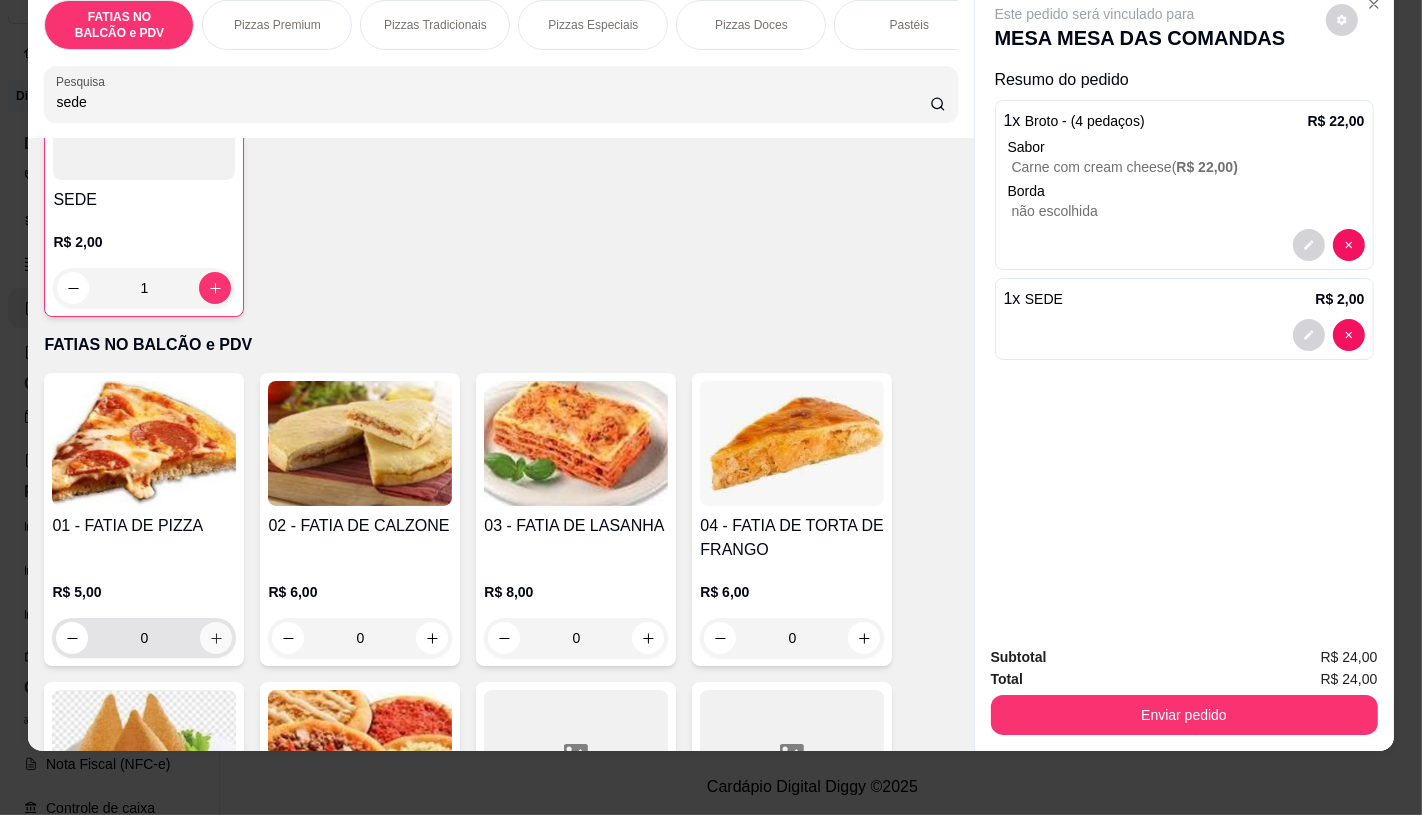 click at bounding box center [216, 638] 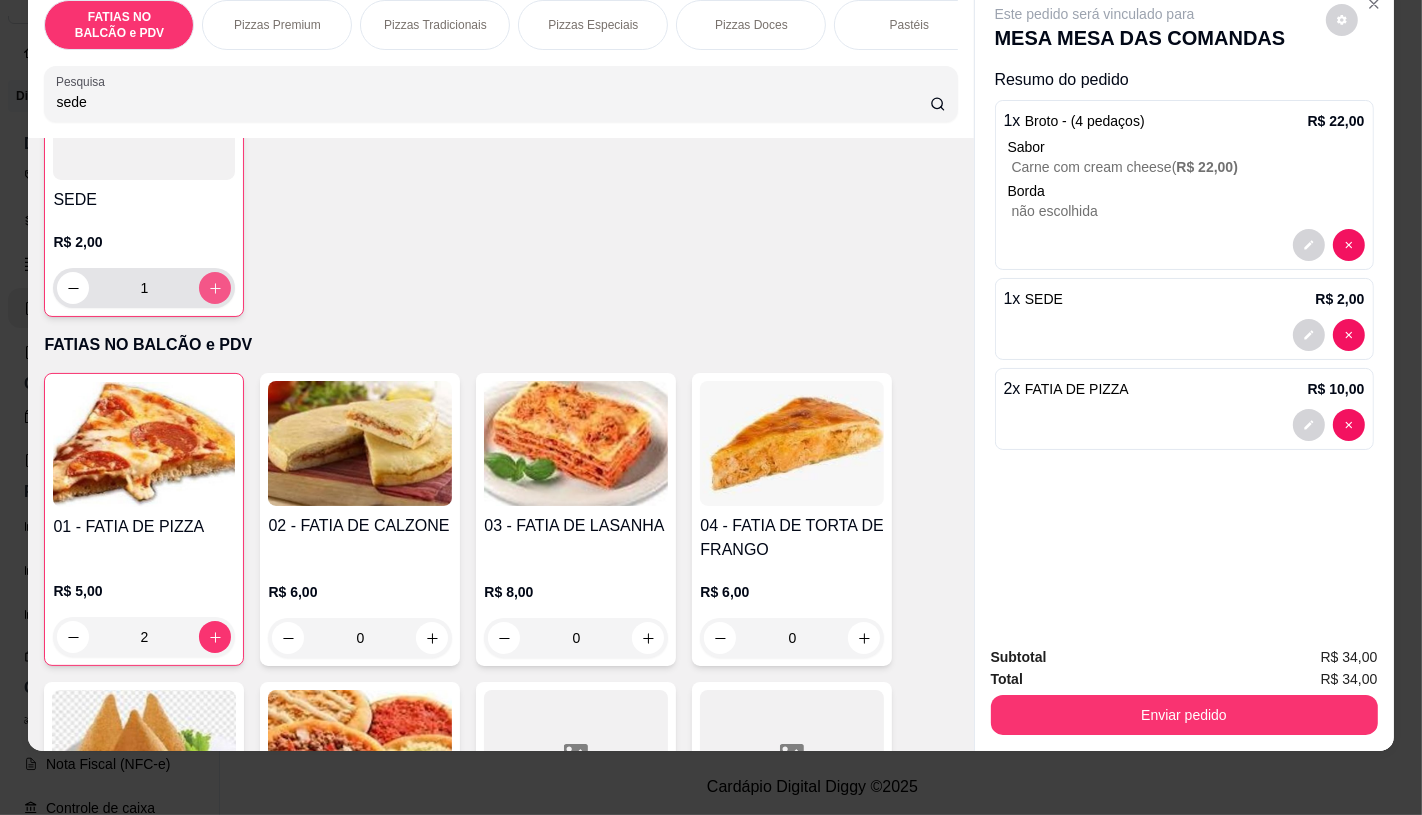 click 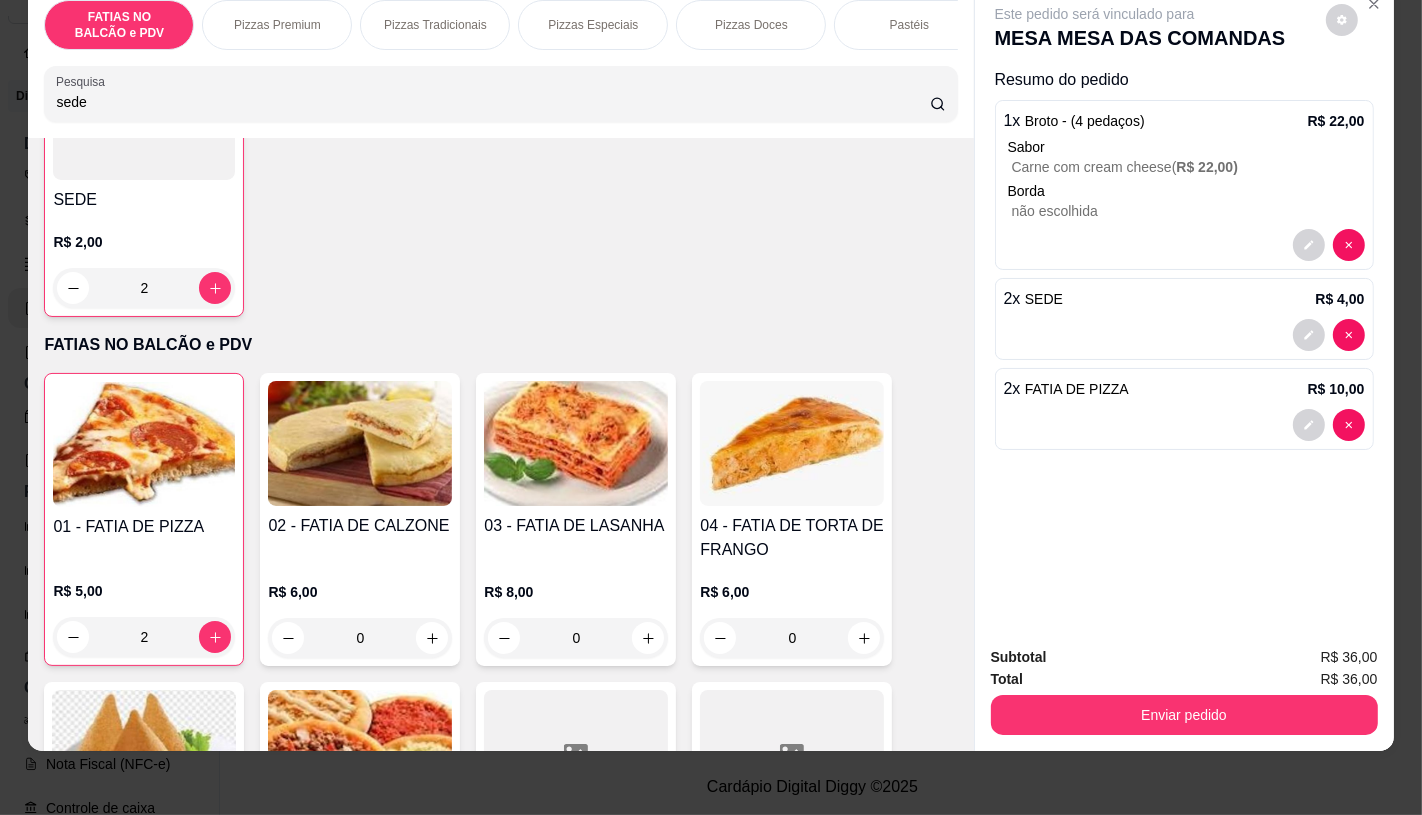 click on "Enviar pedido" at bounding box center [1184, 715] 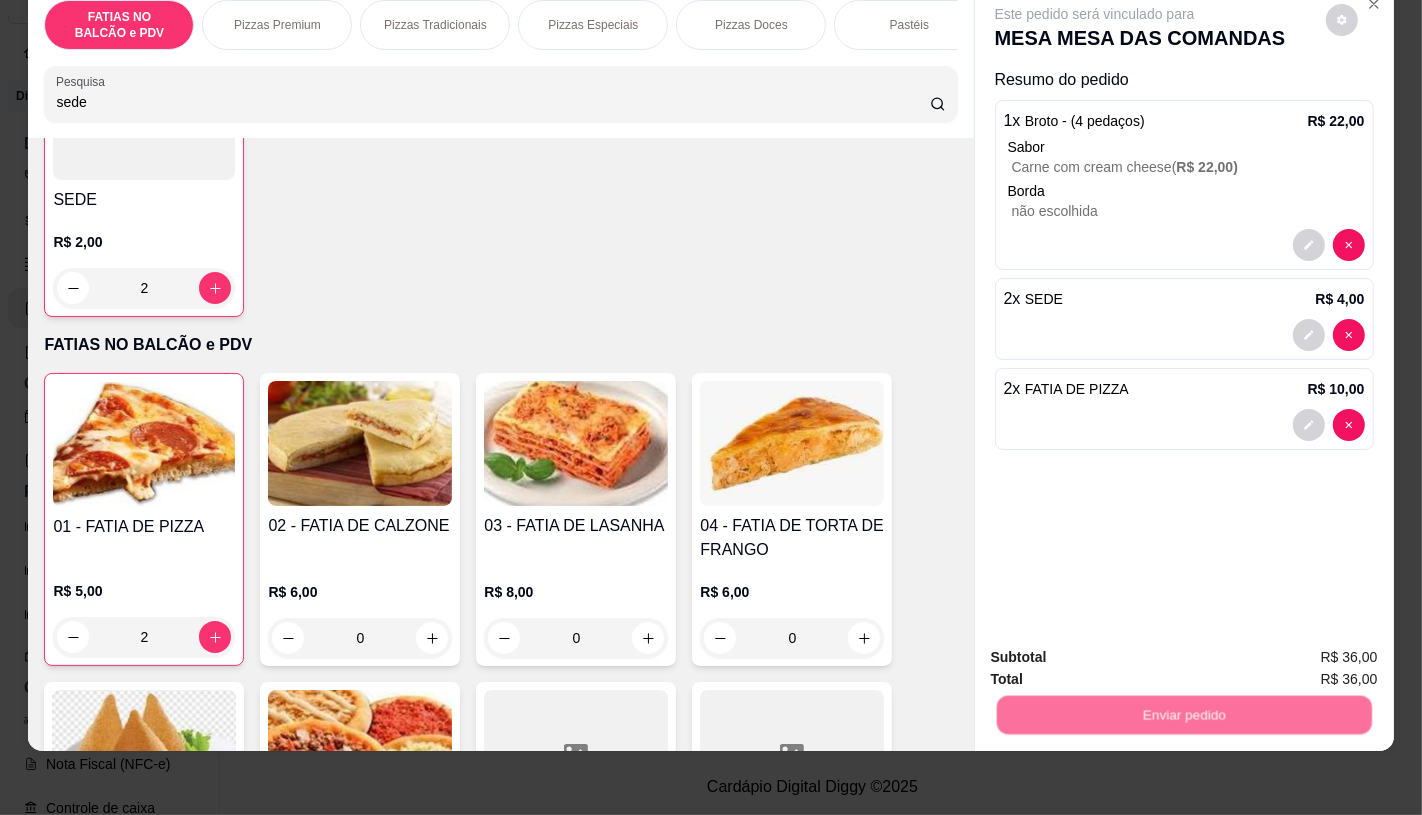 click on "Não registrar e enviar pedido" at bounding box center (1117, 650) 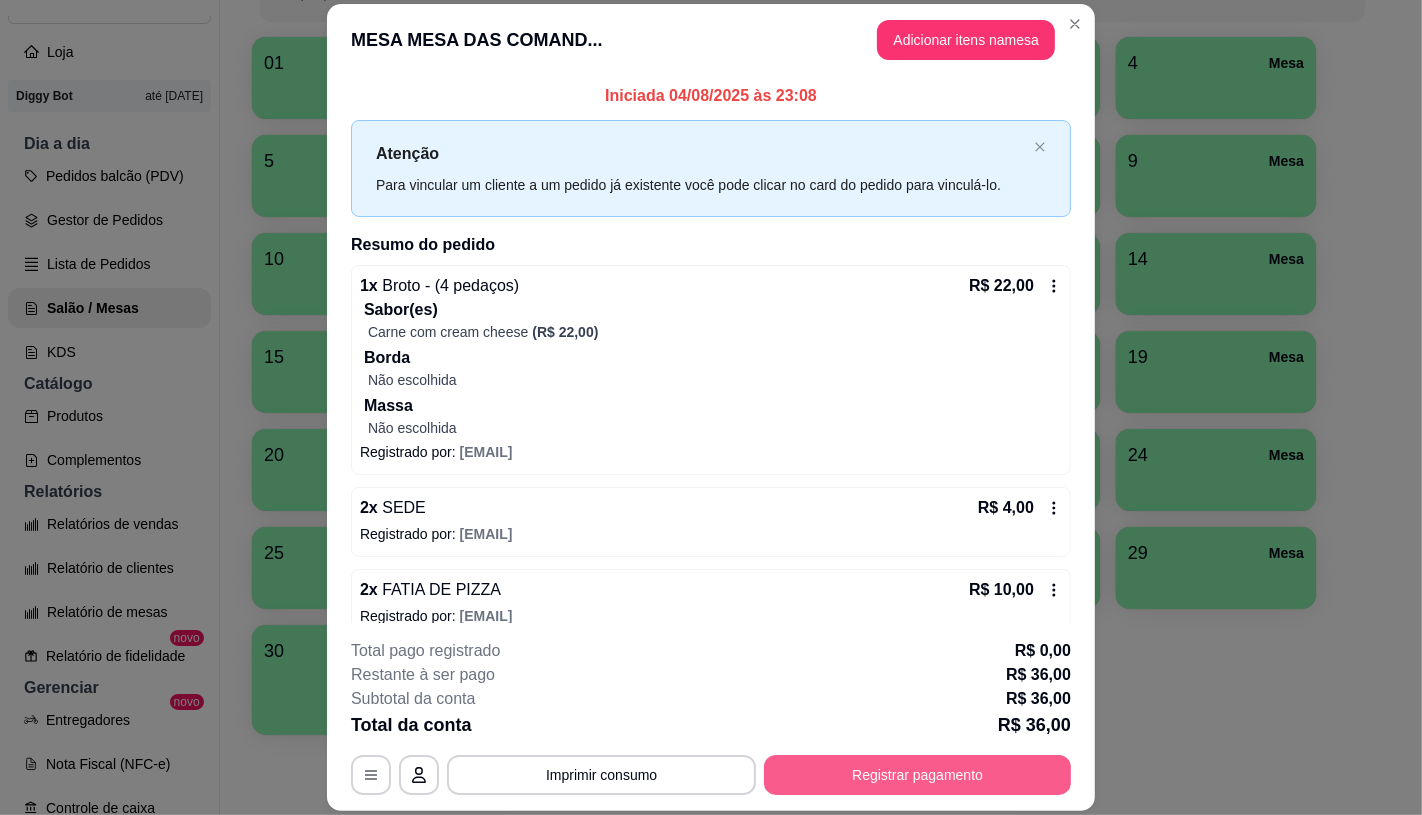 click on "Registrar pagamento" at bounding box center (917, 775) 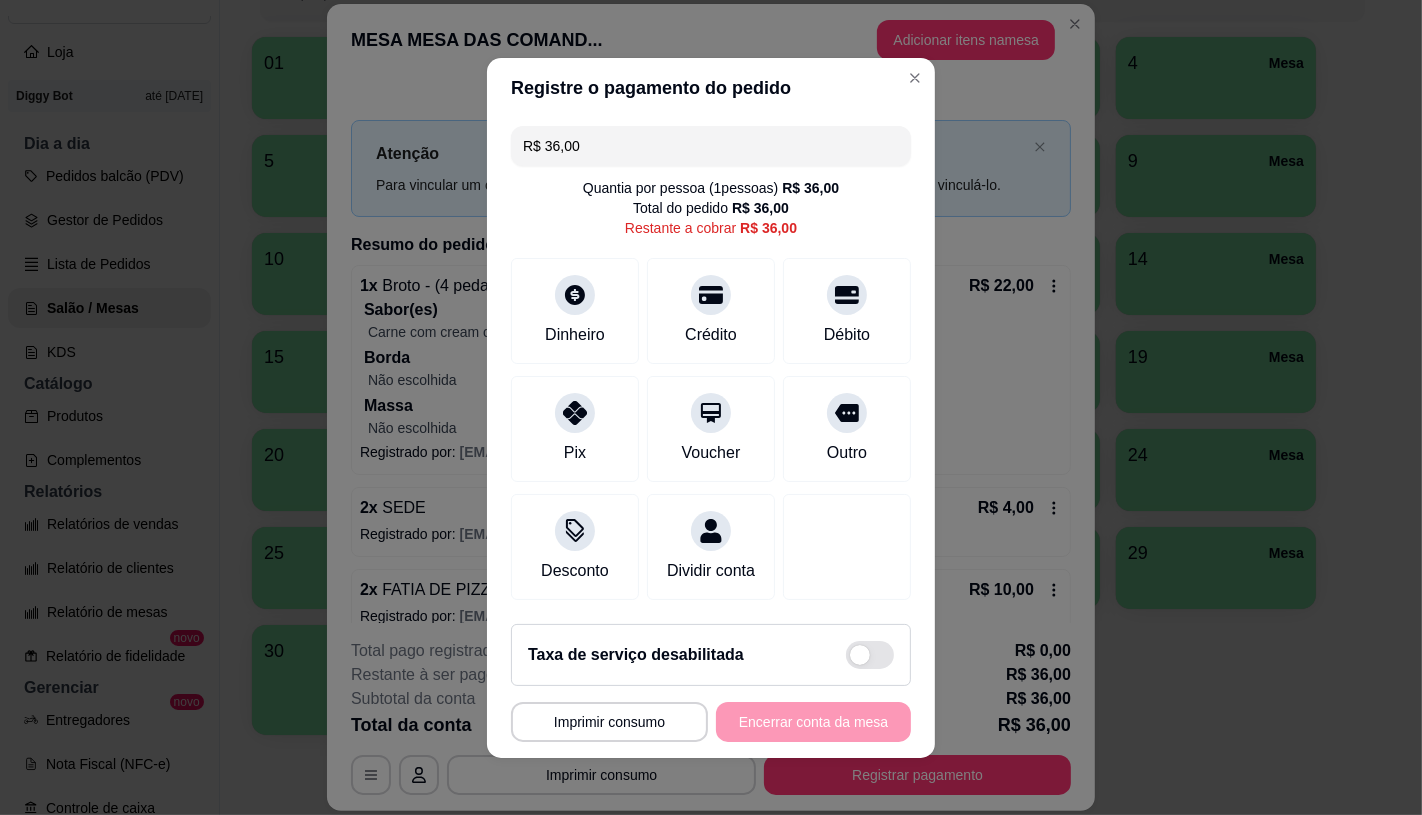 click on "R$ 36,00 Quantia por pessoa ( 1  pessoas)   R$ 36,00 Total do pedido   R$ 36,00 Restante a cobrar   R$ 36,00 Dinheiro Crédito Débito Pix Voucher Outro Desconto Dividir conta" at bounding box center (711, 363) 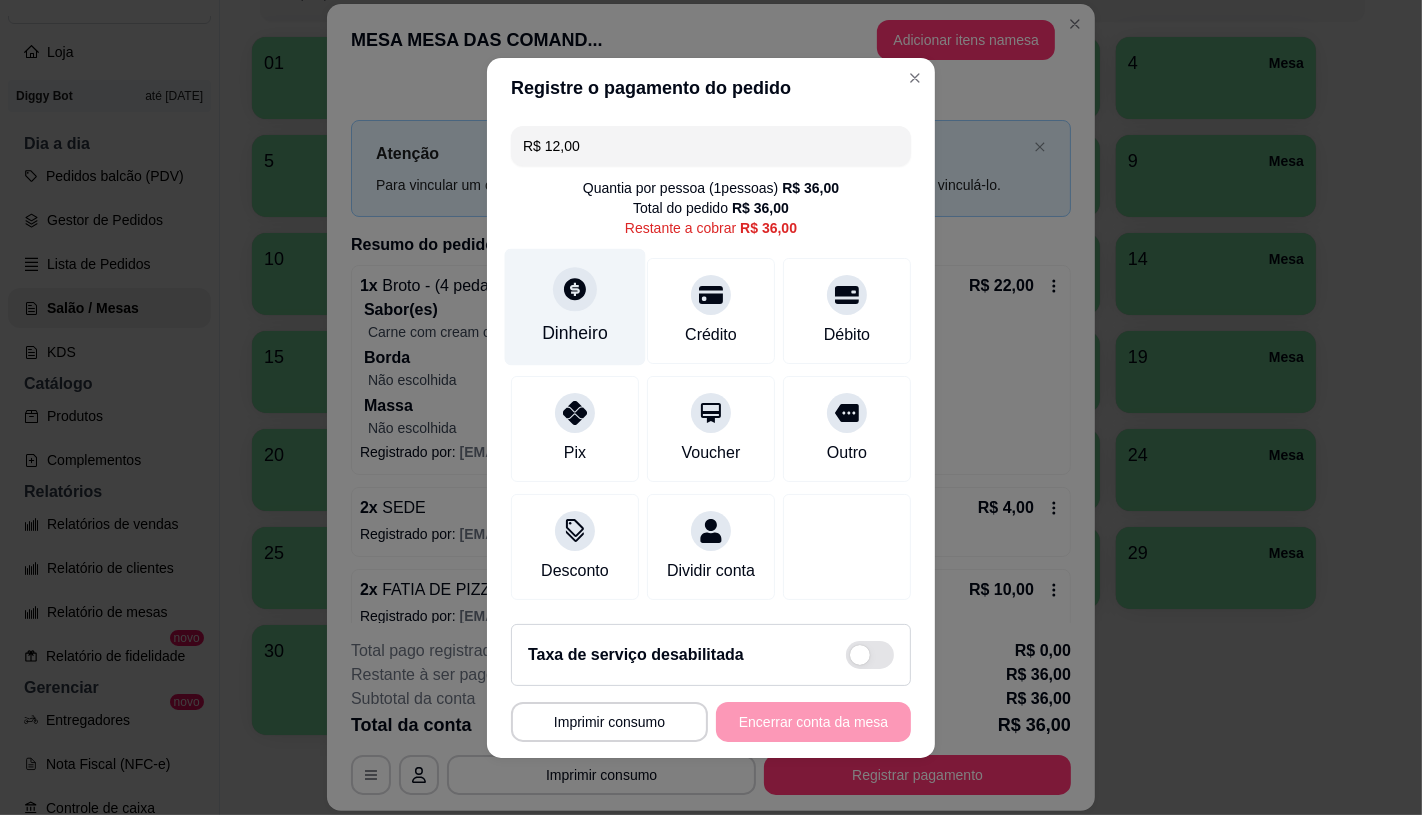 click at bounding box center (575, 289) 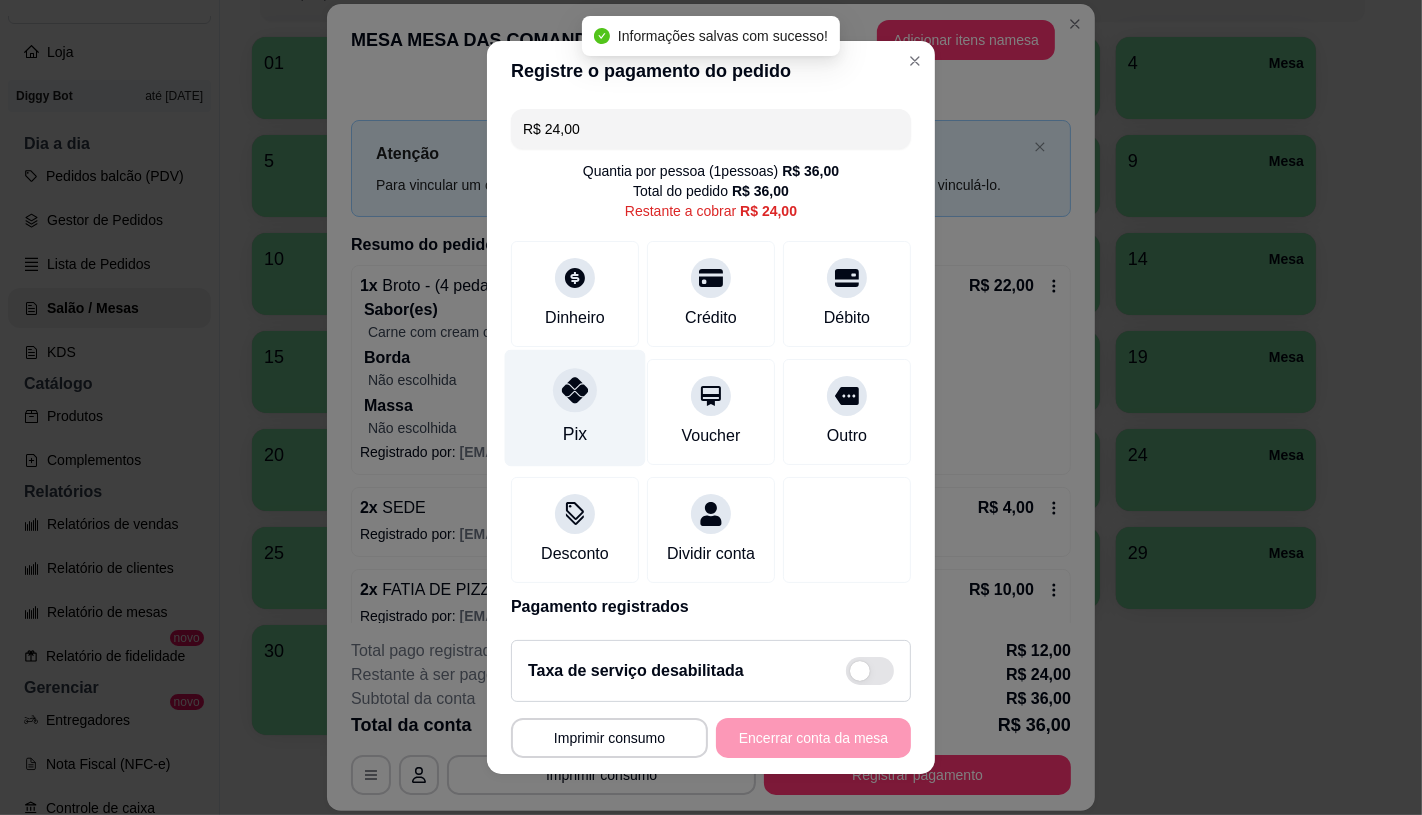 click on "Pix" at bounding box center (575, 434) 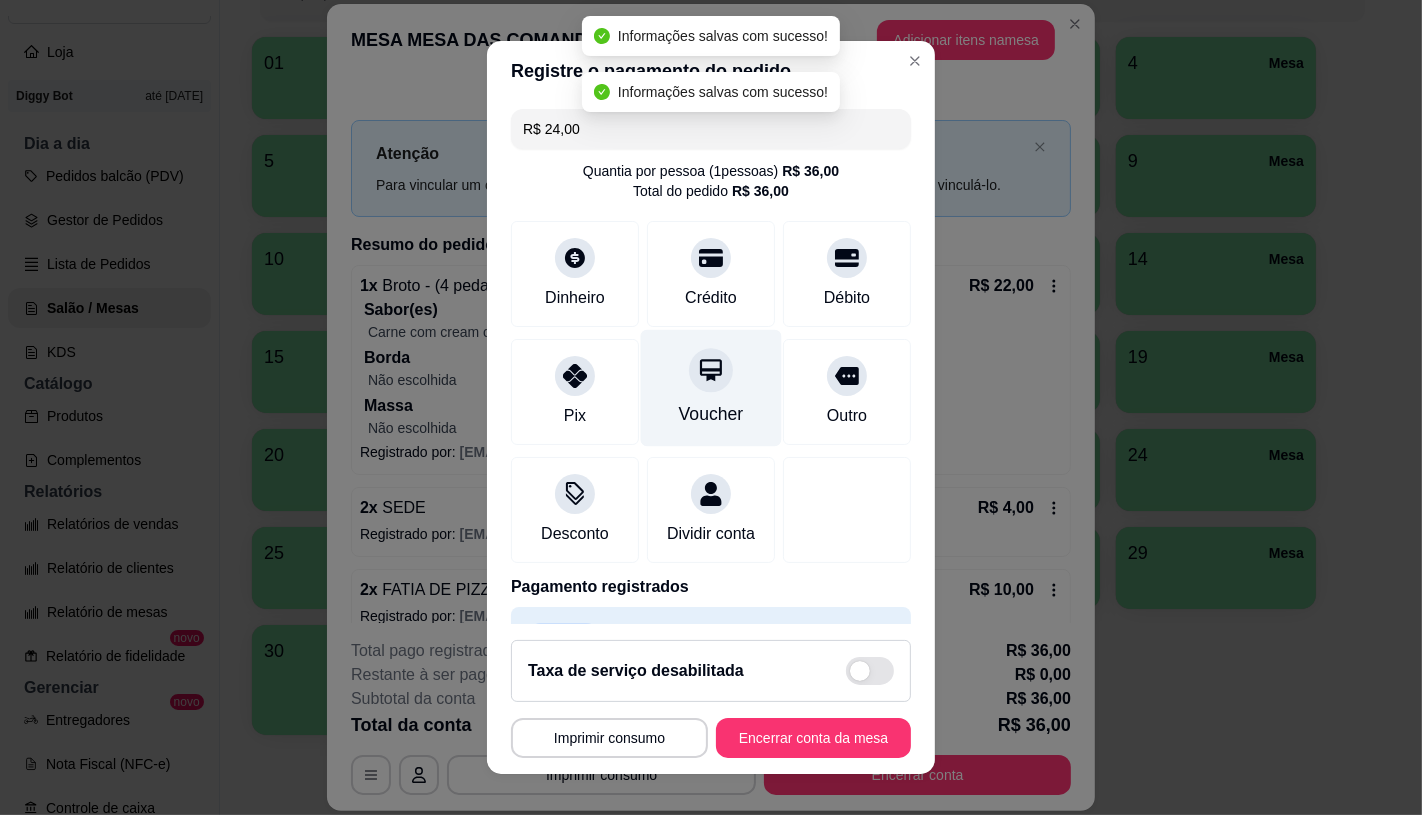 type on "R$ 0,00" 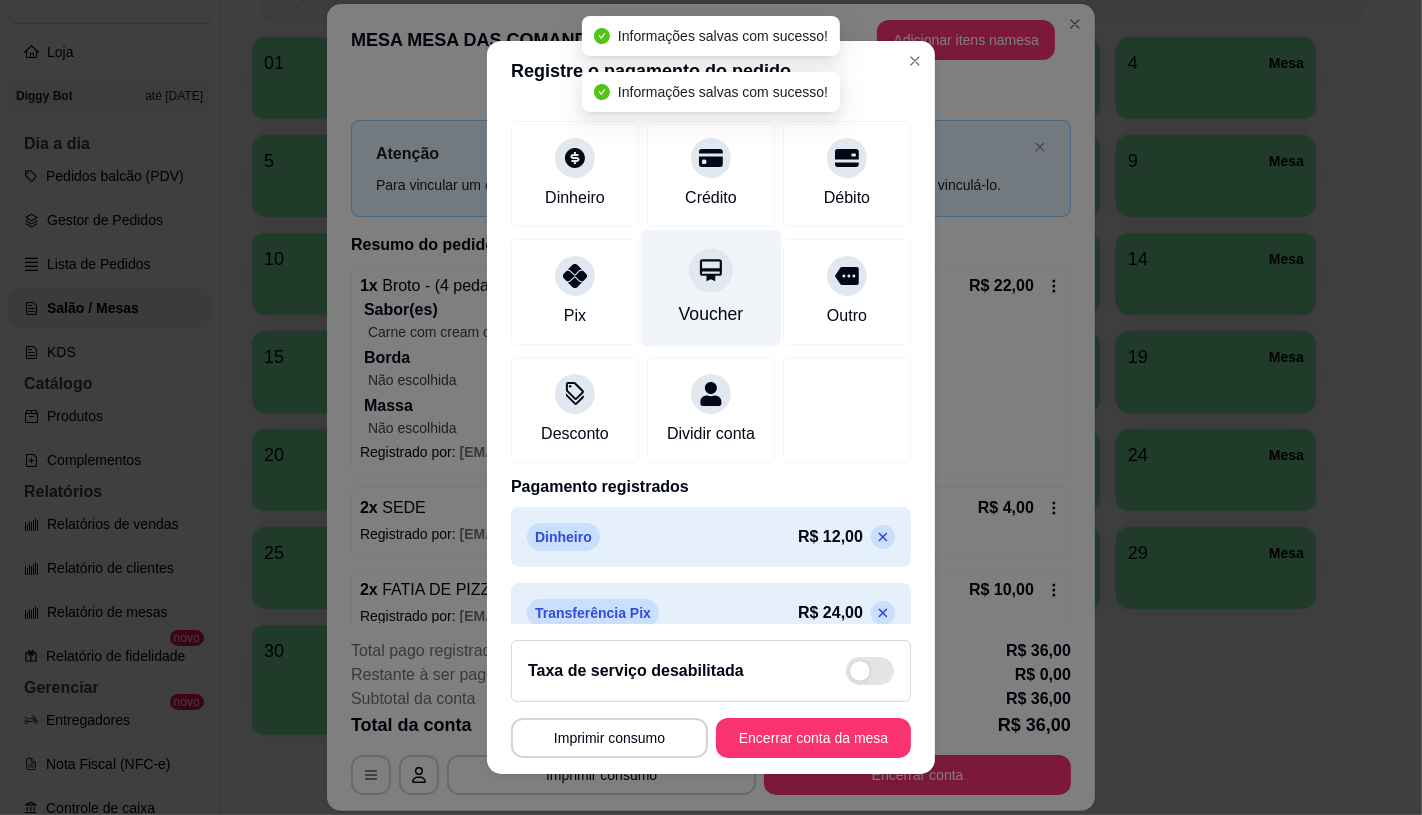 scroll, scrollTop: 151, scrollLeft: 0, axis: vertical 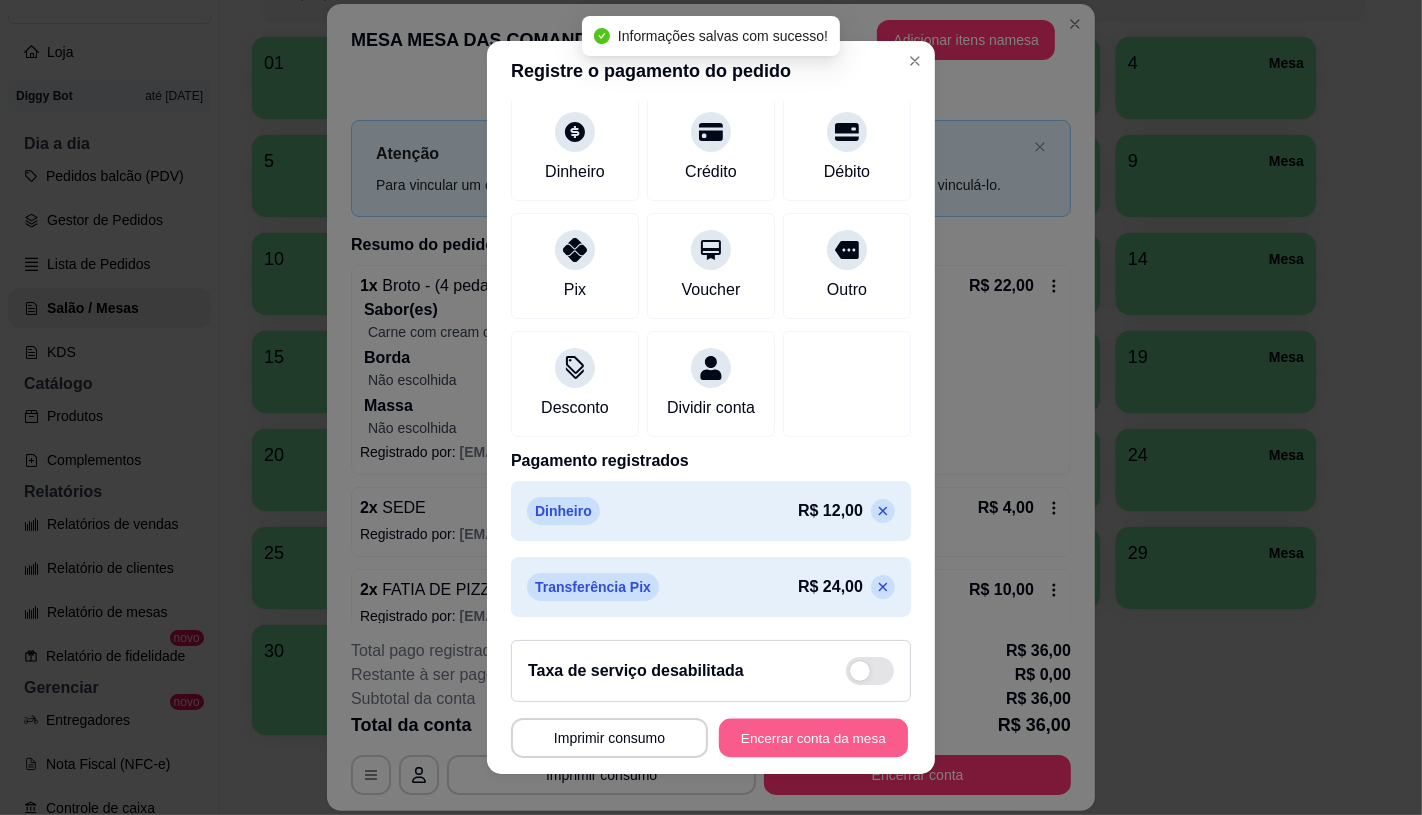 click on "Encerrar conta da mesa" at bounding box center (813, 738) 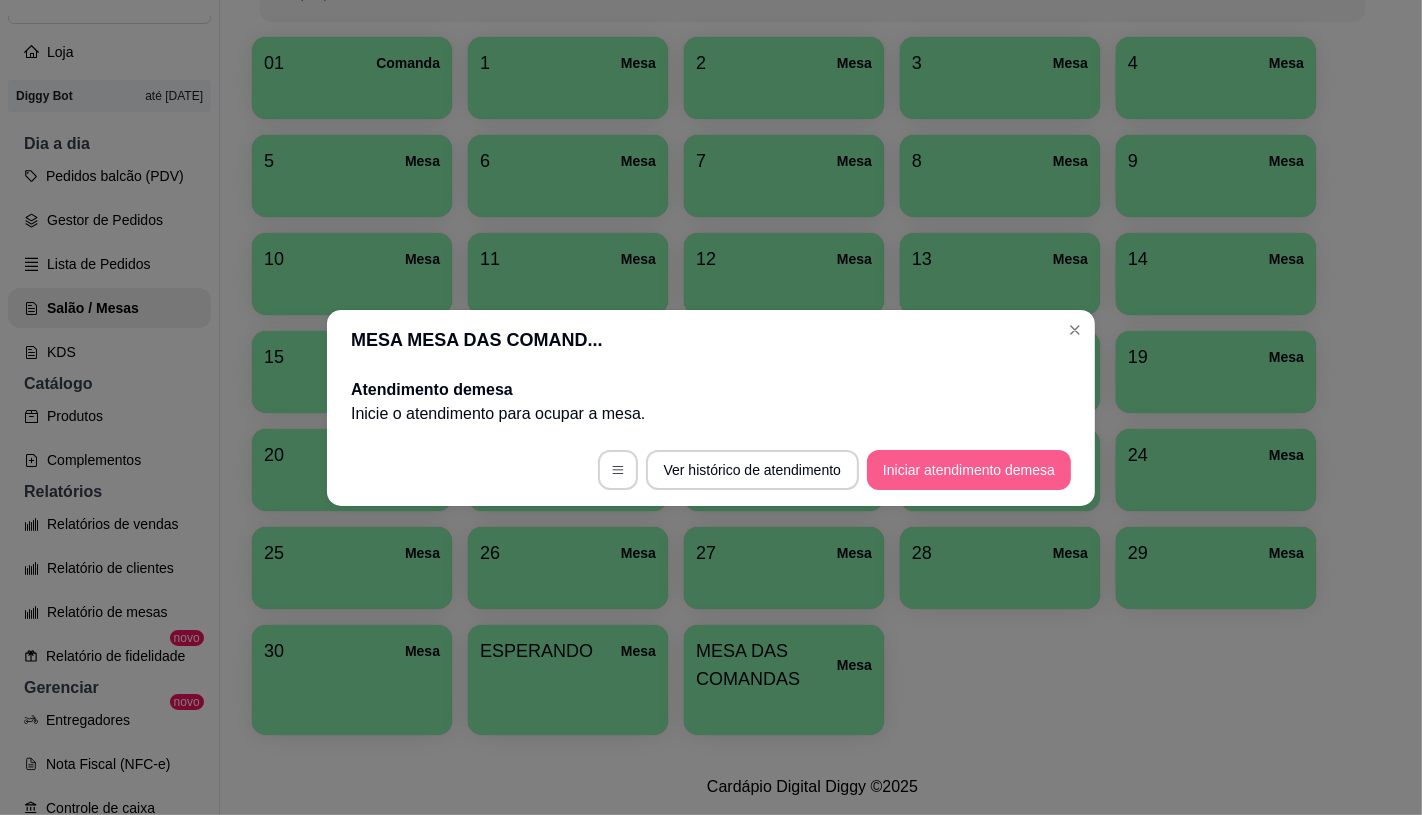 click on "Iniciar atendimento de  mesa" at bounding box center [969, 470] 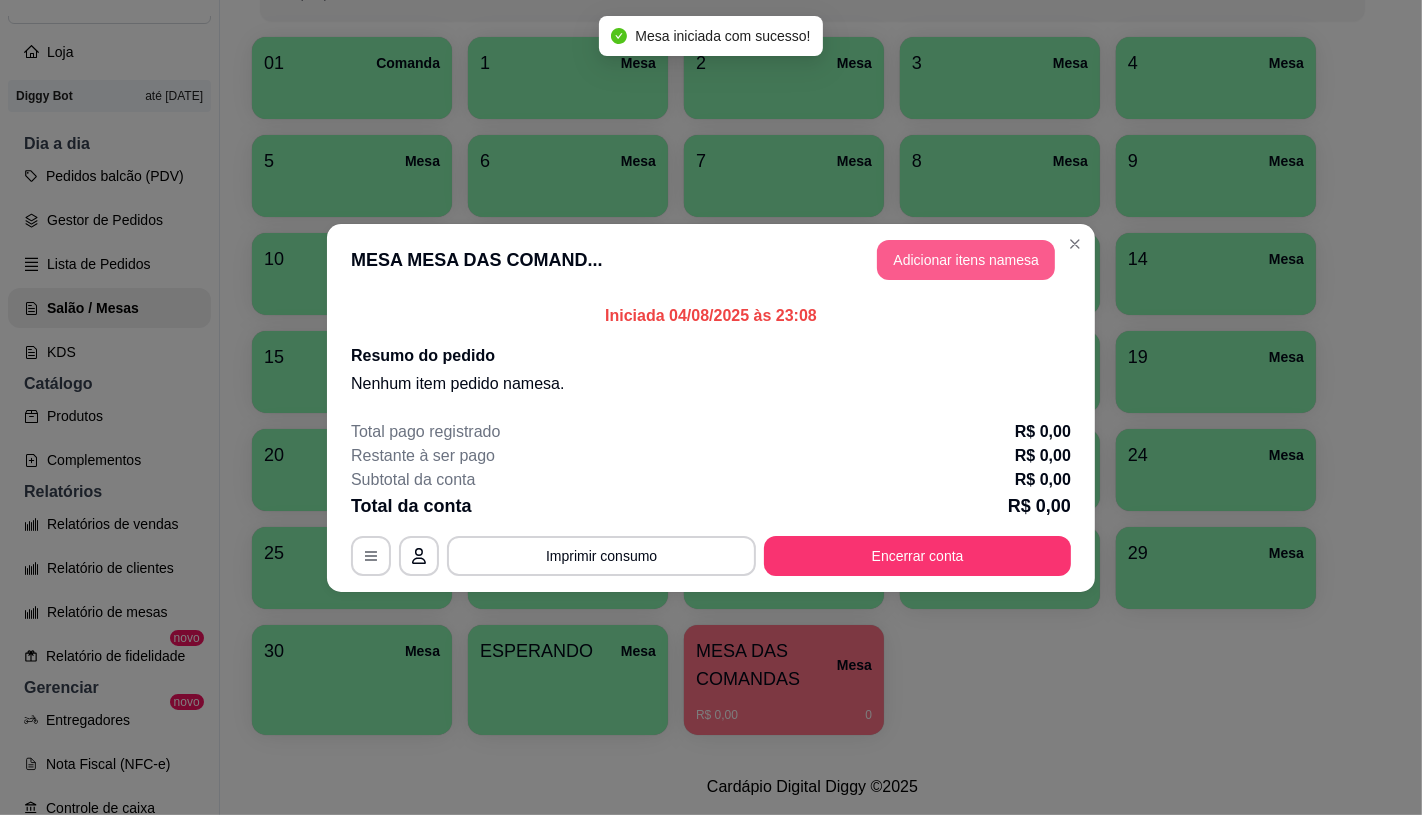 click on "Adicionar itens na  mesa" at bounding box center [966, 260] 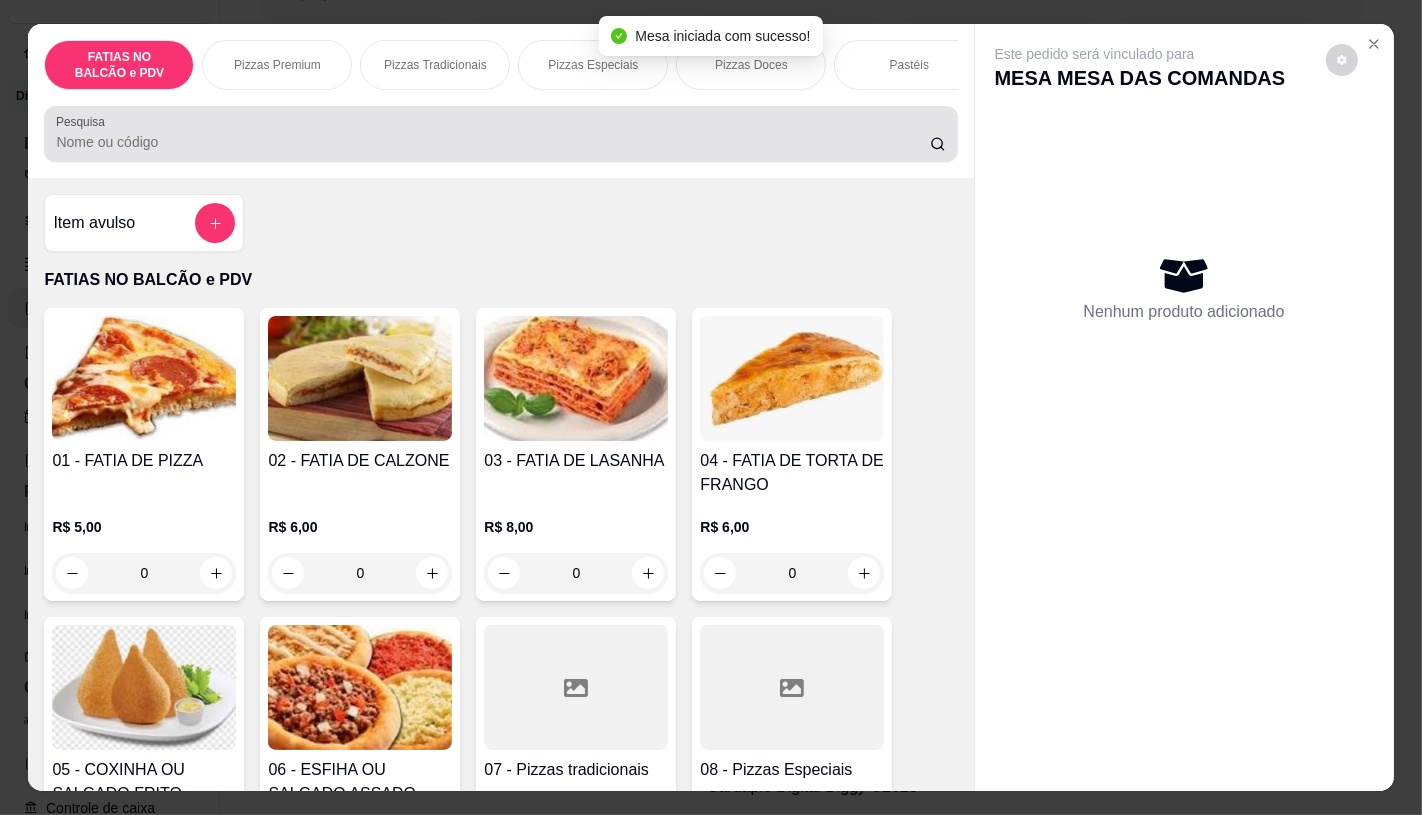 click on "Pastéis" at bounding box center (909, 65) 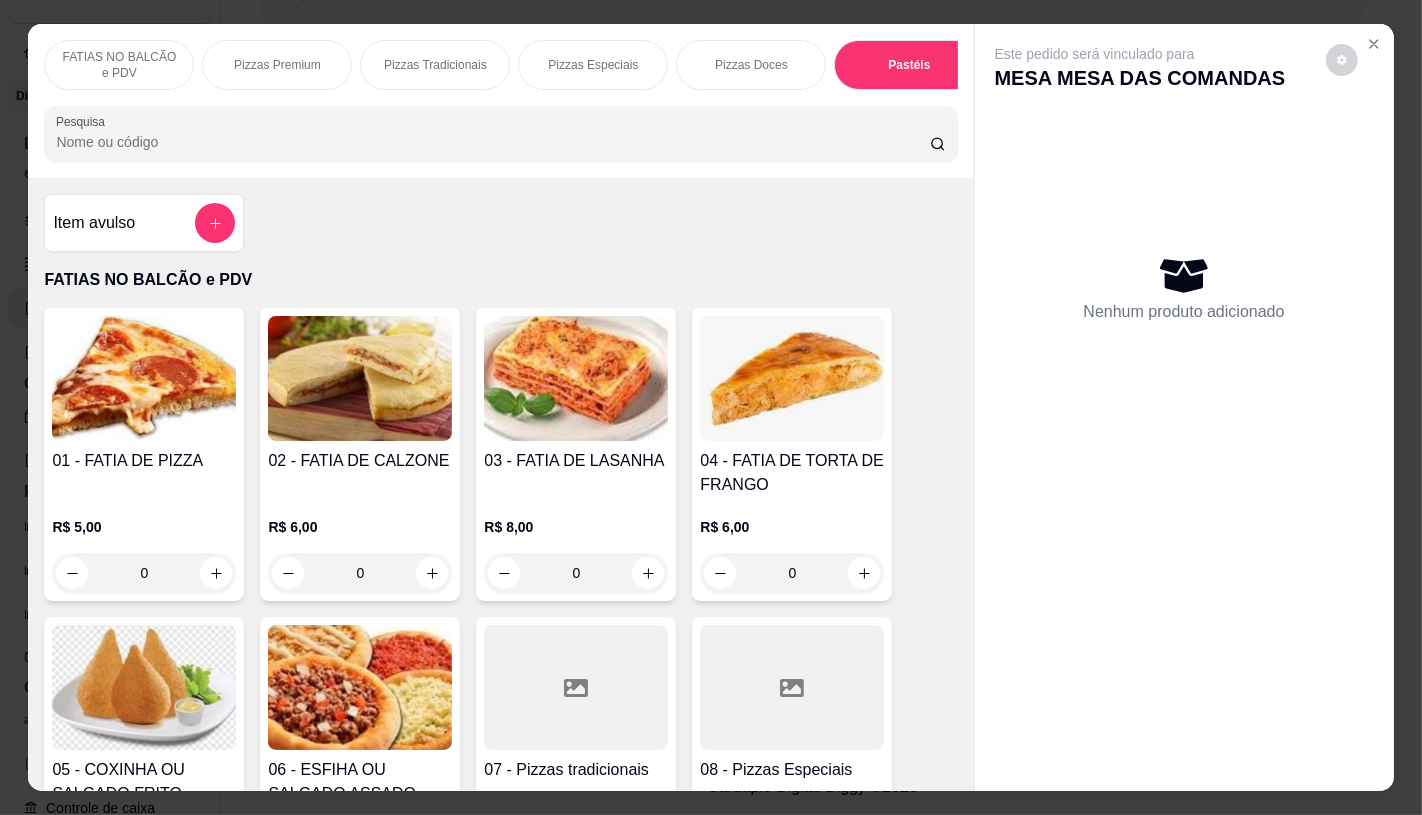 scroll, scrollTop: 3971, scrollLeft: 0, axis: vertical 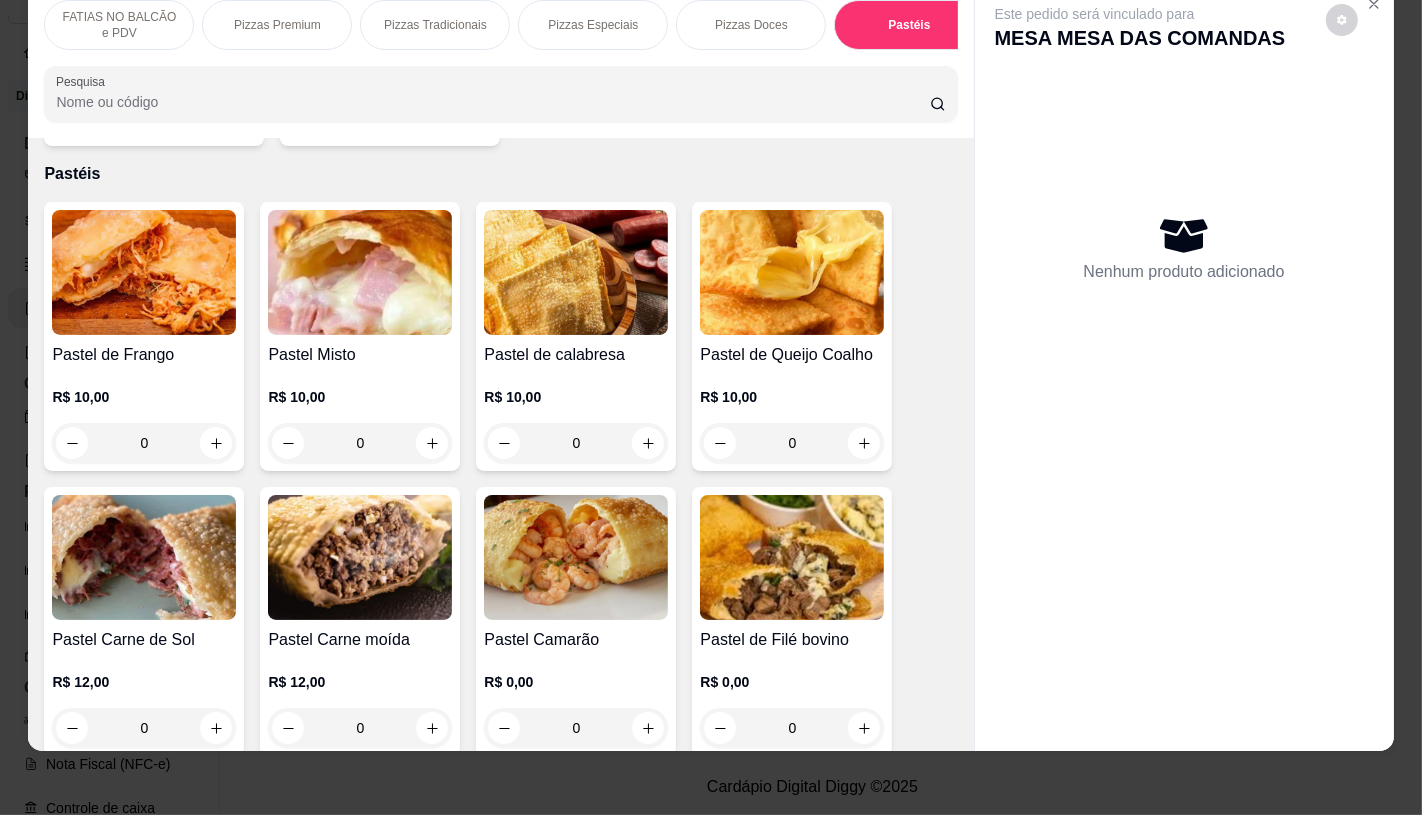 click on "Pastel Carne de Sol" at bounding box center (144, 640) 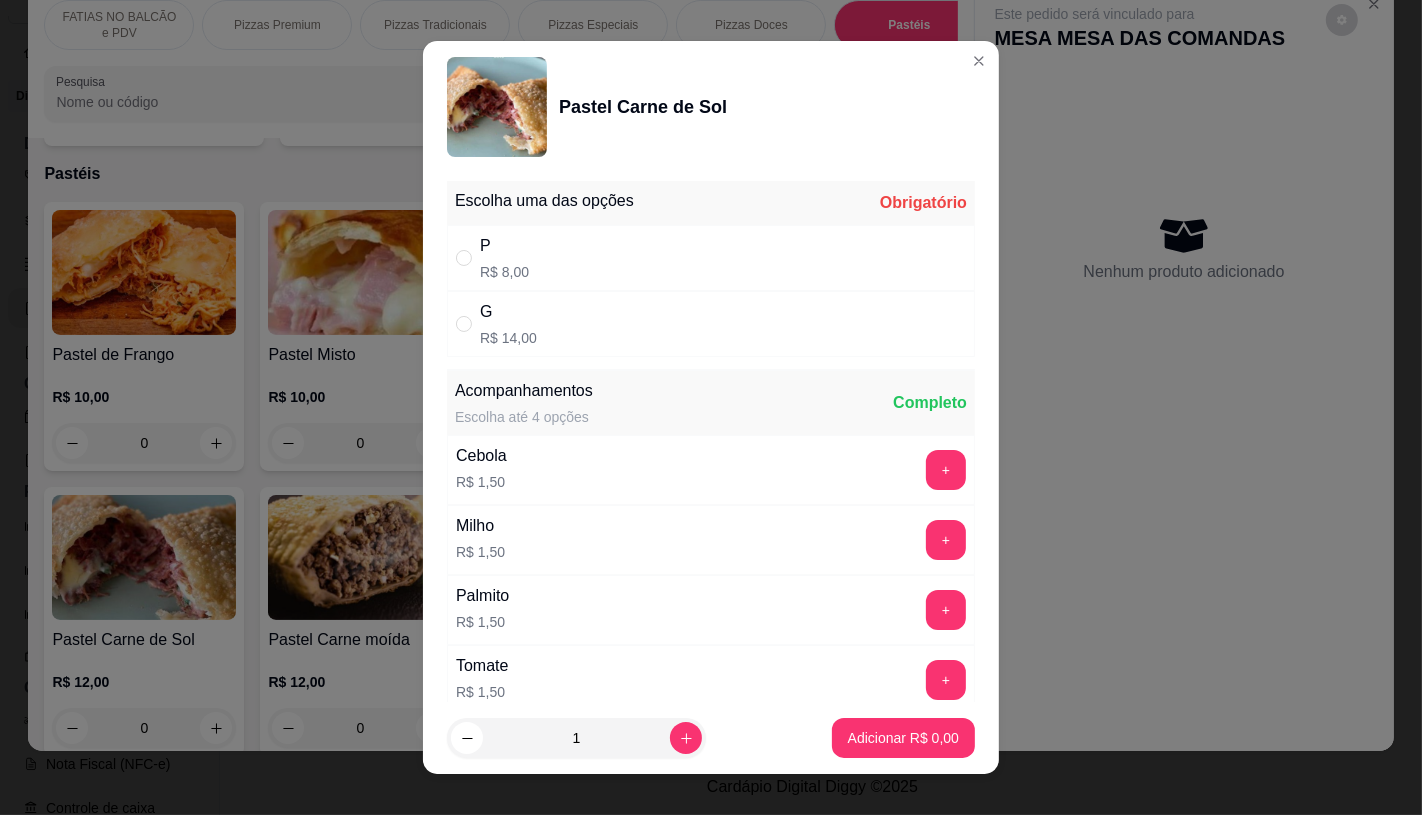 click on "P R$ 8,00" at bounding box center (711, 258) 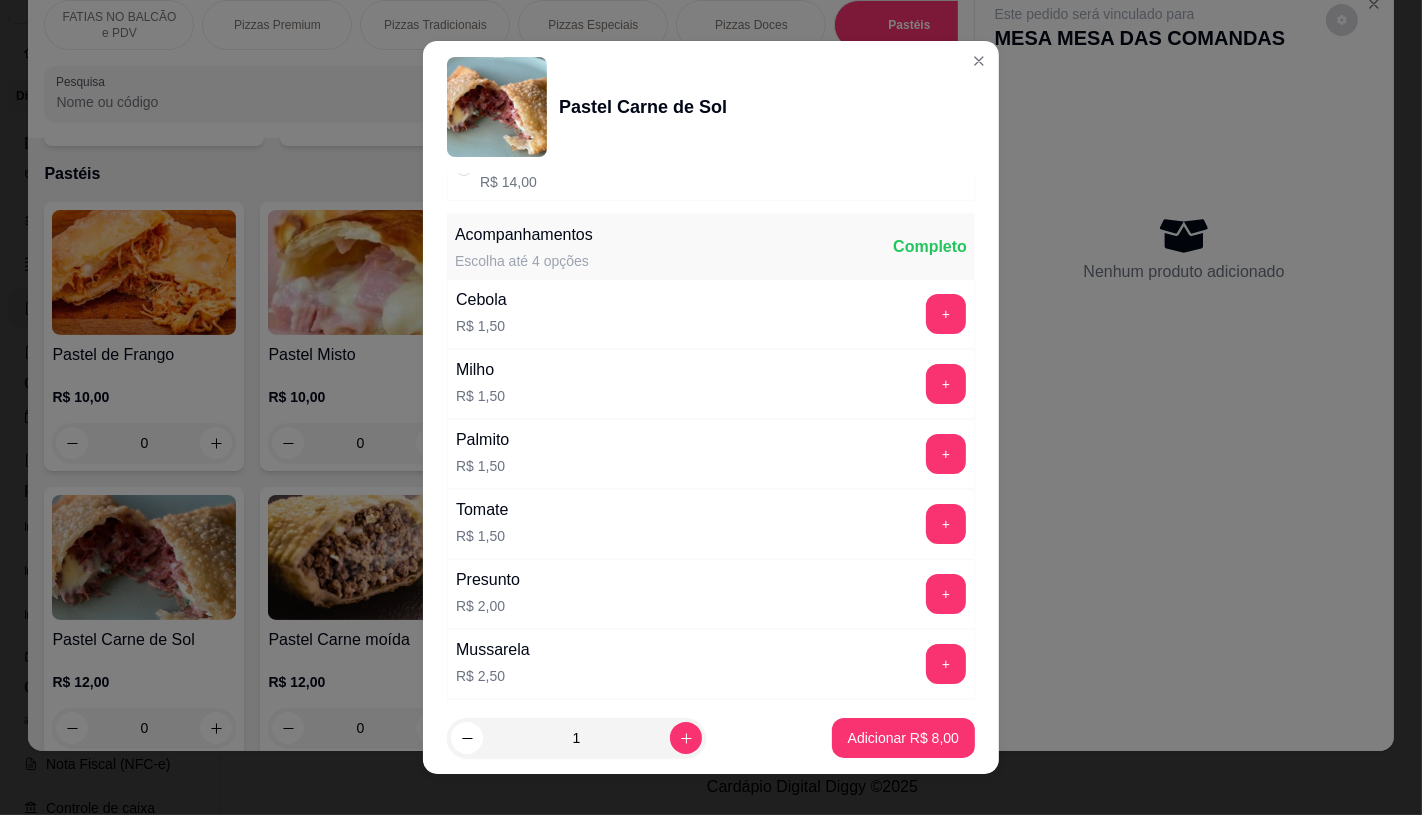 scroll, scrollTop: 333, scrollLeft: 0, axis: vertical 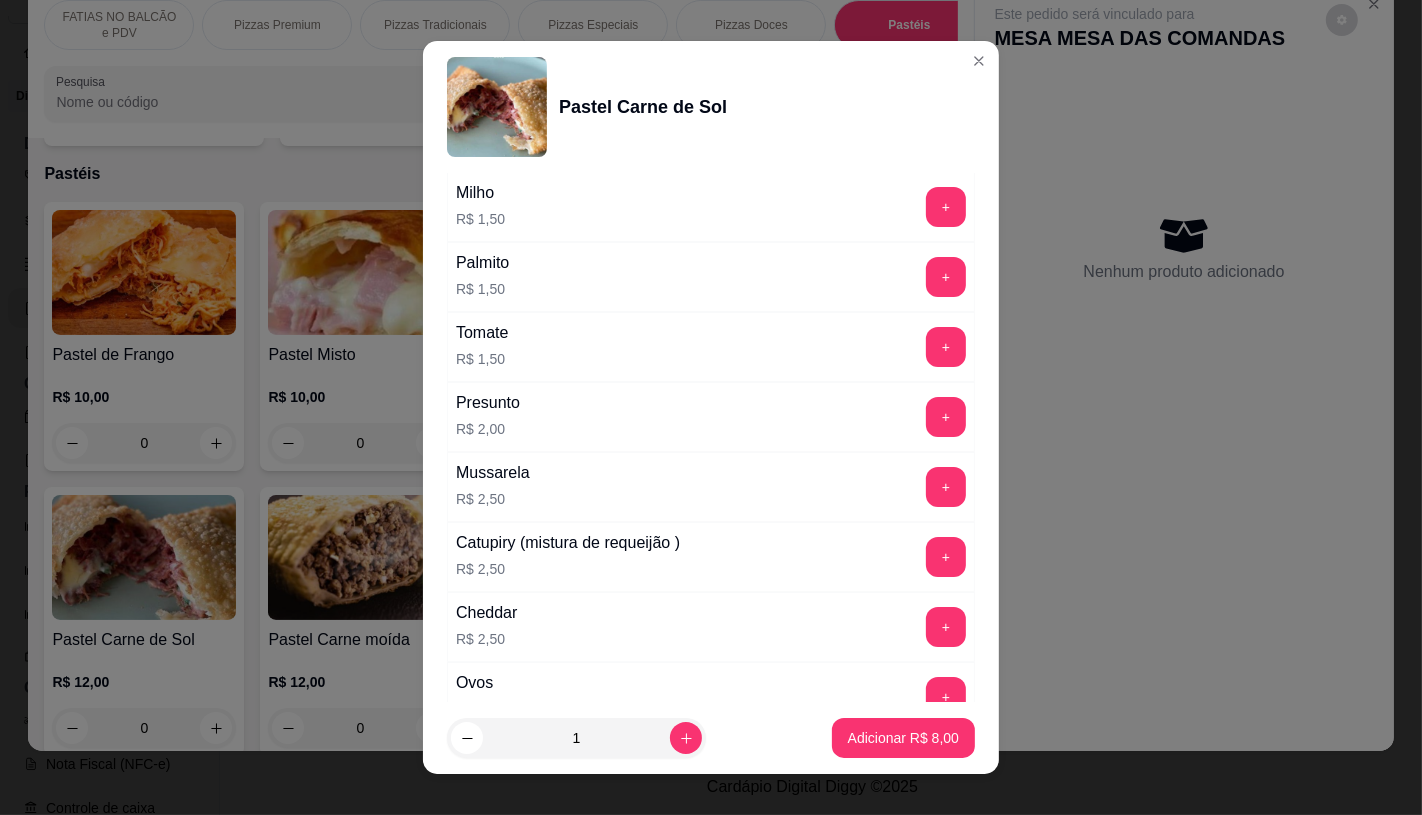 click on "+" at bounding box center (946, 627) 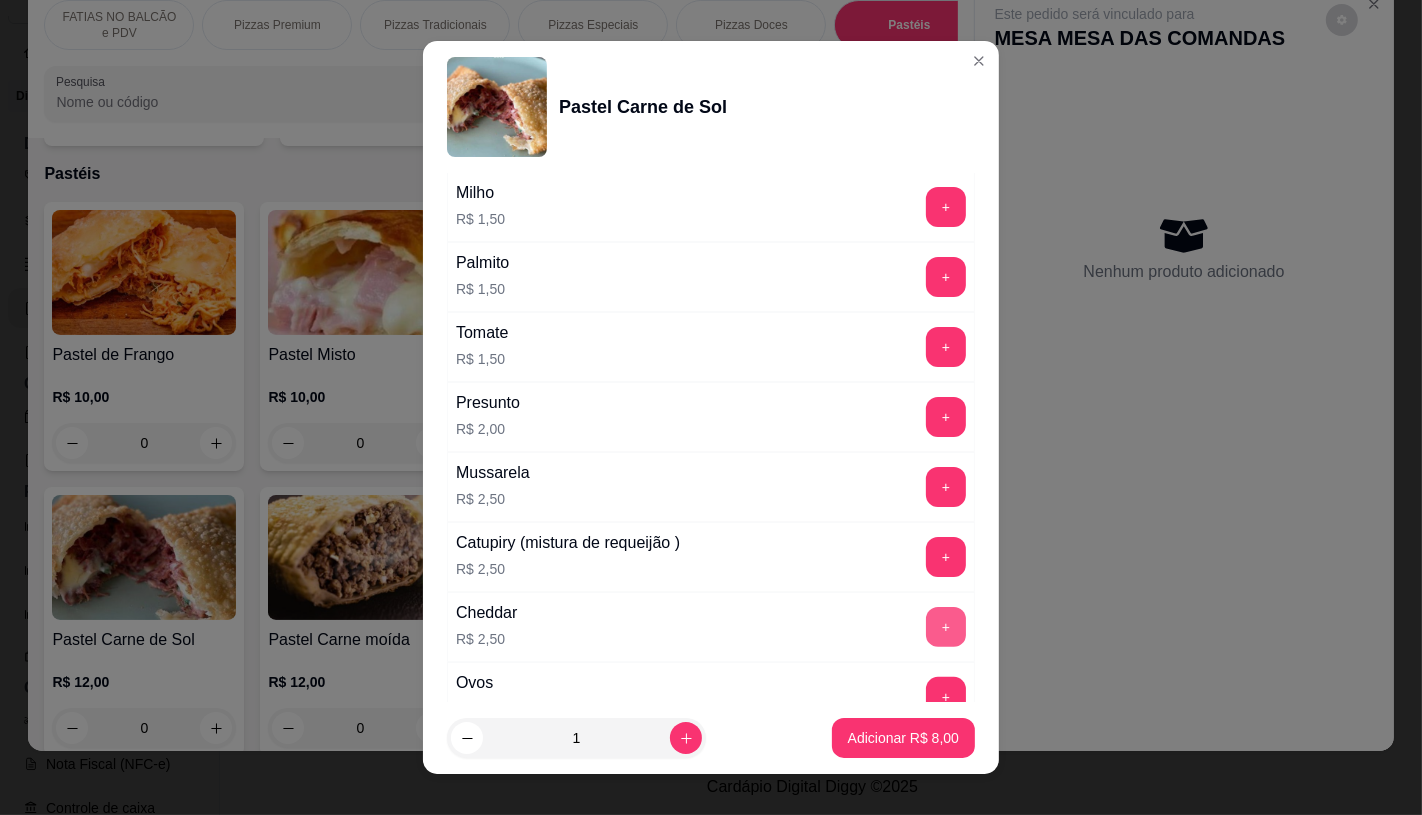 click on "+" at bounding box center [946, 627] 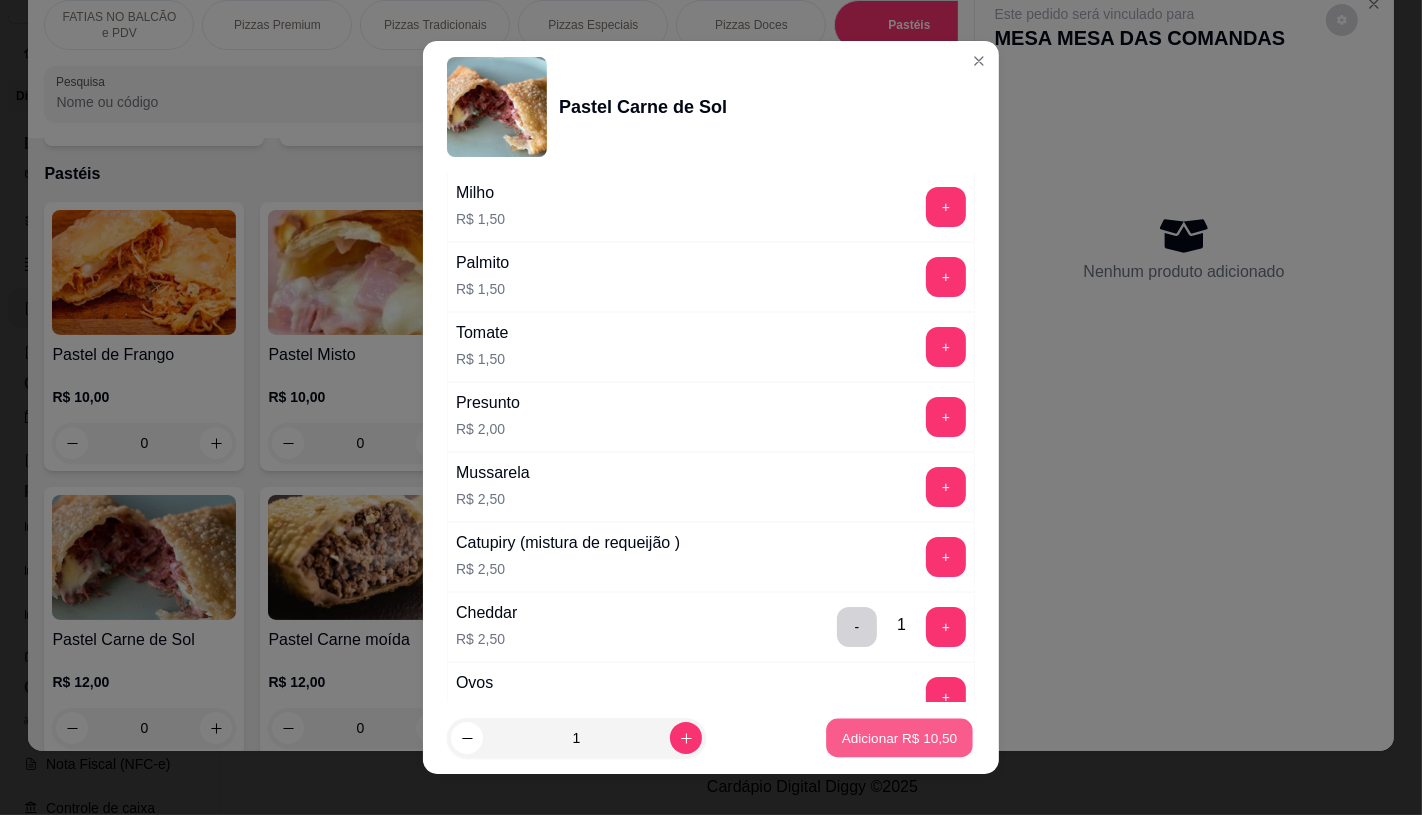 click on "Adicionar   R$ 10,50" at bounding box center (900, 738) 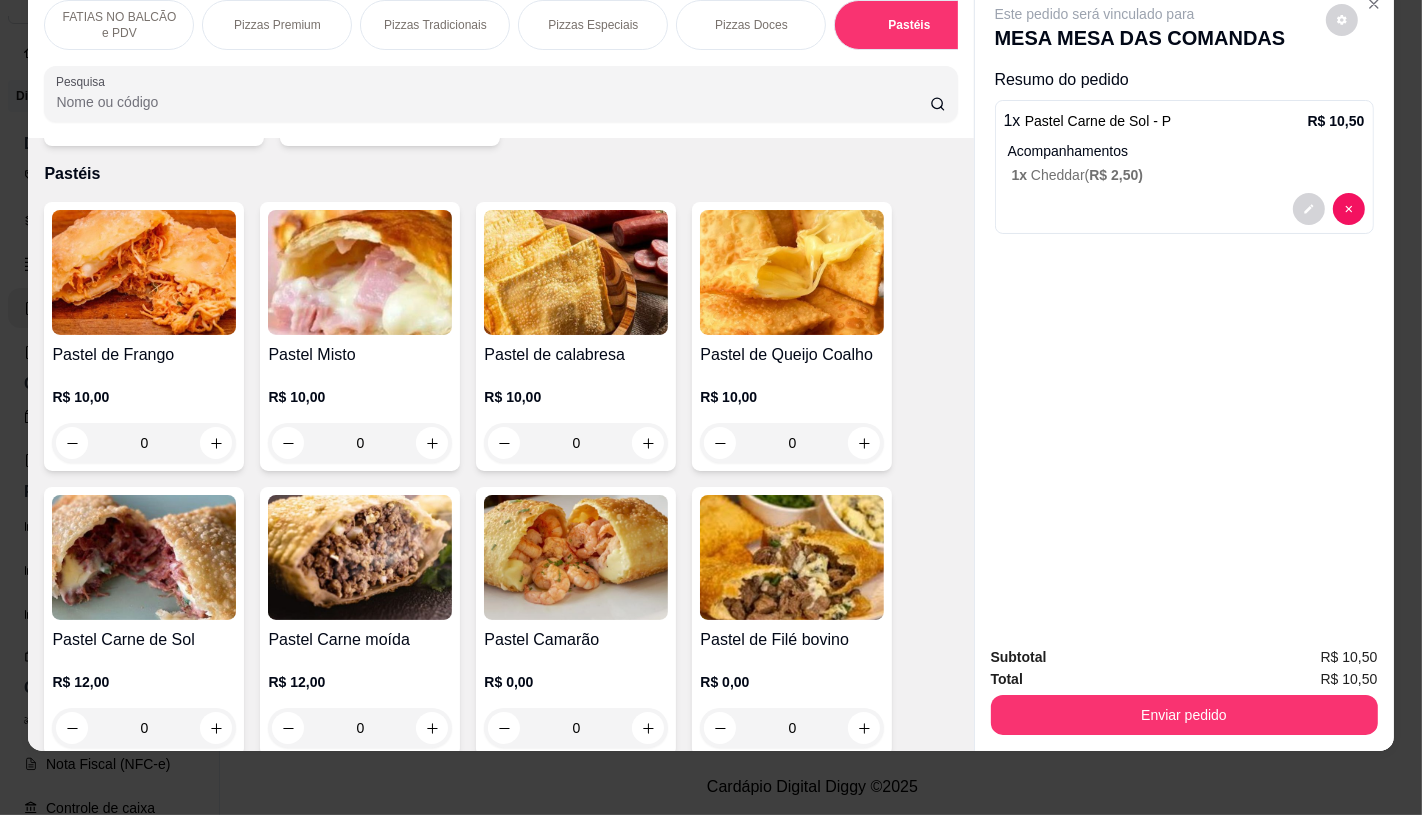 click on "FATIAS NO BALCÃO e PDV" at bounding box center [119, 25] 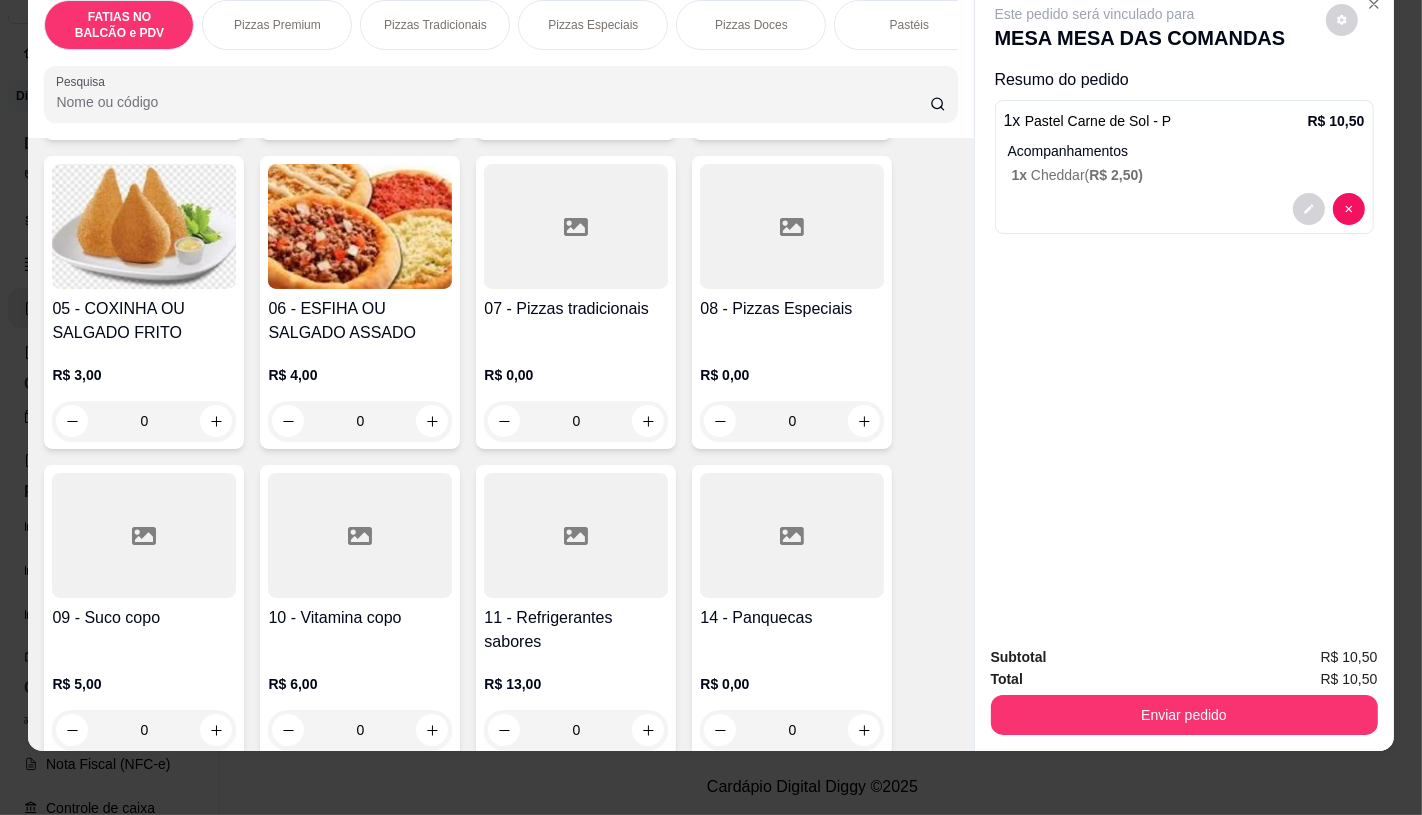 scroll, scrollTop: 423, scrollLeft: 0, axis: vertical 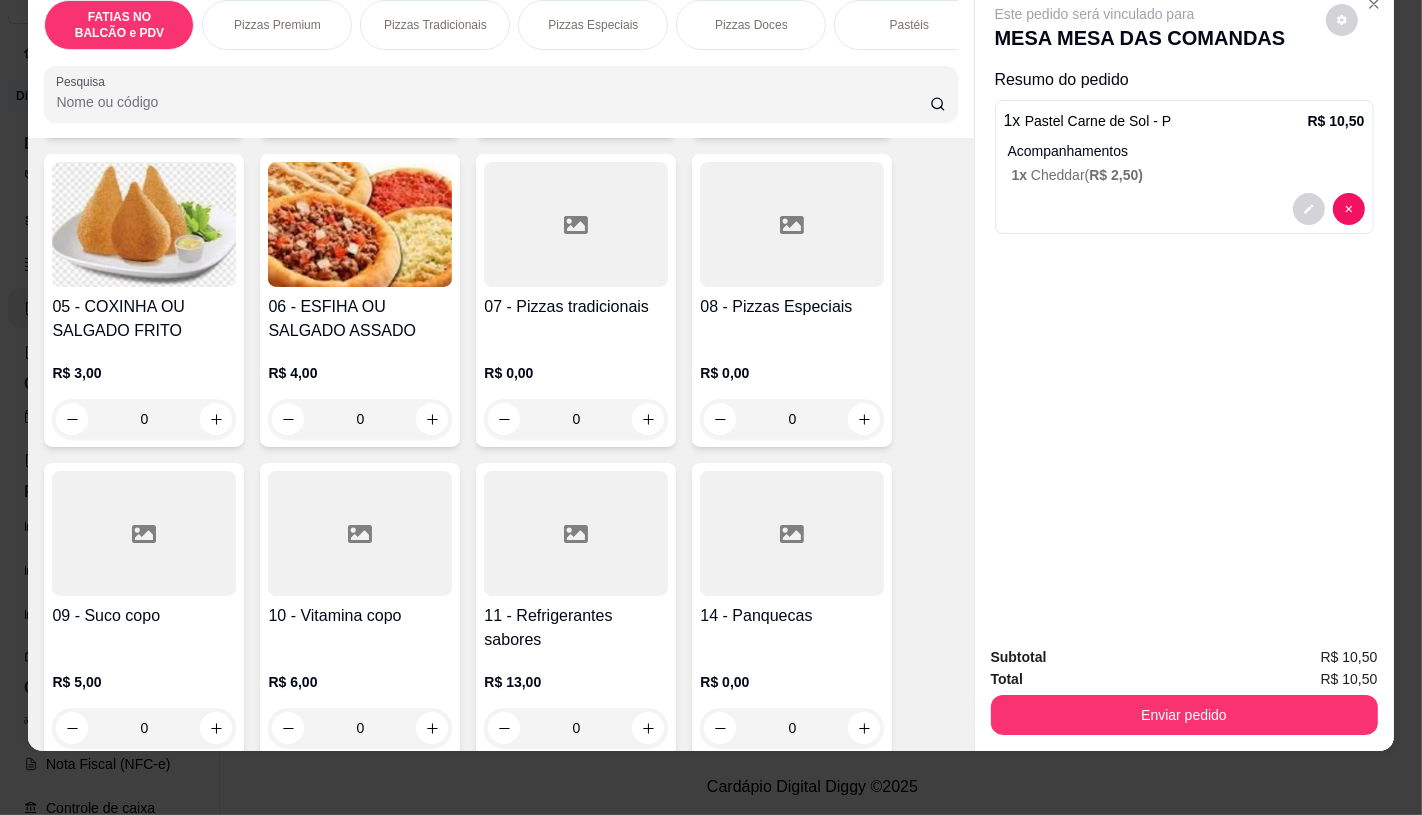 click at bounding box center (360, 533) 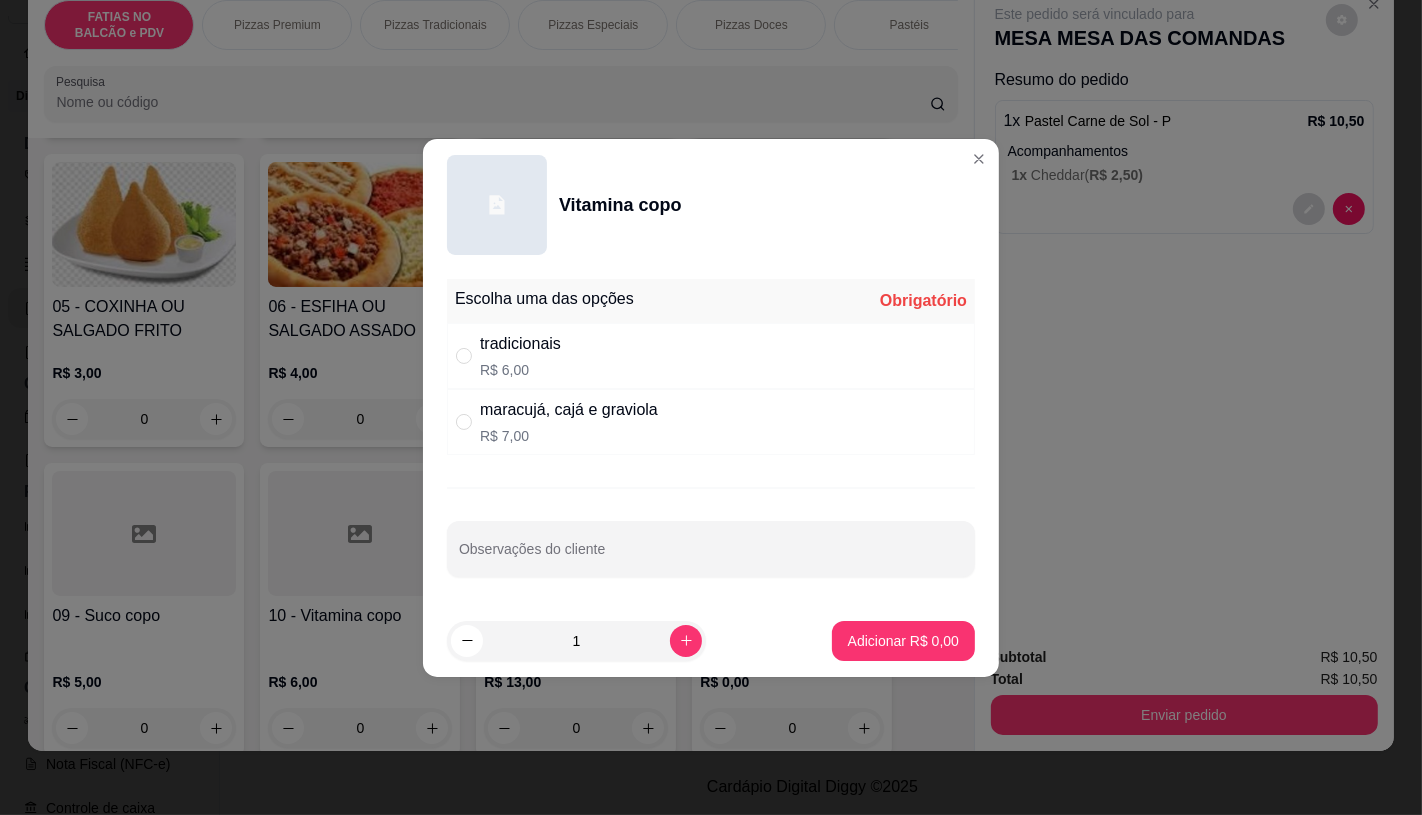 click on "R$ 7,00" at bounding box center (569, 436) 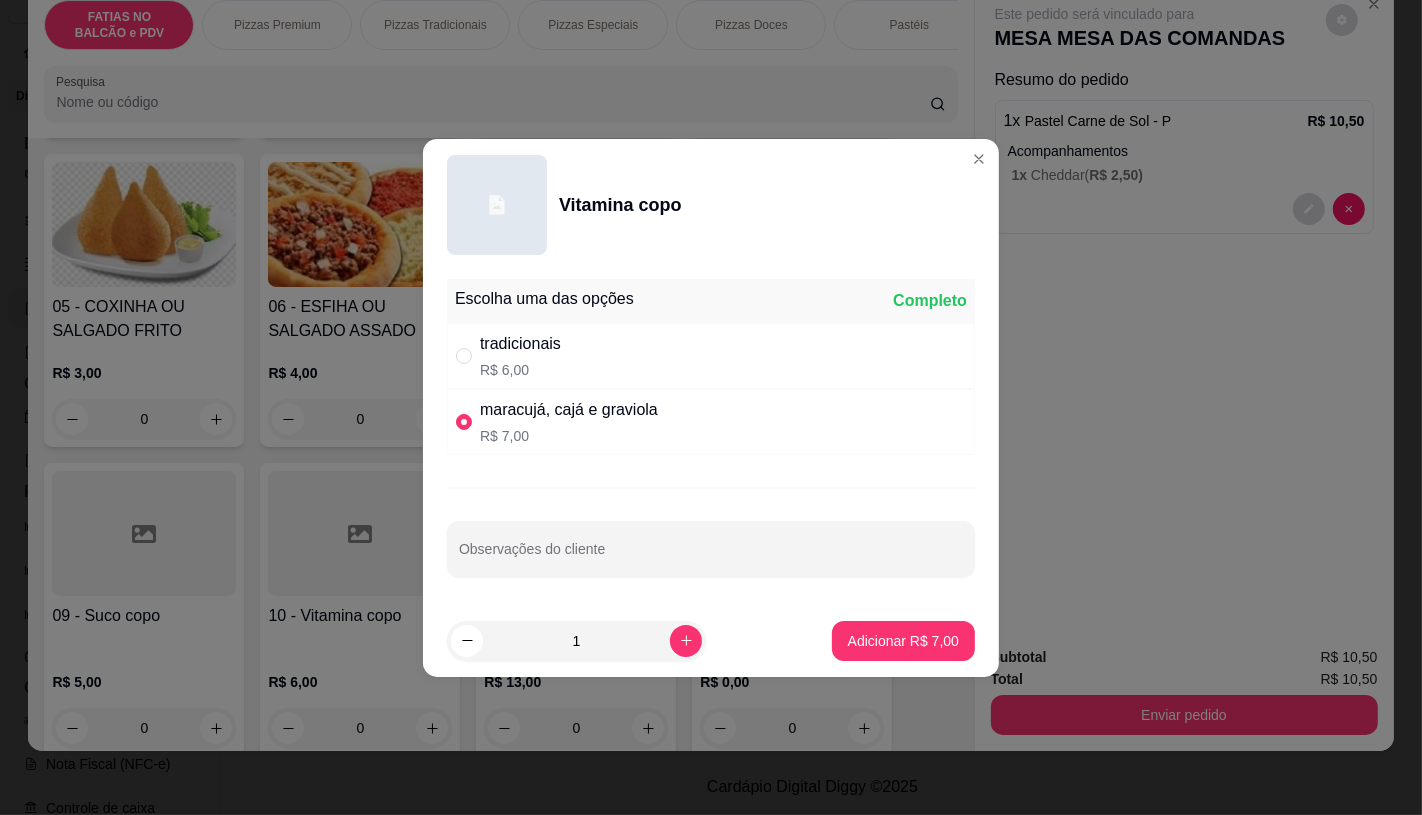 click on "1 Adicionar   R$ 7,00" at bounding box center (711, 641) 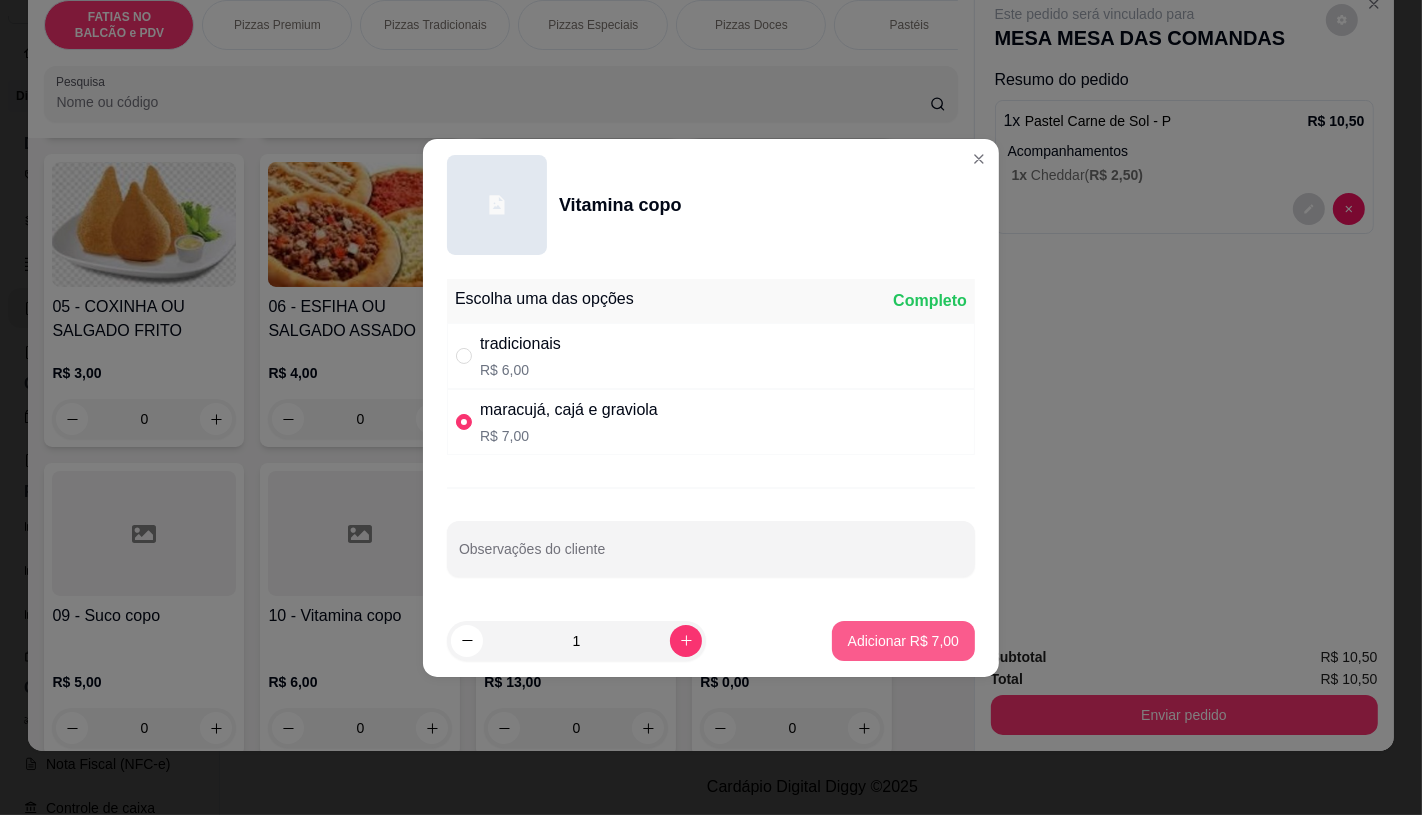 click on "Adicionar   R$ 7,00" at bounding box center (903, 641) 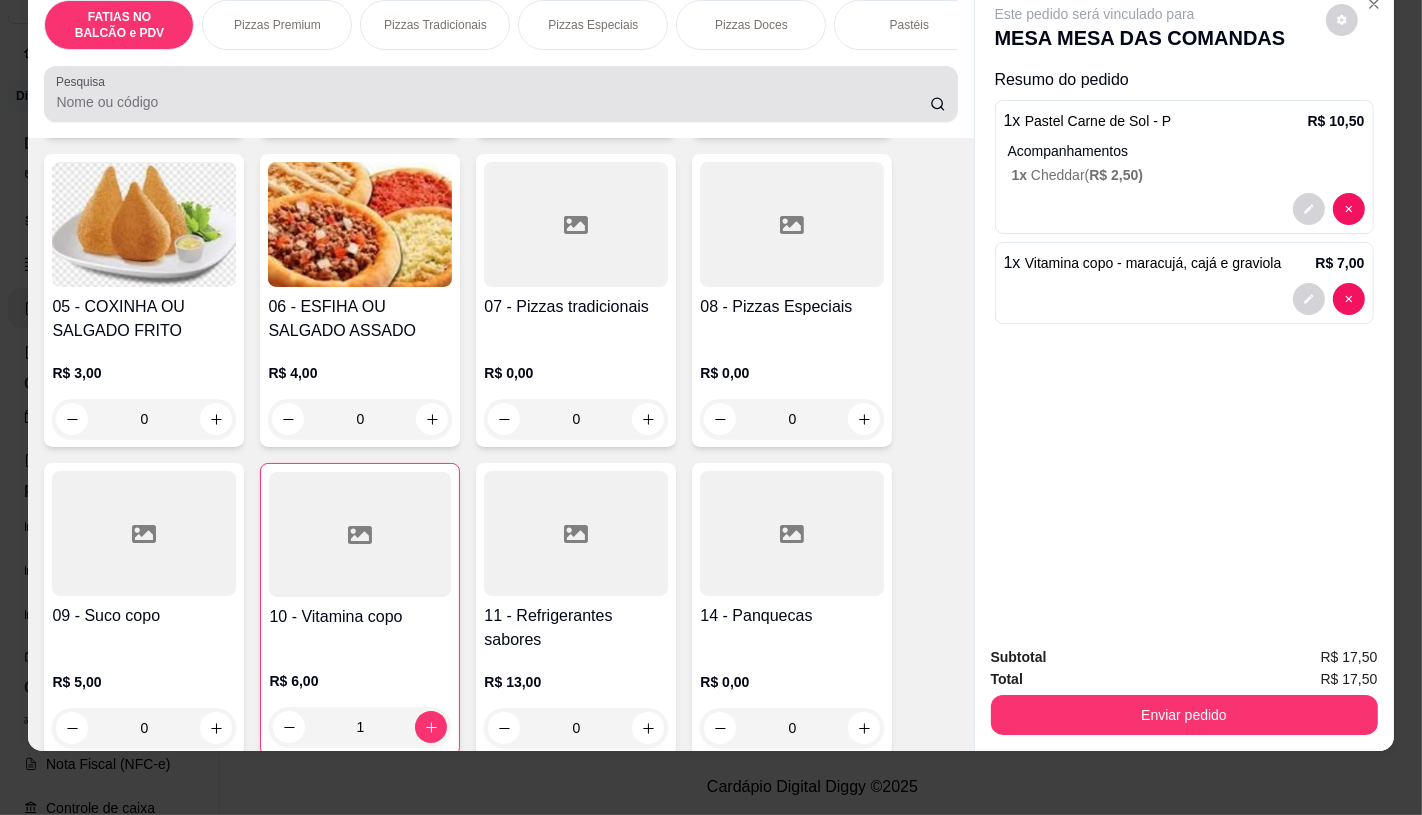 click on "Pesquisa" at bounding box center [500, 94] 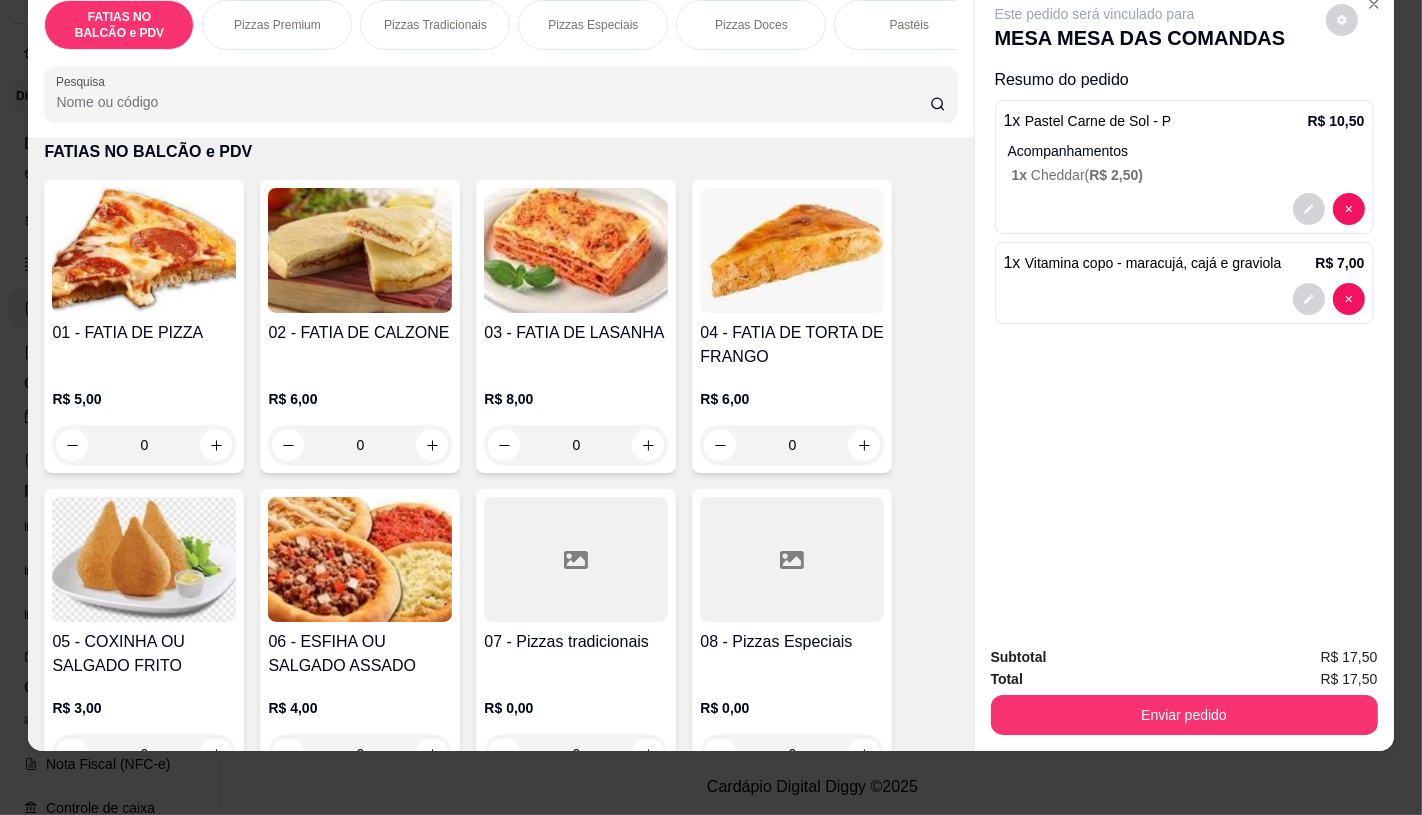 scroll, scrollTop: 0, scrollLeft: 0, axis: both 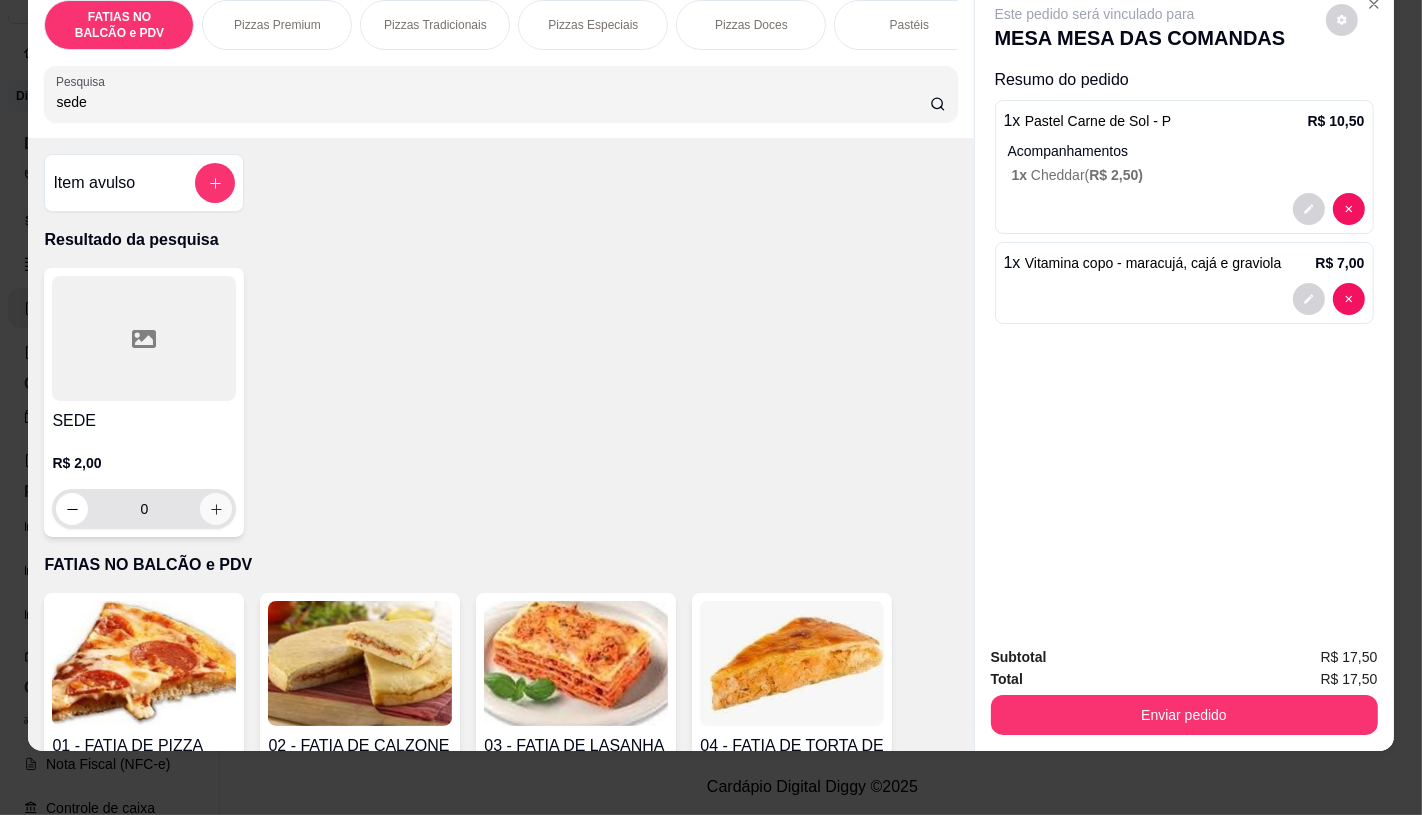 type on "sede" 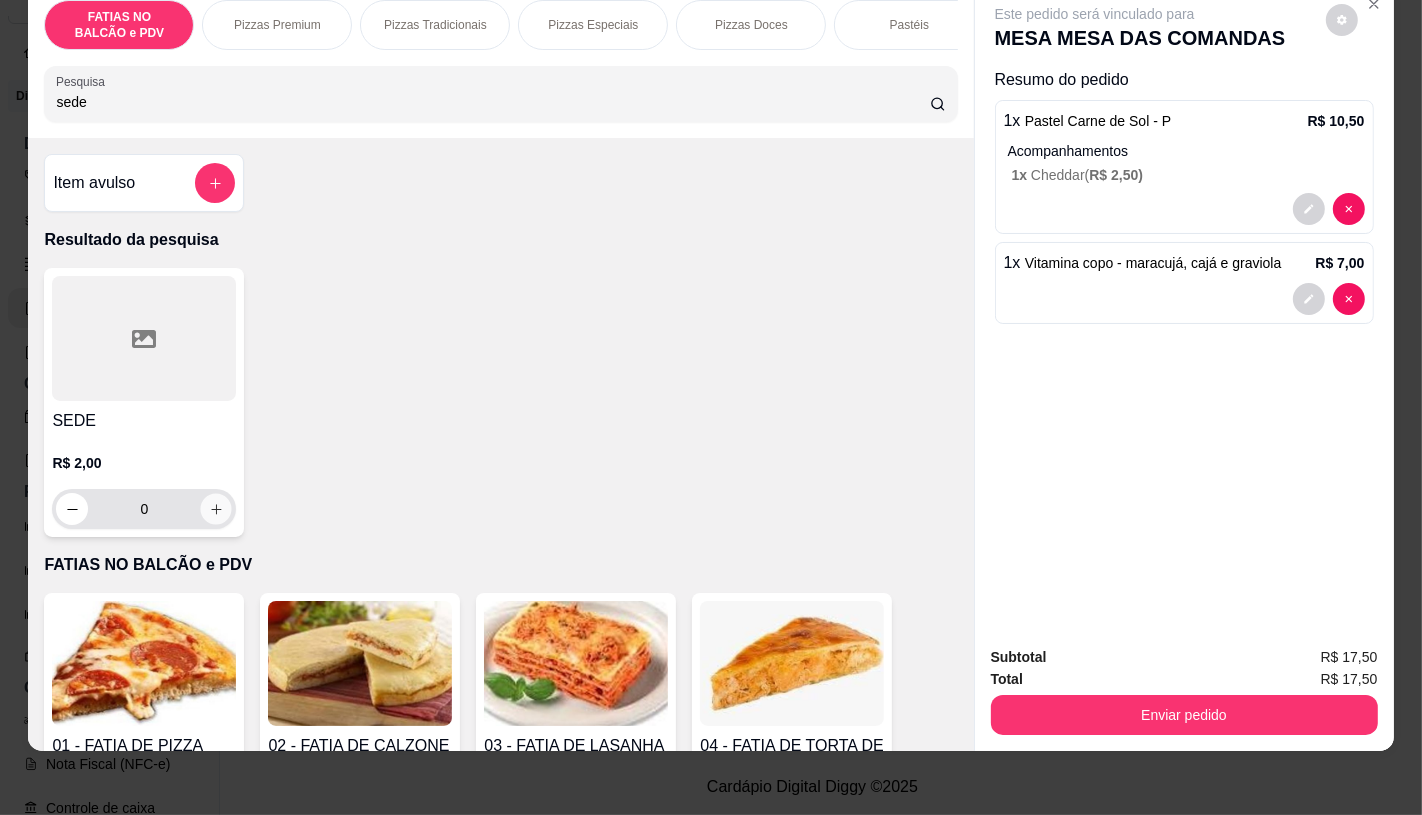 click at bounding box center (216, 509) 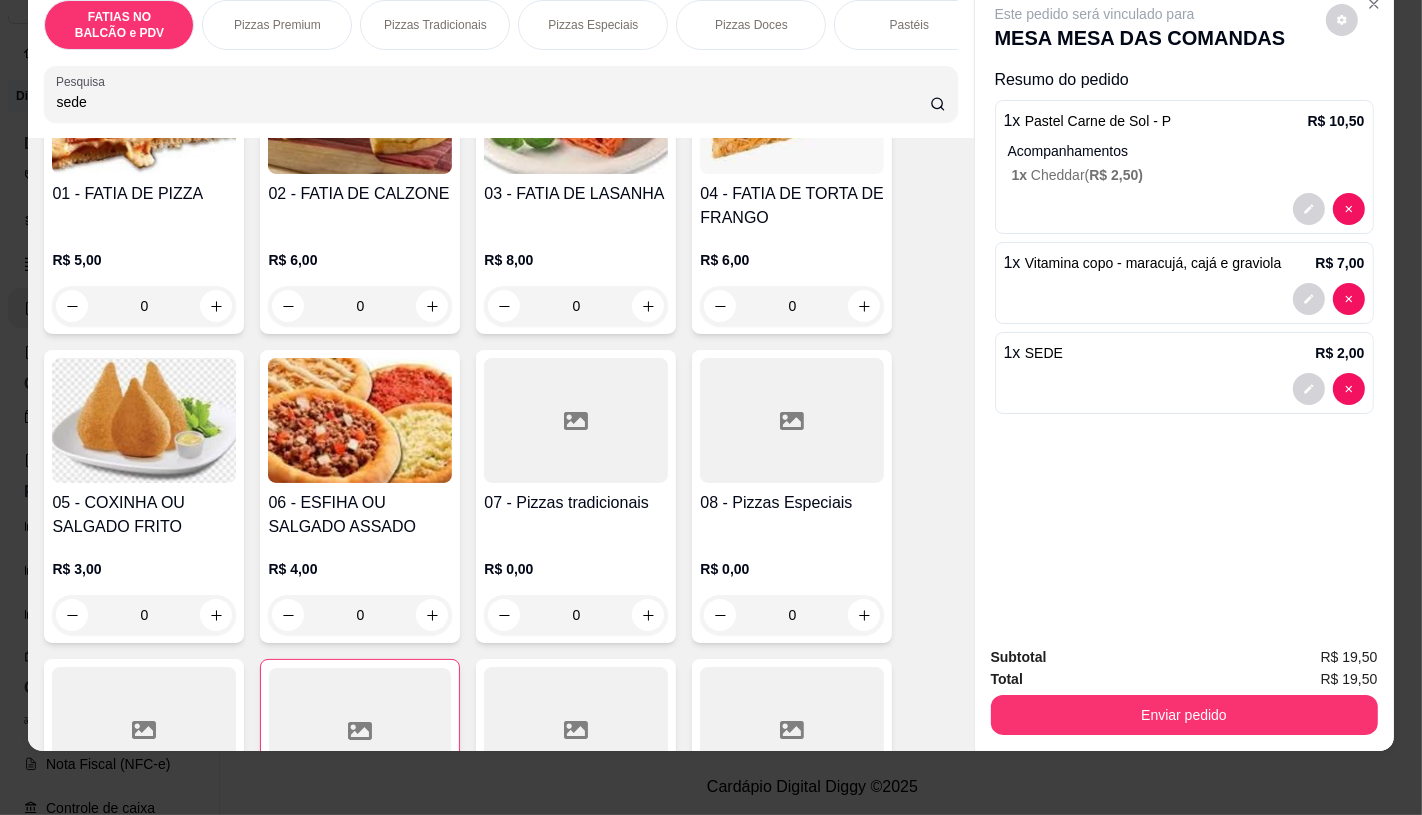 scroll, scrollTop: 555, scrollLeft: 0, axis: vertical 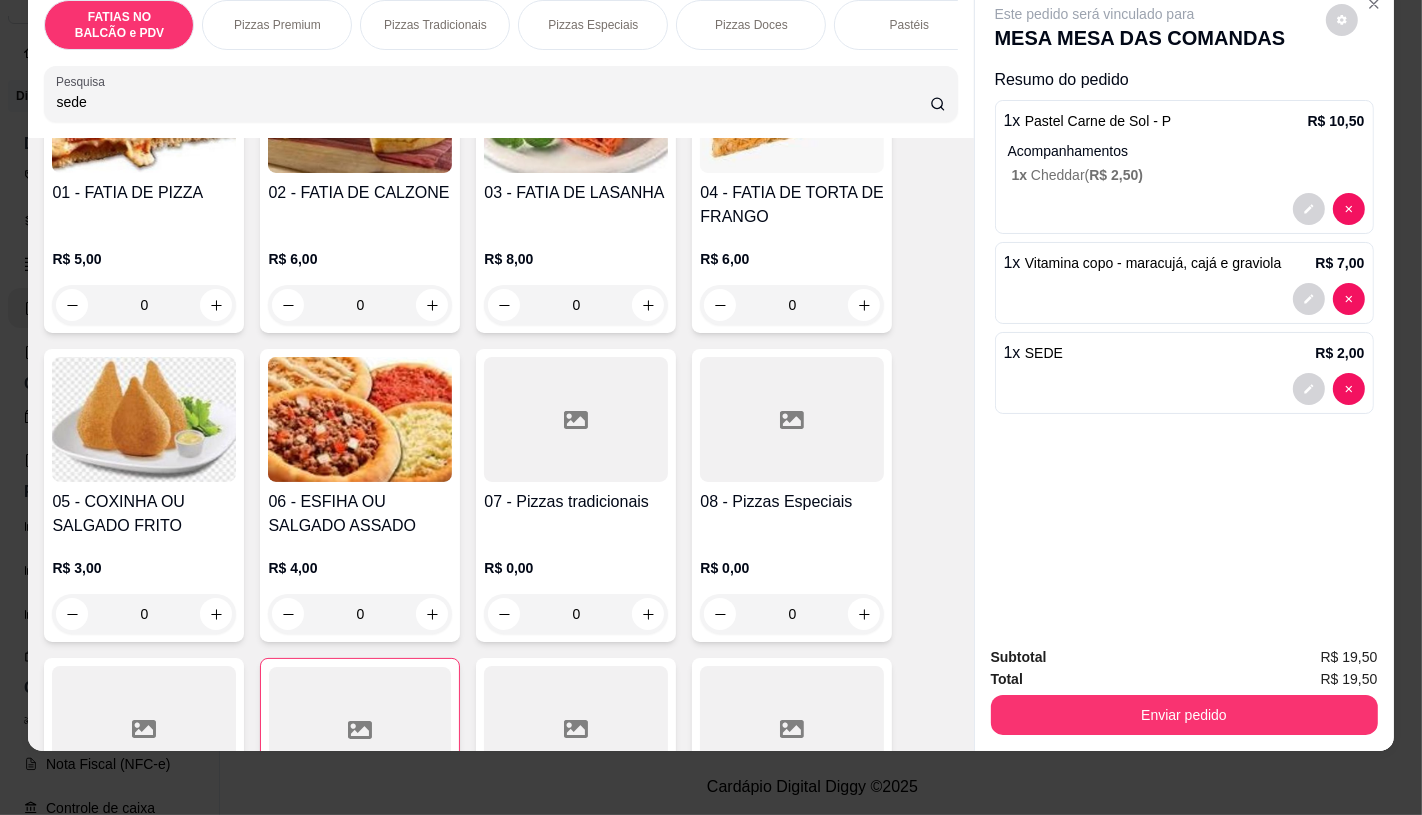 click on "07 - Pizzas tradicionais" at bounding box center [576, 514] 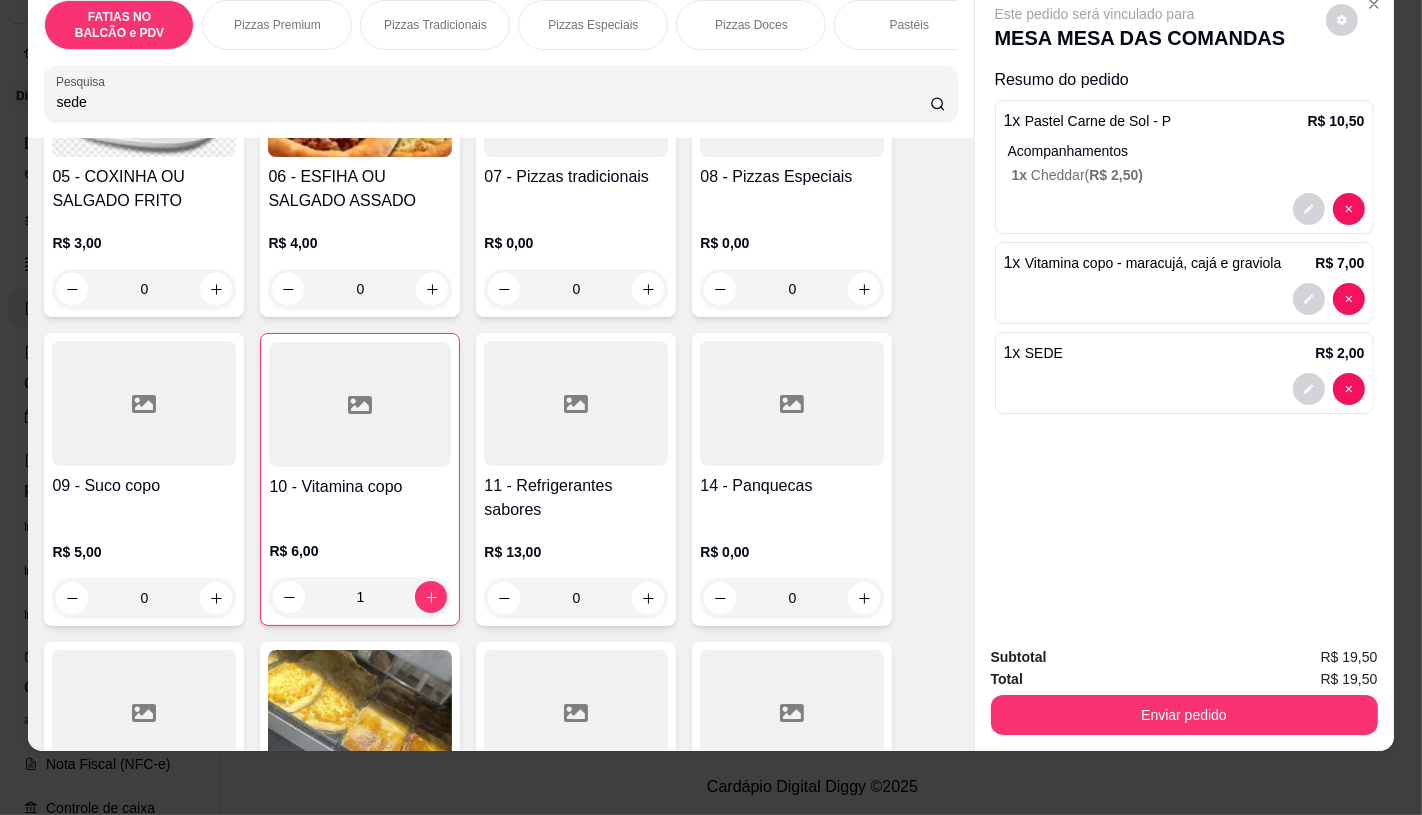 scroll, scrollTop: 888, scrollLeft: 0, axis: vertical 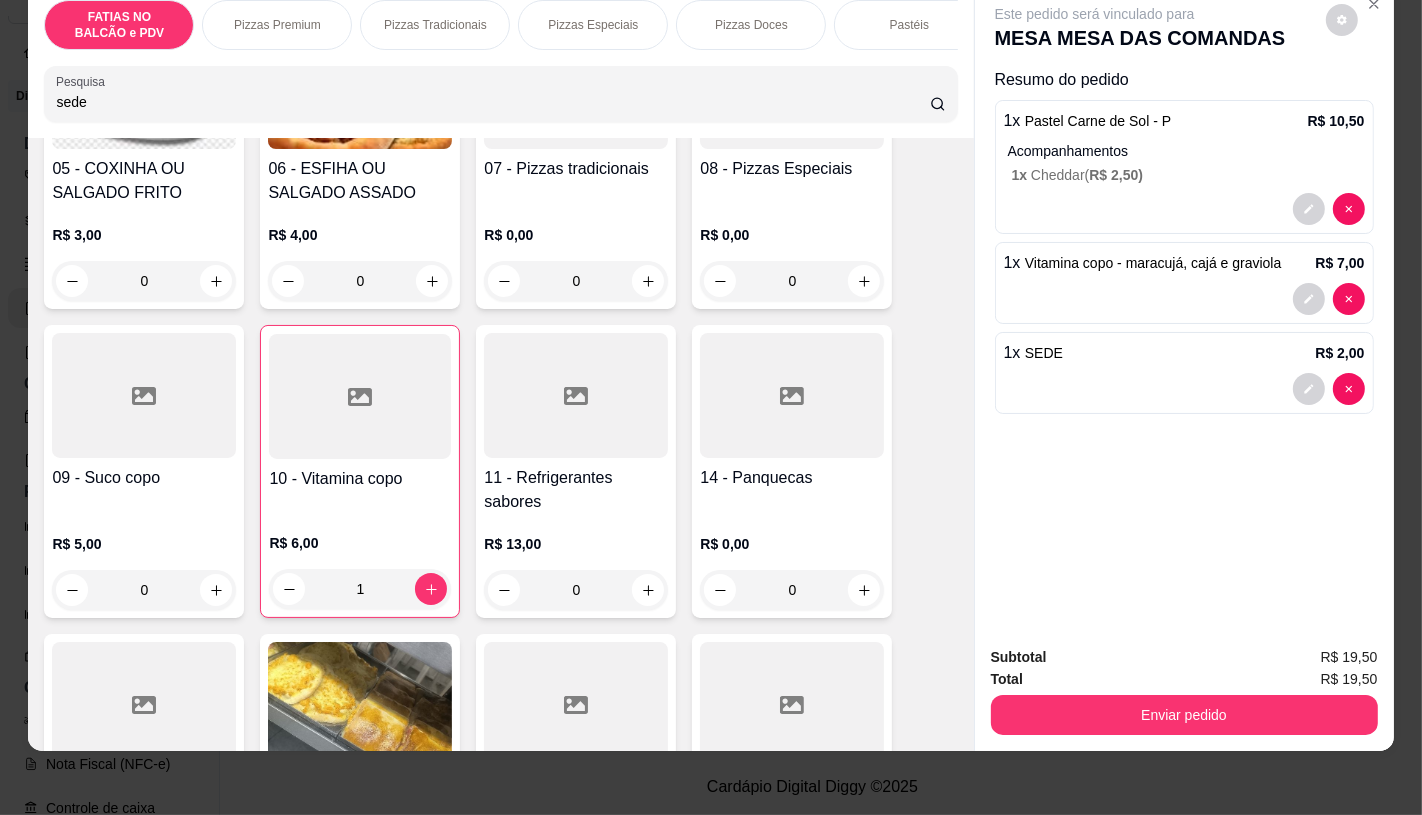 click on "R$ 13,00" at bounding box center [576, 544] 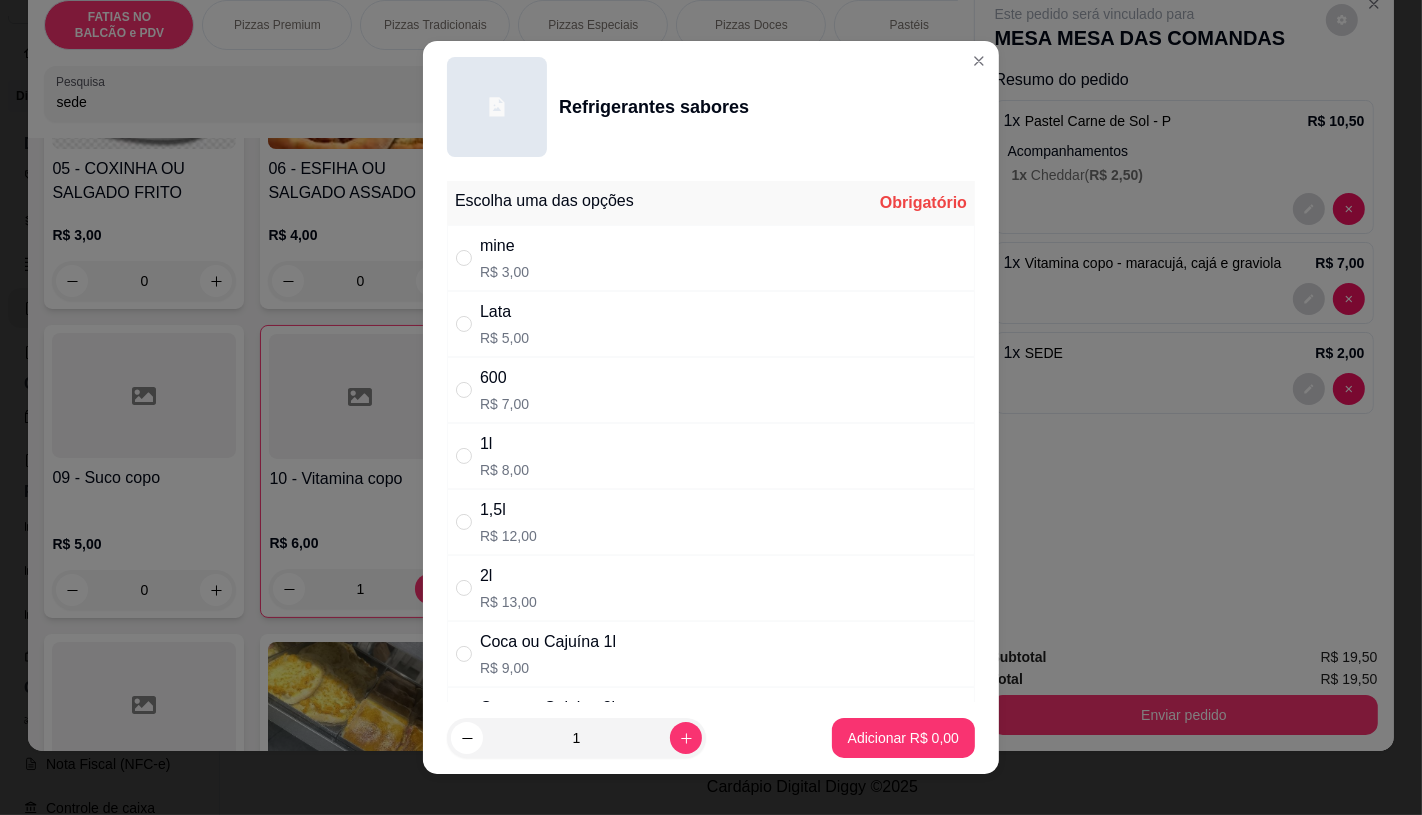 click on "Lata R$ 5,00" at bounding box center [711, 324] 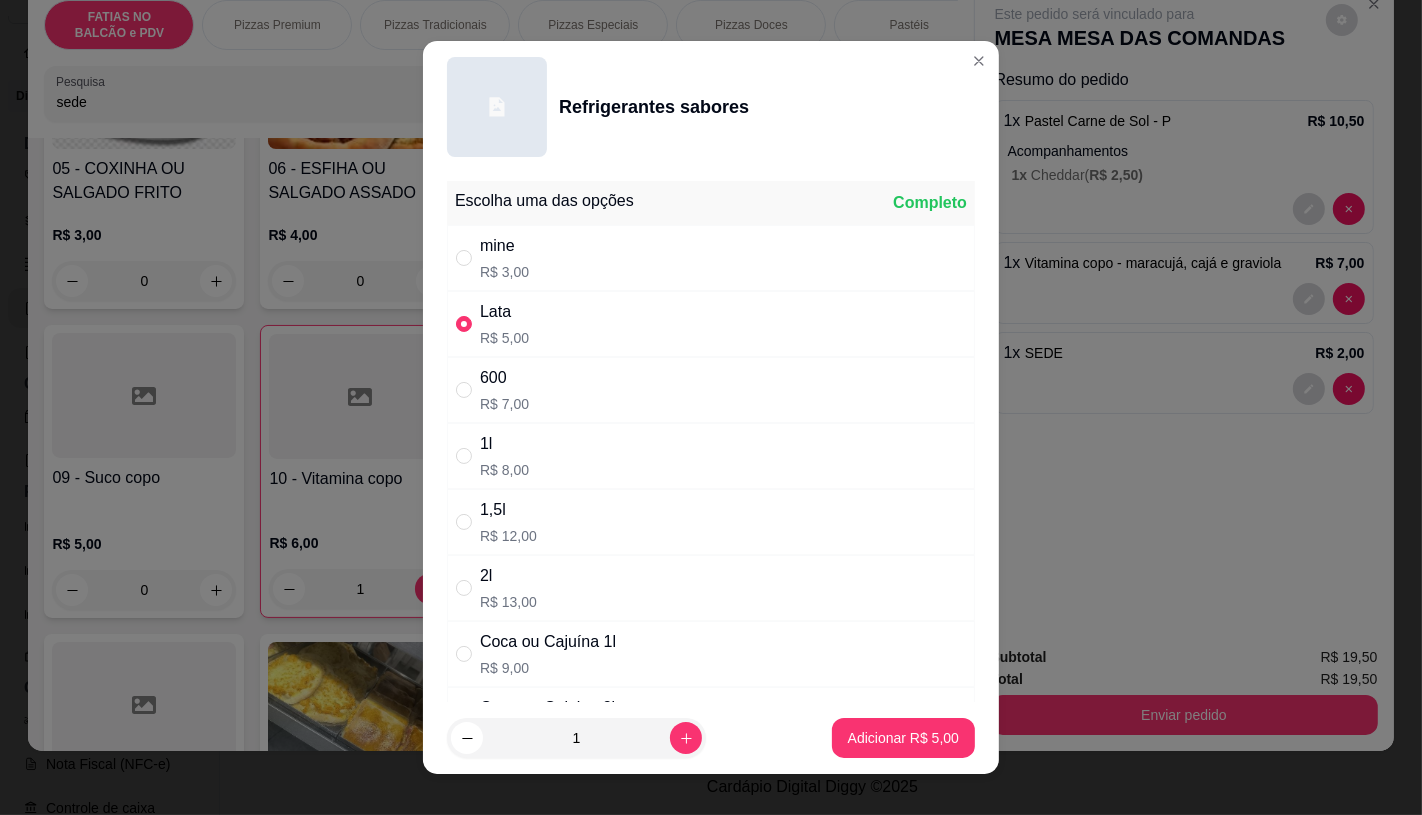 click on "1 Adicionar   R$ 5,00" at bounding box center [711, 738] 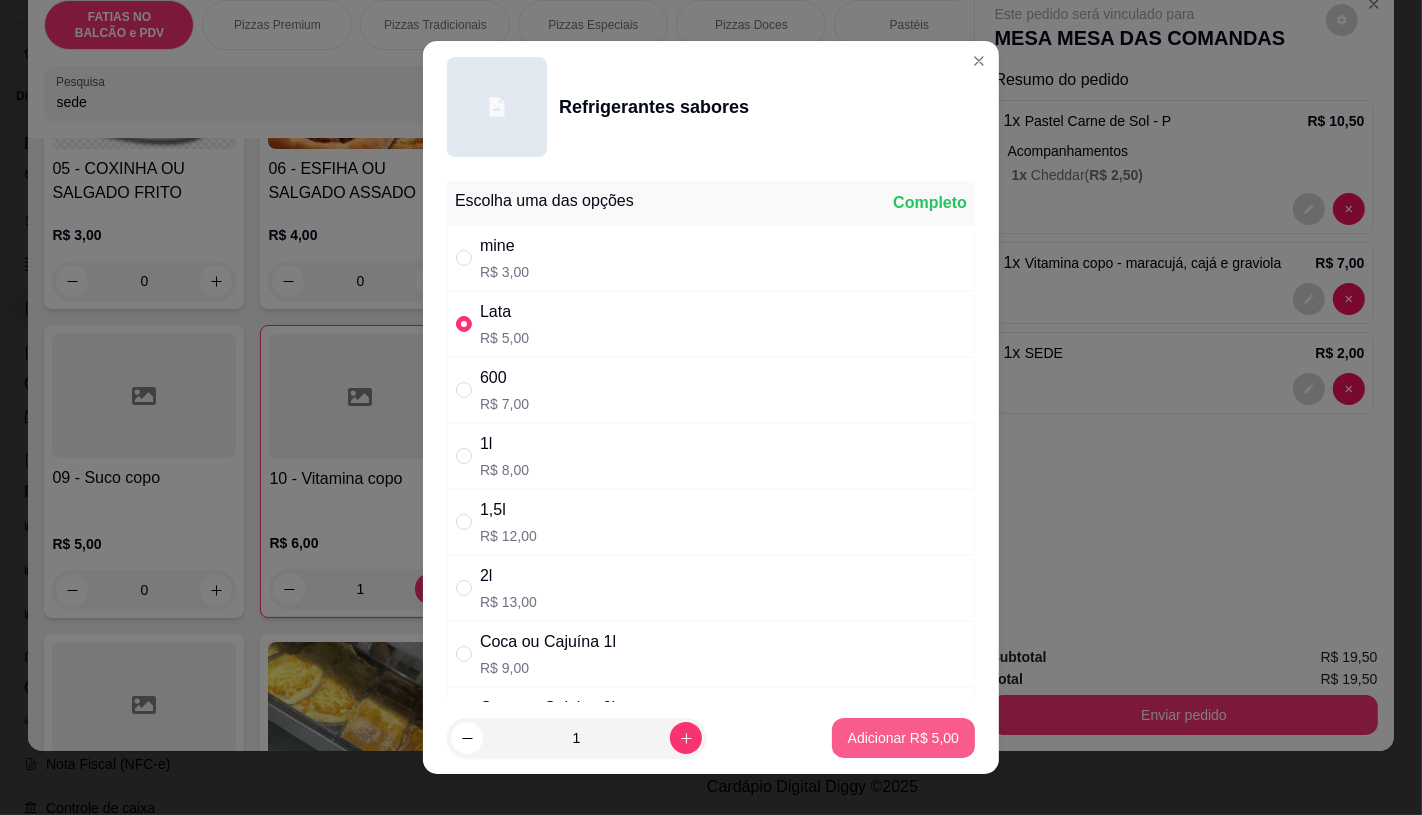 click on "Adicionar   R$ 5,00" at bounding box center (903, 738) 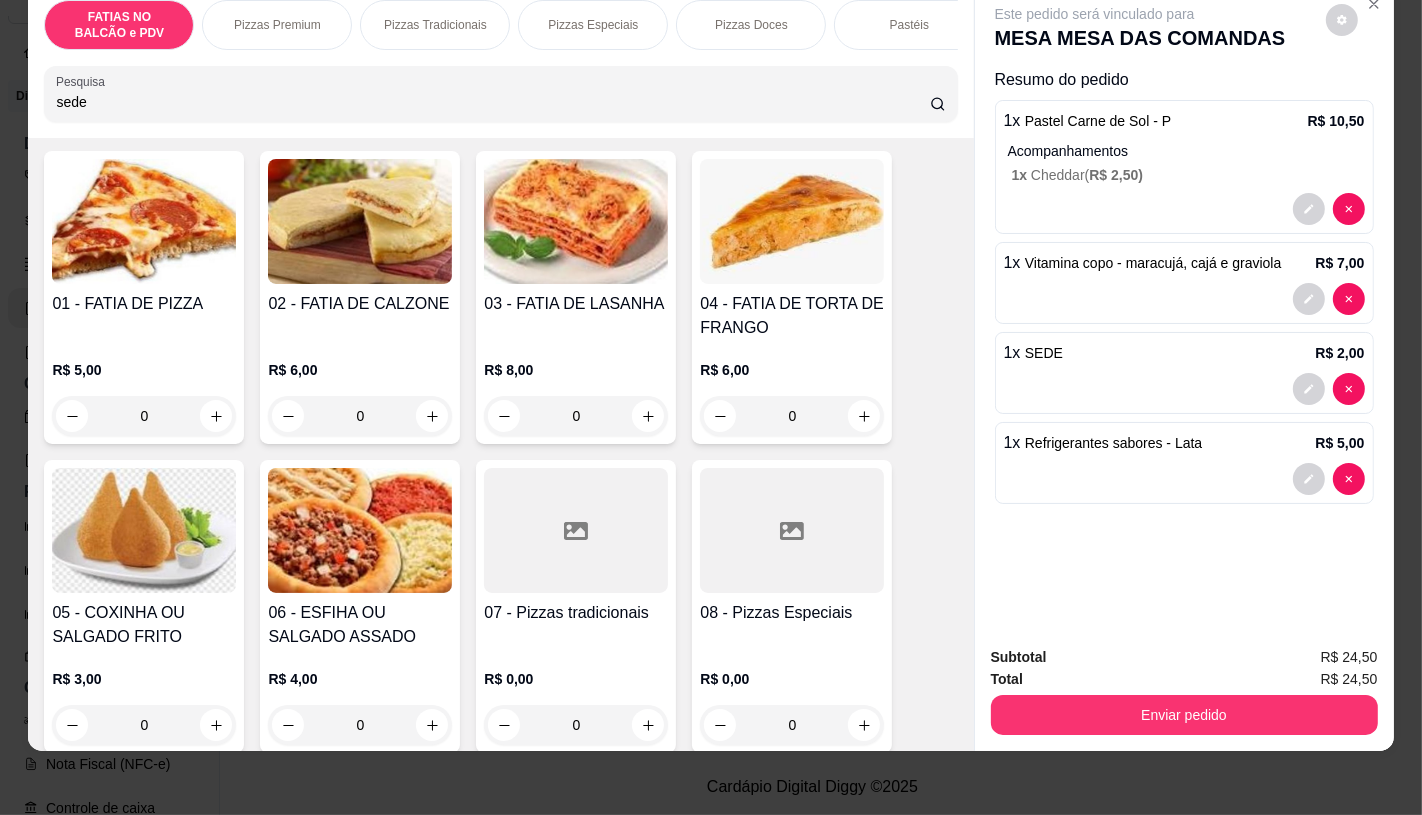 scroll, scrollTop: 0, scrollLeft: 0, axis: both 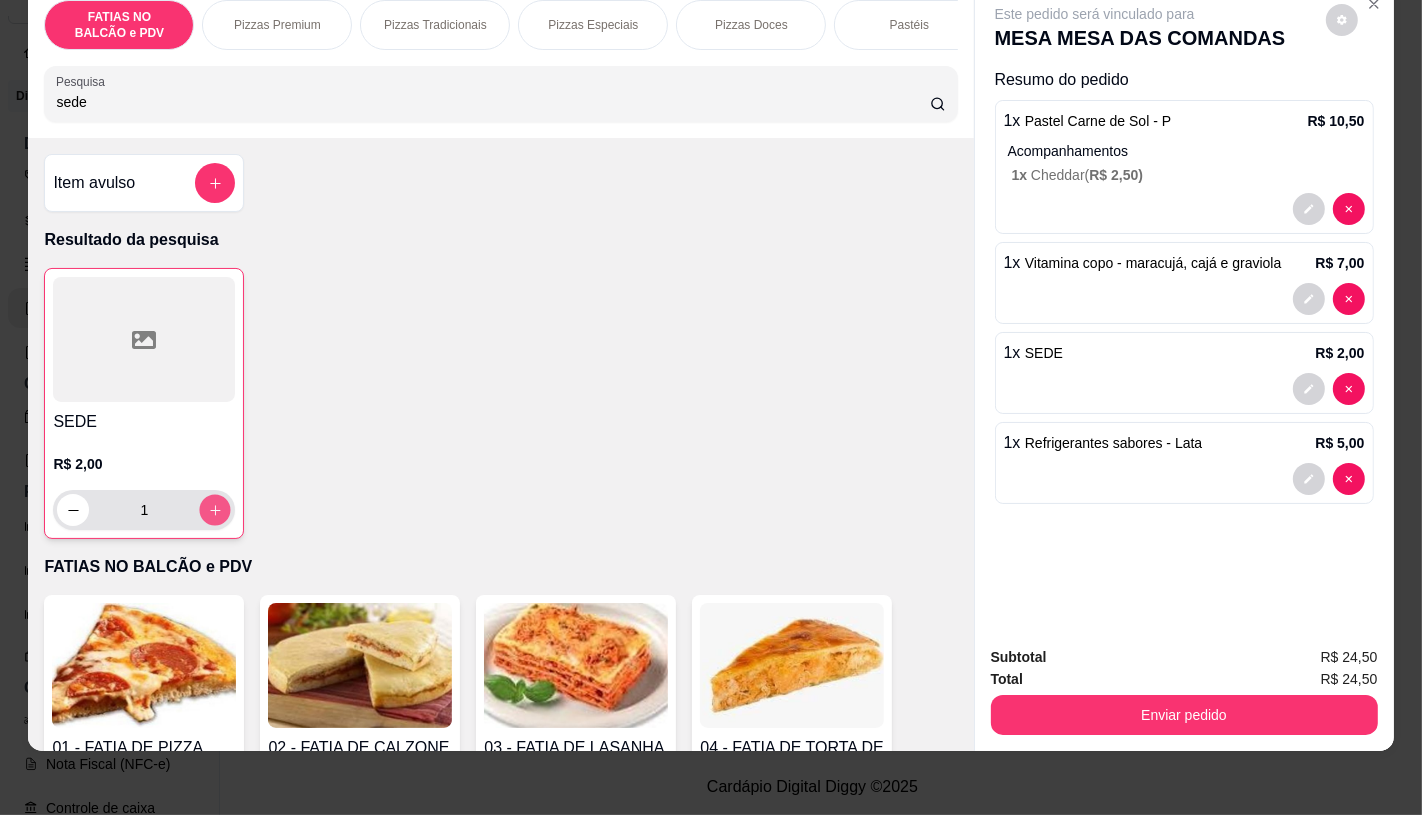 click 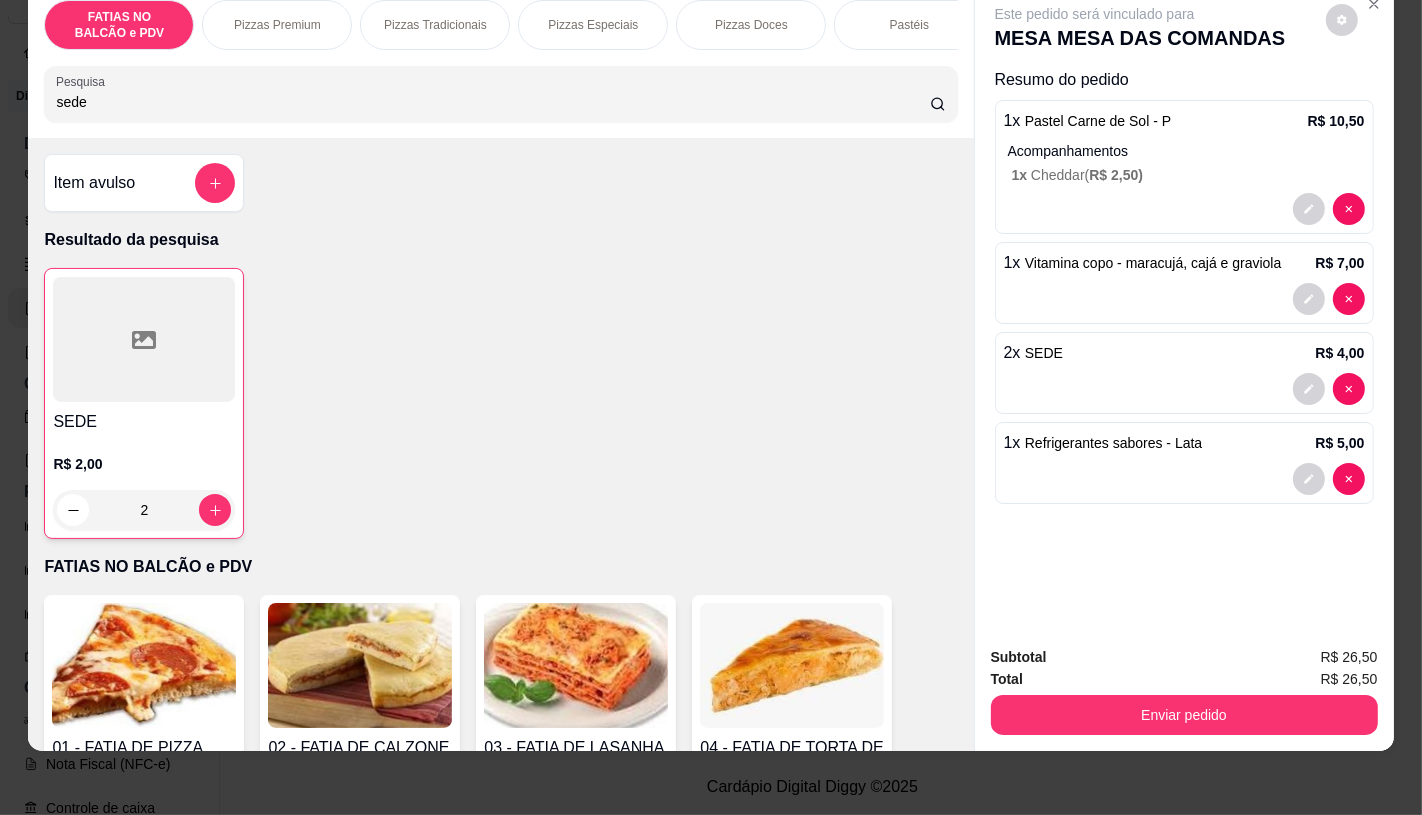 drag, startPoint x: 161, startPoint y: 33, endPoint x: 172, endPoint y: 51, distance: 21.095022 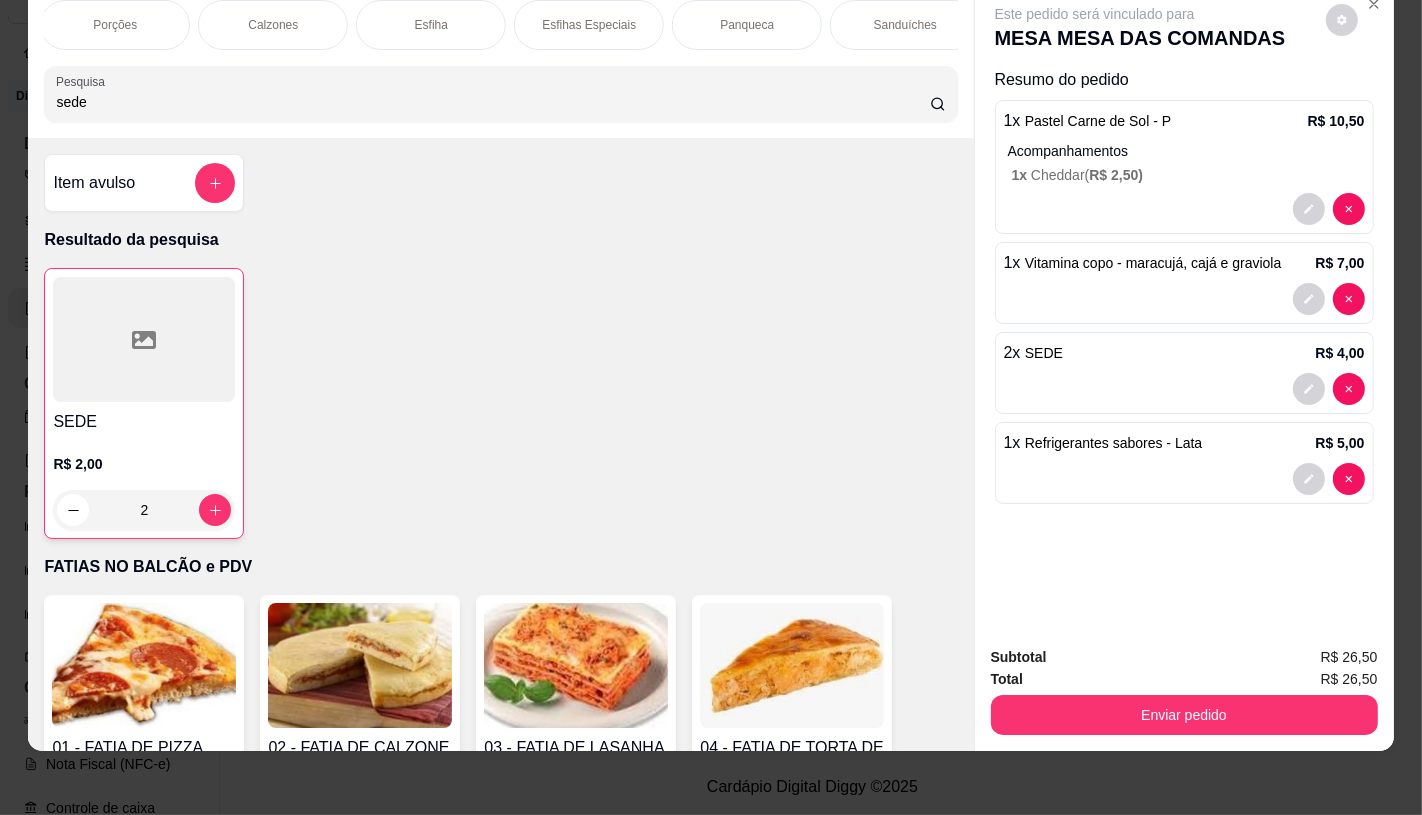 scroll, scrollTop: 0, scrollLeft: 1016, axis: horizontal 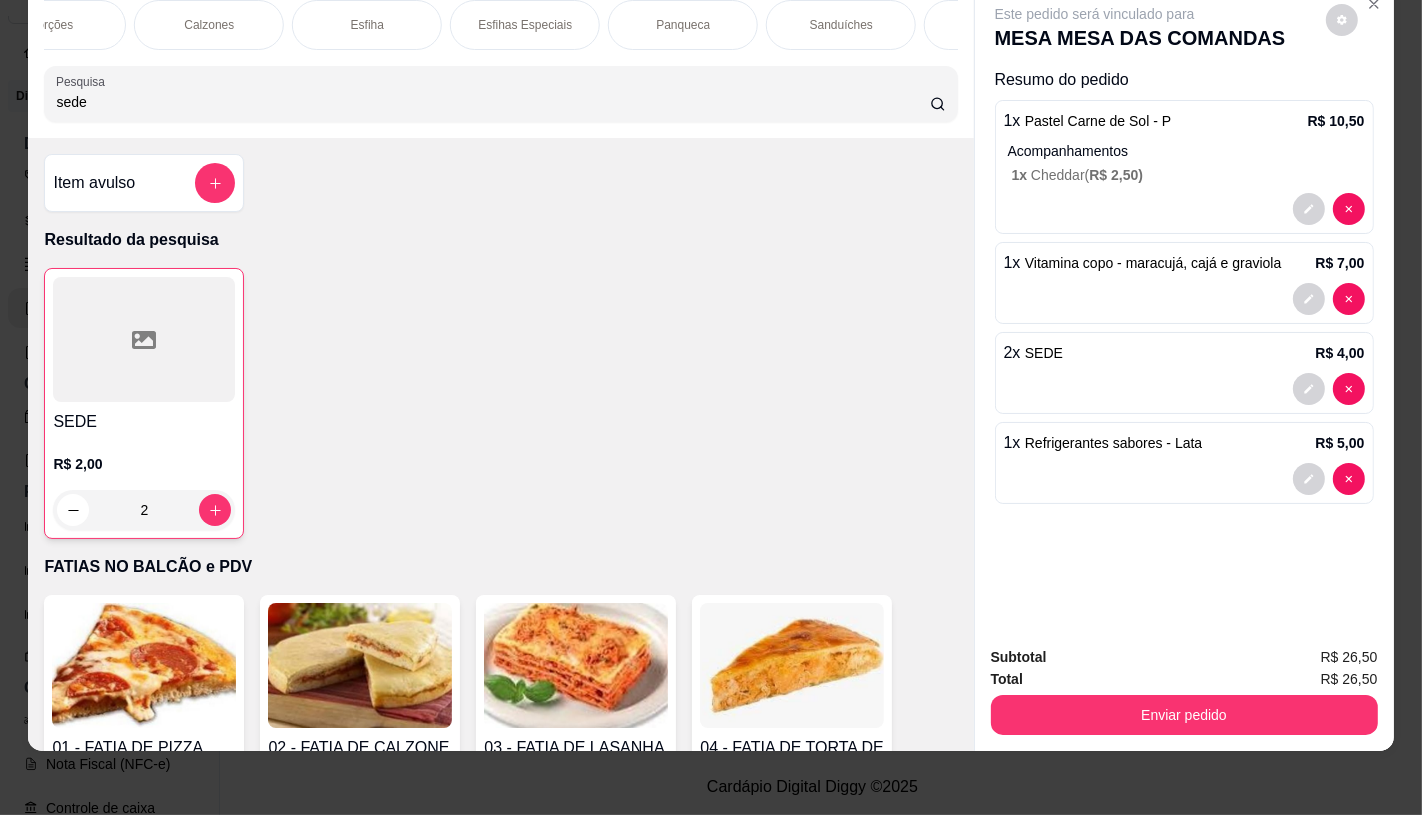 click on "Sanduíches" at bounding box center [841, 25] 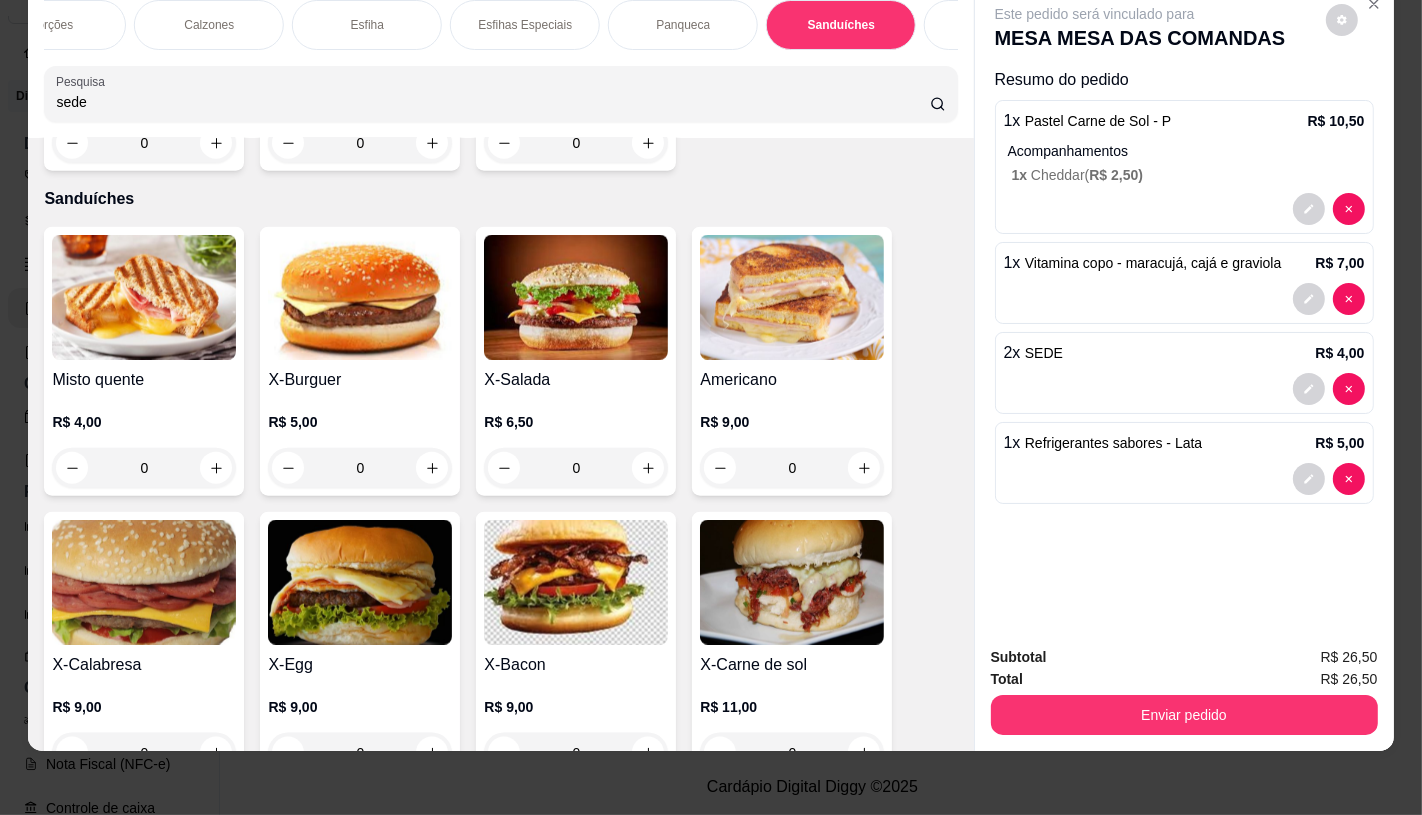 scroll, scrollTop: 8745, scrollLeft: 0, axis: vertical 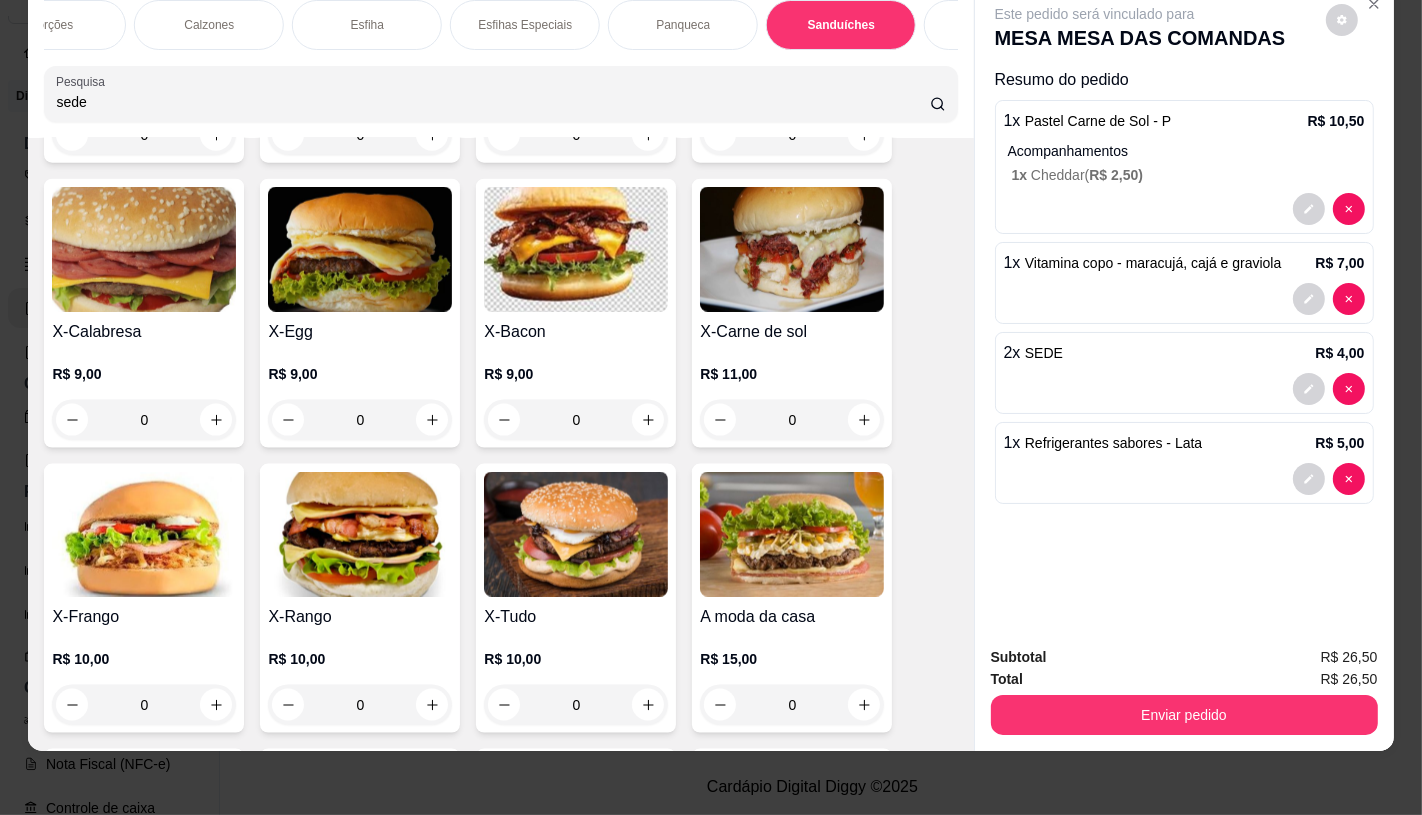 click at bounding box center [576, 534] 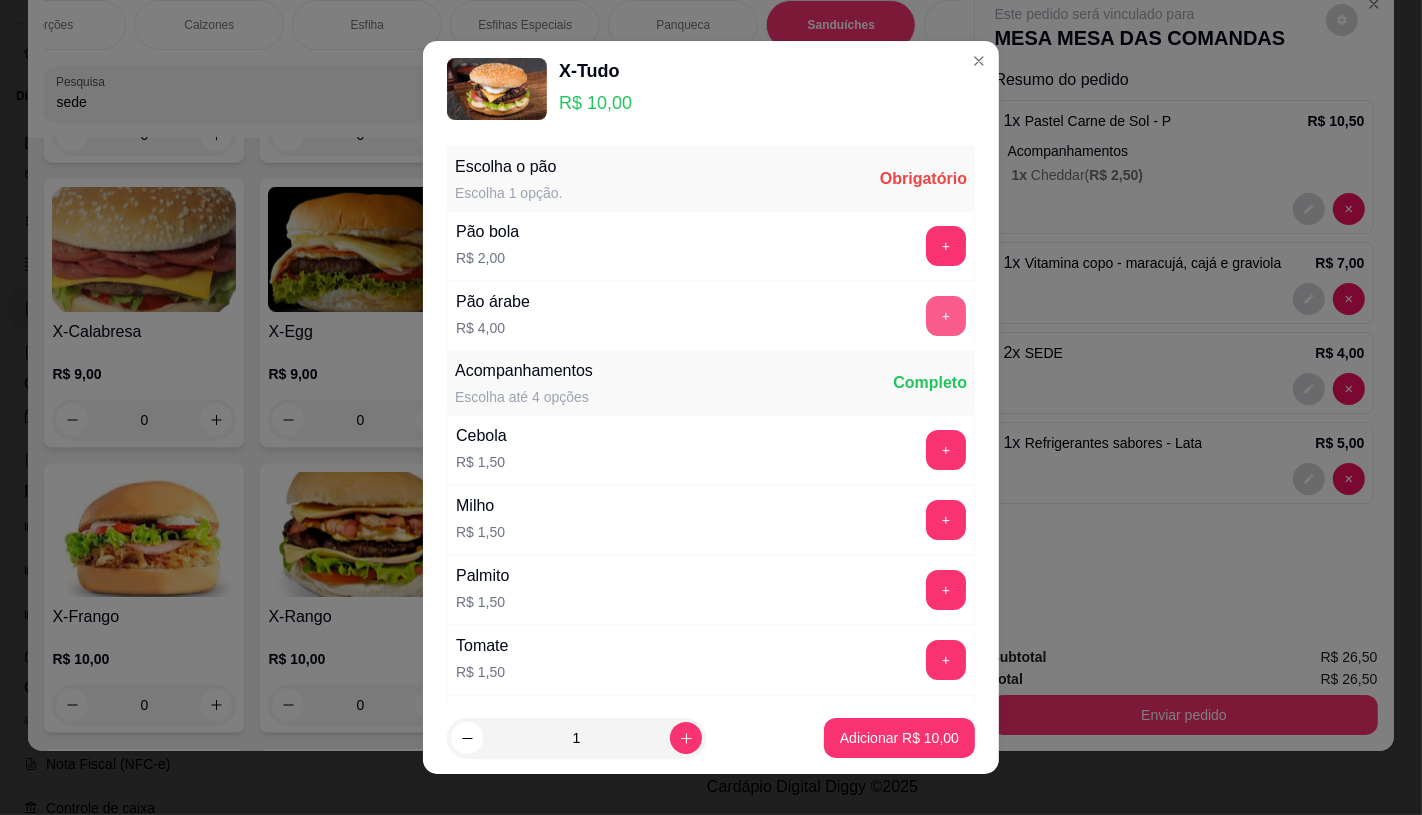 click on "+" at bounding box center [946, 316] 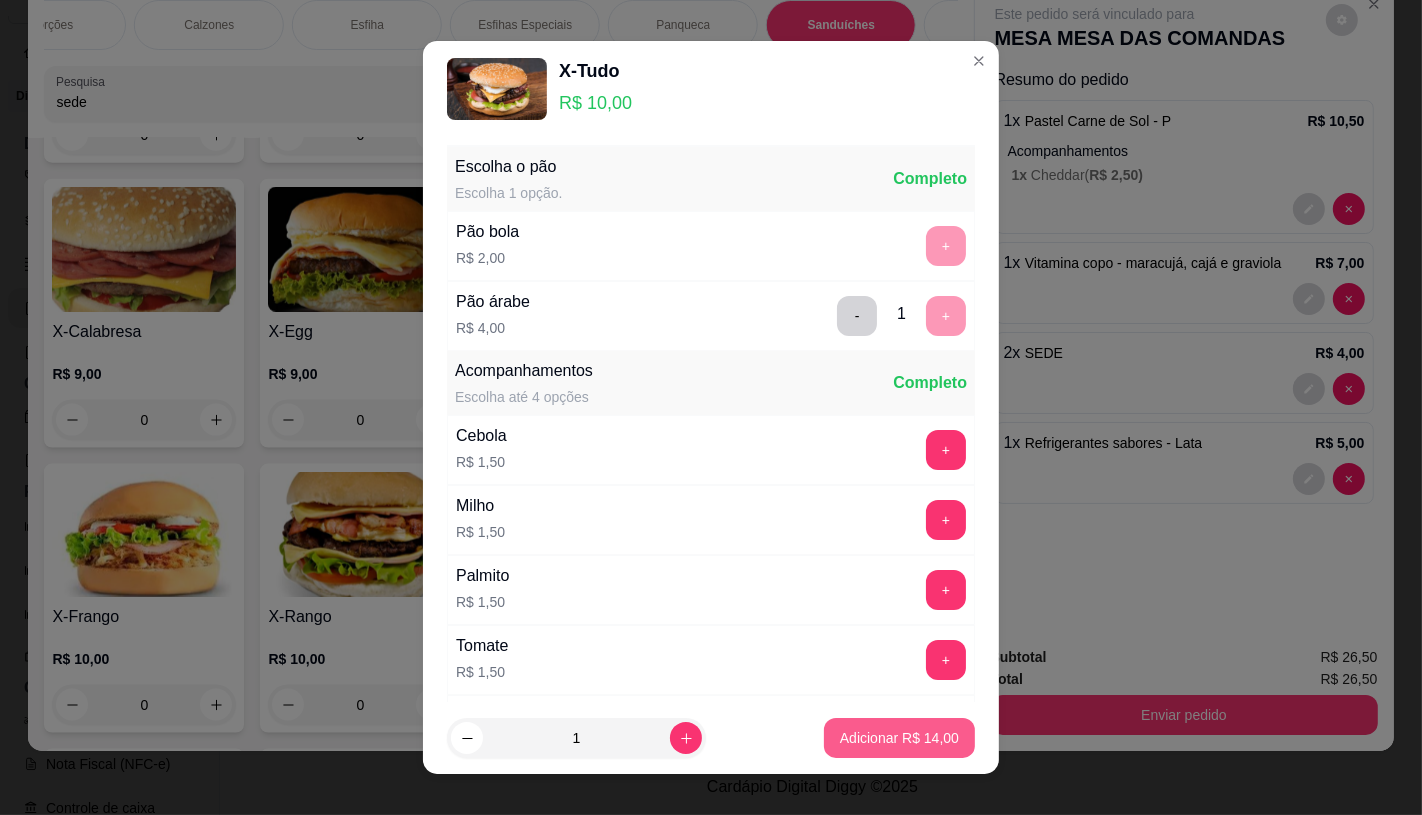 click on "Adicionar   R$ 14,00" at bounding box center [899, 738] 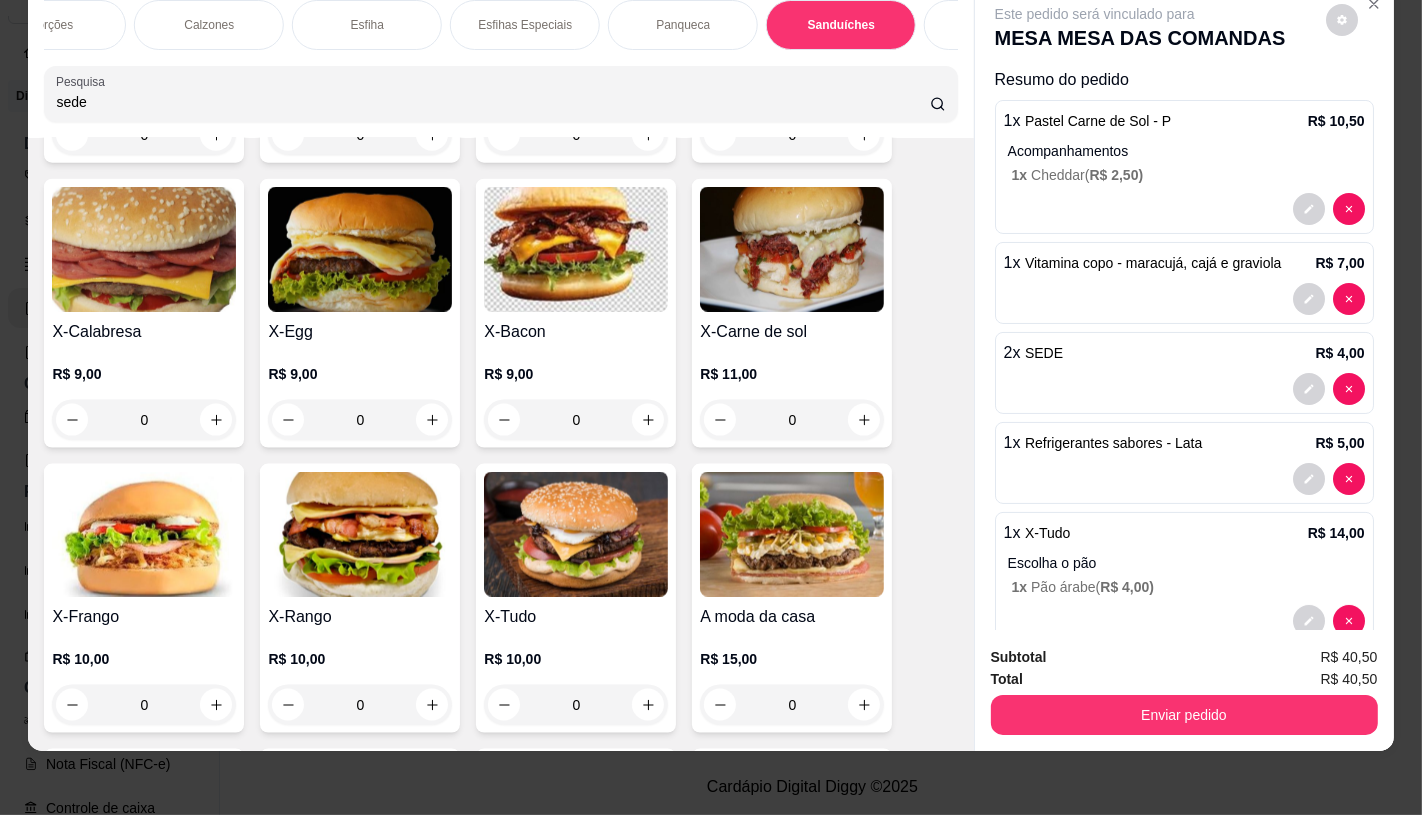 scroll, scrollTop: 0, scrollLeft: 0, axis: both 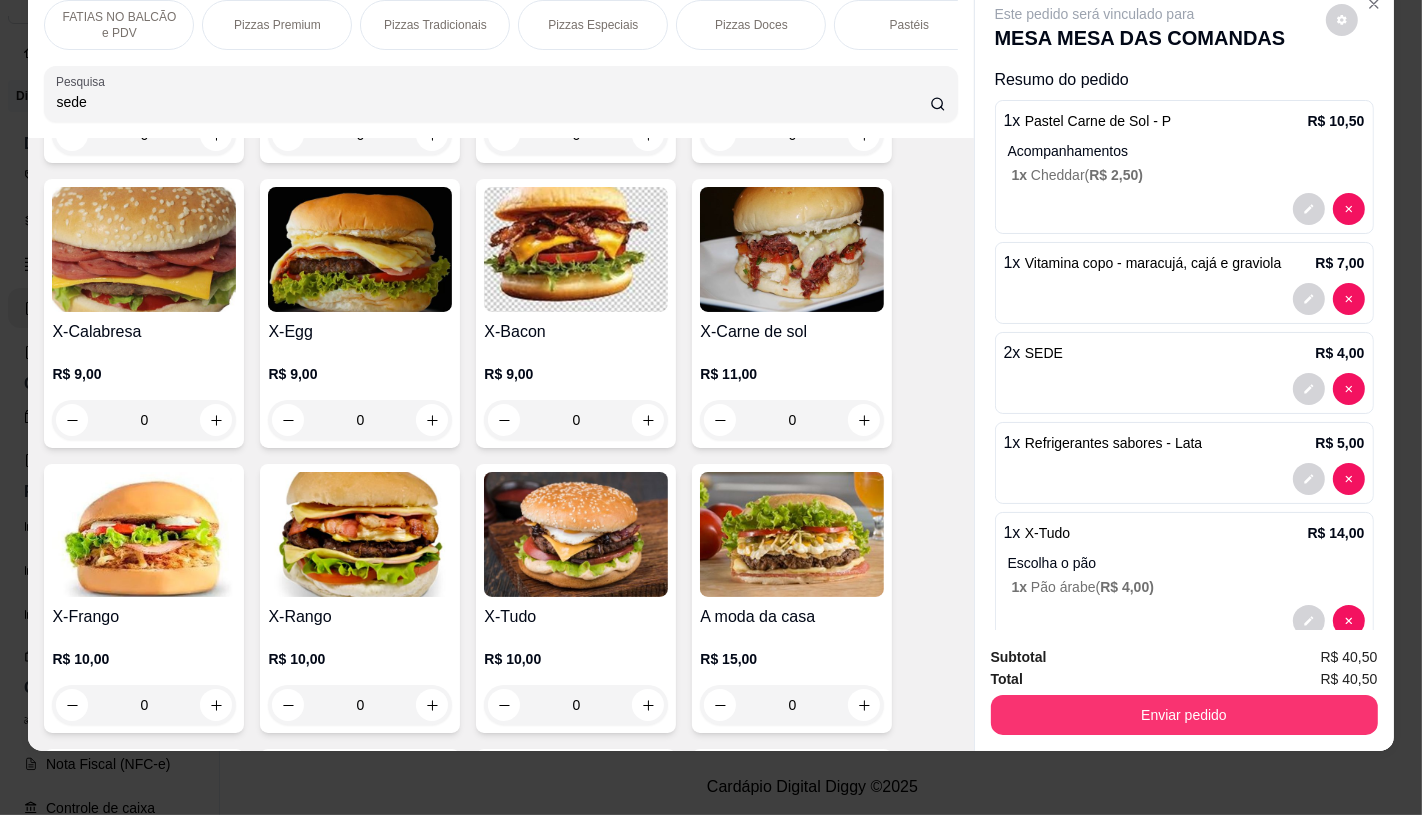 click on "X-Tudo" at bounding box center (576, 617) 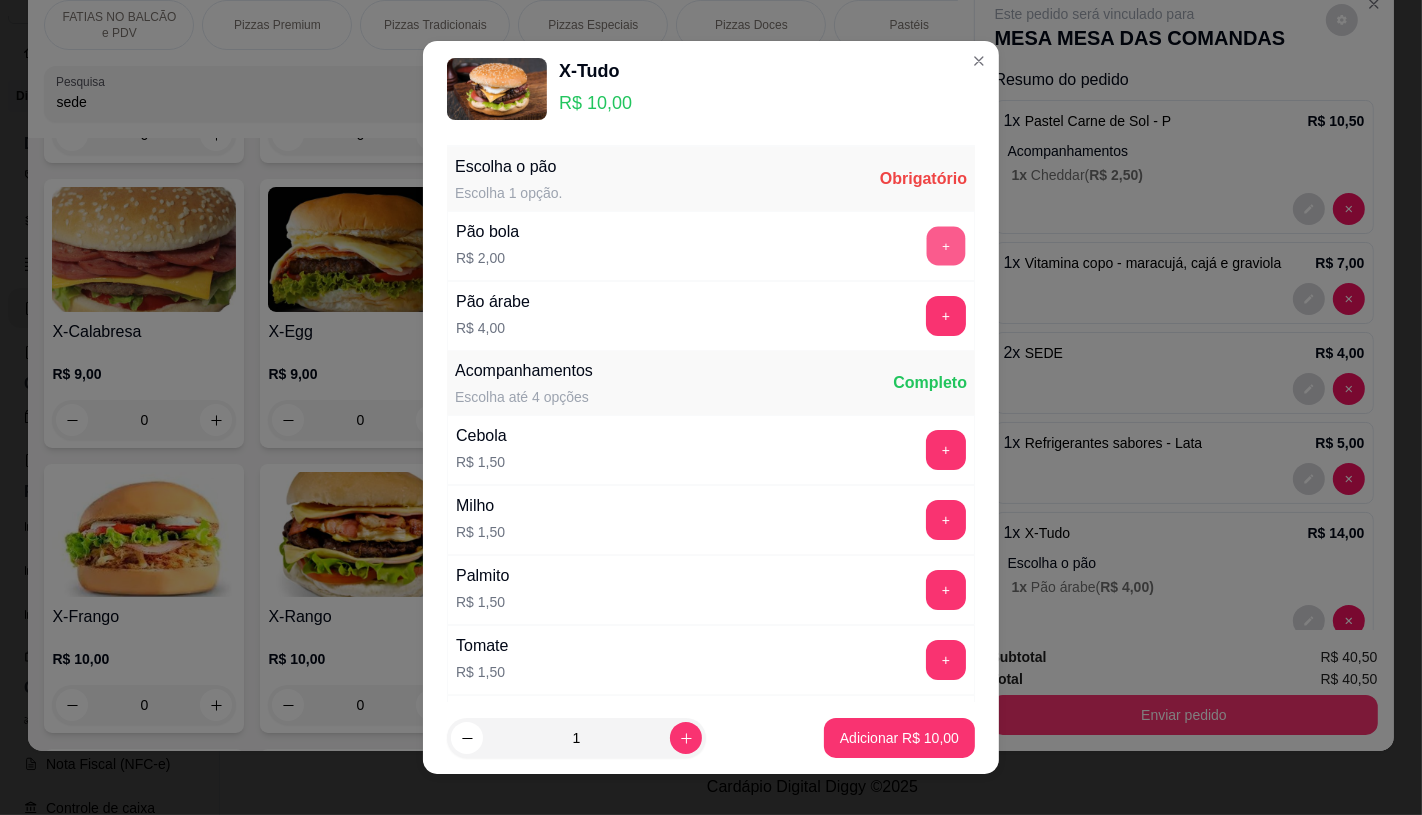 click on "+" at bounding box center (946, 245) 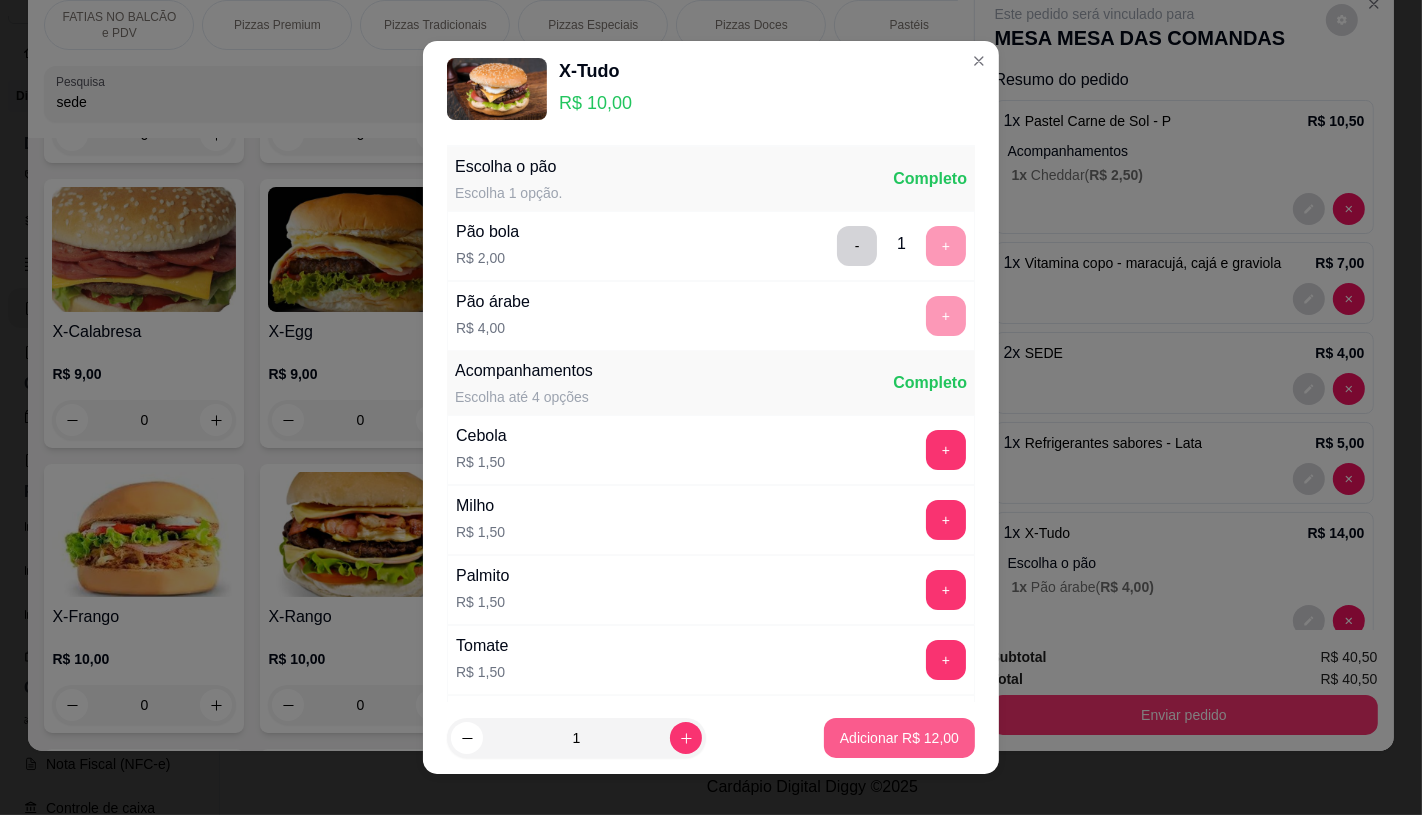click on "Adicionar   R$ 12,00" at bounding box center [899, 738] 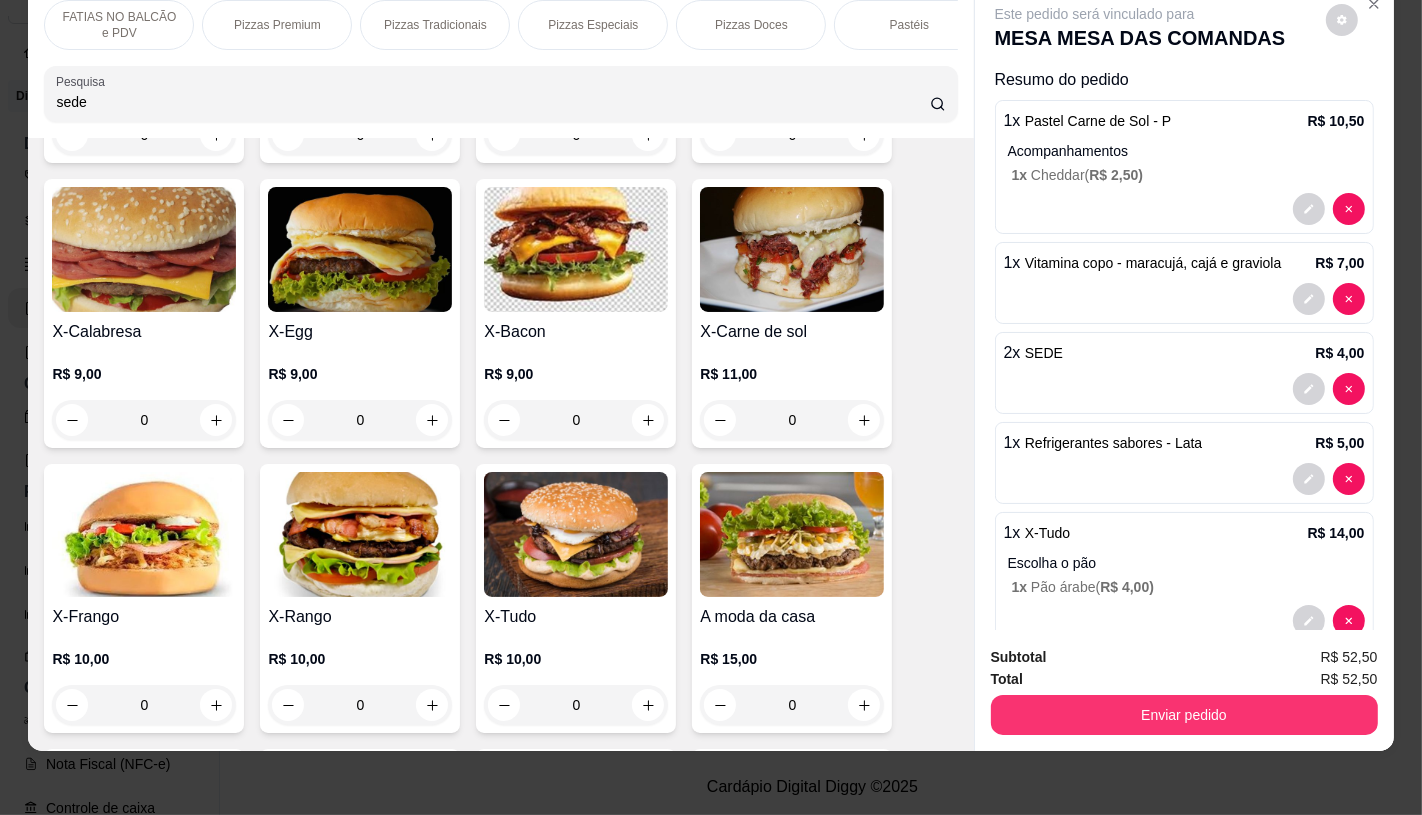 click on "FATIAS NO BALCÃO e PDV" at bounding box center (119, 25) 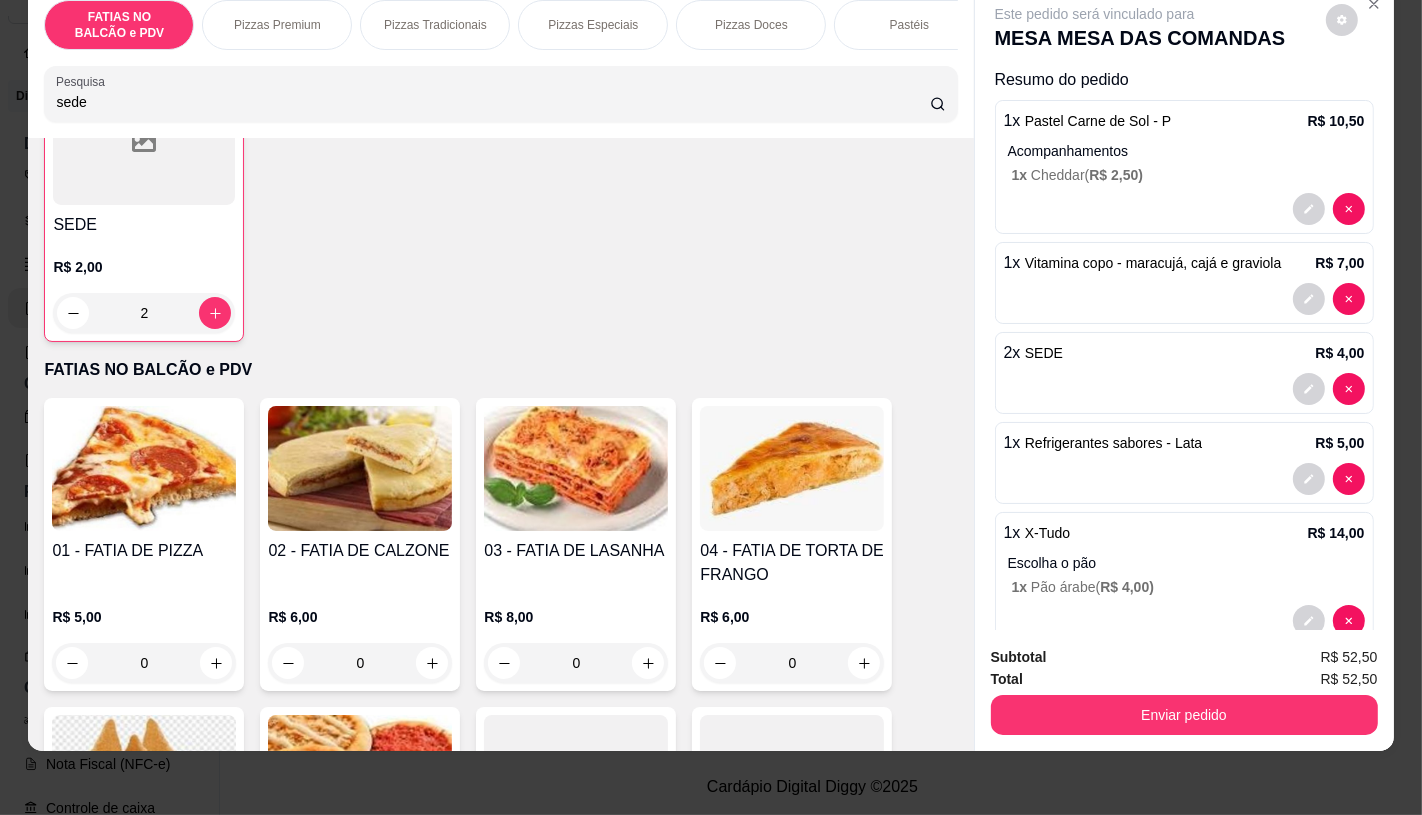 scroll, scrollTop: 195, scrollLeft: 0, axis: vertical 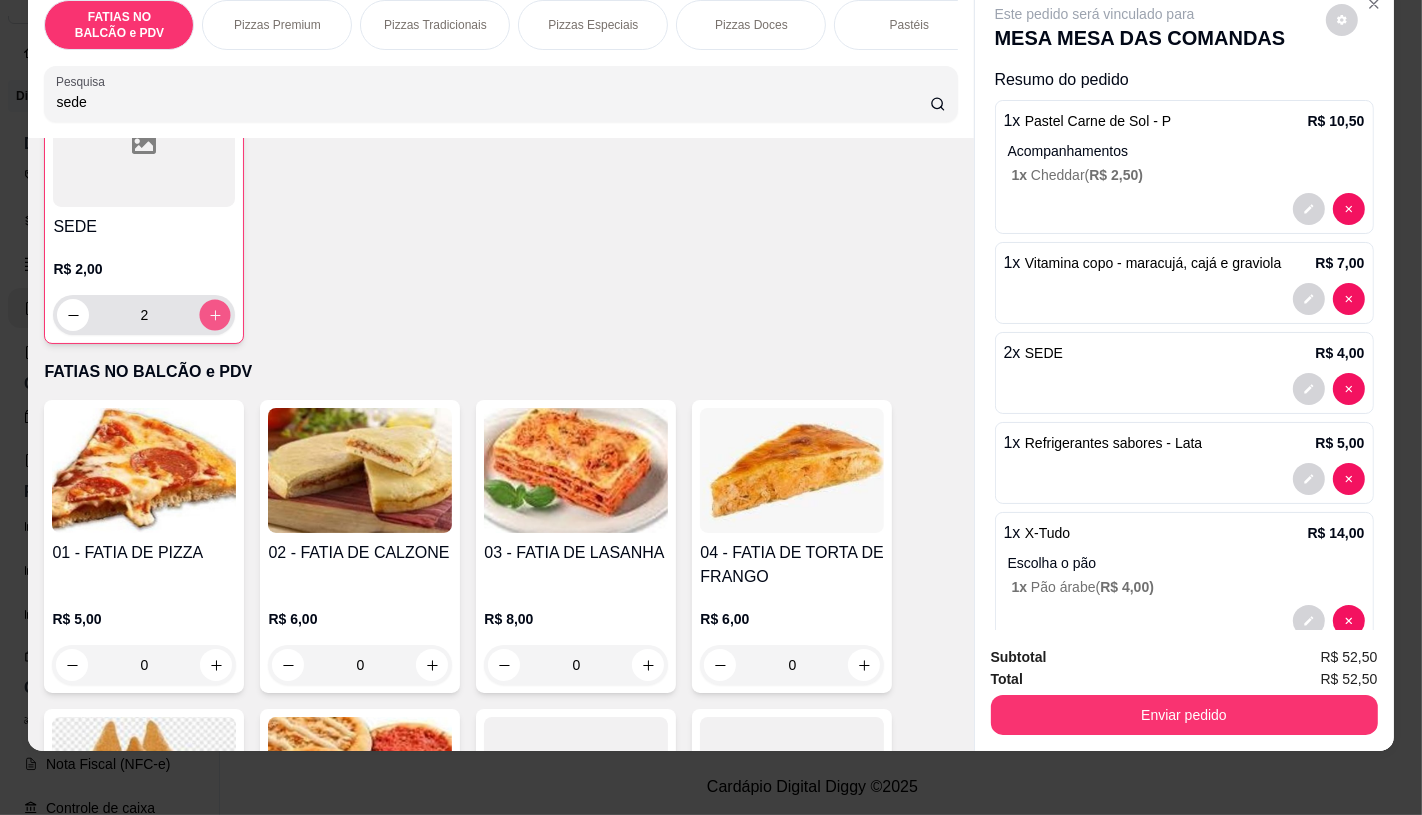 click 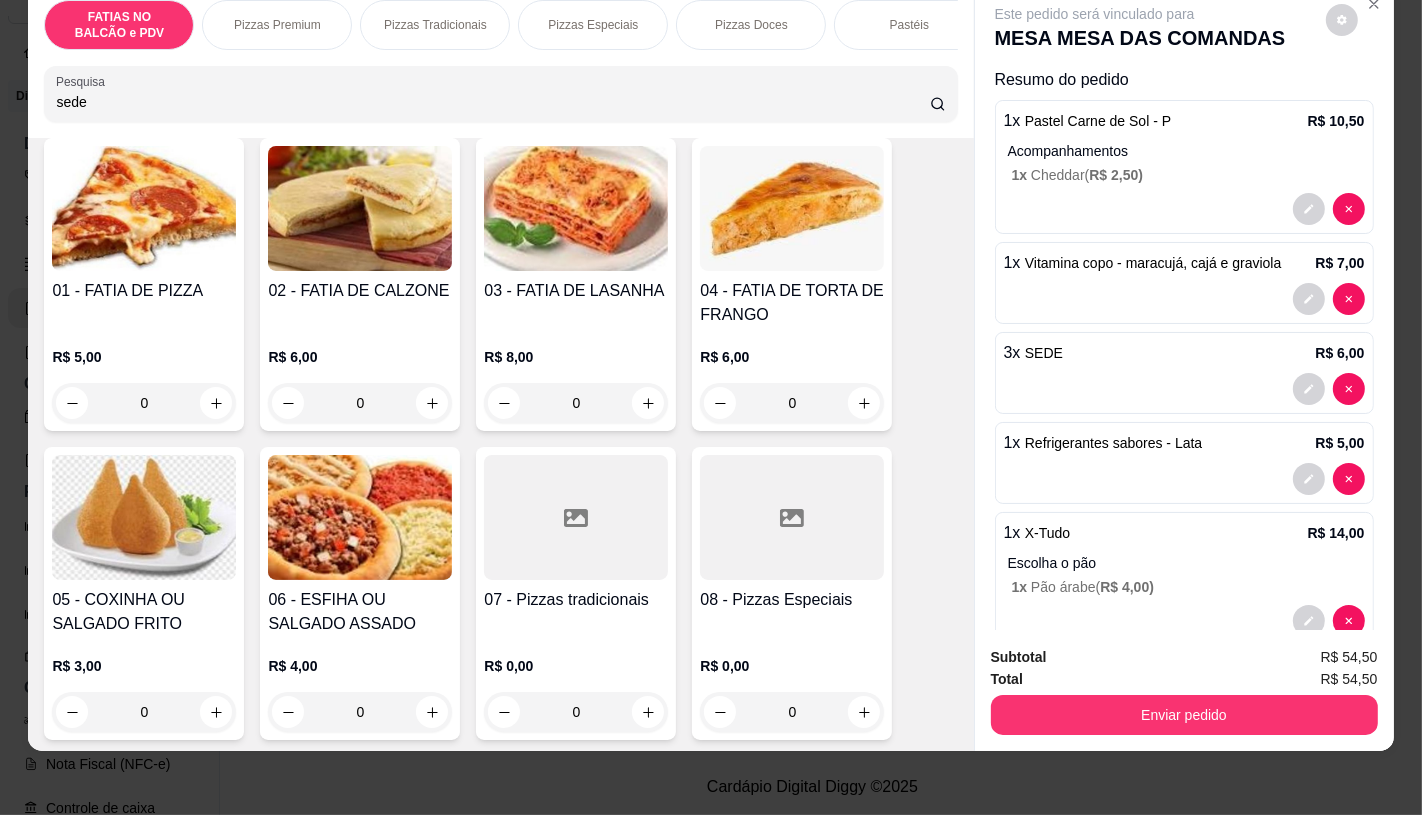 scroll, scrollTop: 640, scrollLeft: 0, axis: vertical 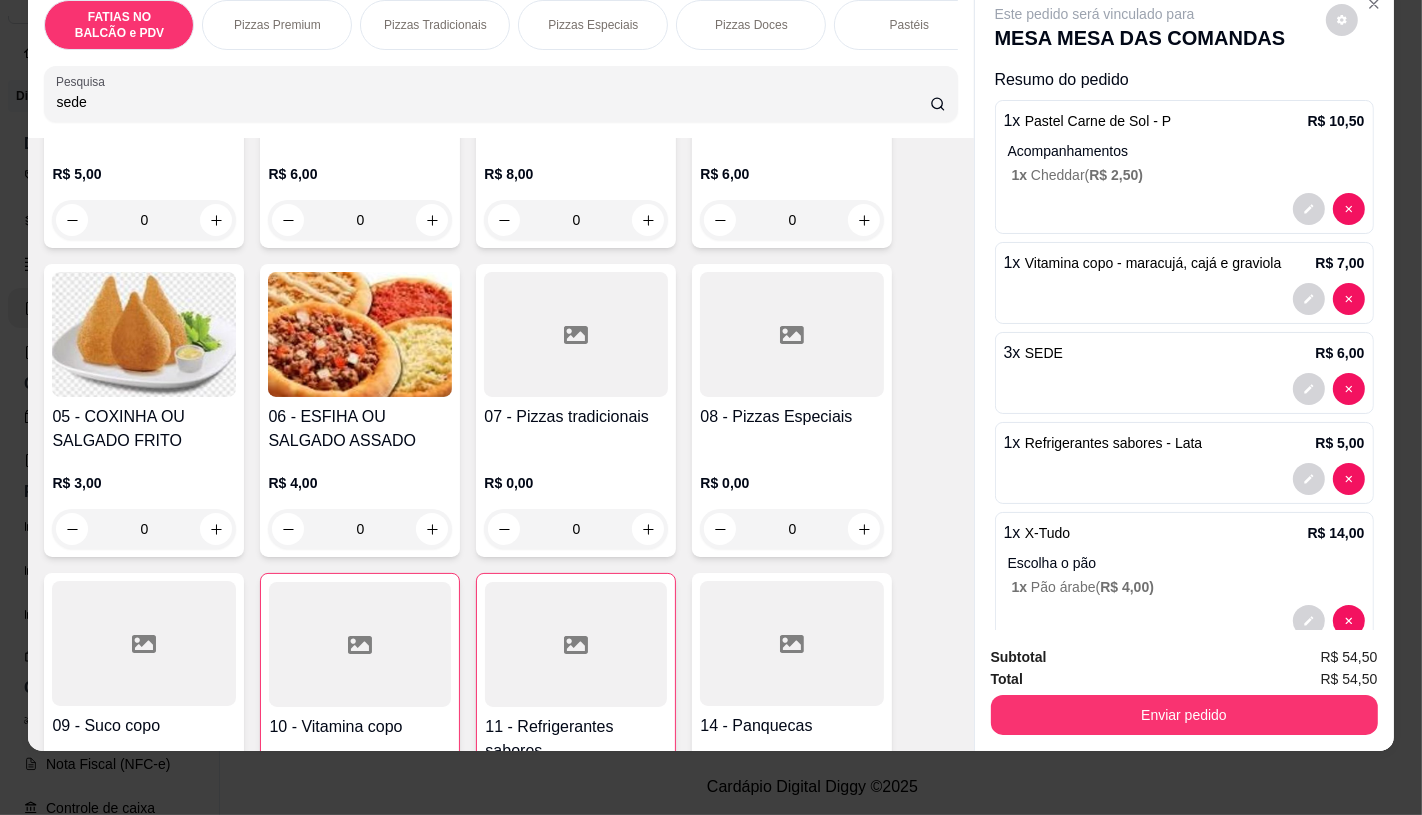 click at bounding box center [576, 644] 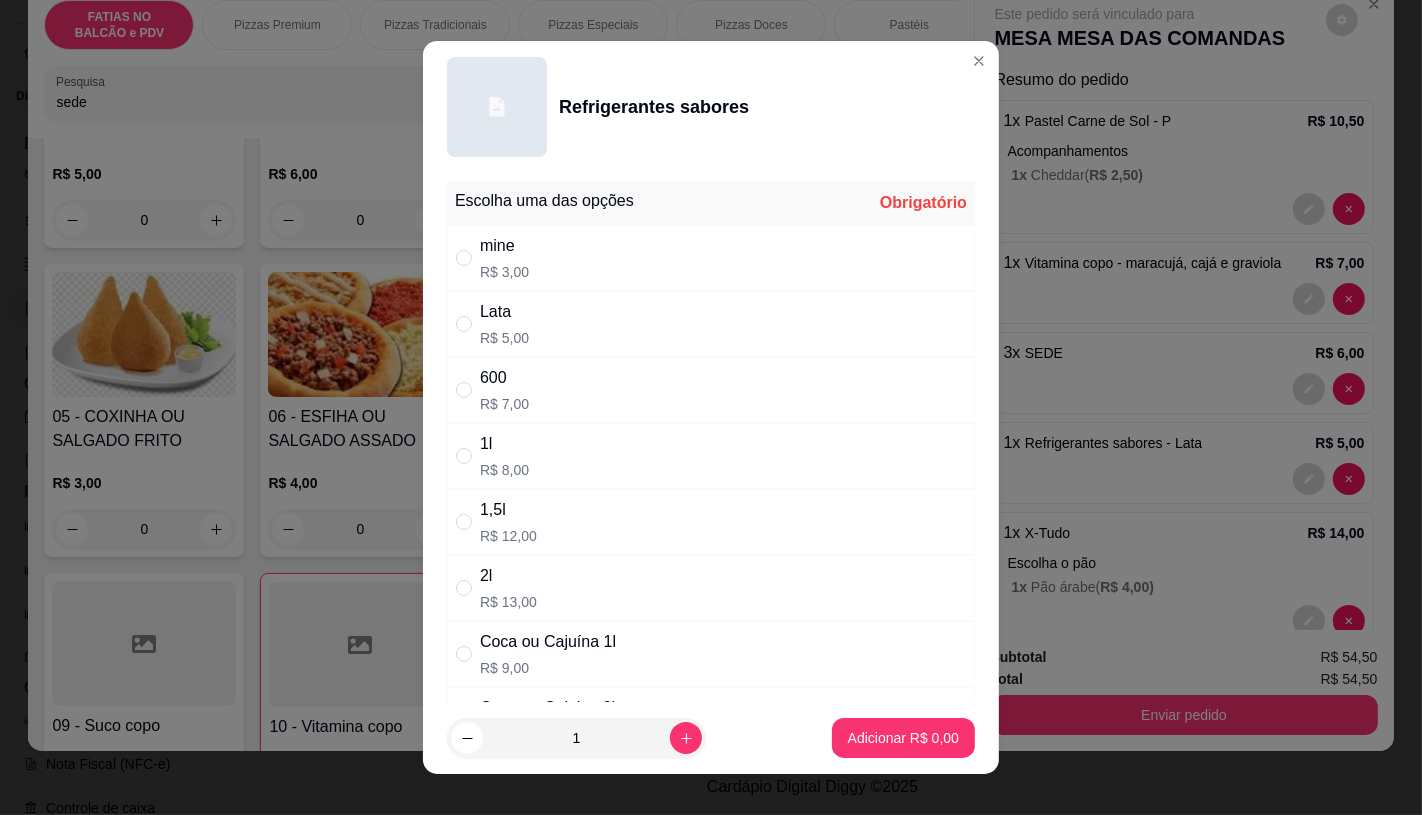 click on "600" at bounding box center [504, 378] 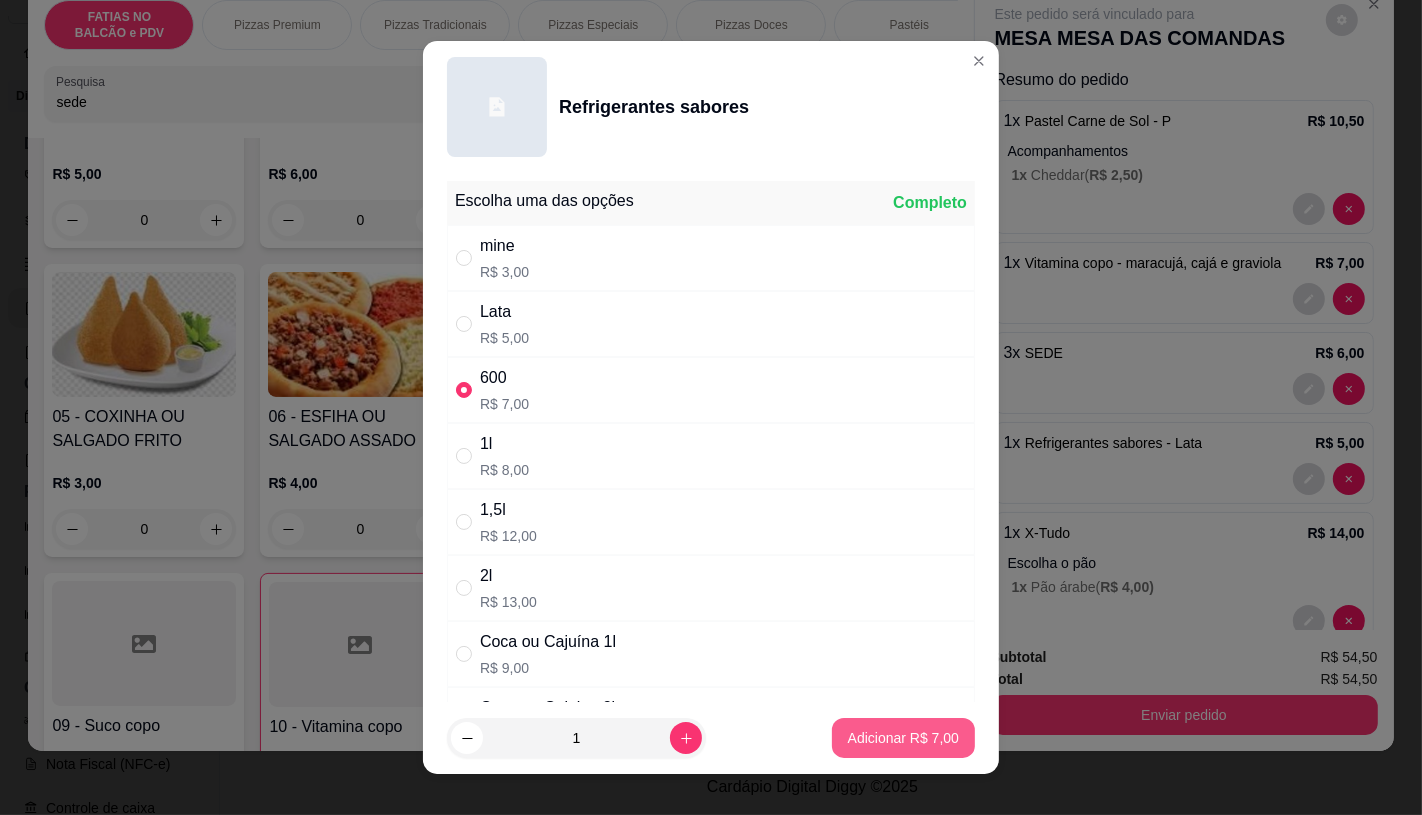 click on "Adicionar   R$ 7,00" at bounding box center [903, 738] 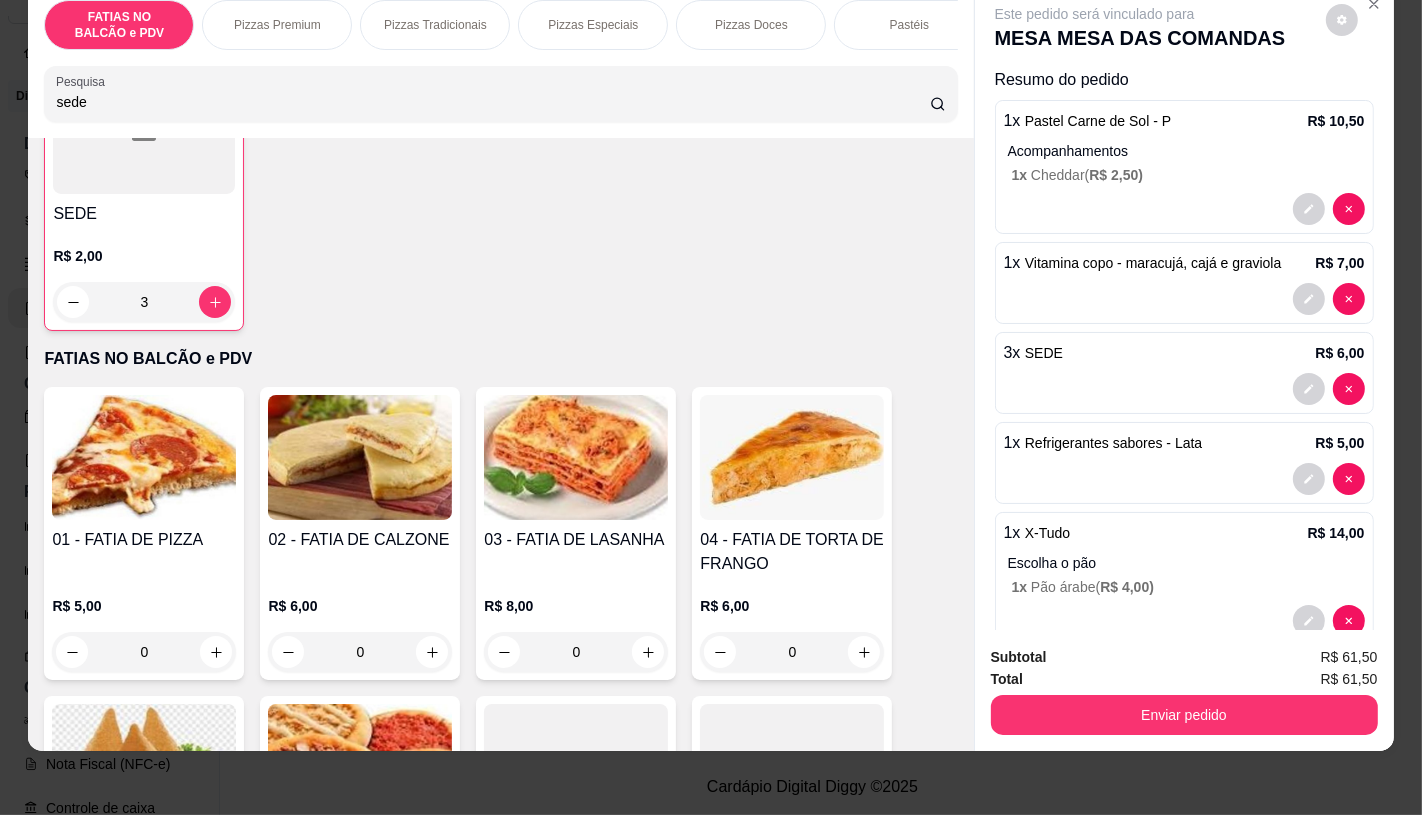 scroll, scrollTop: 195, scrollLeft: 0, axis: vertical 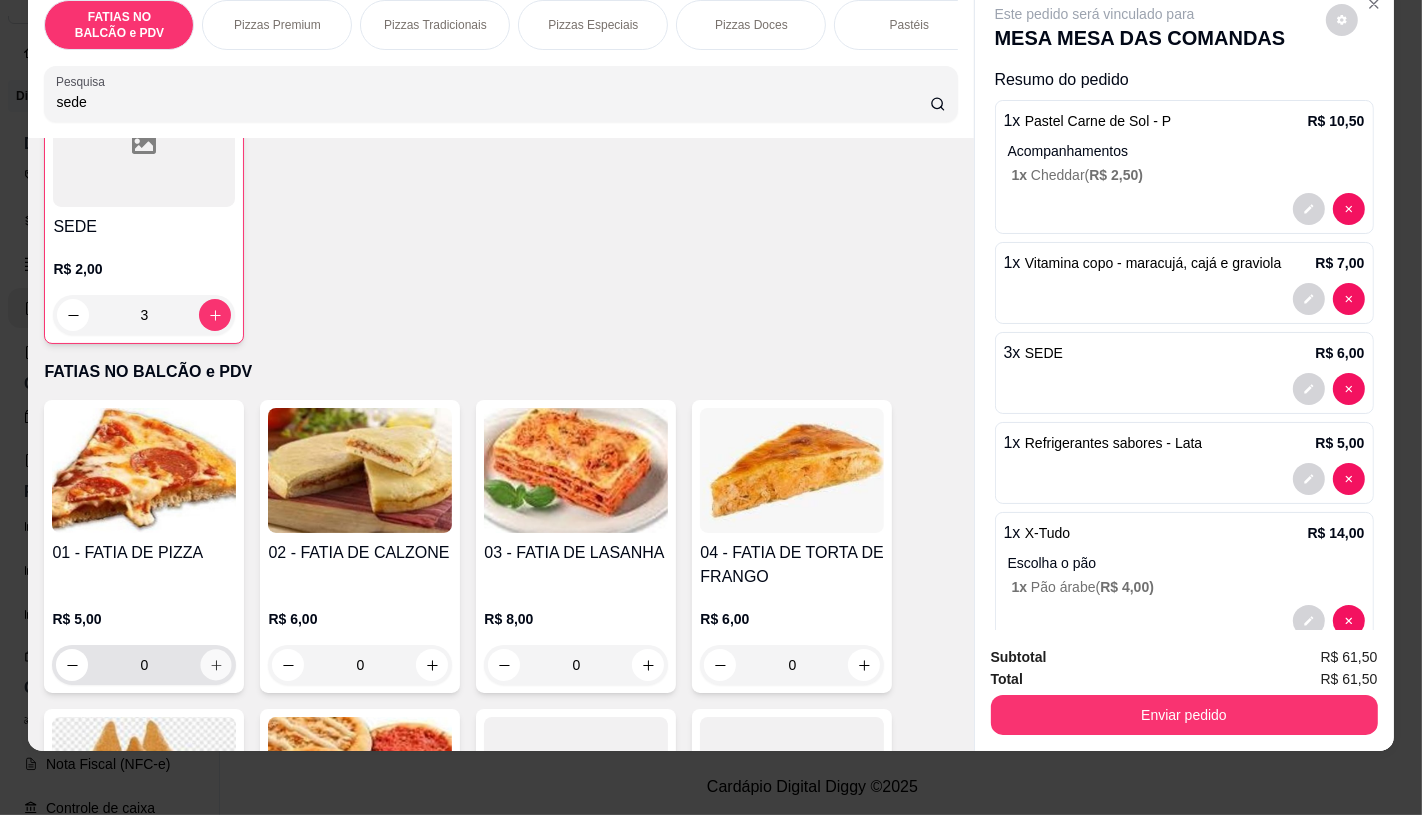 click 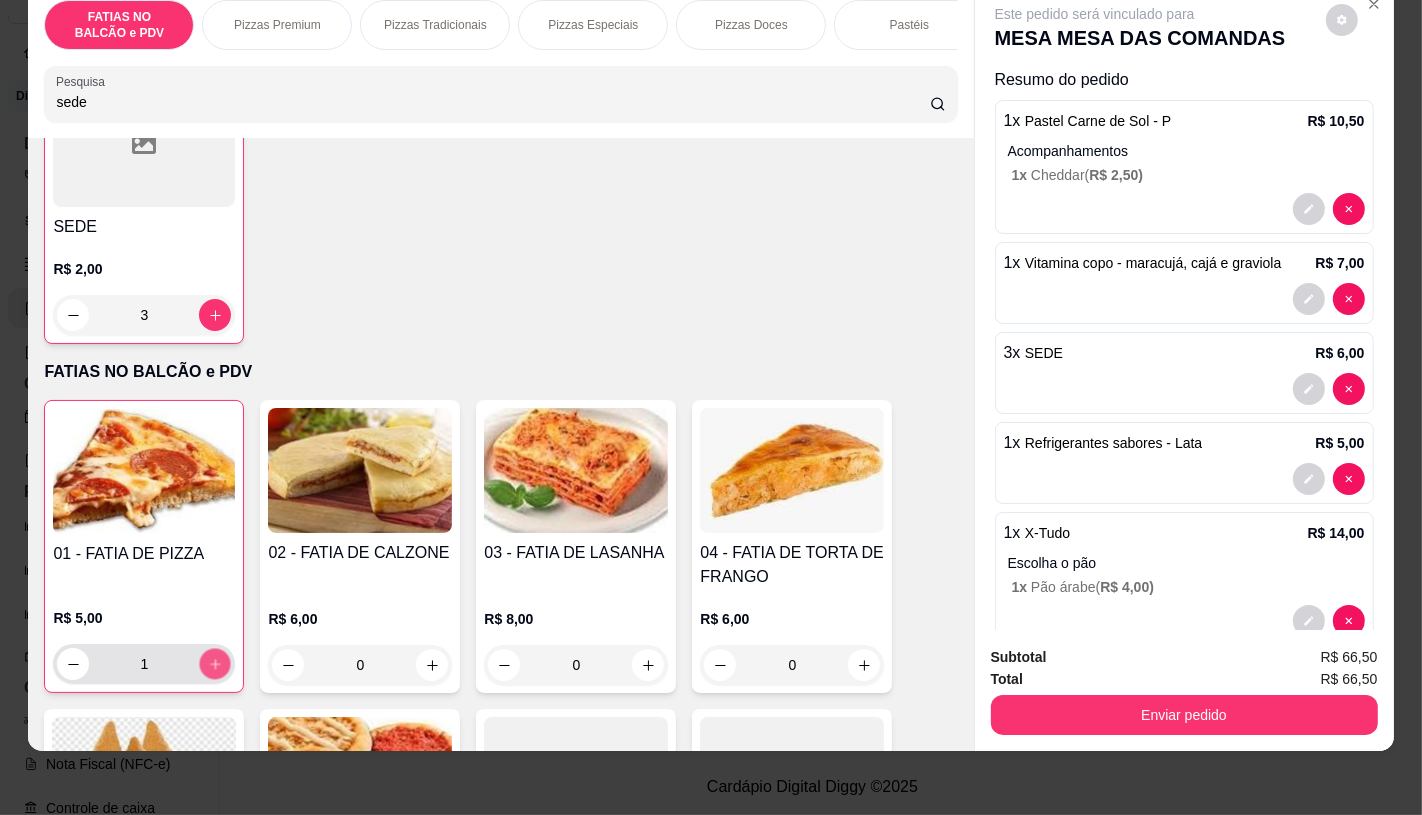 click 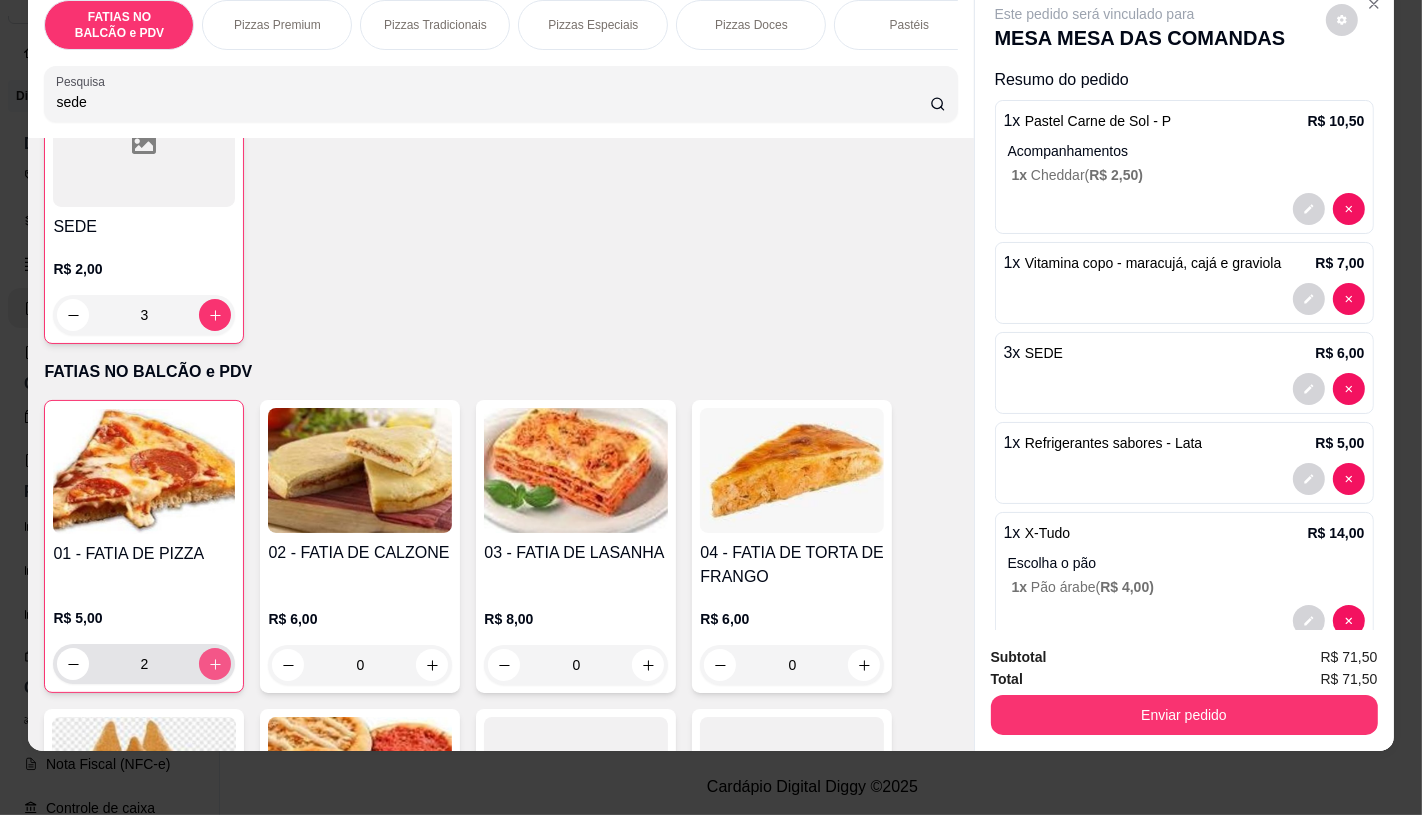click 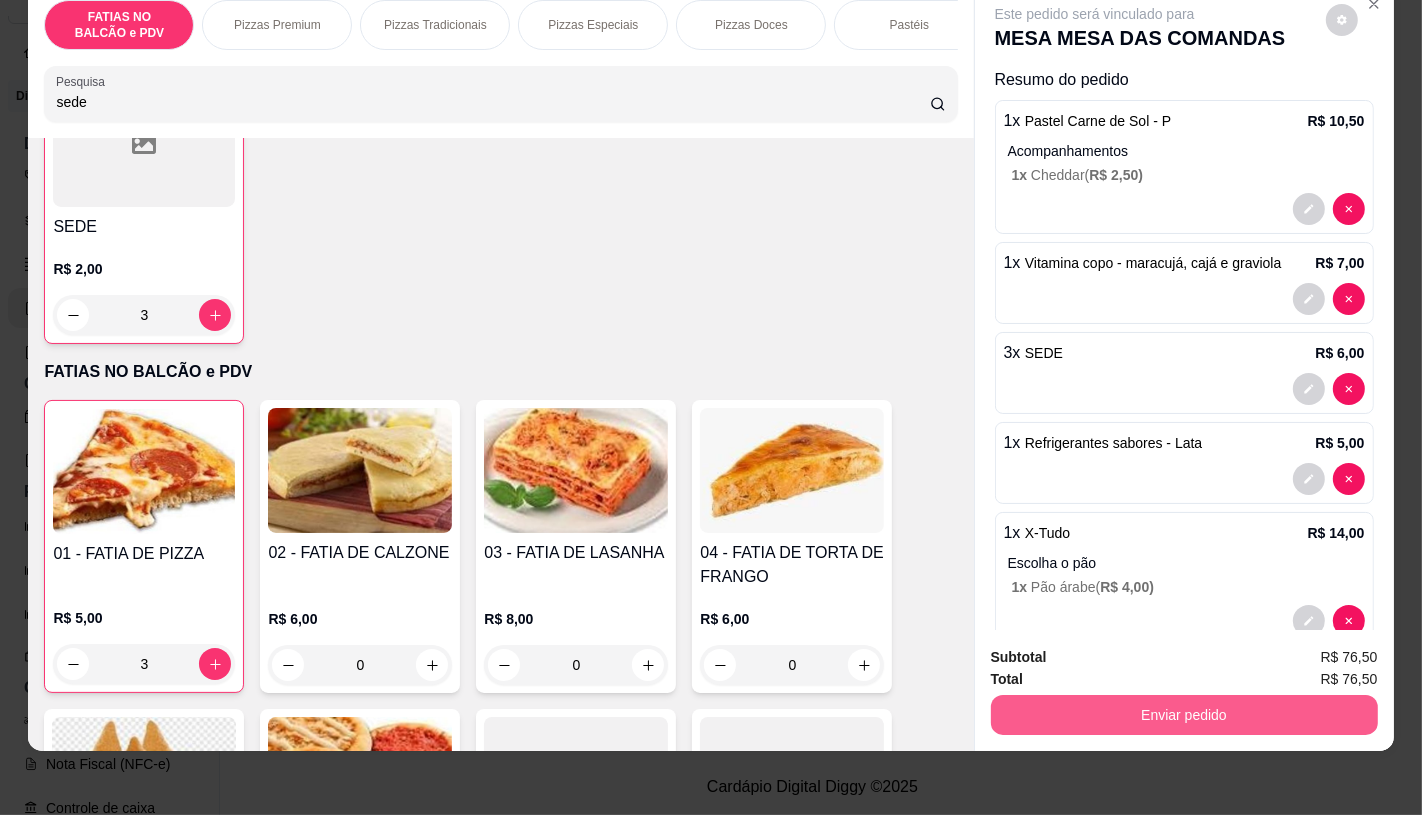 click on "Enviar pedido" at bounding box center (1184, 715) 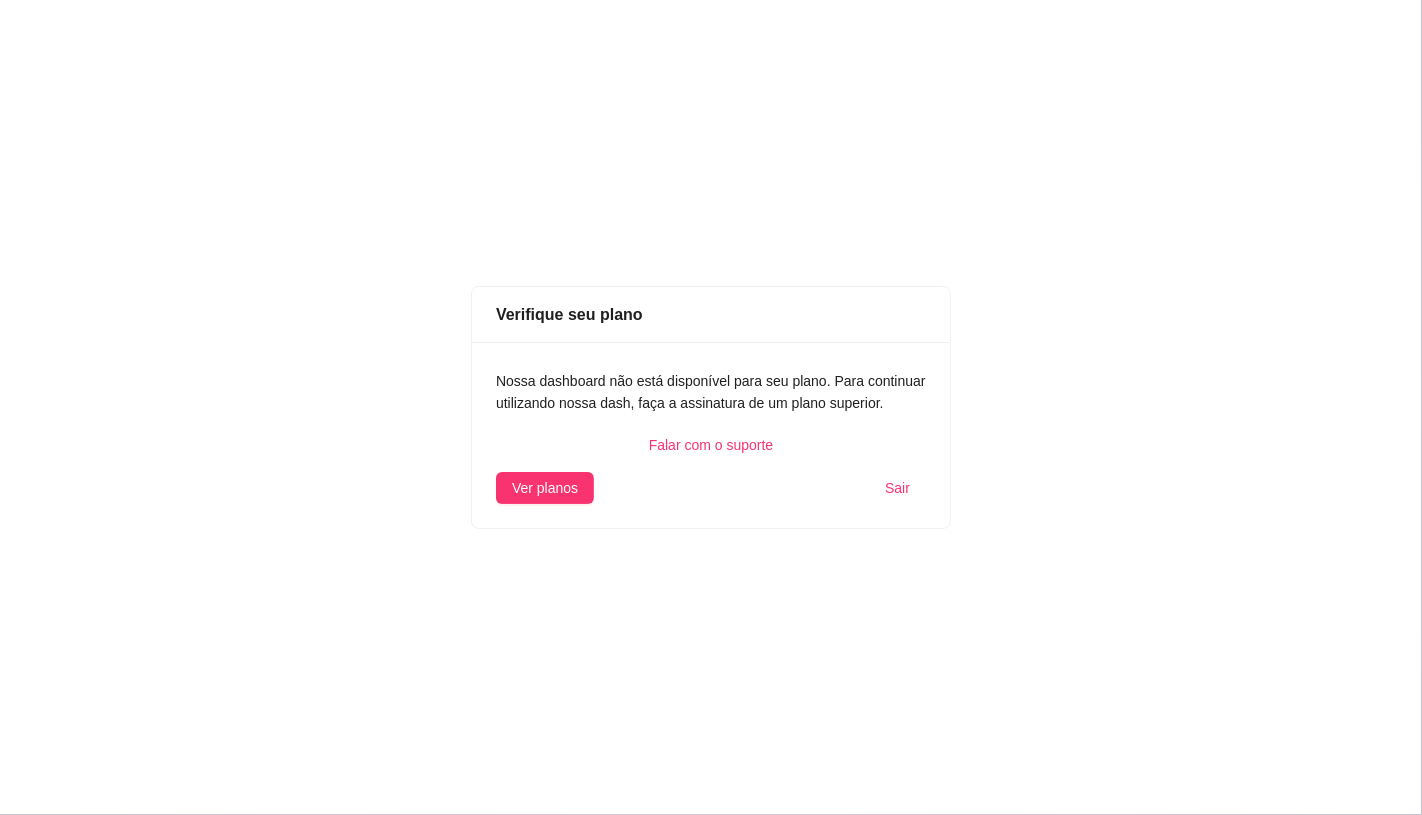 click on "Verifique seu plano" at bounding box center [711, 315] 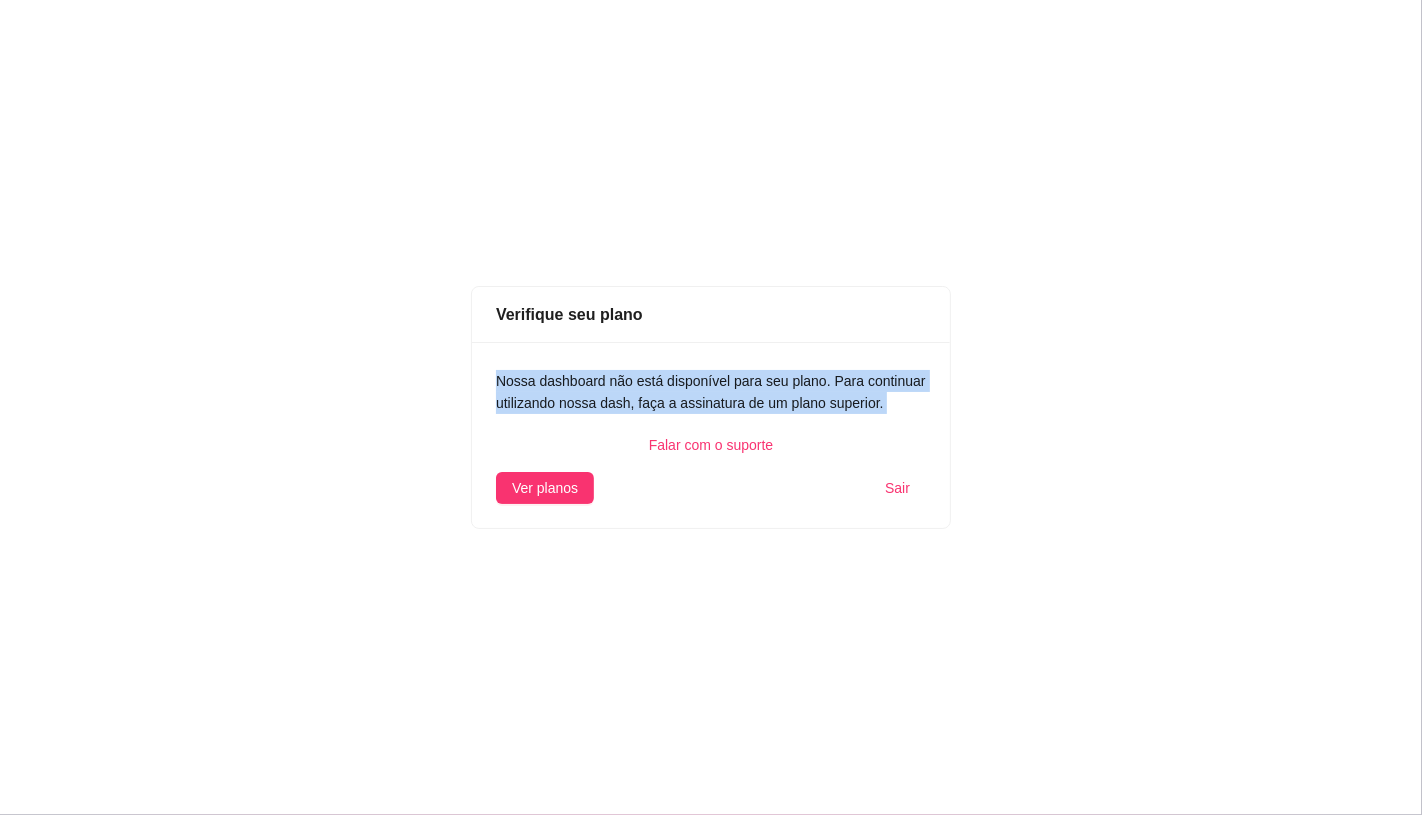 click on "Verifique seu plano Nossa dashboard não está disponível para seu plano. Para continuar utilizando nossa dash, faça a assinatura de um plano superior. Falar com o suporte Ver planos Sair" at bounding box center [711, 407] 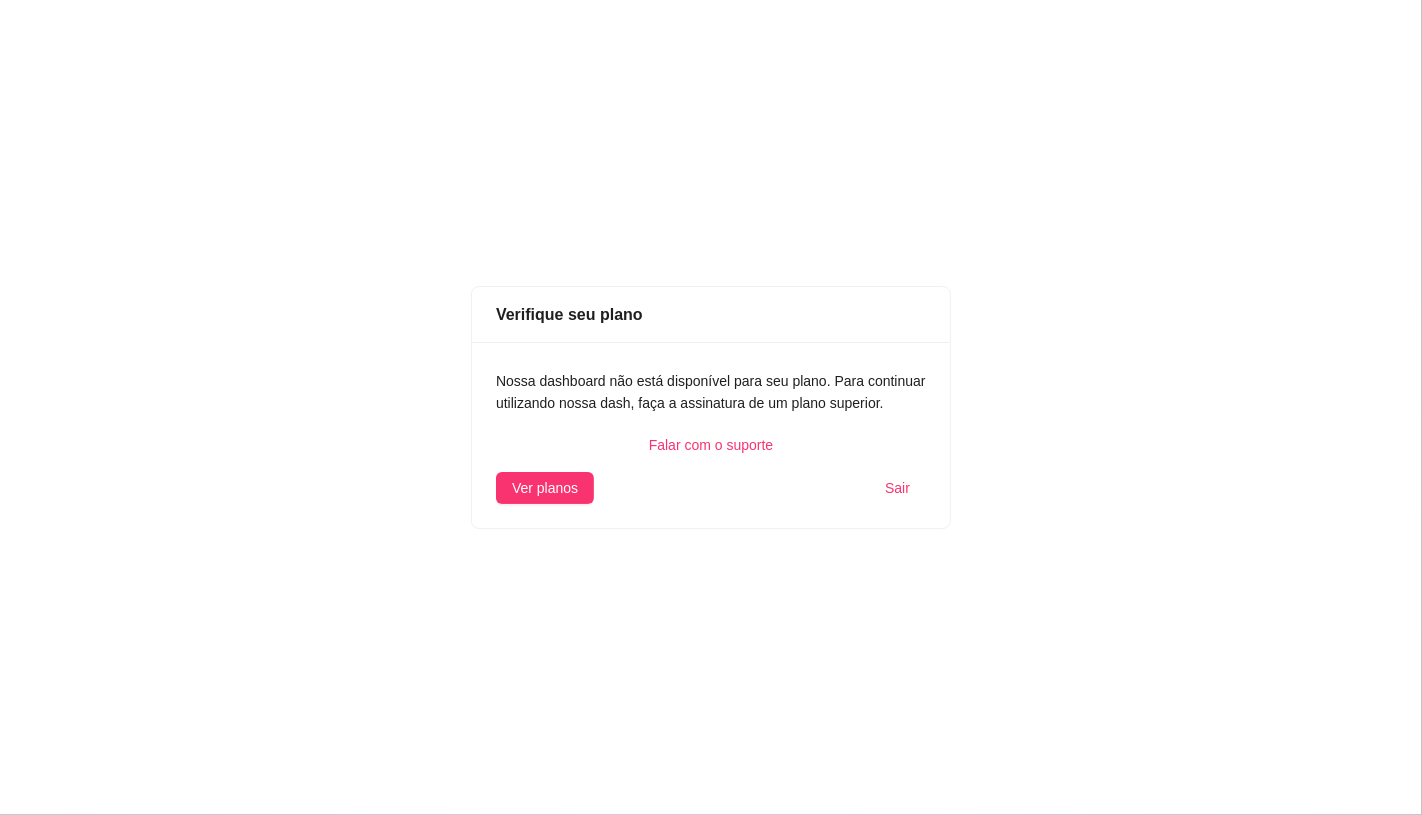 click on "Verifique seu plano Nossa dashboard não está disponível para seu plano. Para continuar utilizando nossa dash, faça a assinatura de um plano superior. Falar com o suporte Ver planos Sair" at bounding box center (711, 407) 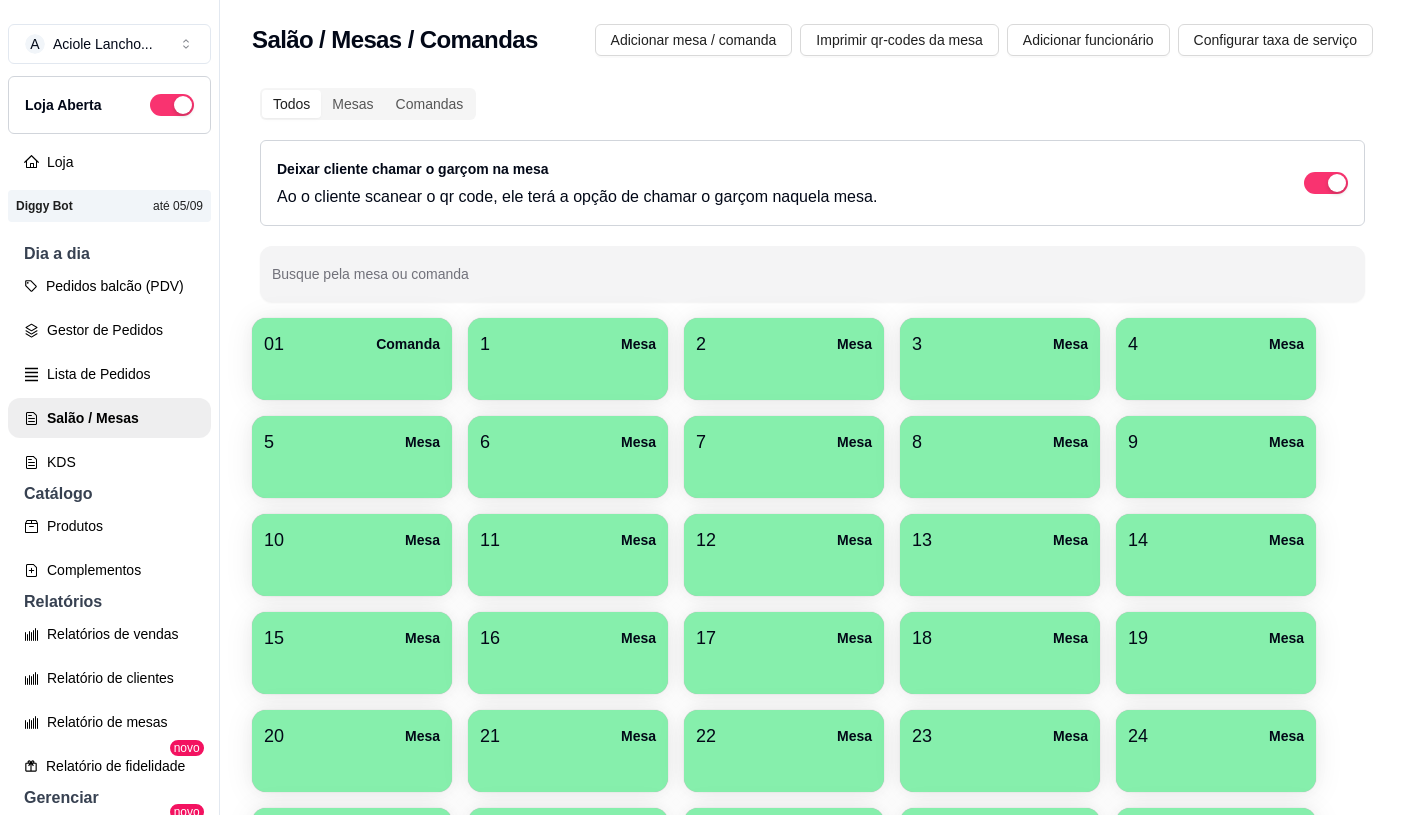 scroll, scrollTop: 0, scrollLeft: 0, axis: both 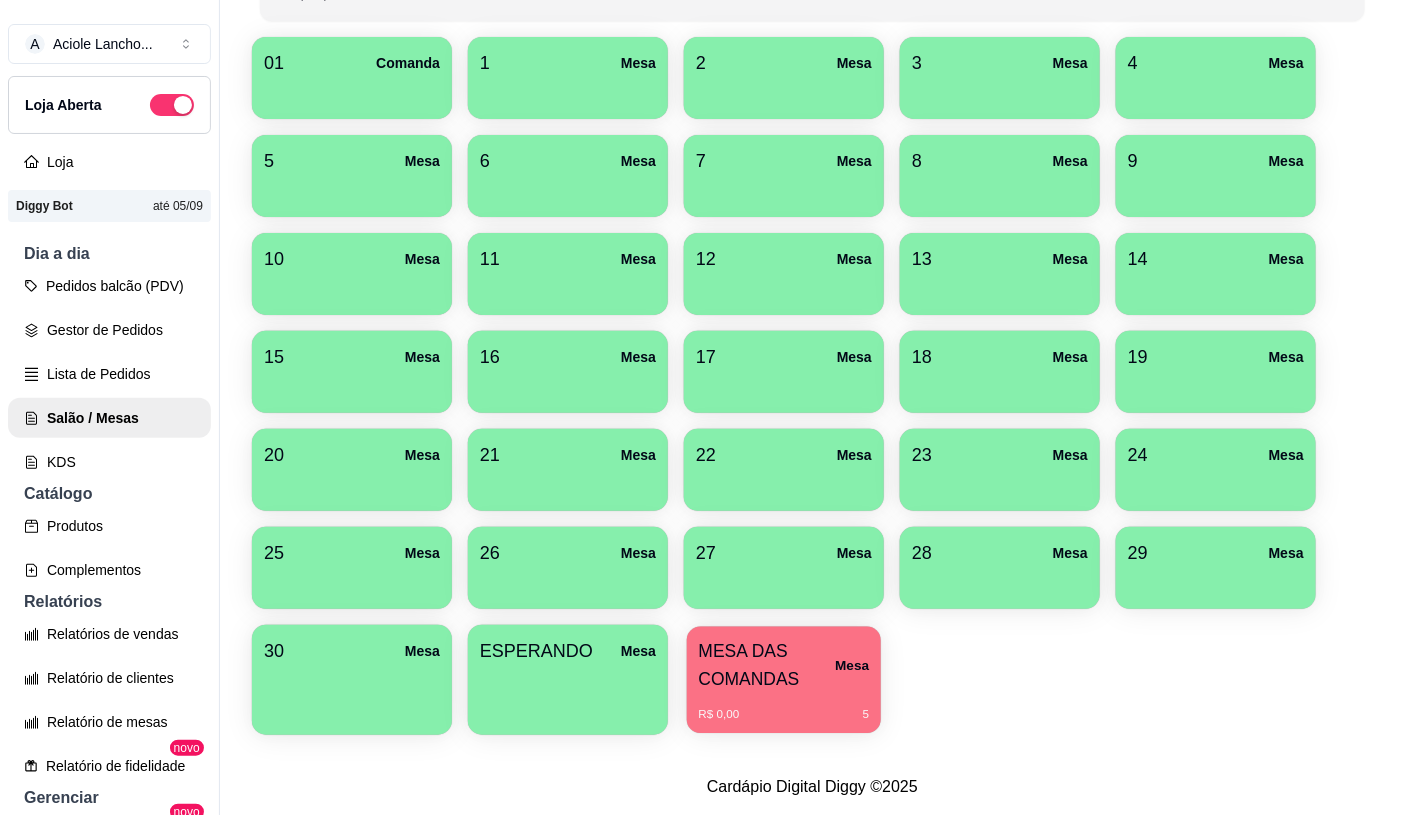 click on "MESA DAS COMANDAS" at bounding box center (767, 665) 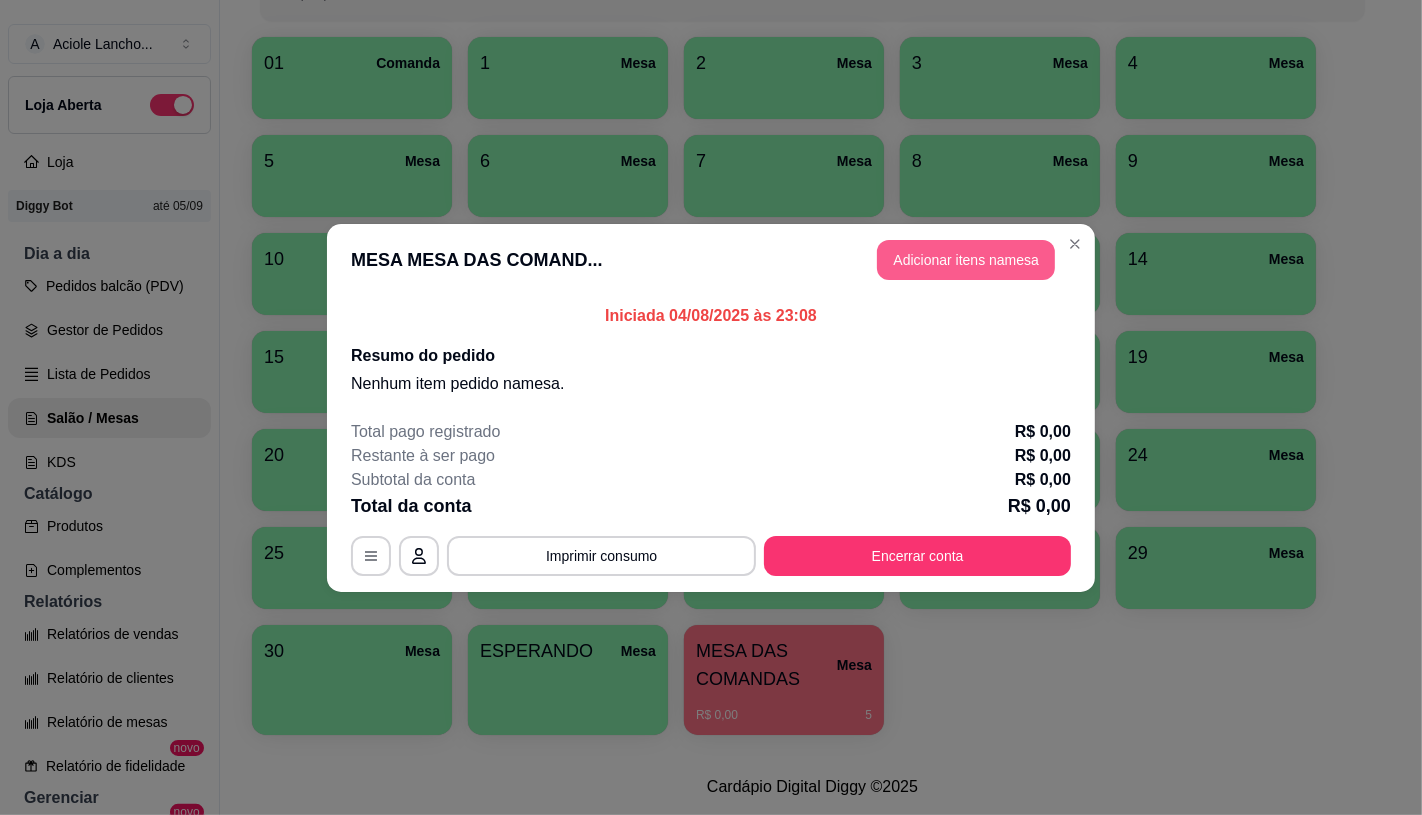 click on "Adicionar itens na  mesa" at bounding box center (966, 260) 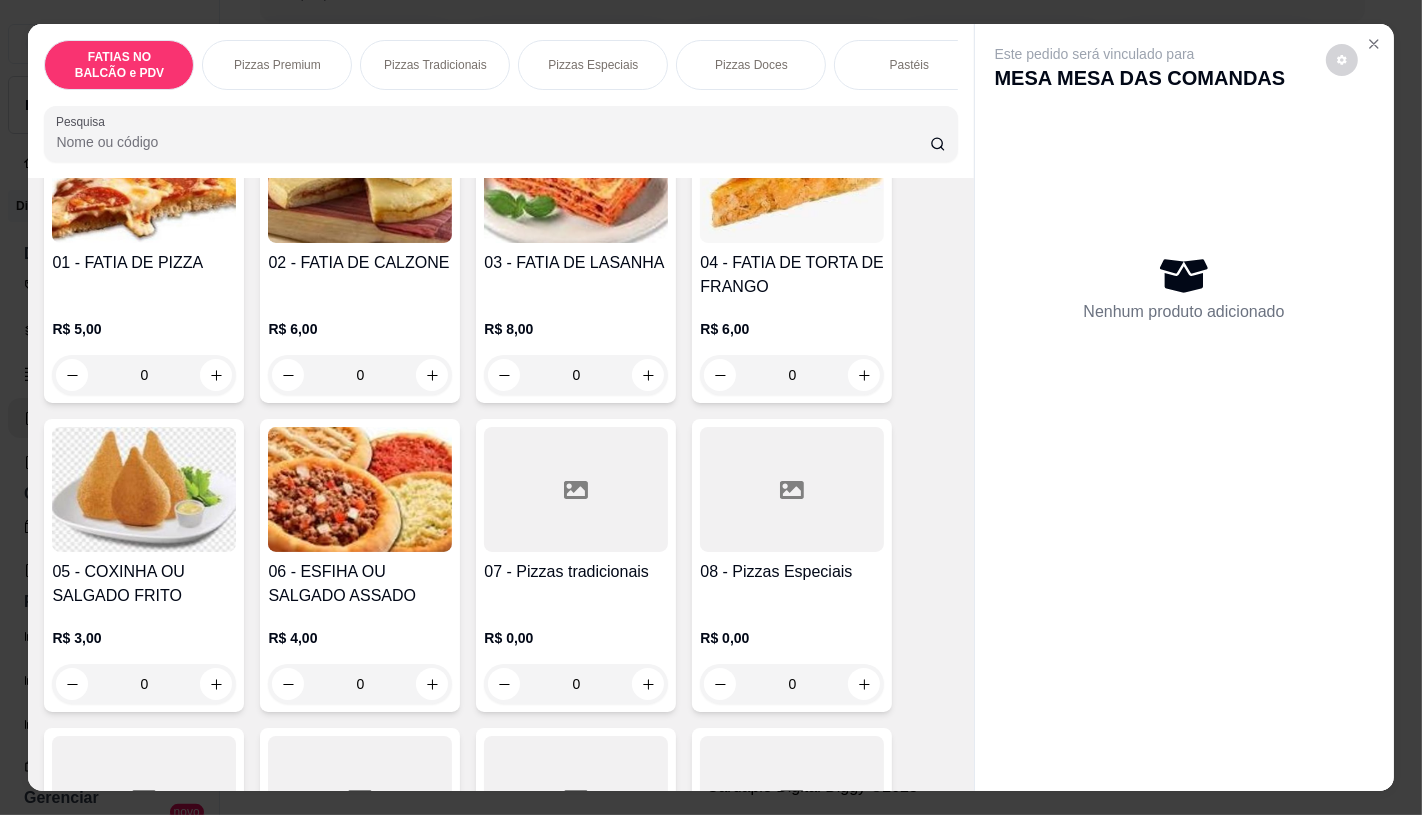 scroll, scrollTop: 222, scrollLeft: 0, axis: vertical 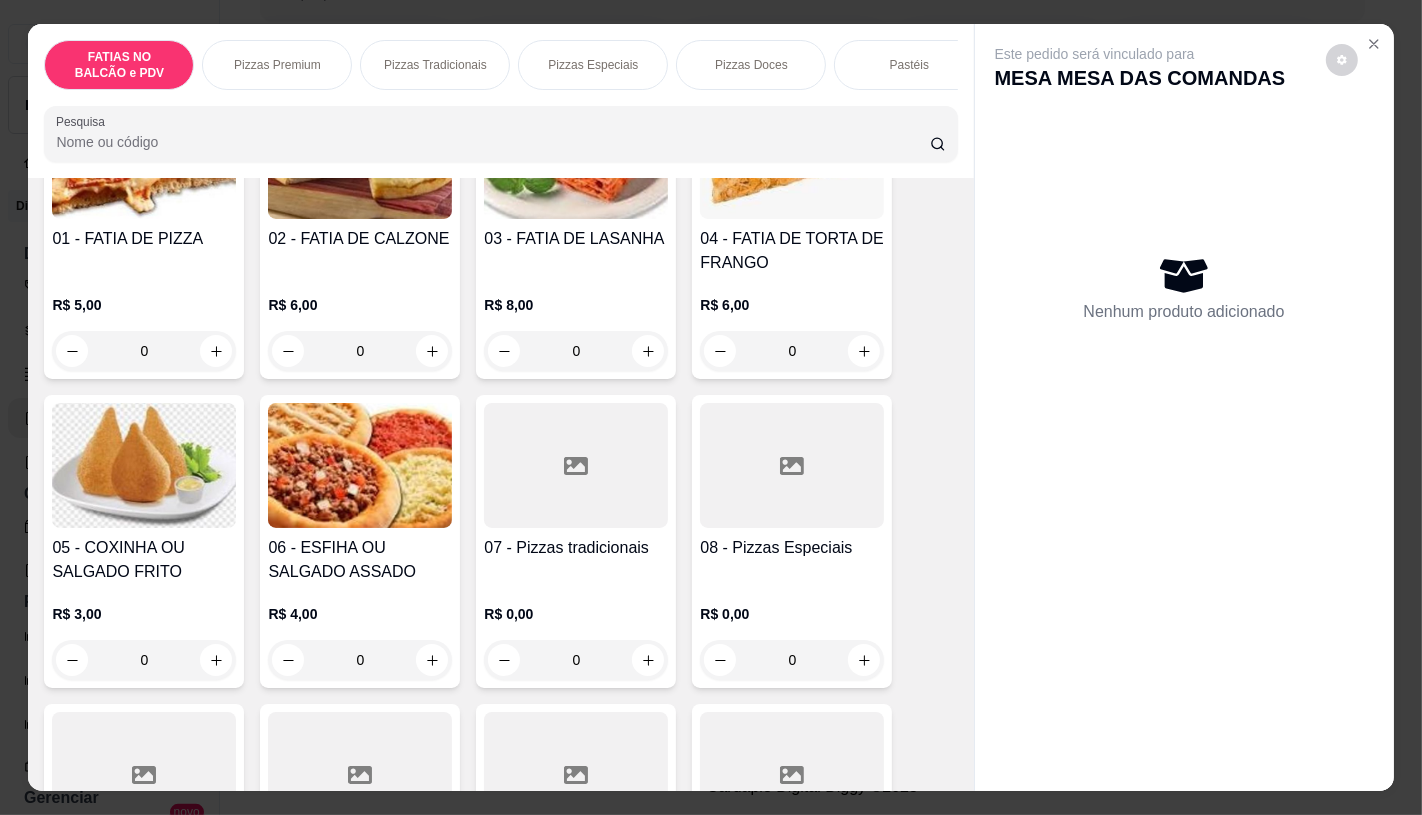 click at bounding box center [576, 774] 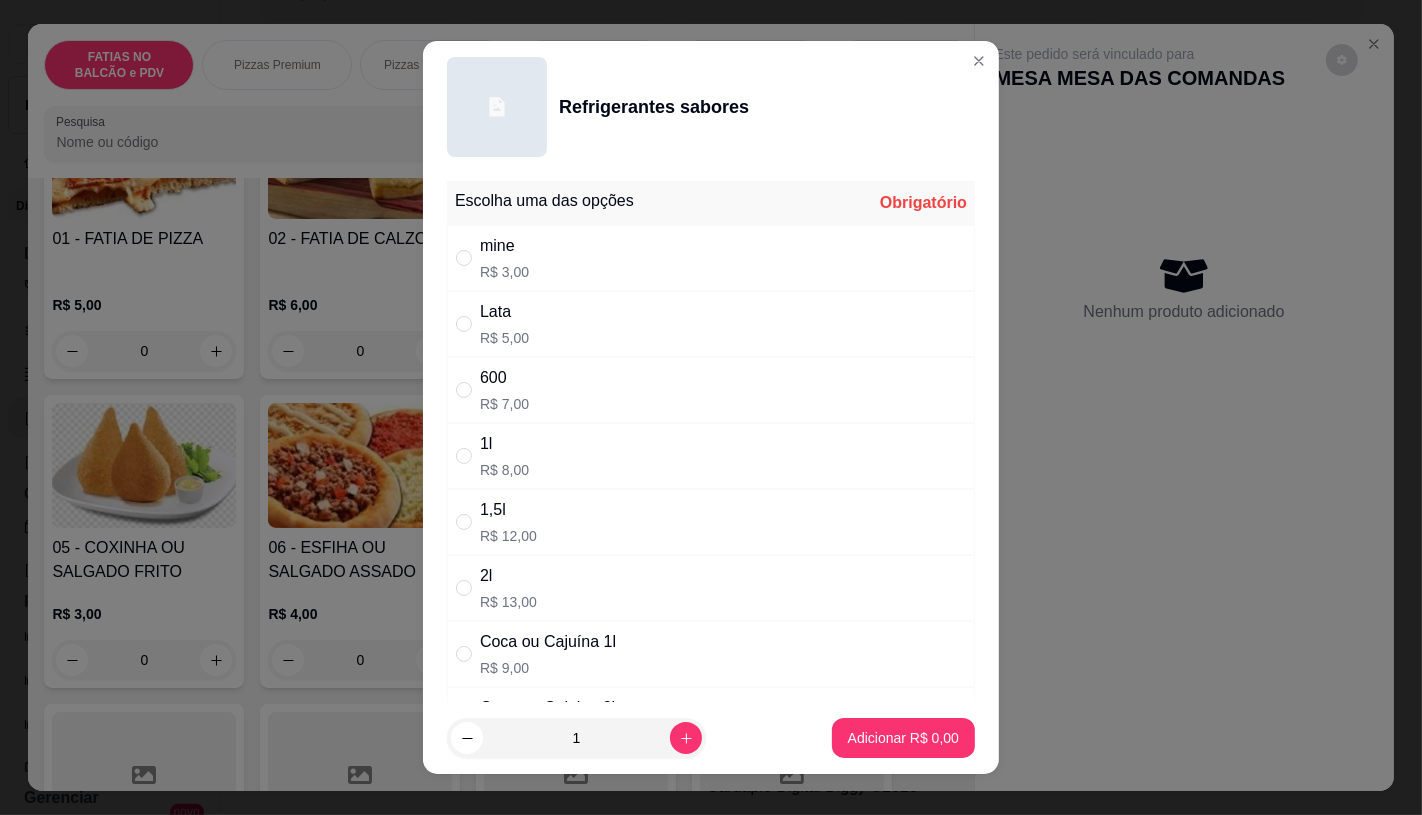 click on "Lata" at bounding box center (504, 312) 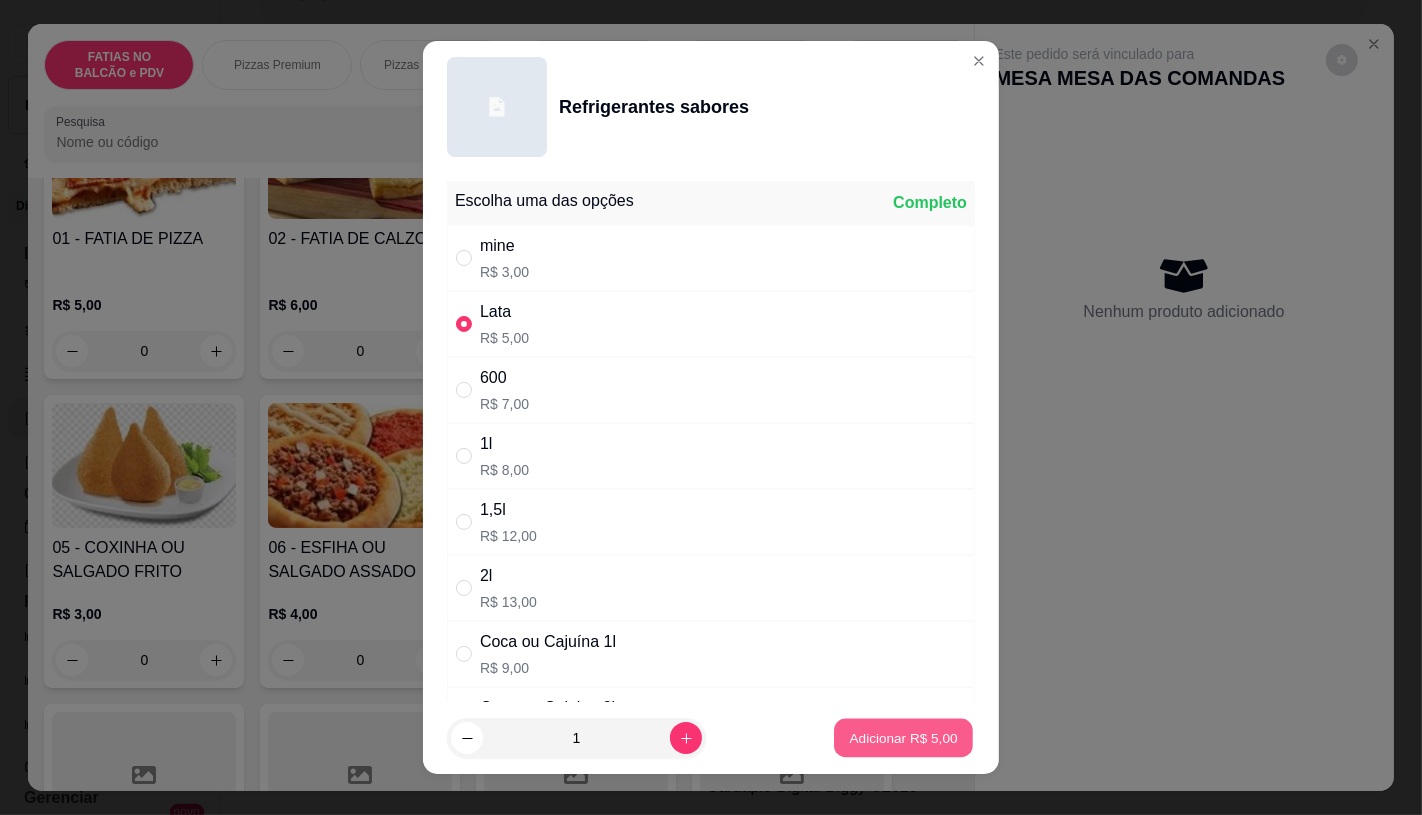 click on "Adicionar   R$ 5,00" at bounding box center (903, 738) 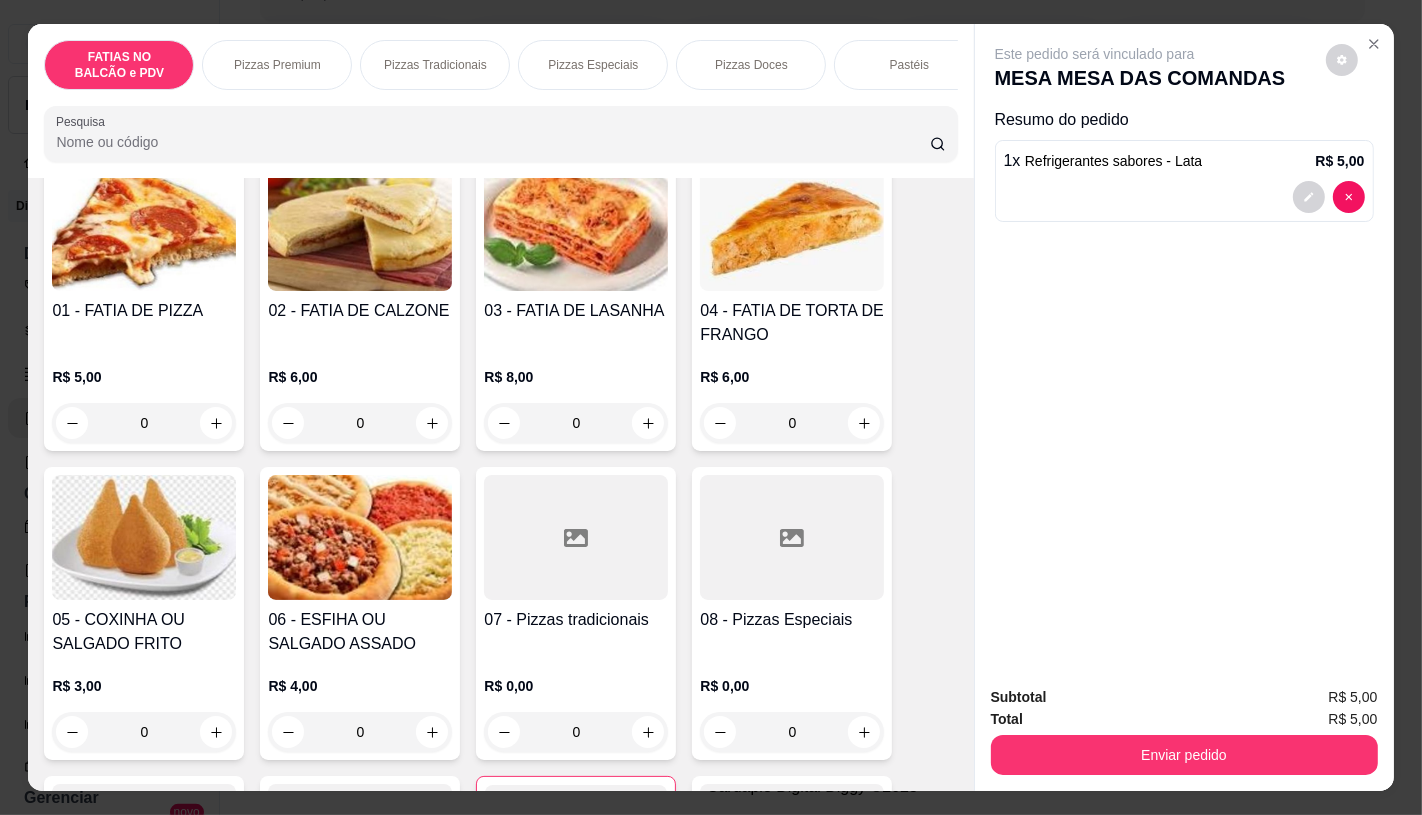 scroll, scrollTop: 0, scrollLeft: 0, axis: both 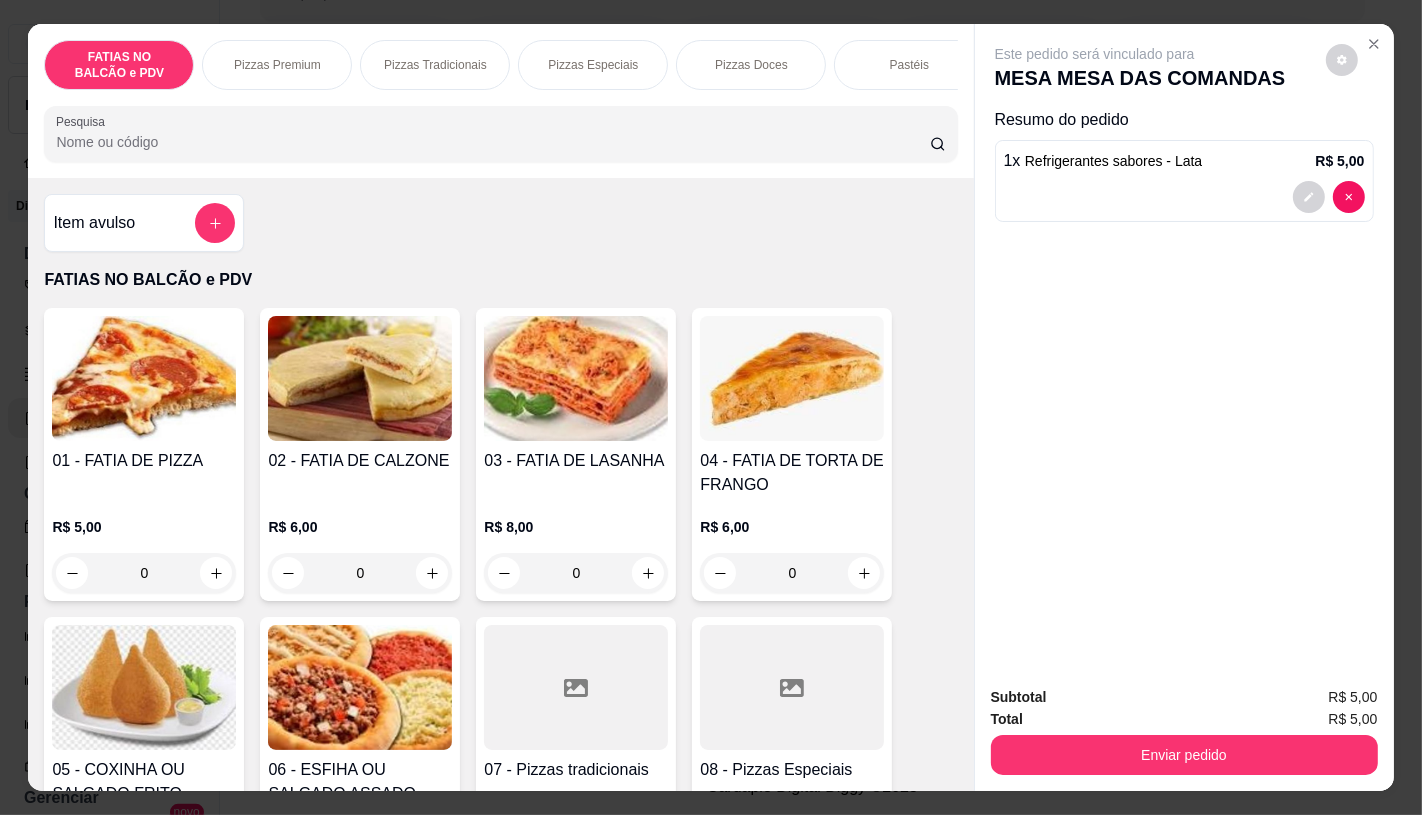 click on "Pesquisa" at bounding box center (500, 134) 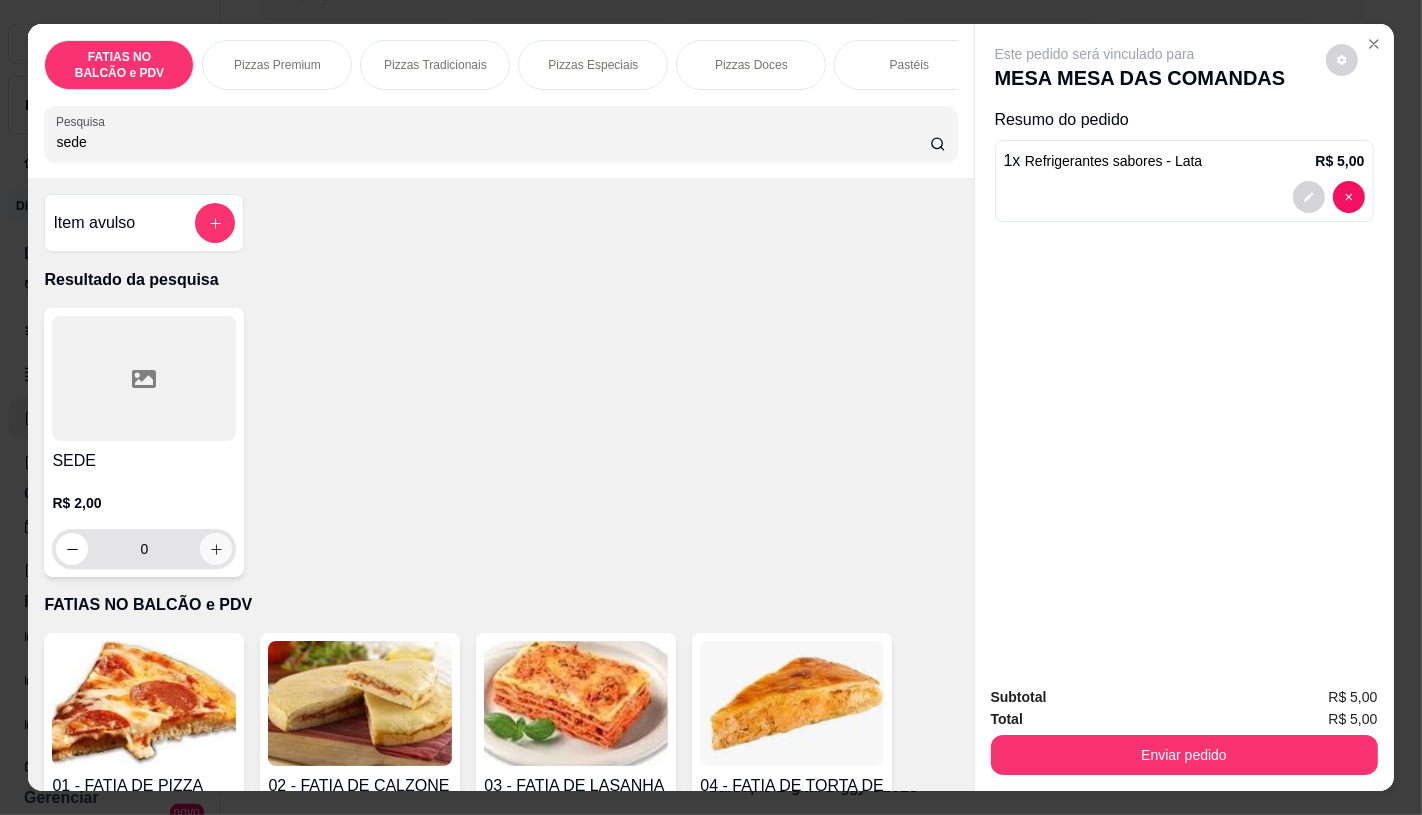 type on "sede" 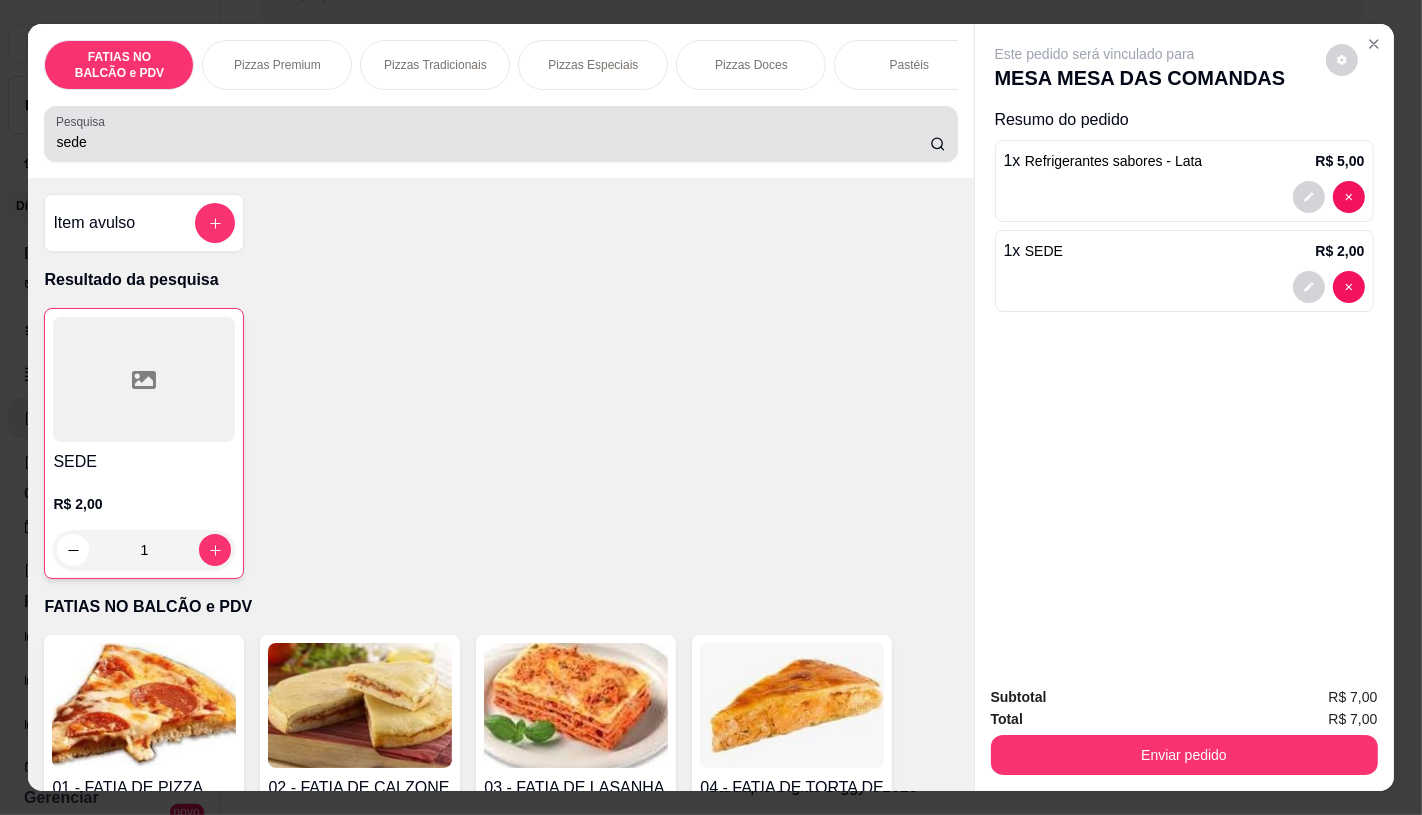 type on "1" 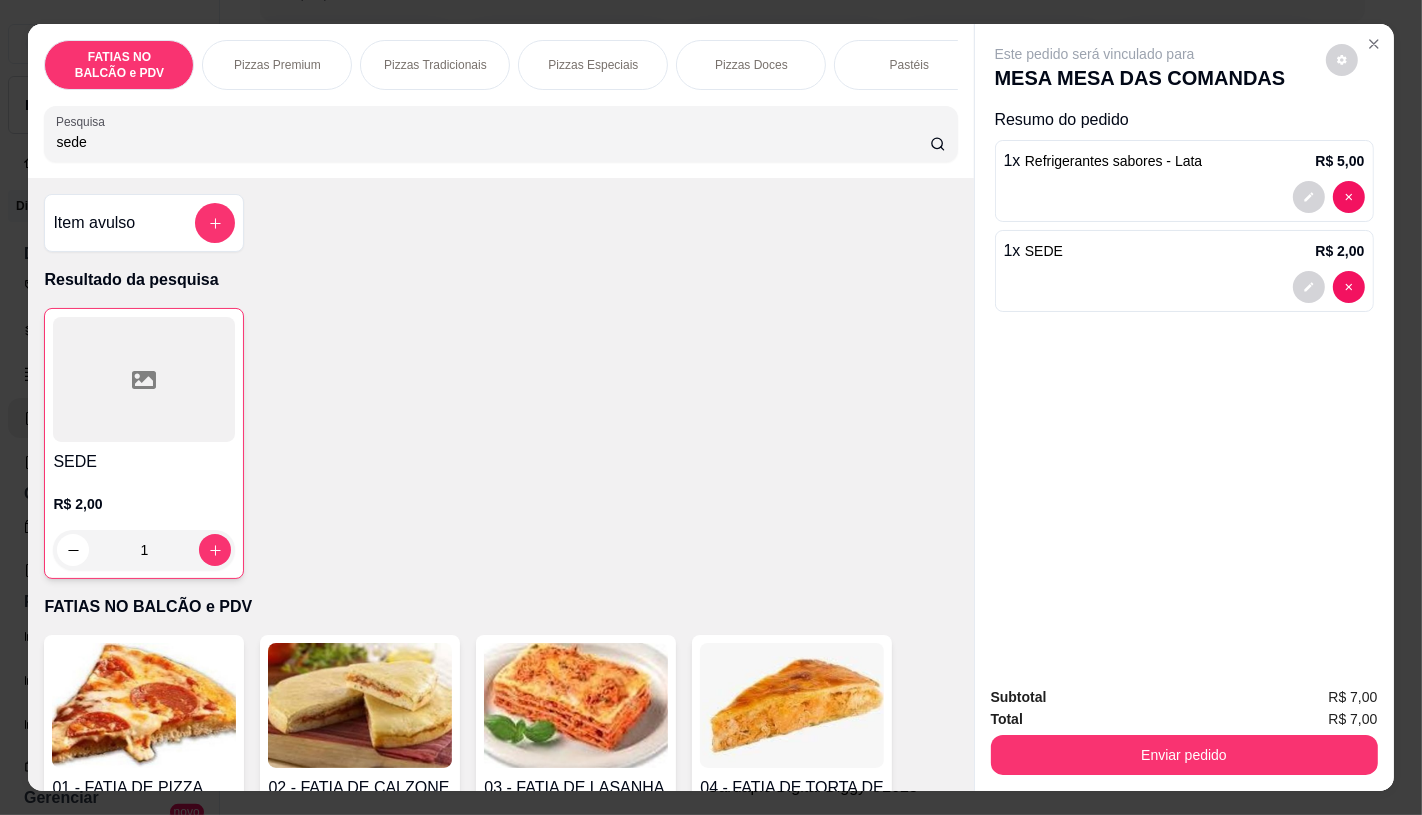 drag, startPoint x: 261, startPoint y: 102, endPoint x: 372, endPoint y: 103, distance: 111.0045 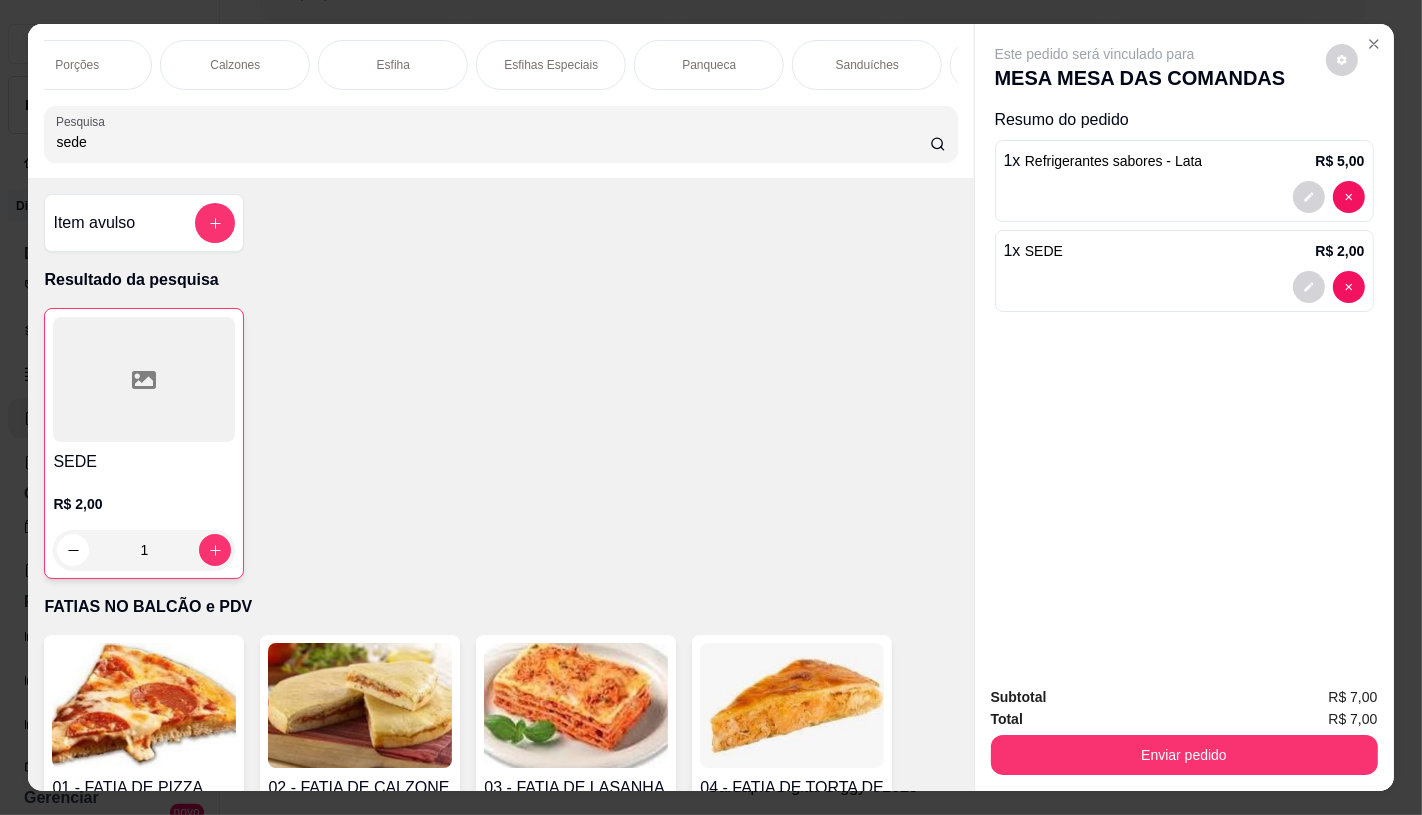 scroll, scrollTop: 0, scrollLeft: 997, axis: horizontal 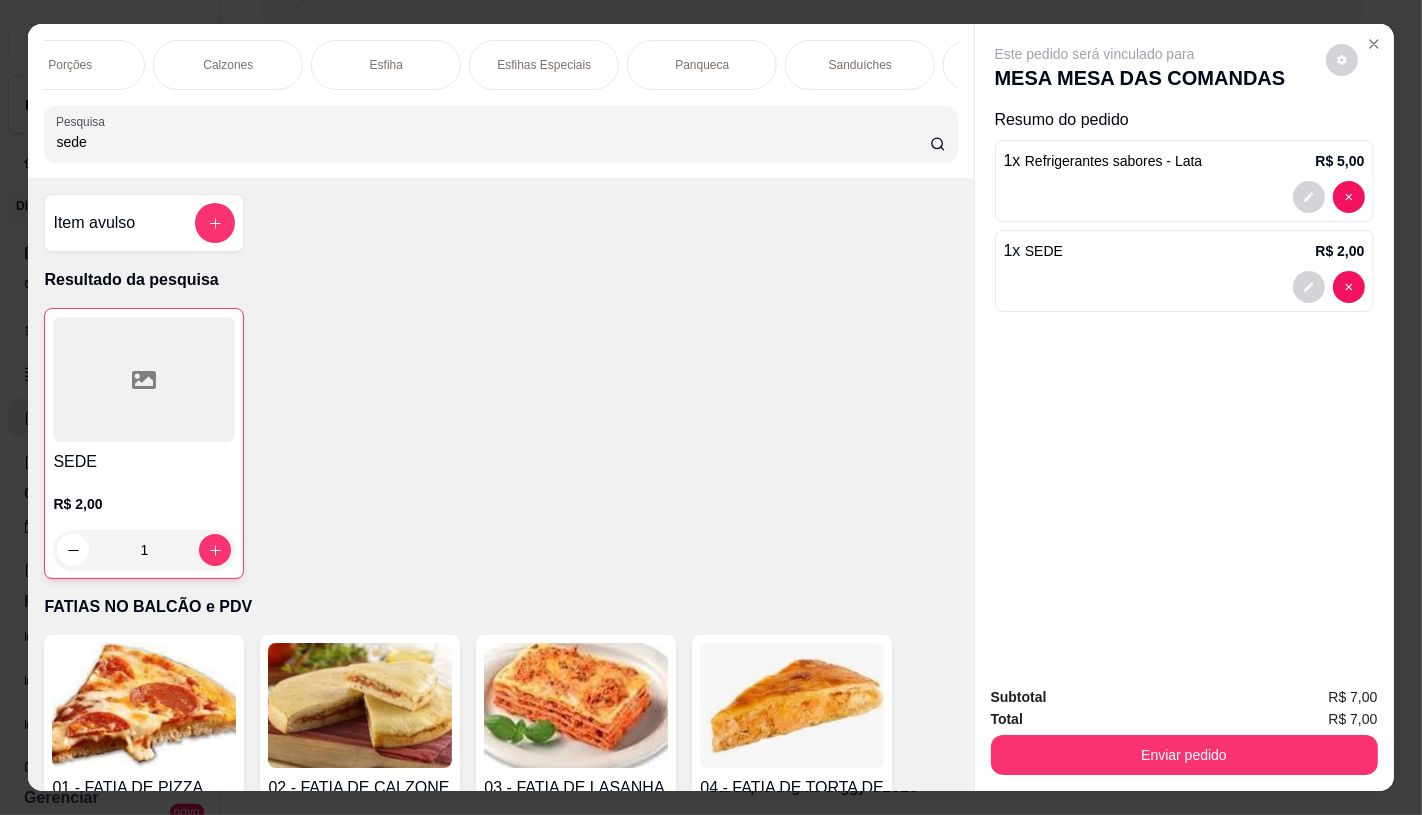 click on "Sanduíches" at bounding box center [860, 65] 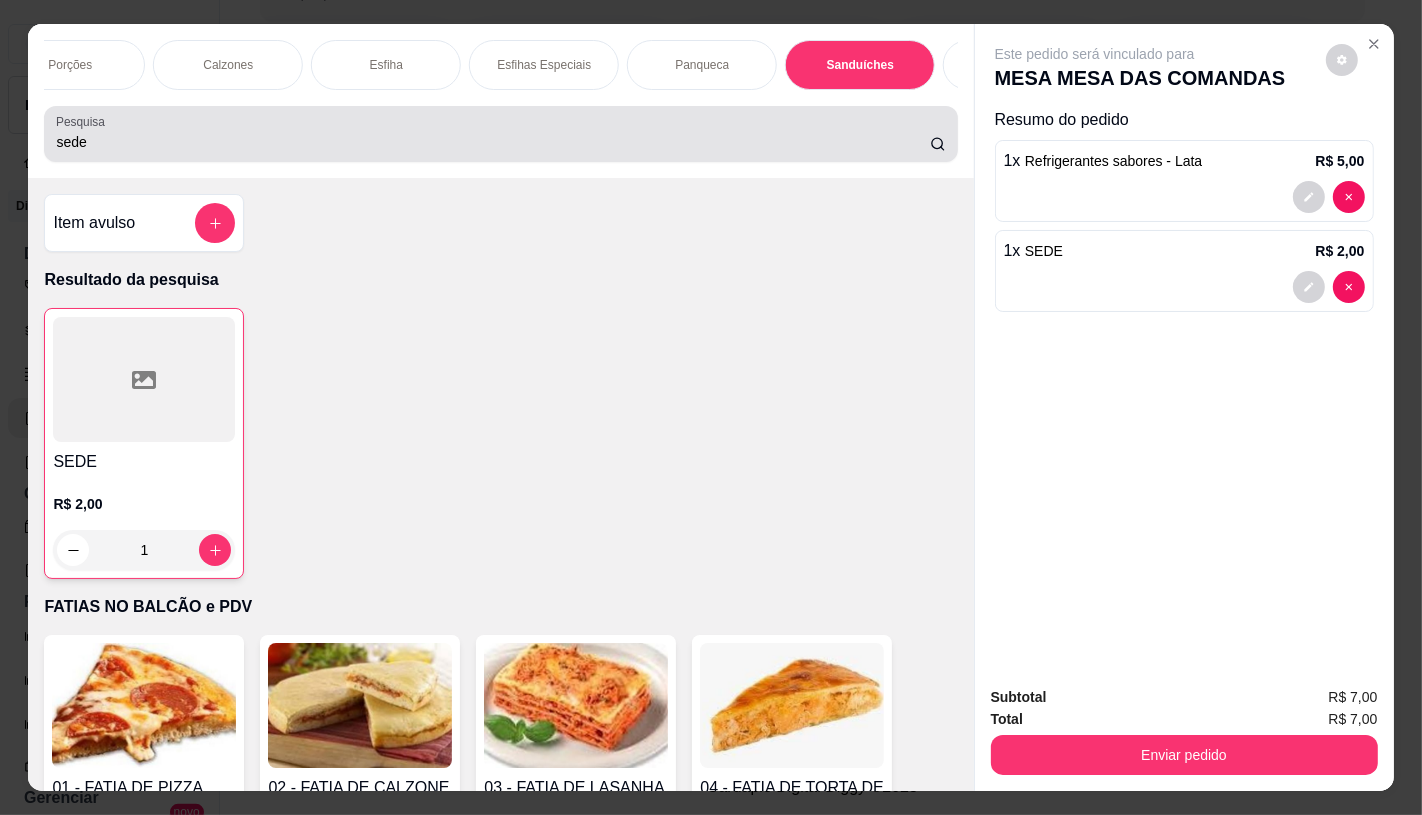 scroll, scrollTop: 8412, scrollLeft: 0, axis: vertical 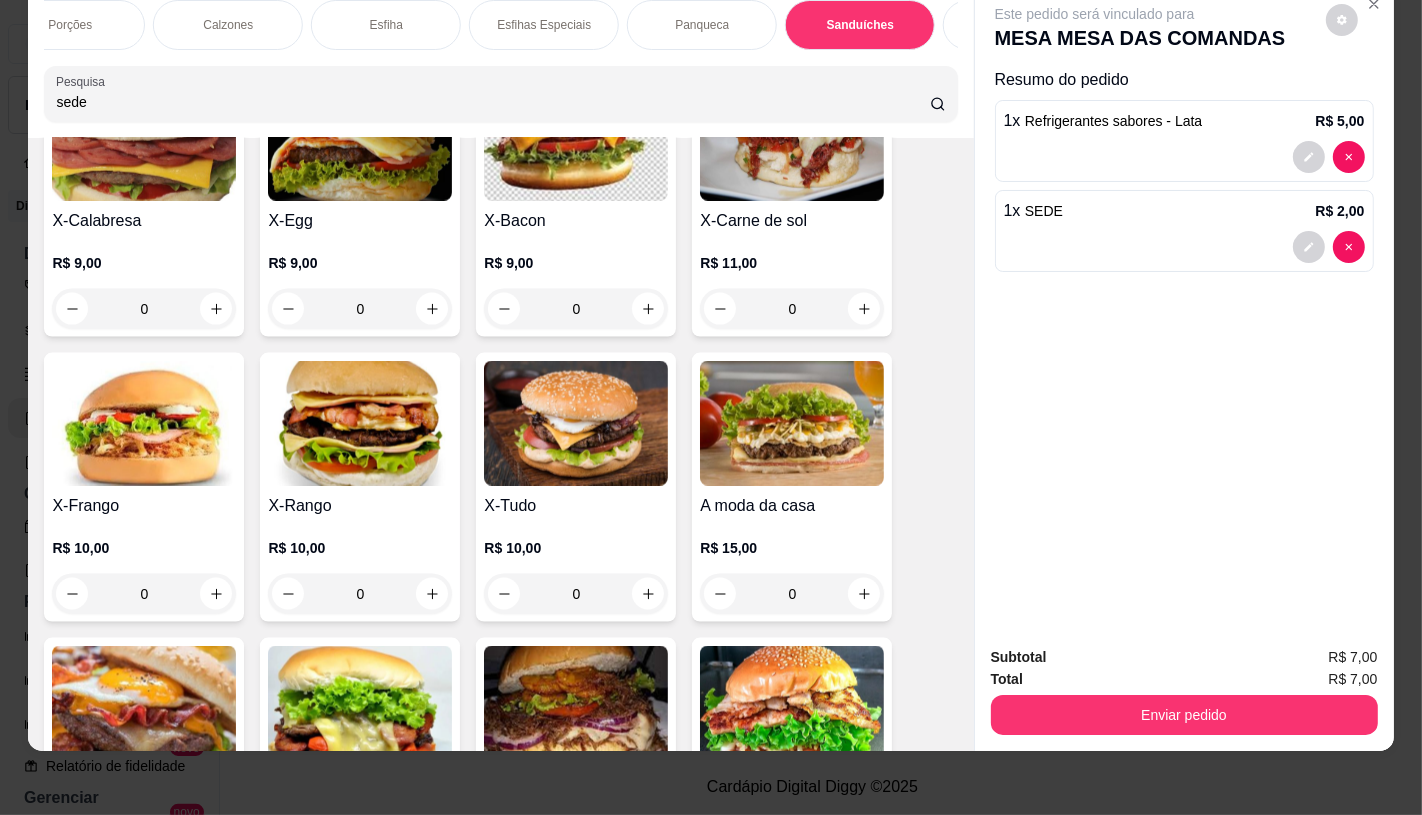 click at bounding box center (576, 423) 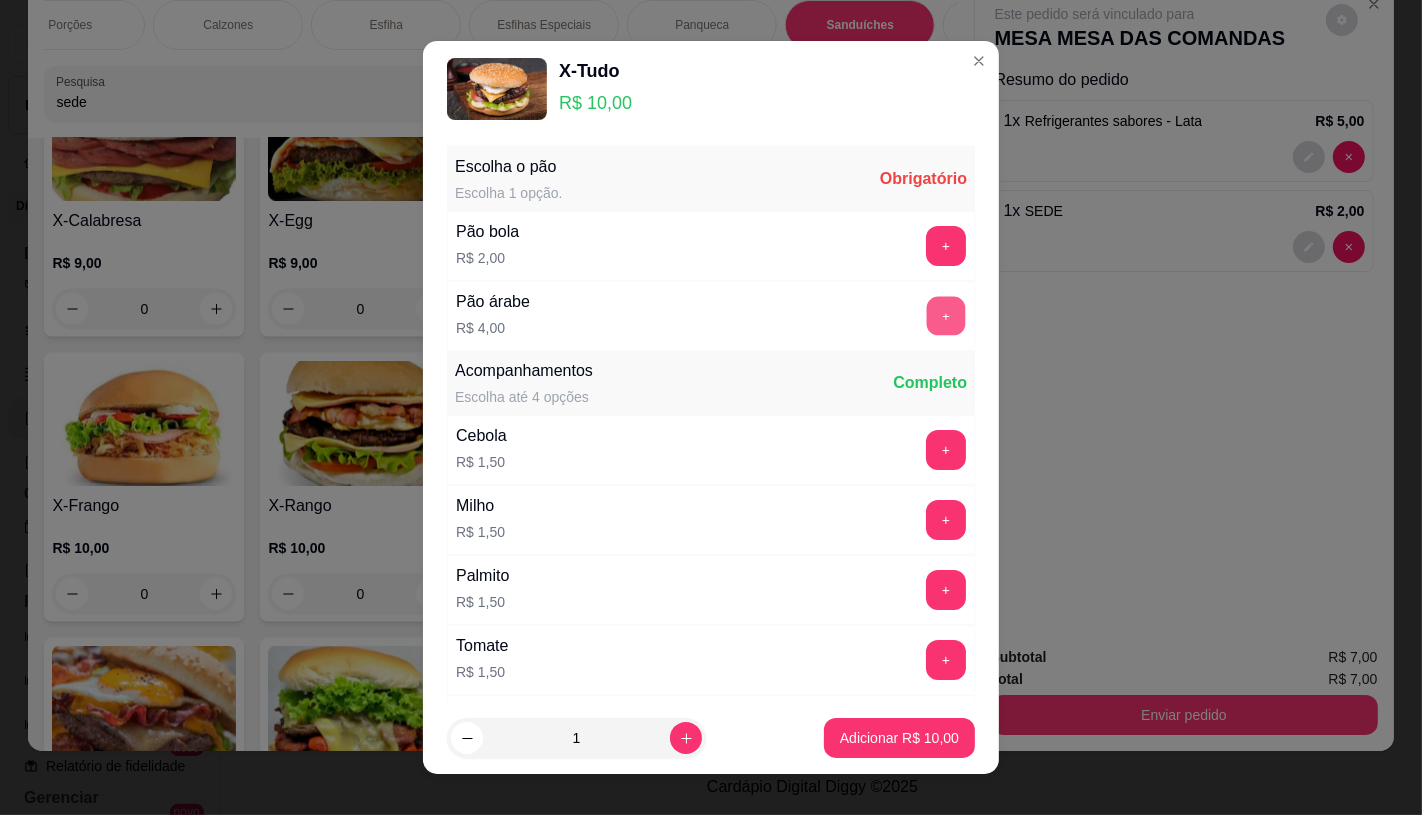 click on "+" at bounding box center (946, 315) 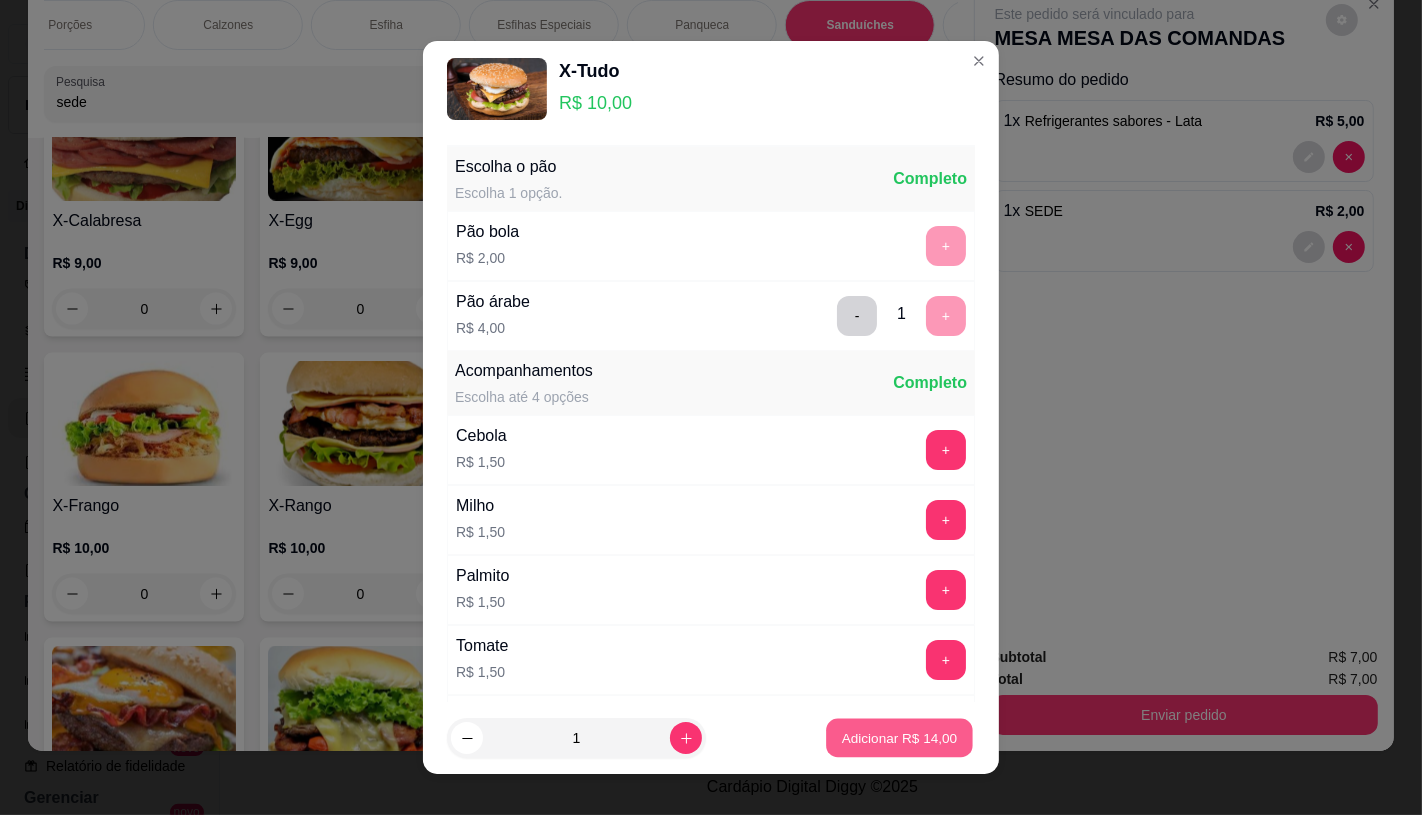 click on "Adicionar   R$ 14,00" at bounding box center (899, 738) 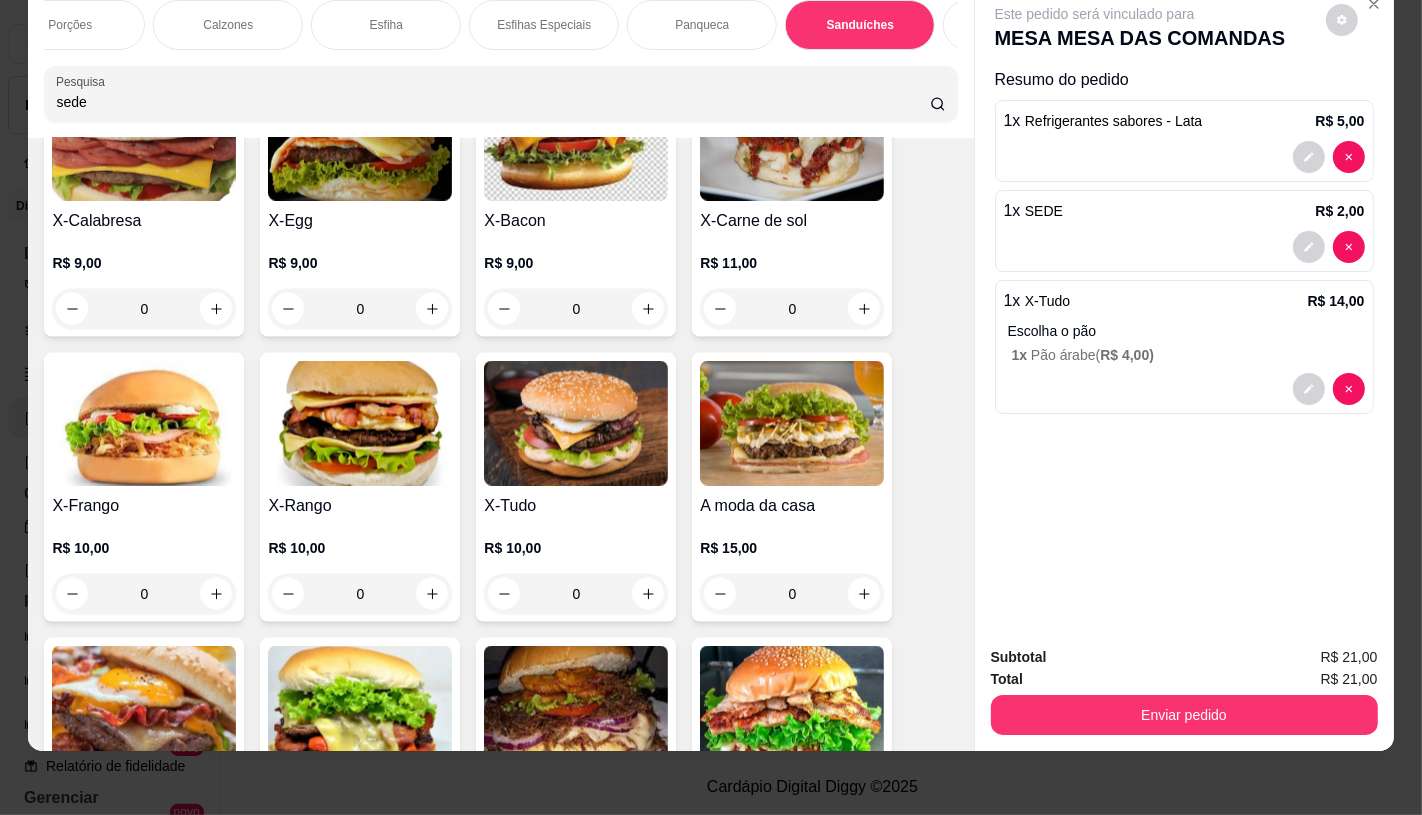 scroll, scrollTop: 0, scrollLeft: 624, axis: horizontal 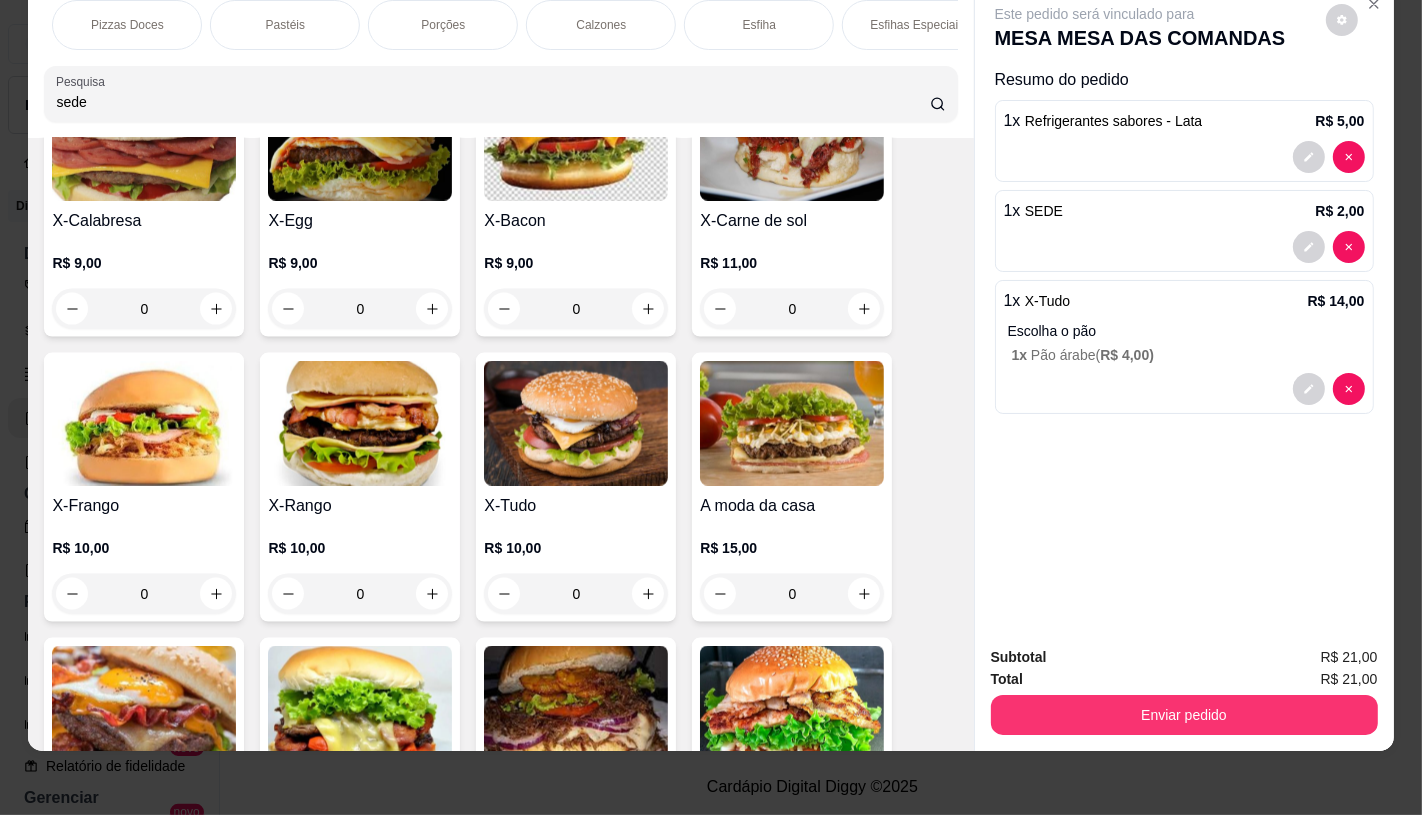 click on "Pastéis" at bounding box center (285, 25) 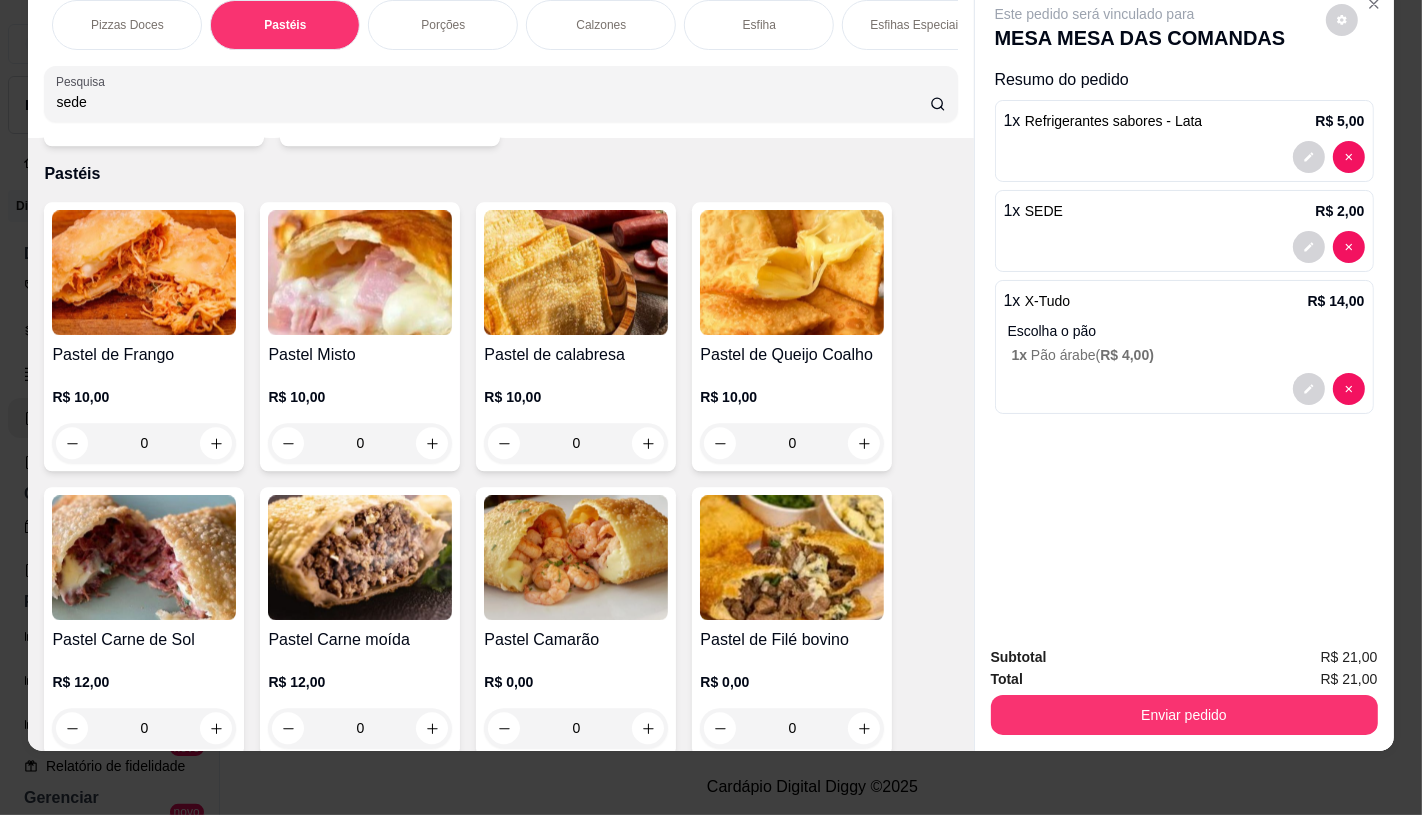 scroll, scrollTop: 4522, scrollLeft: 0, axis: vertical 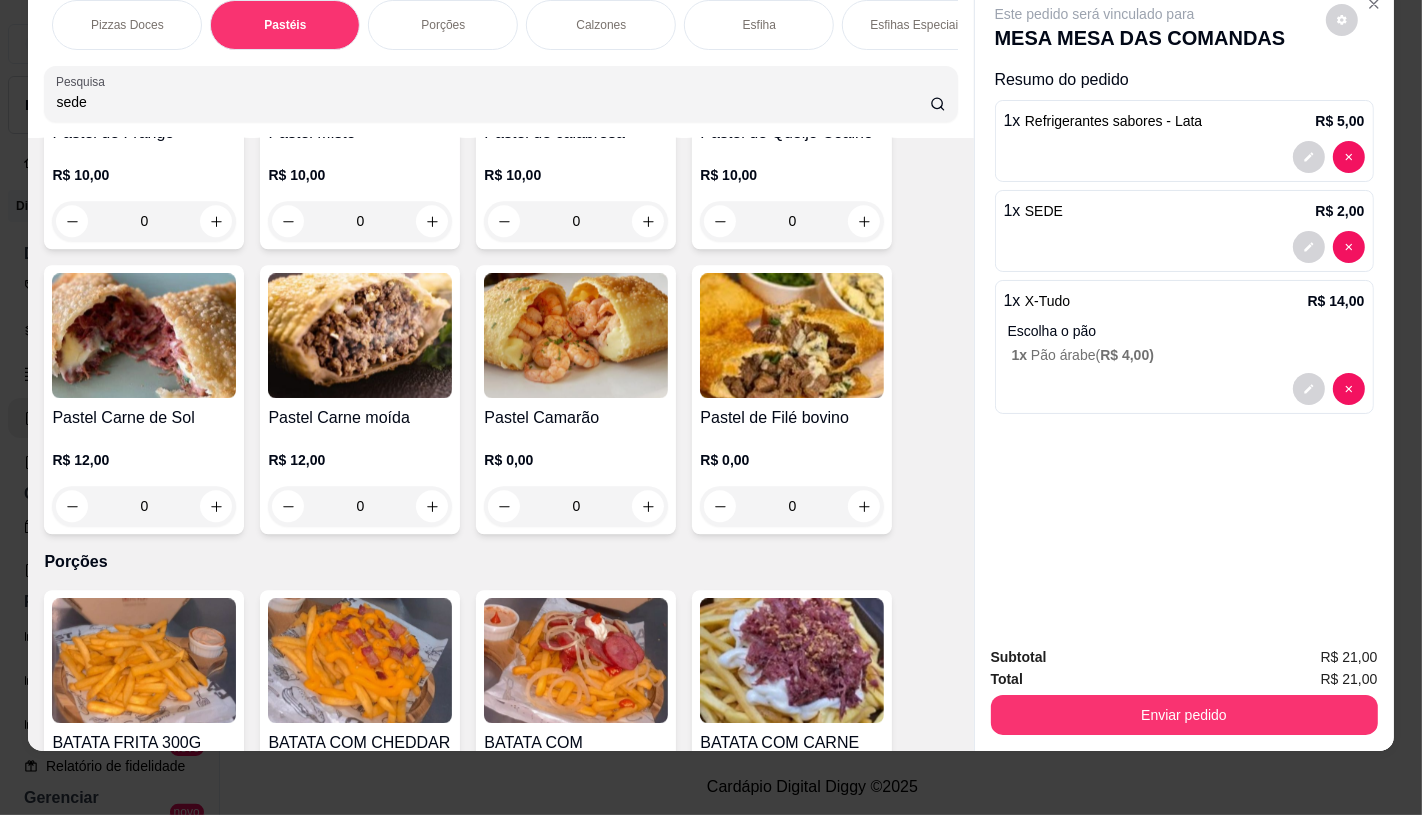 click at bounding box center (144, 335) 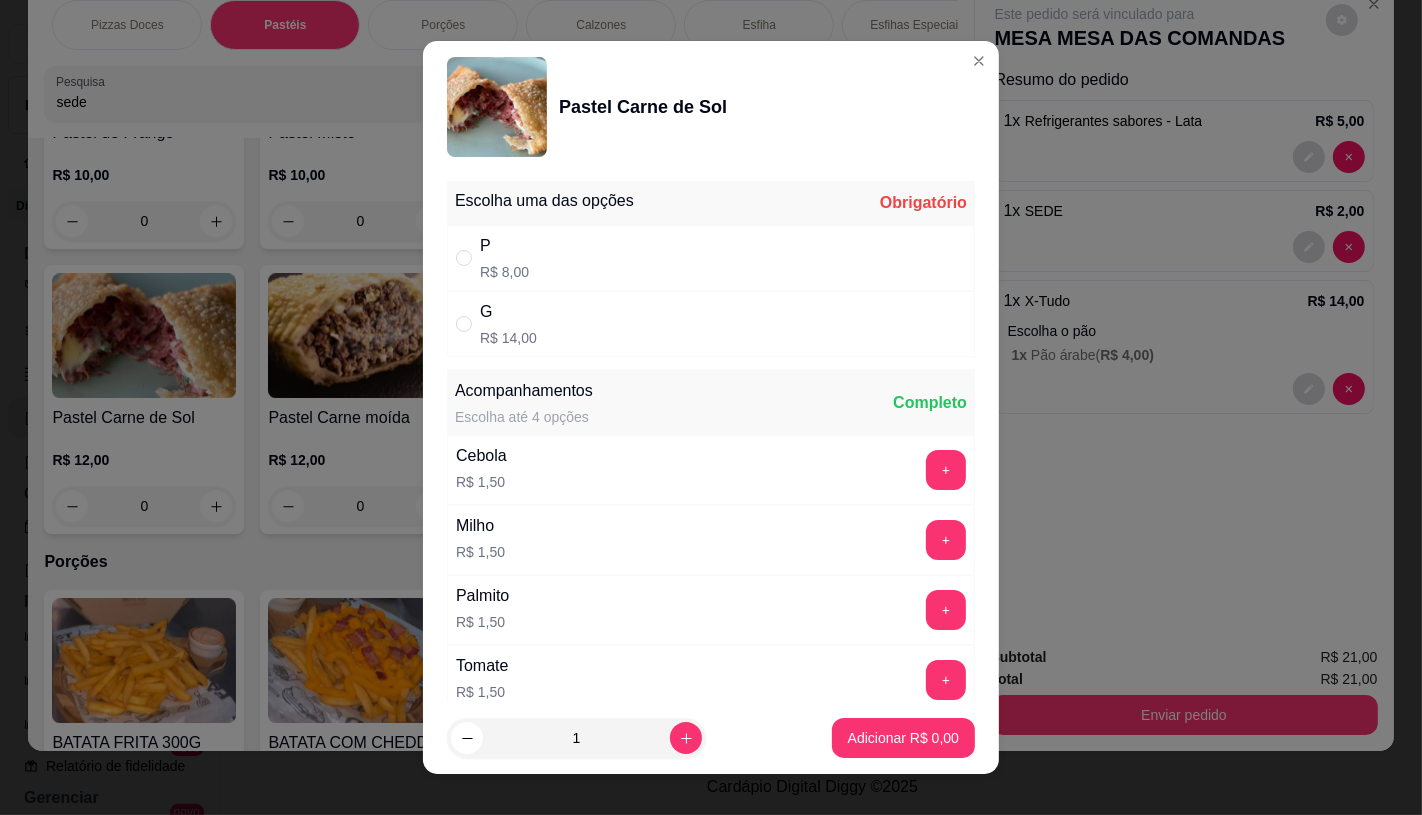 click on "P R$ 8,00" at bounding box center (711, 258) 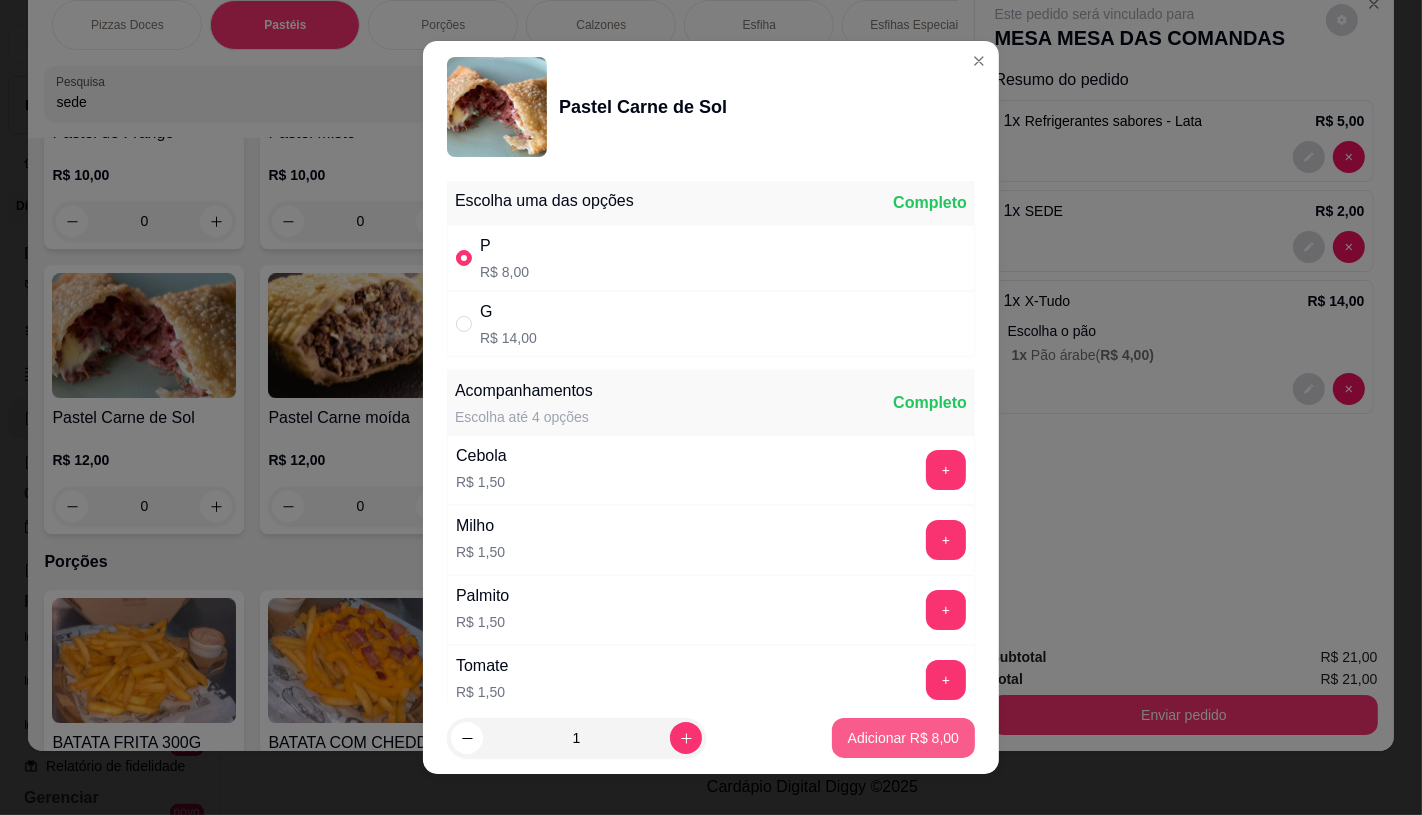 click on "Adicionar   R$ 8,00" at bounding box center (903, 738) 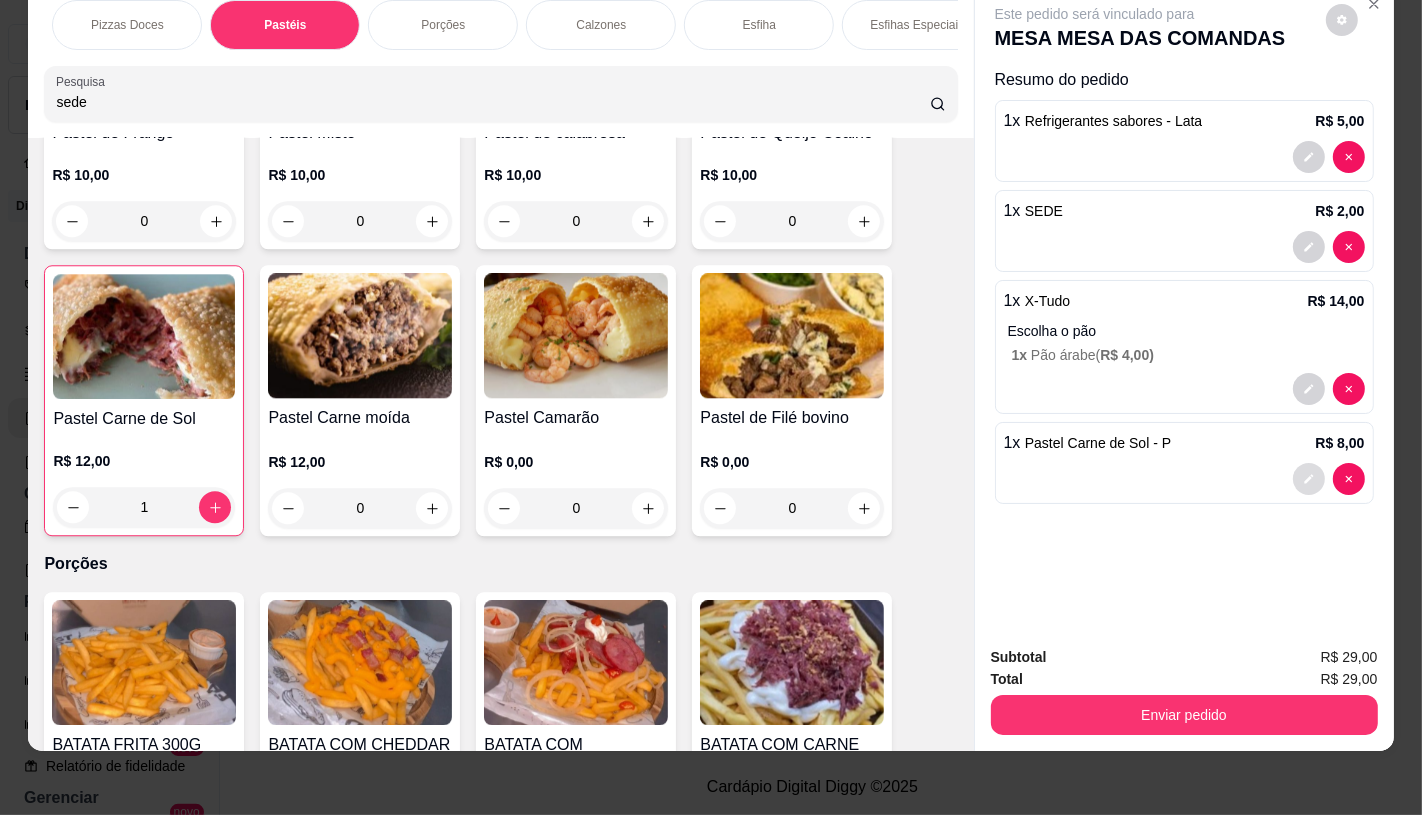 click 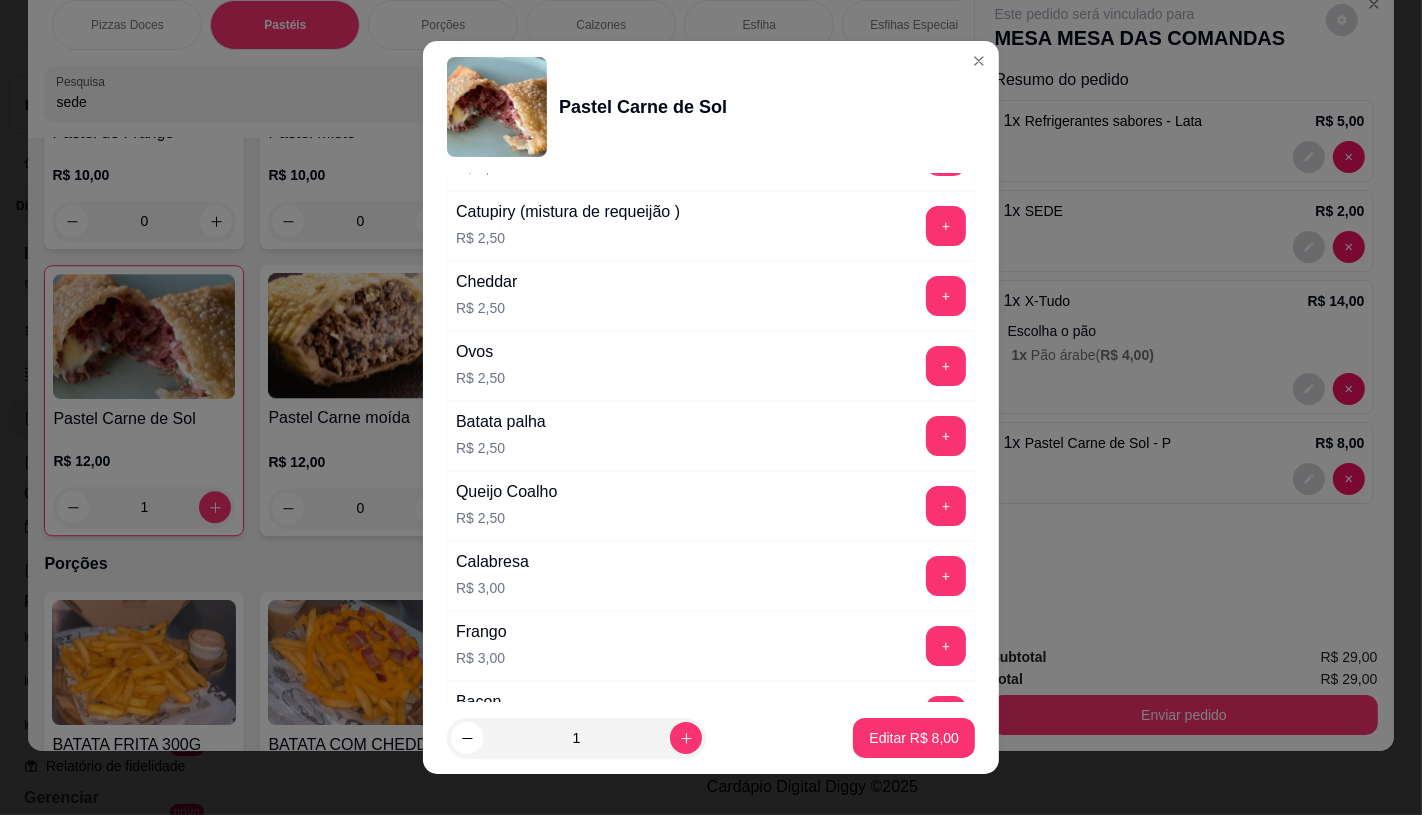 scroll, scrollTop: 666, scrollLeft: 0, axis: vertical 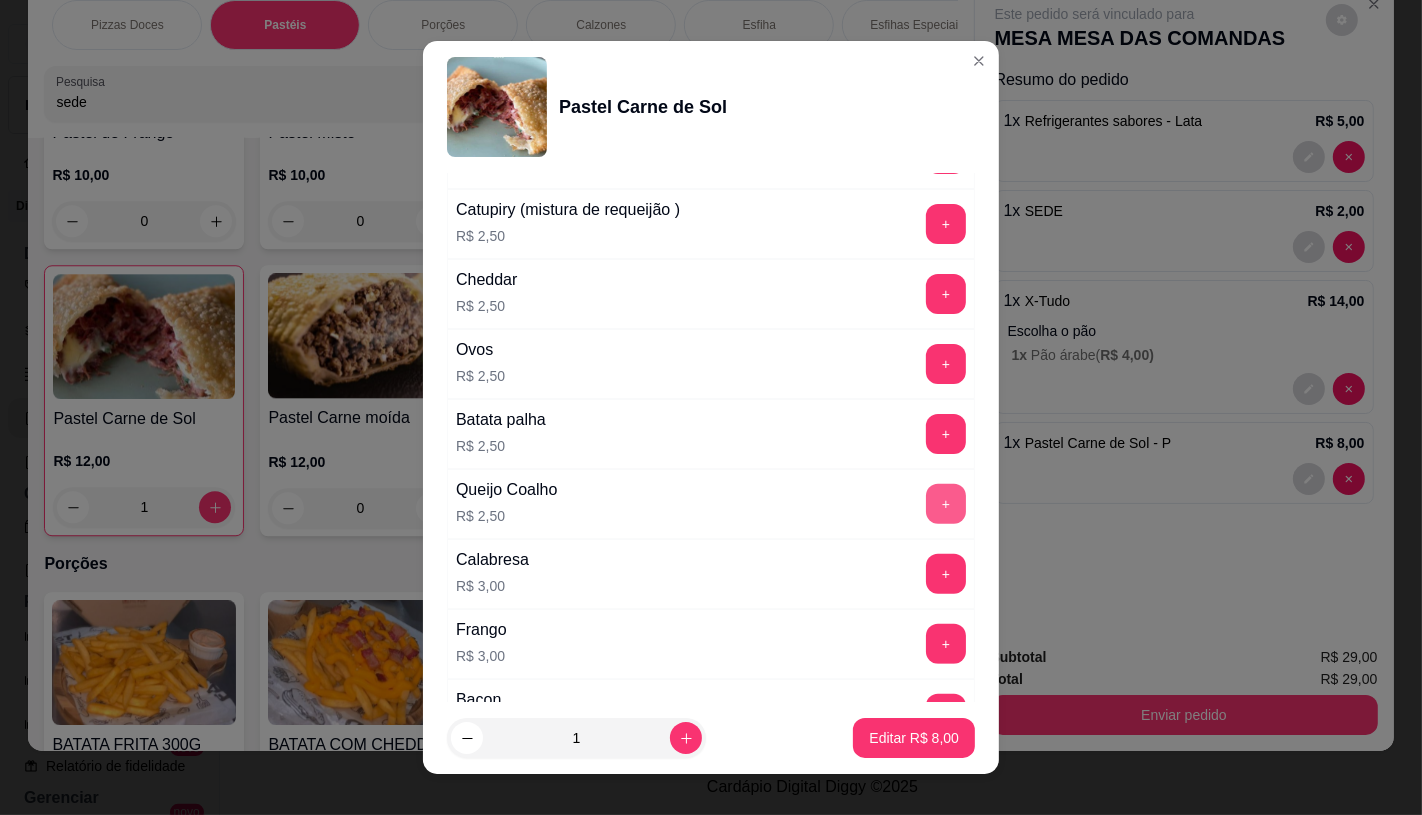 click on "+" at bounding box center [946, 504] 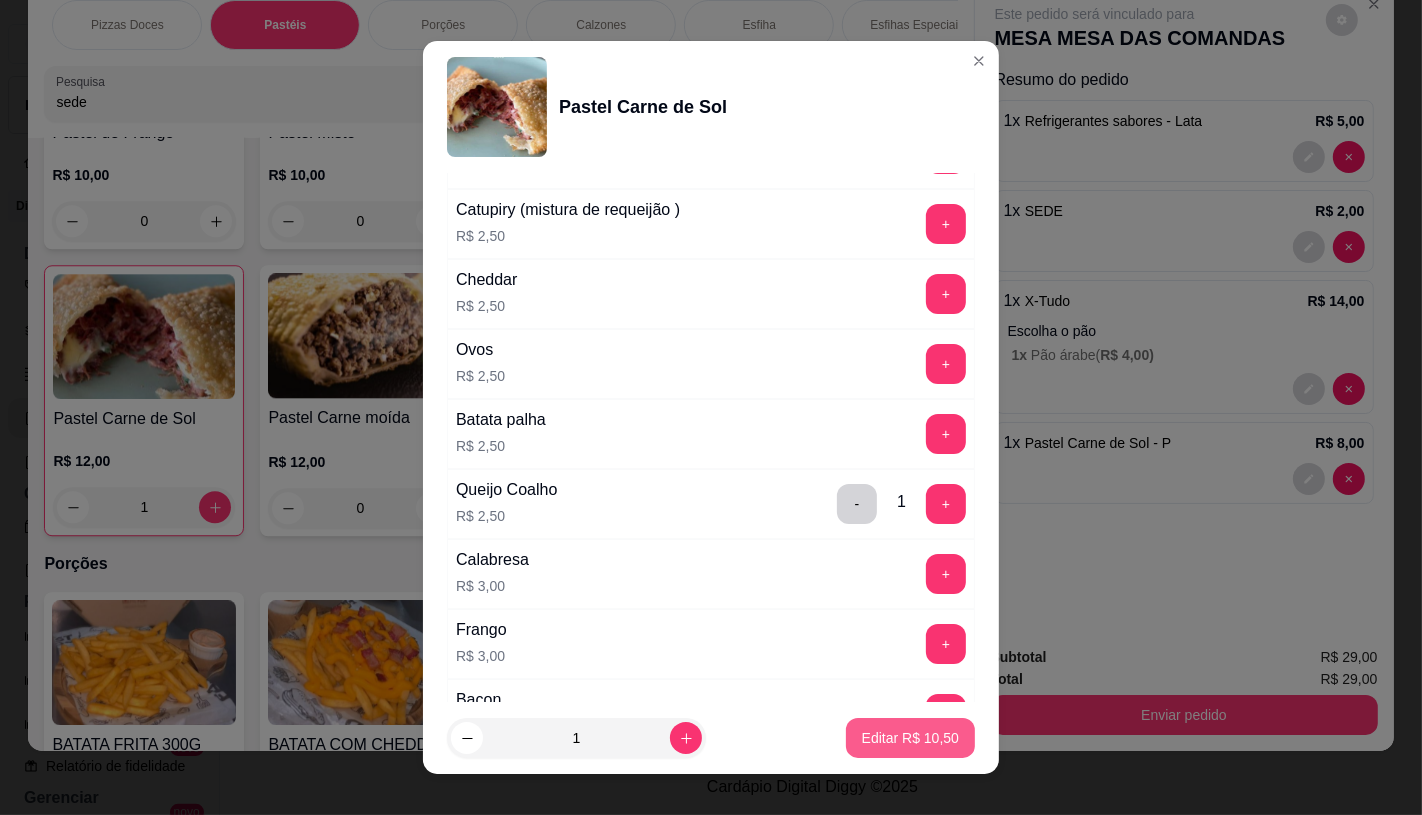 click on "Editar   R$ 10,50" at bounding box center (910, 738) 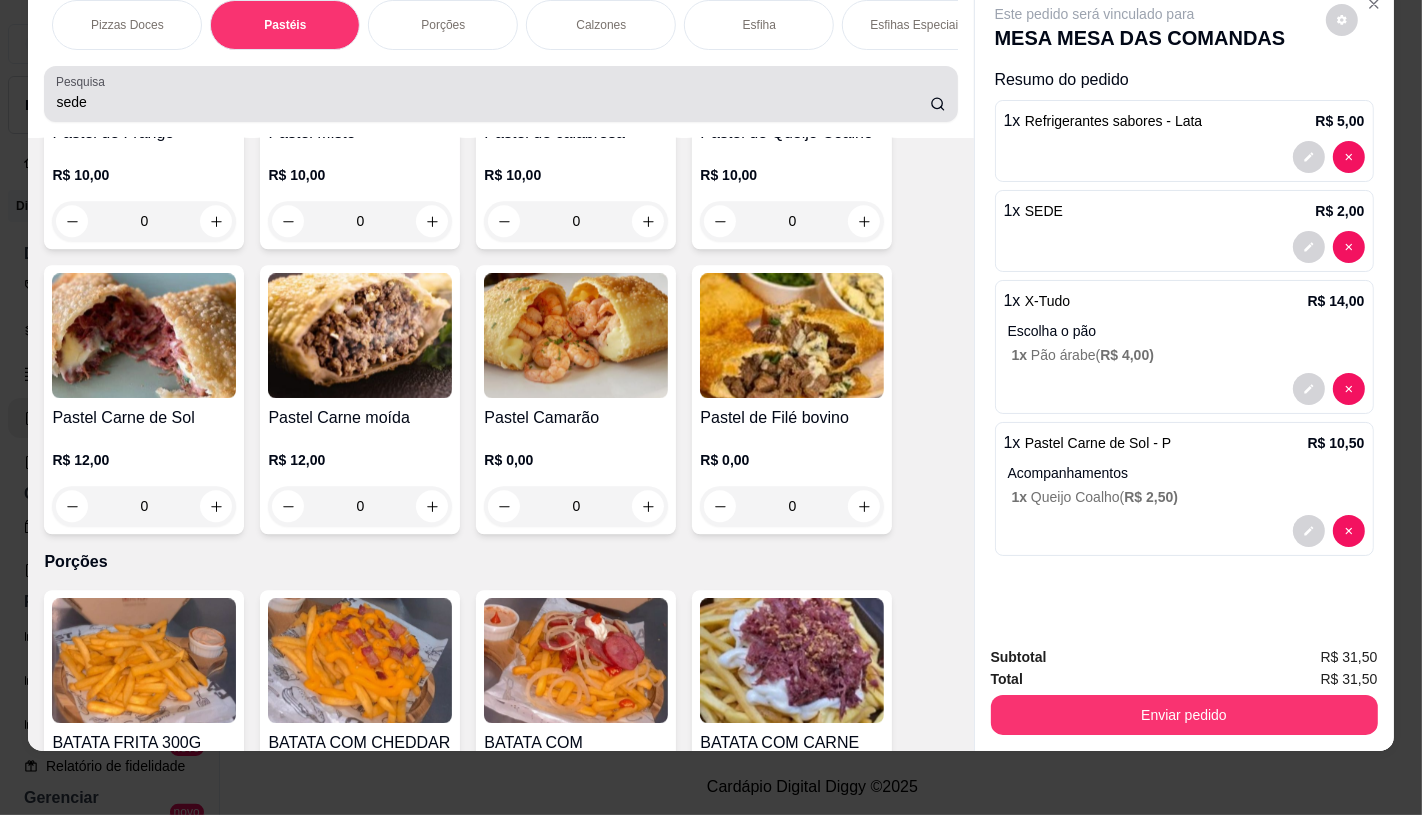 drag, startPoint x: 450, startPoint y: 53, endPoint x: 257, endPoint y: 63, distance: 193.2589 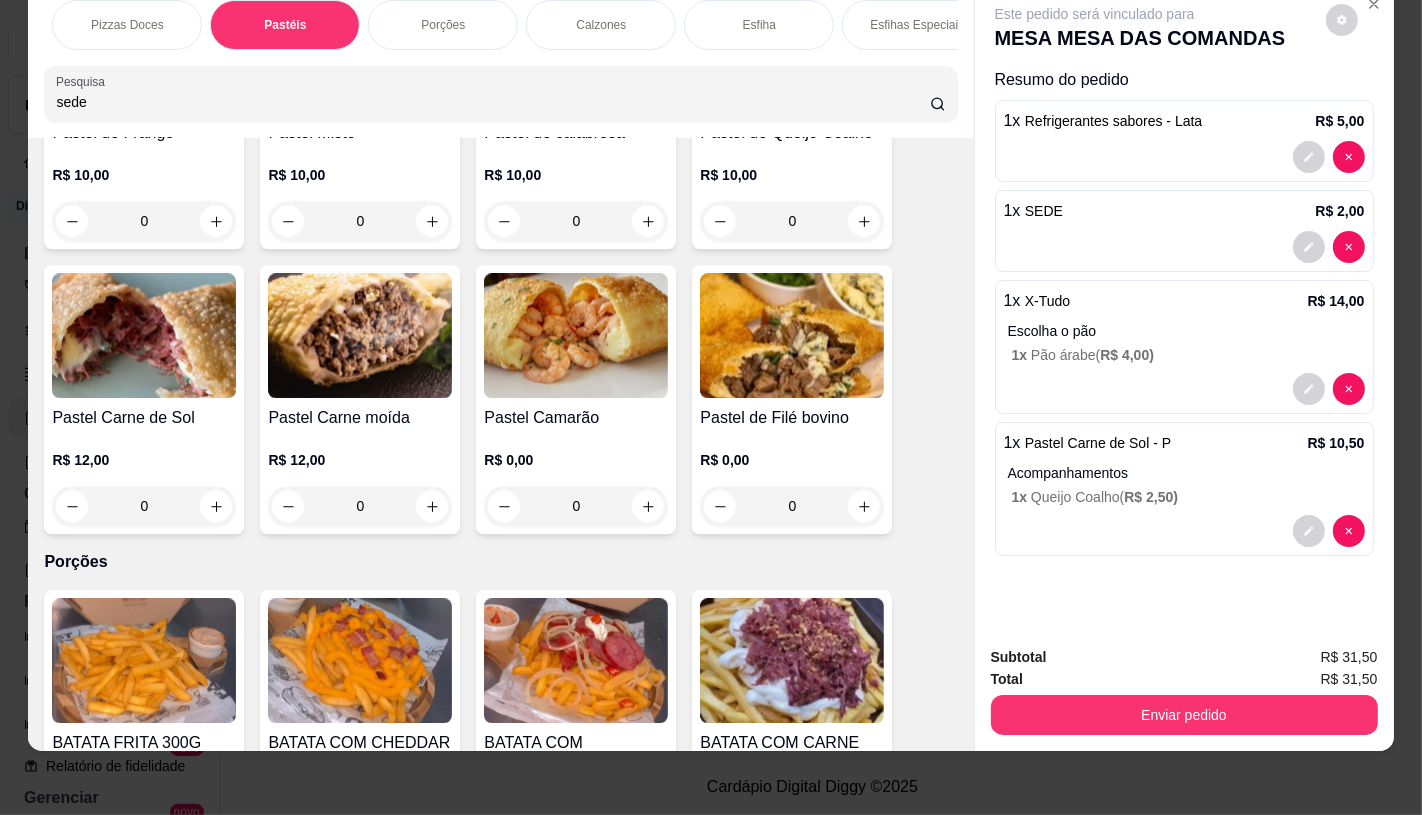 scroll, scrollTop: 0, scrollLeft: 0, axis: both 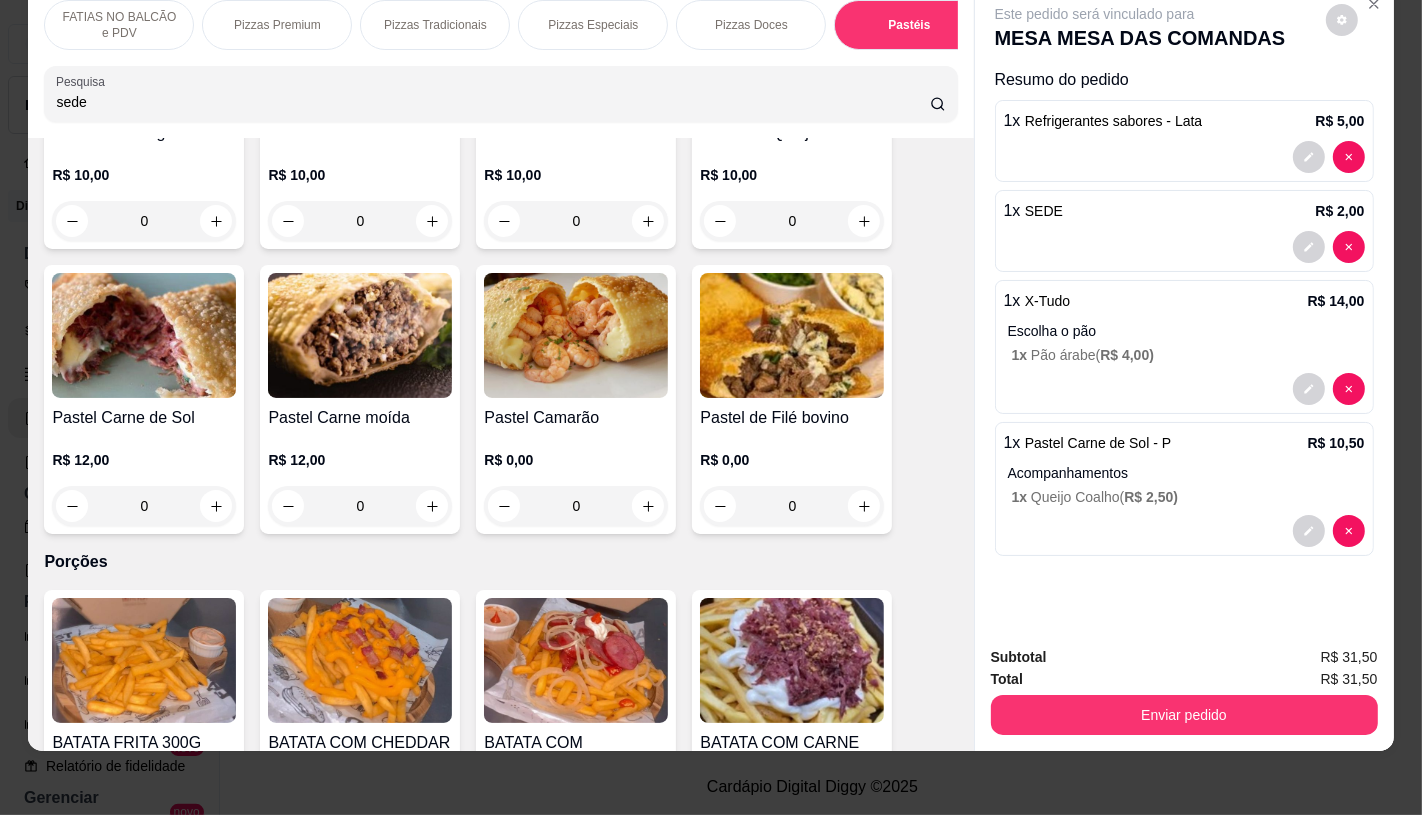 click on "FATIAS NO BALCÃO e PDV" at bounding box center (119, 25) 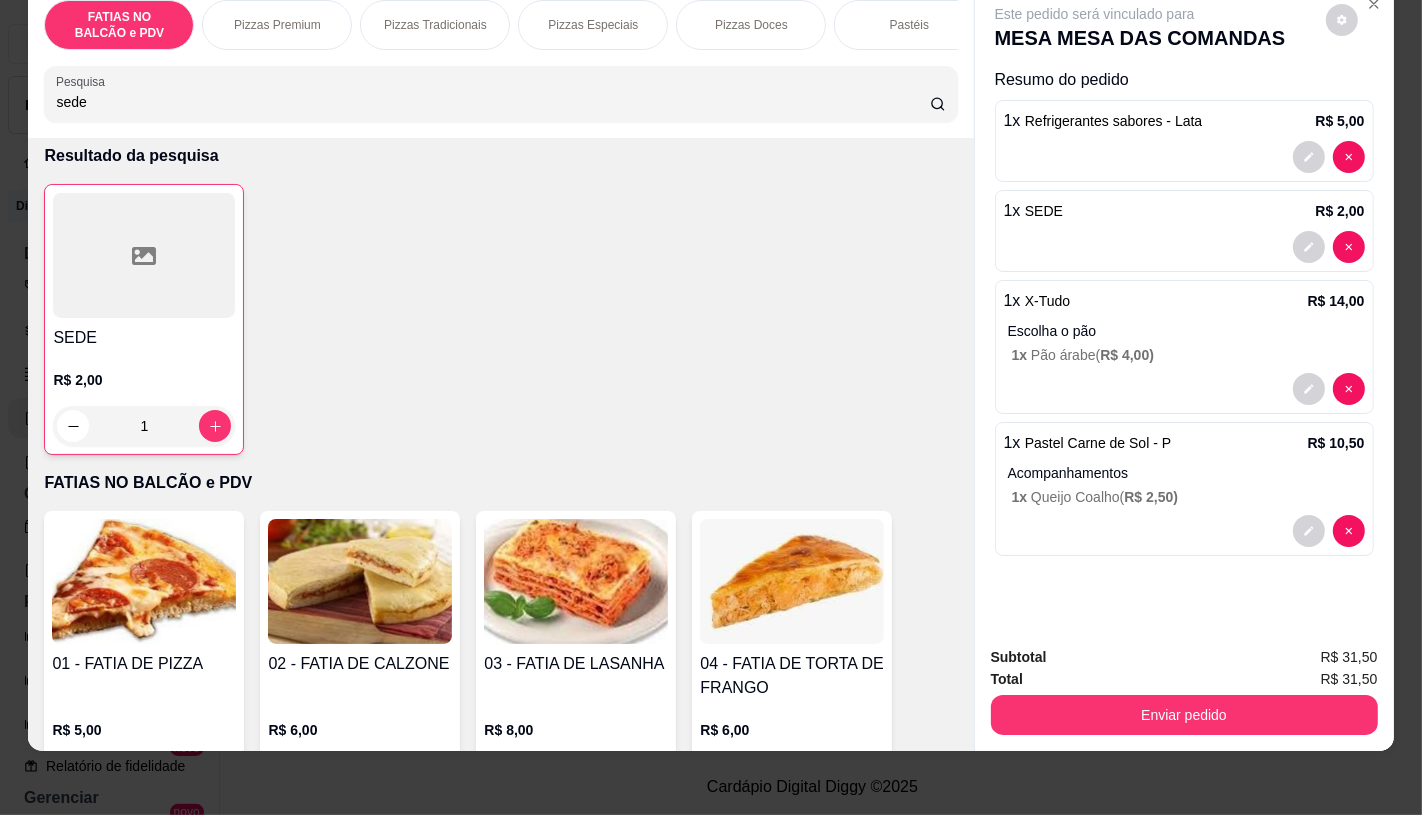 scroll, scrollTop: 0, scrollLeft: 0, axis: both 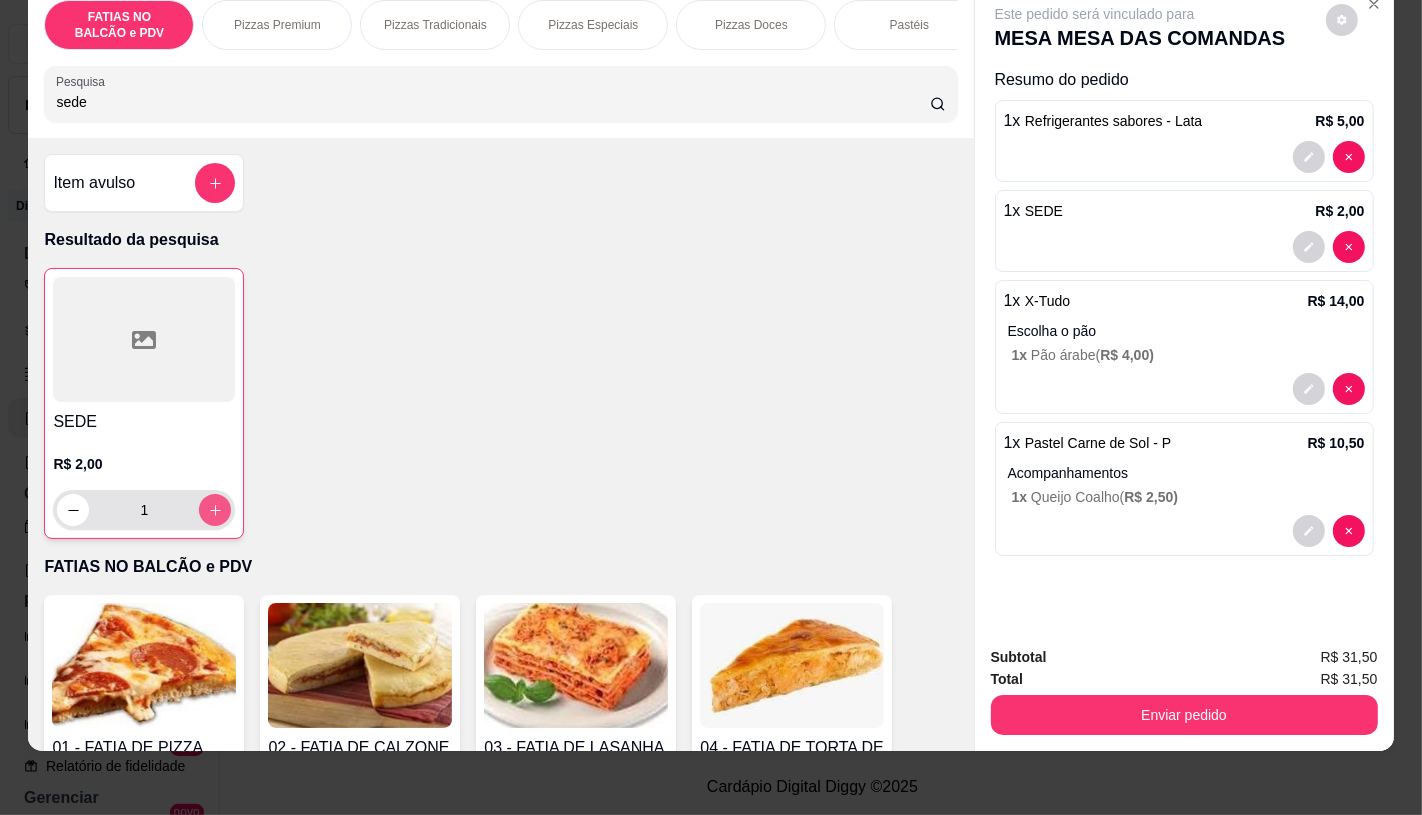 click 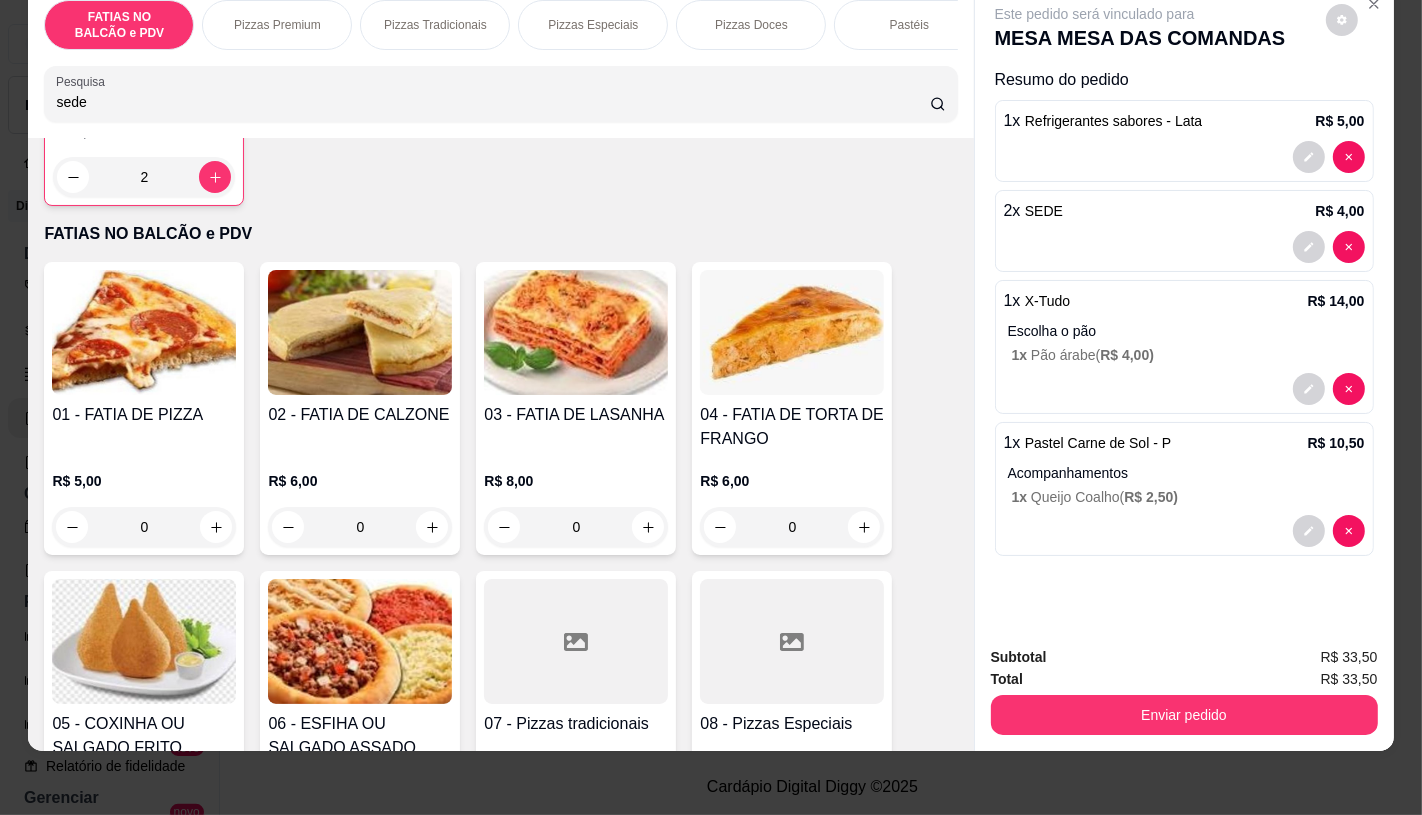 scroll, scrollTop: 666, scrollLeft: 0, axis: vertical 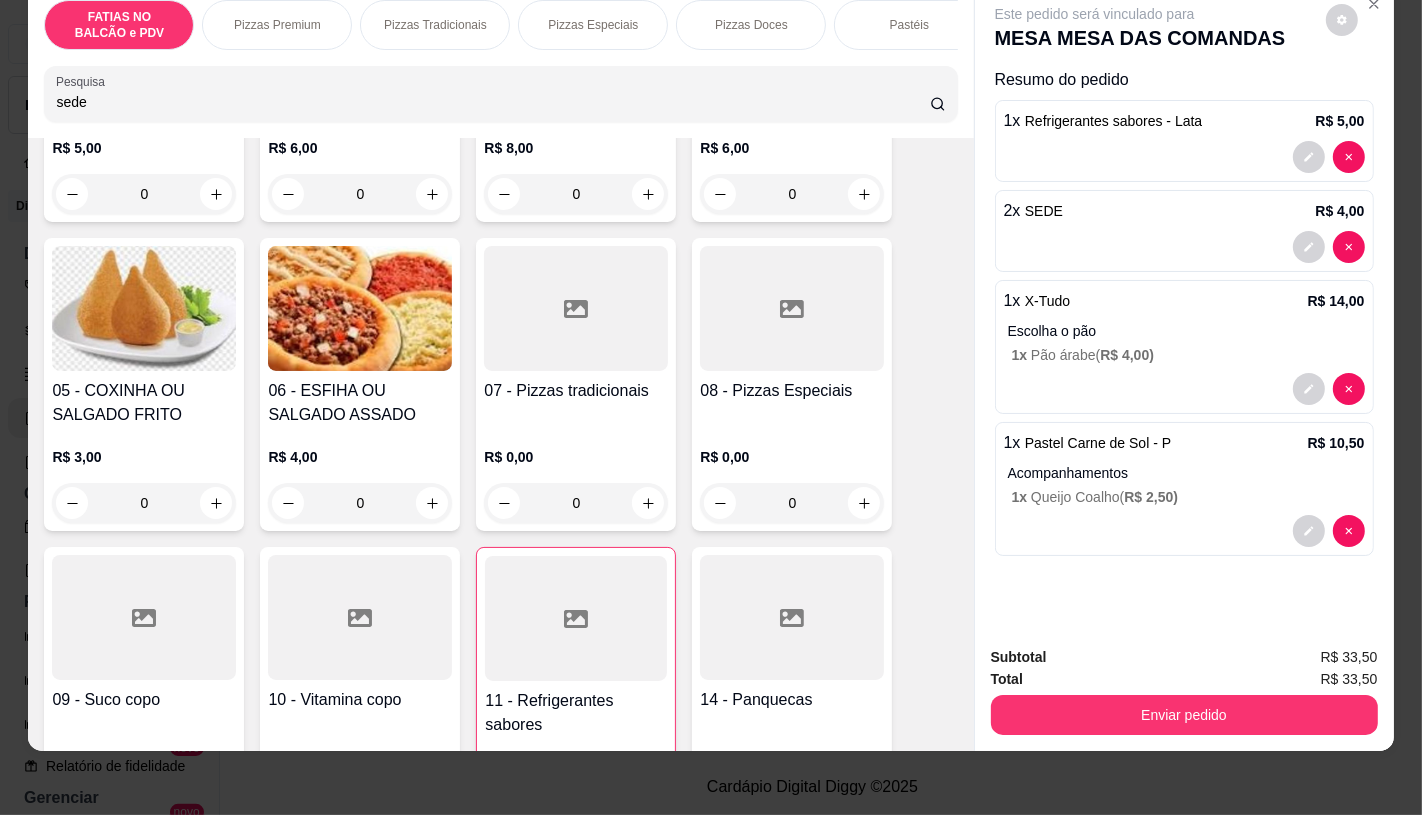 click at bounding box center (360, 617) 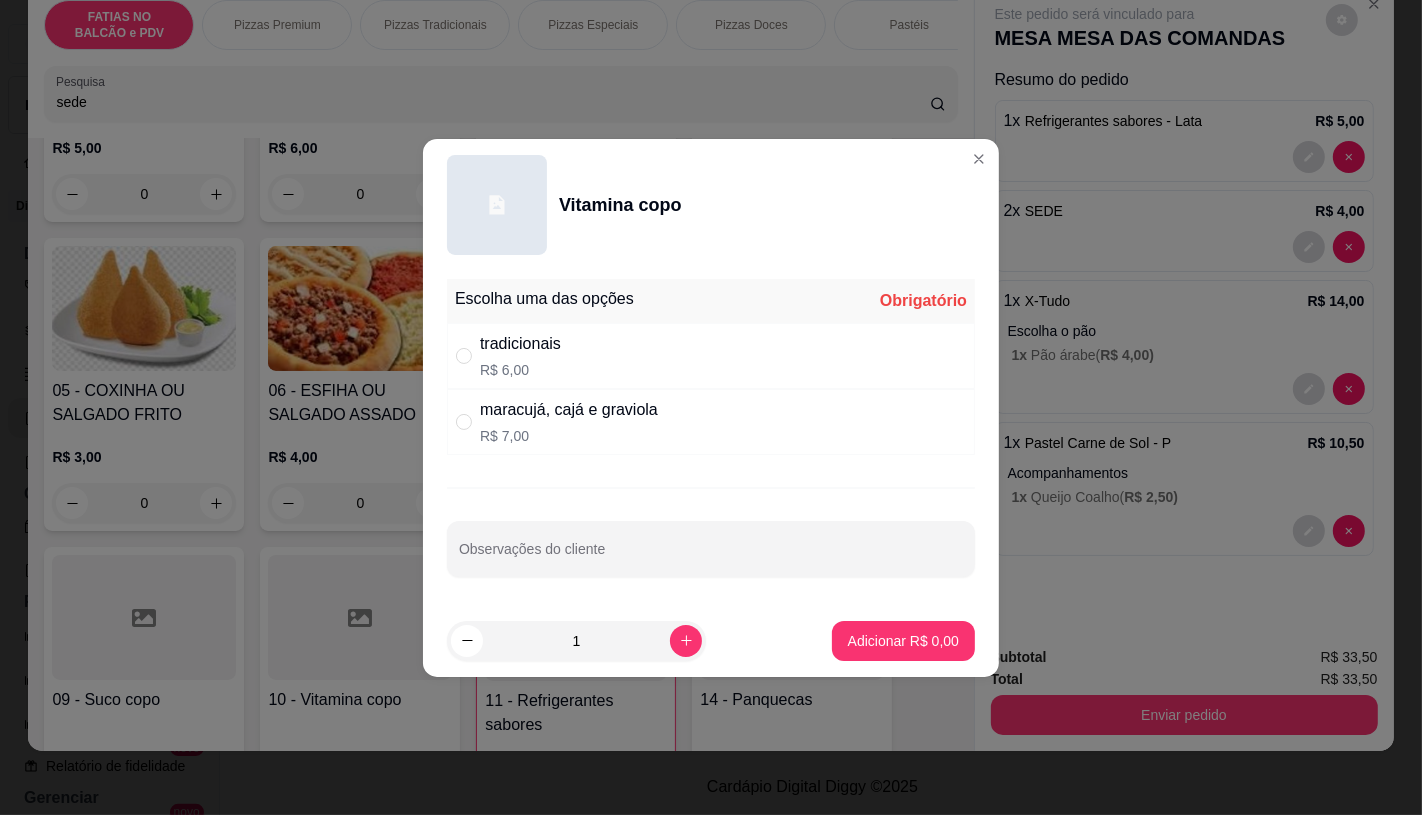 click on "maracujá, cajá e graviola" at bounding box center [569, 410] 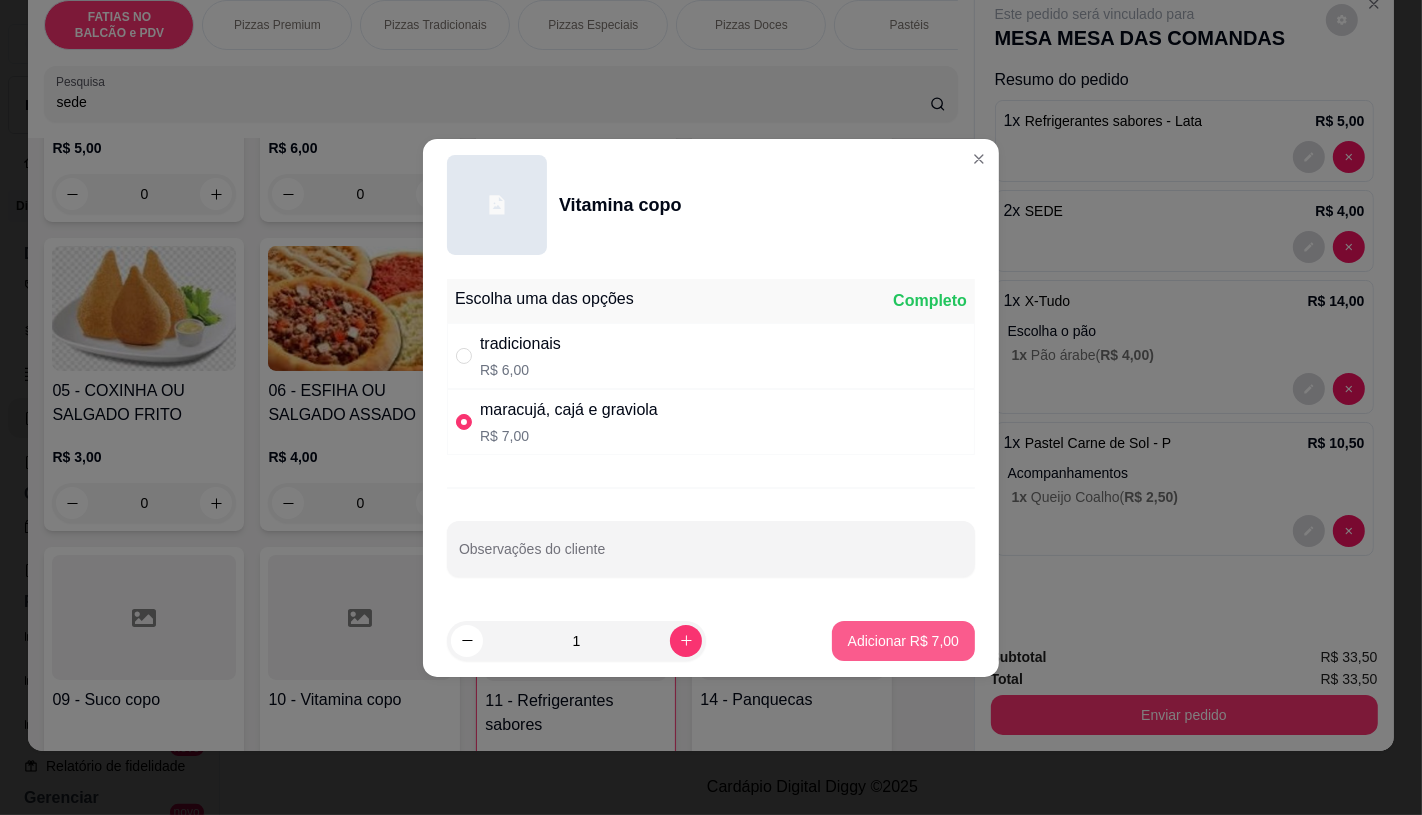 click on "Adicionar   R$ 7,00" at bounding box center [903, 641] 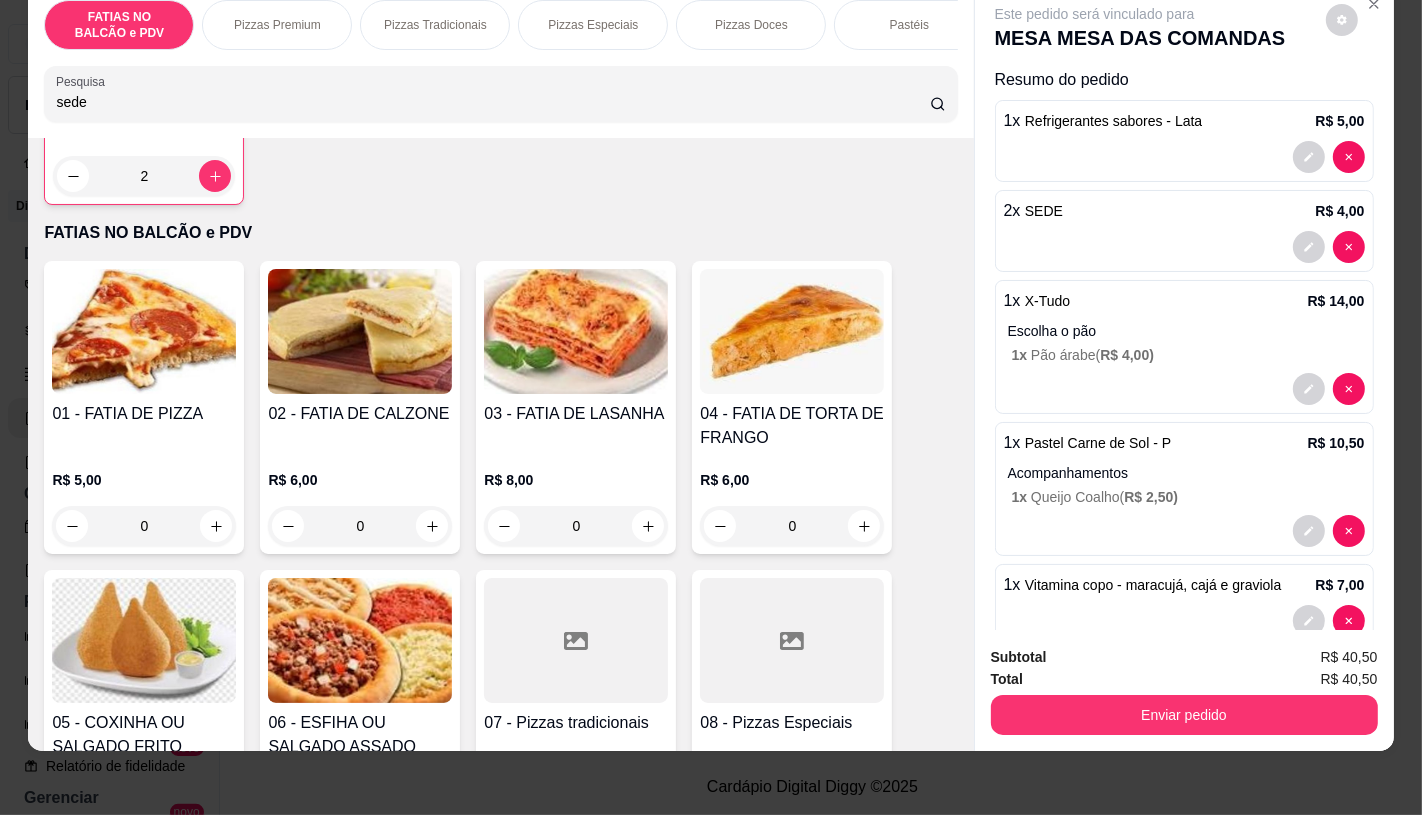 scroll, scrollTop: 333, scrollLeft: 0, axis: vertical 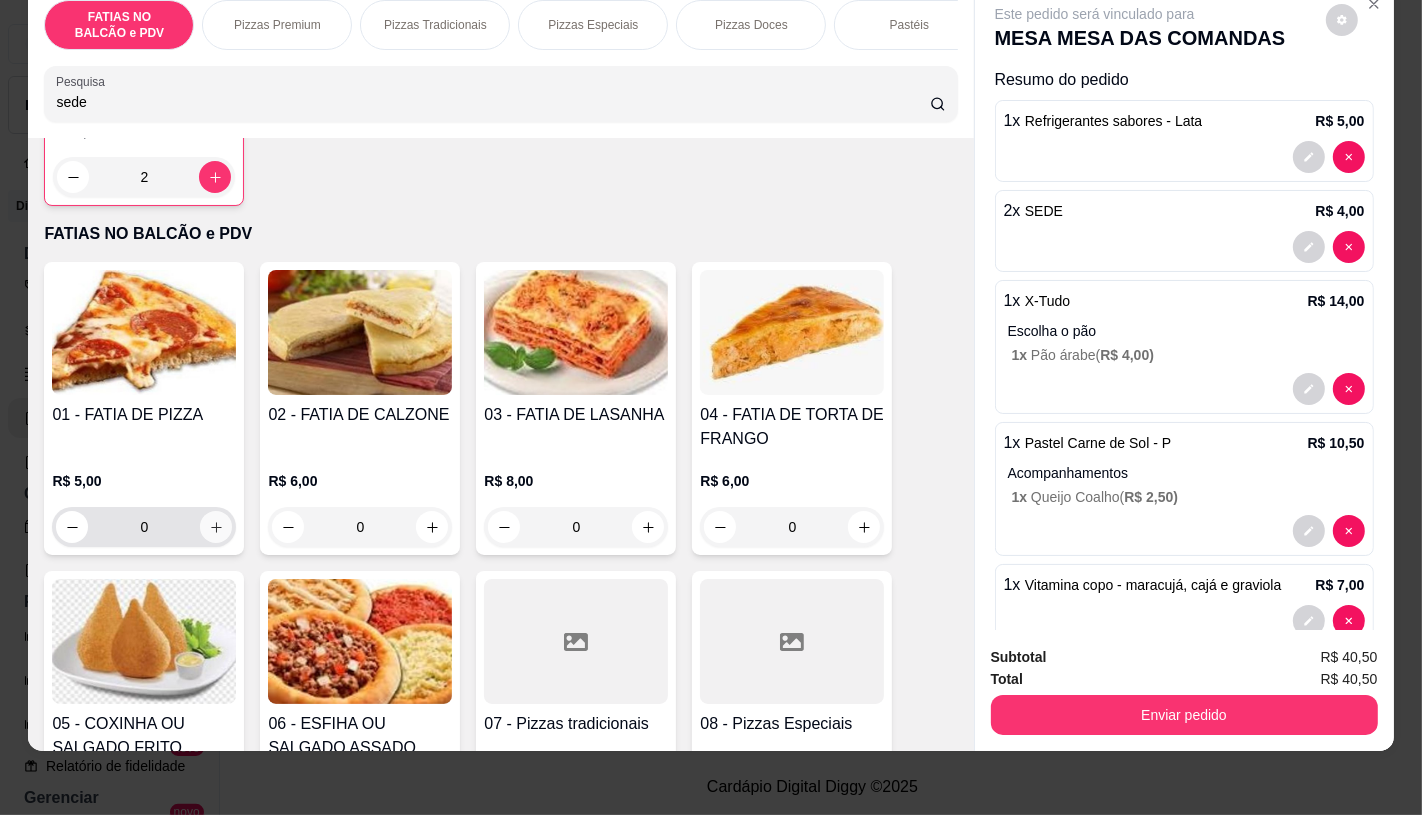 click 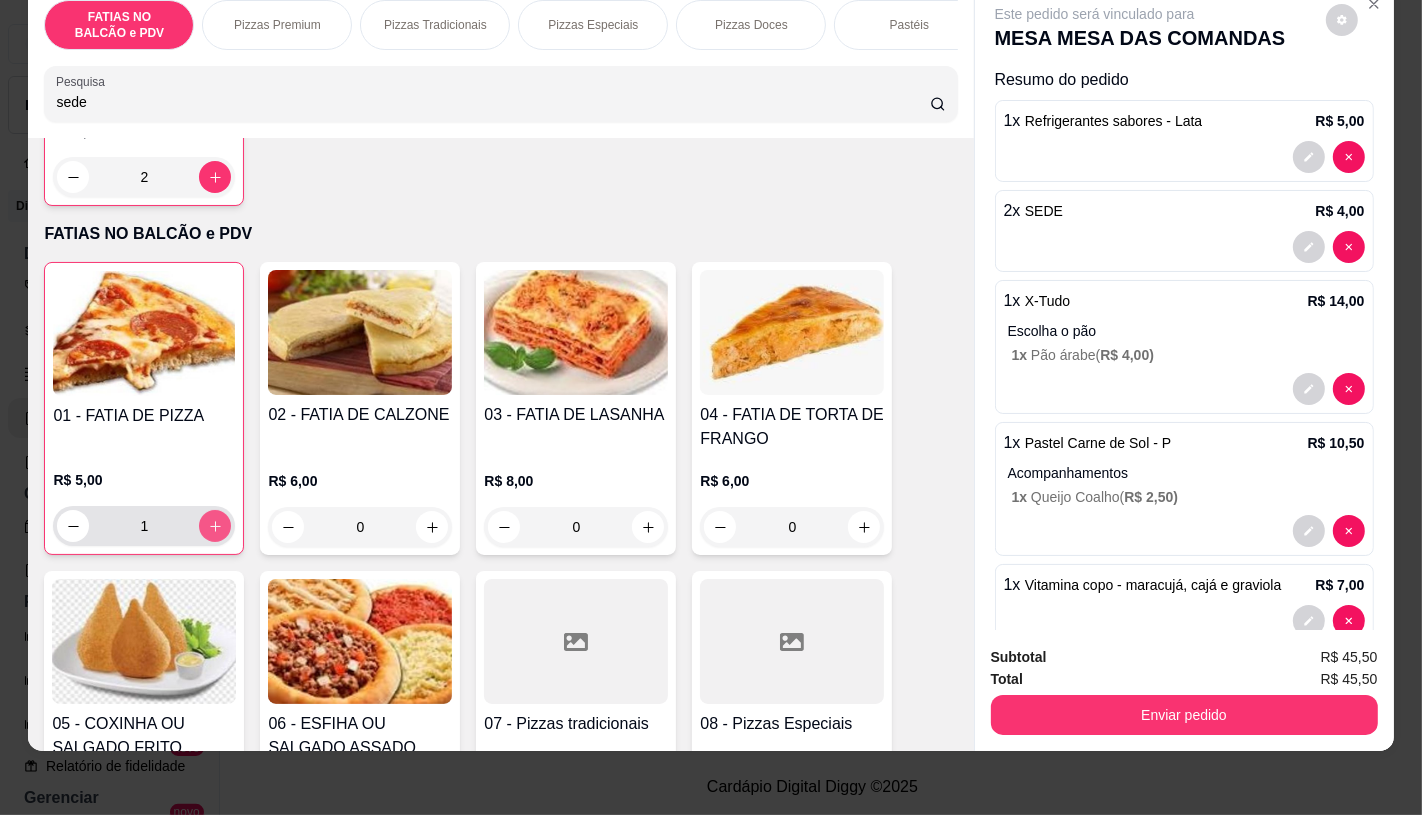 click 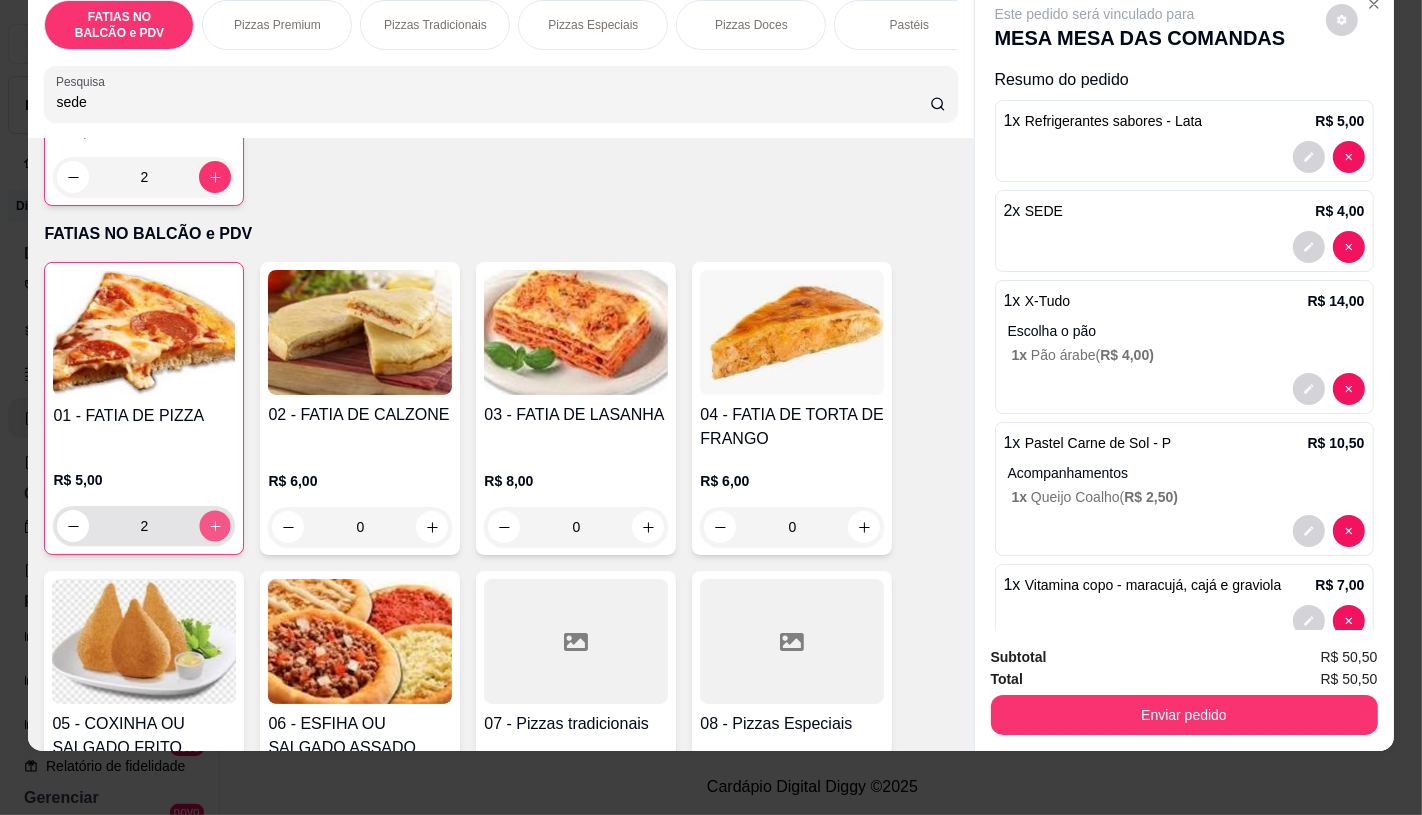 click 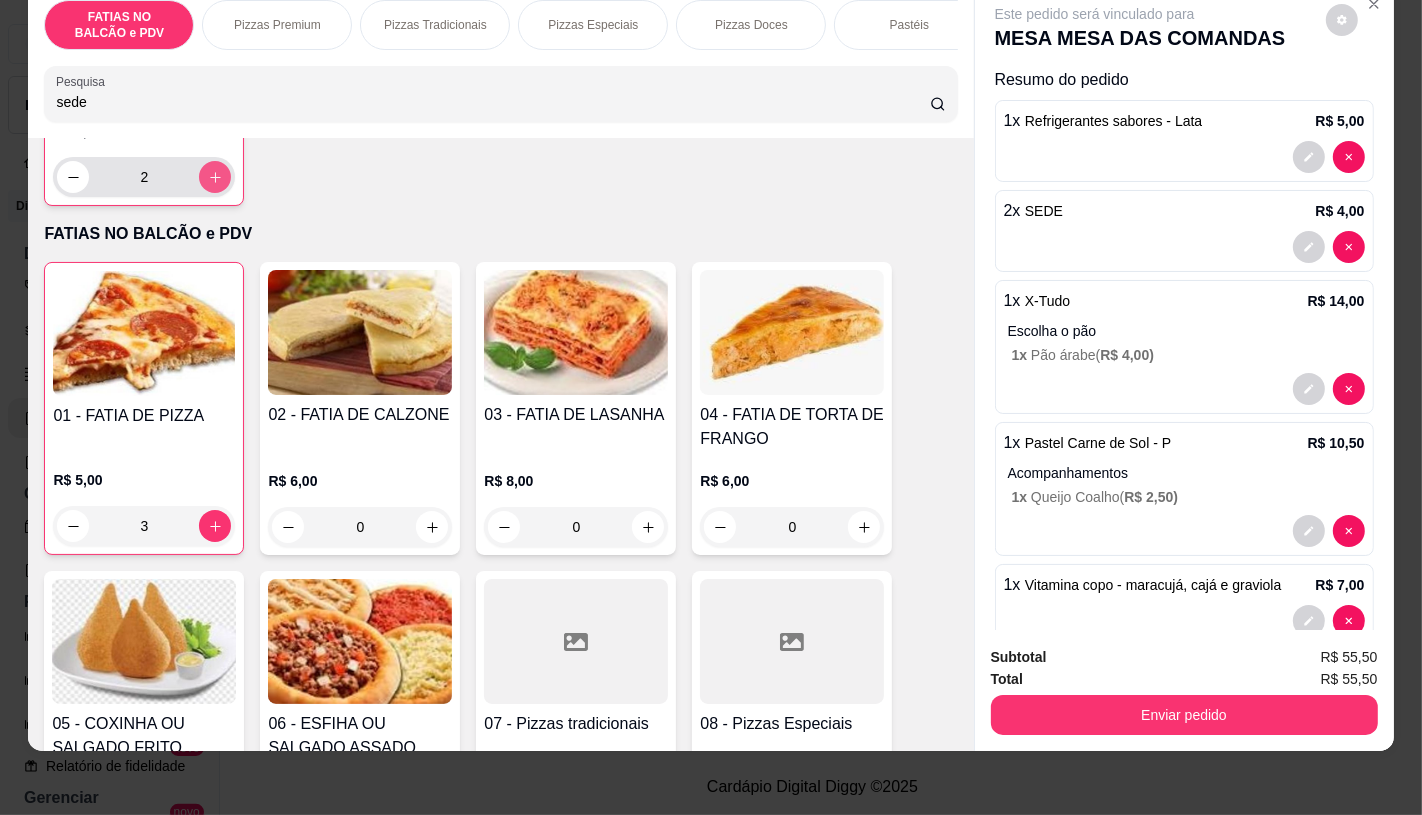 click 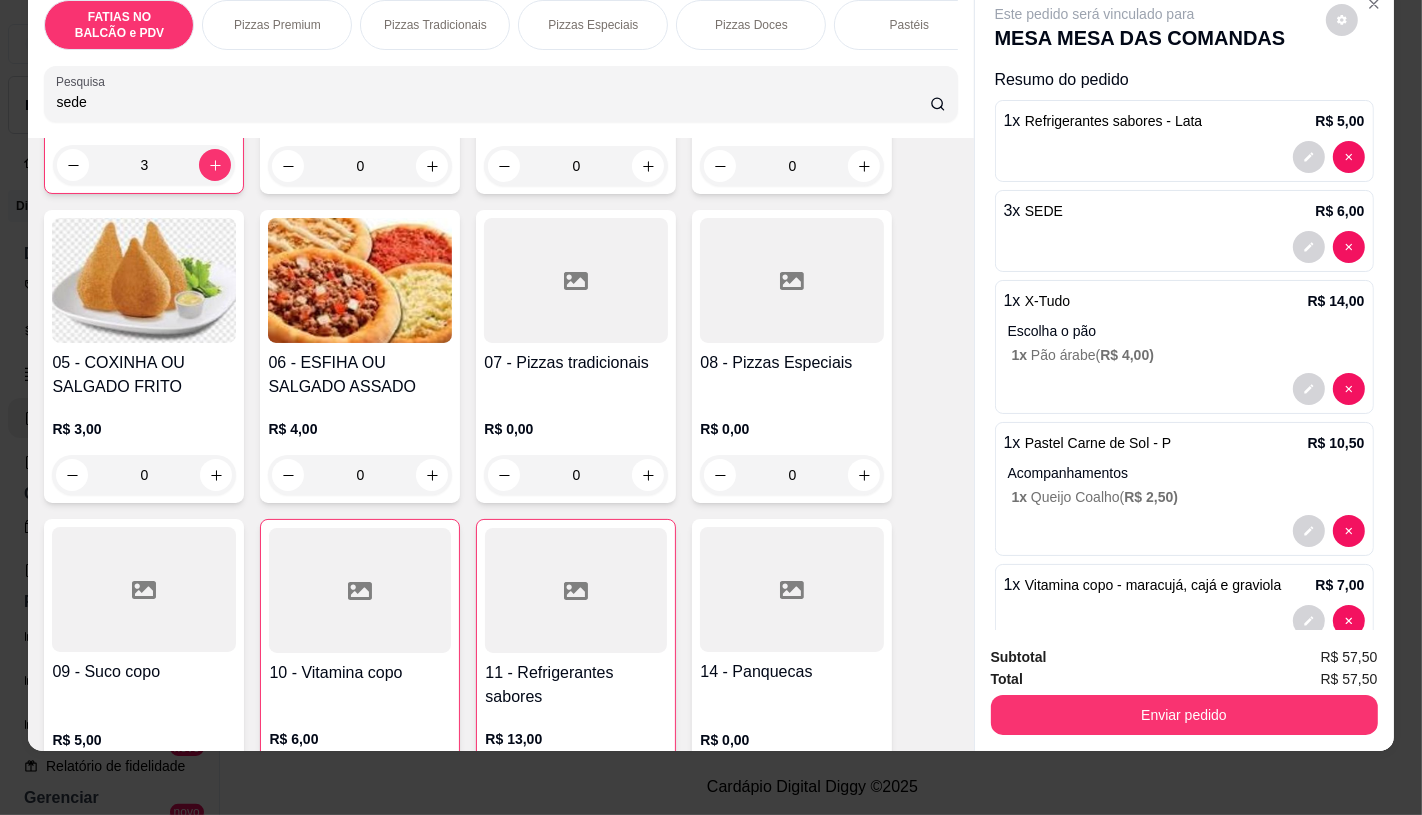 scroll, scrollTop: 777, scrollLeft: 0, axis: vertical 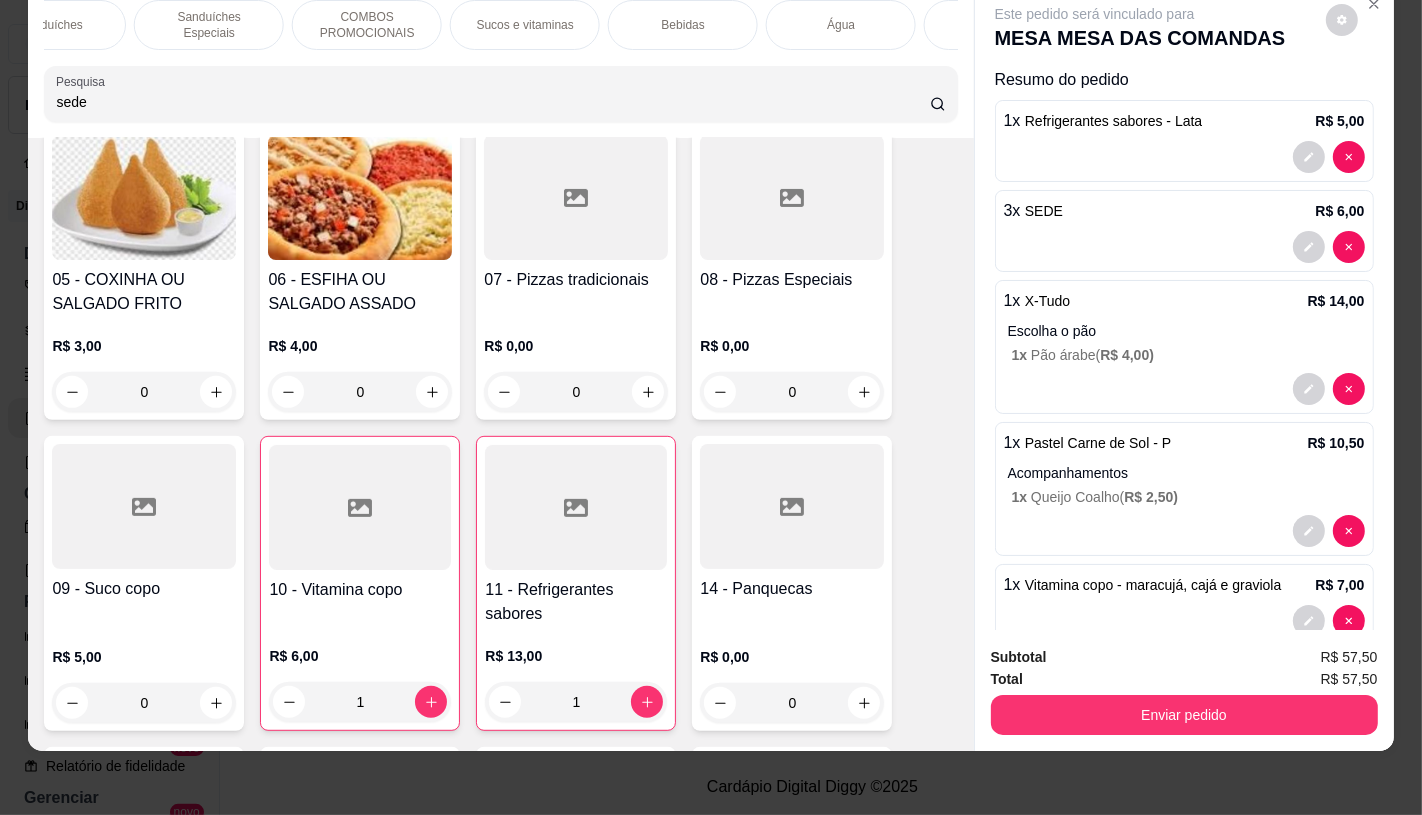 click on "Sanduíches" at bounding box center [51, 25] 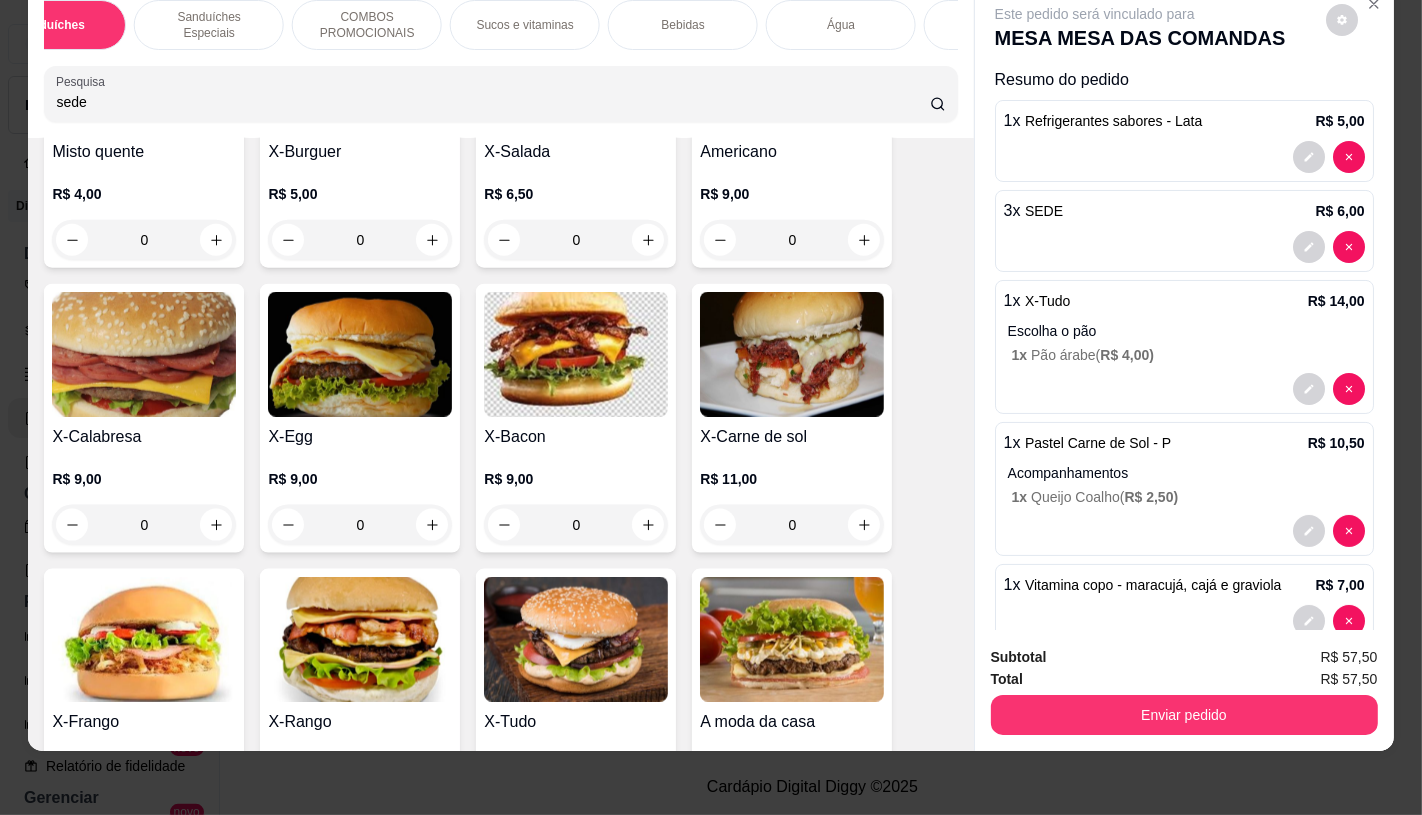 scroll, scrollTop: 8745, scrollLeft: 0, axis: vertical 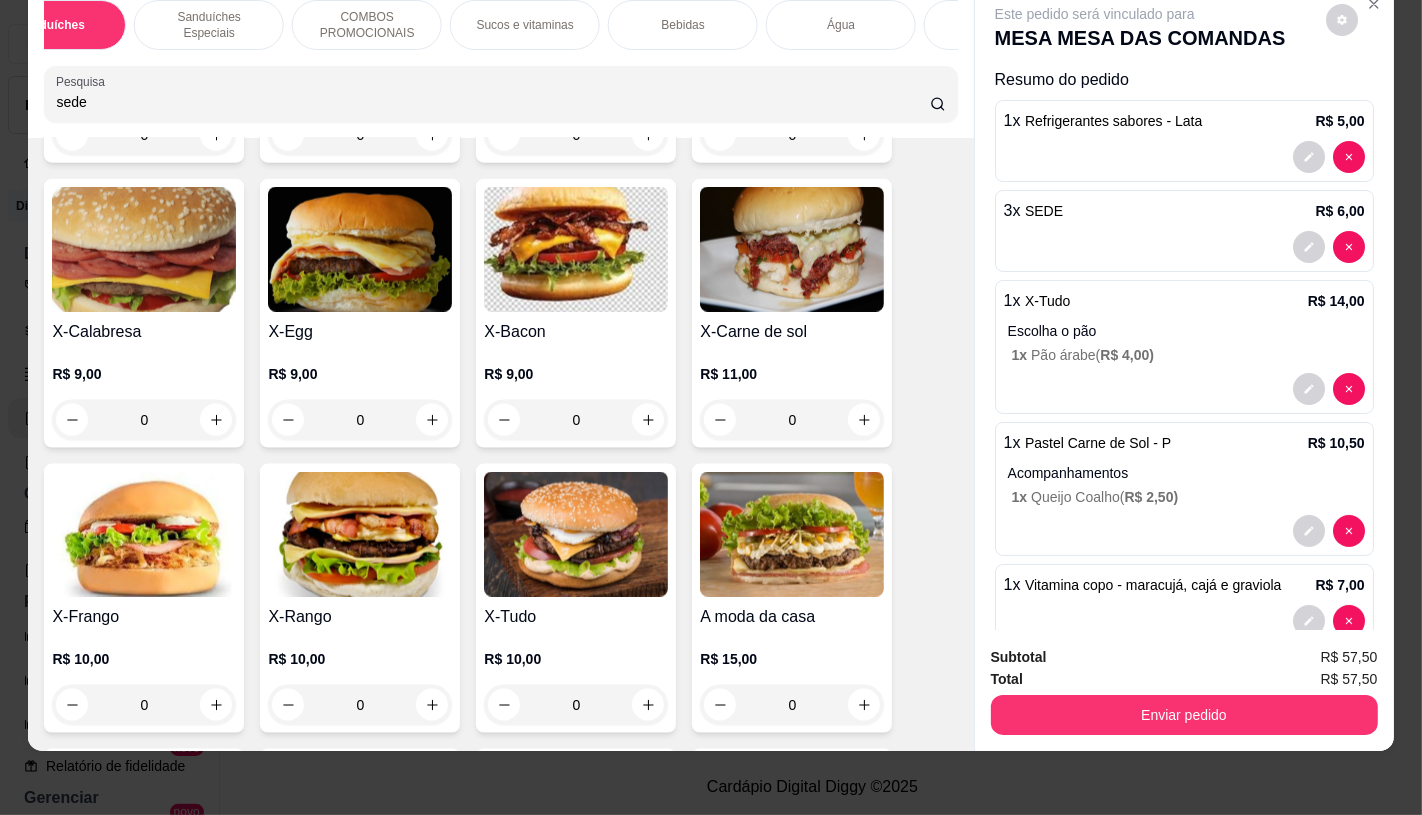 click on "X-Tudo" at bounding box center (576, 617) 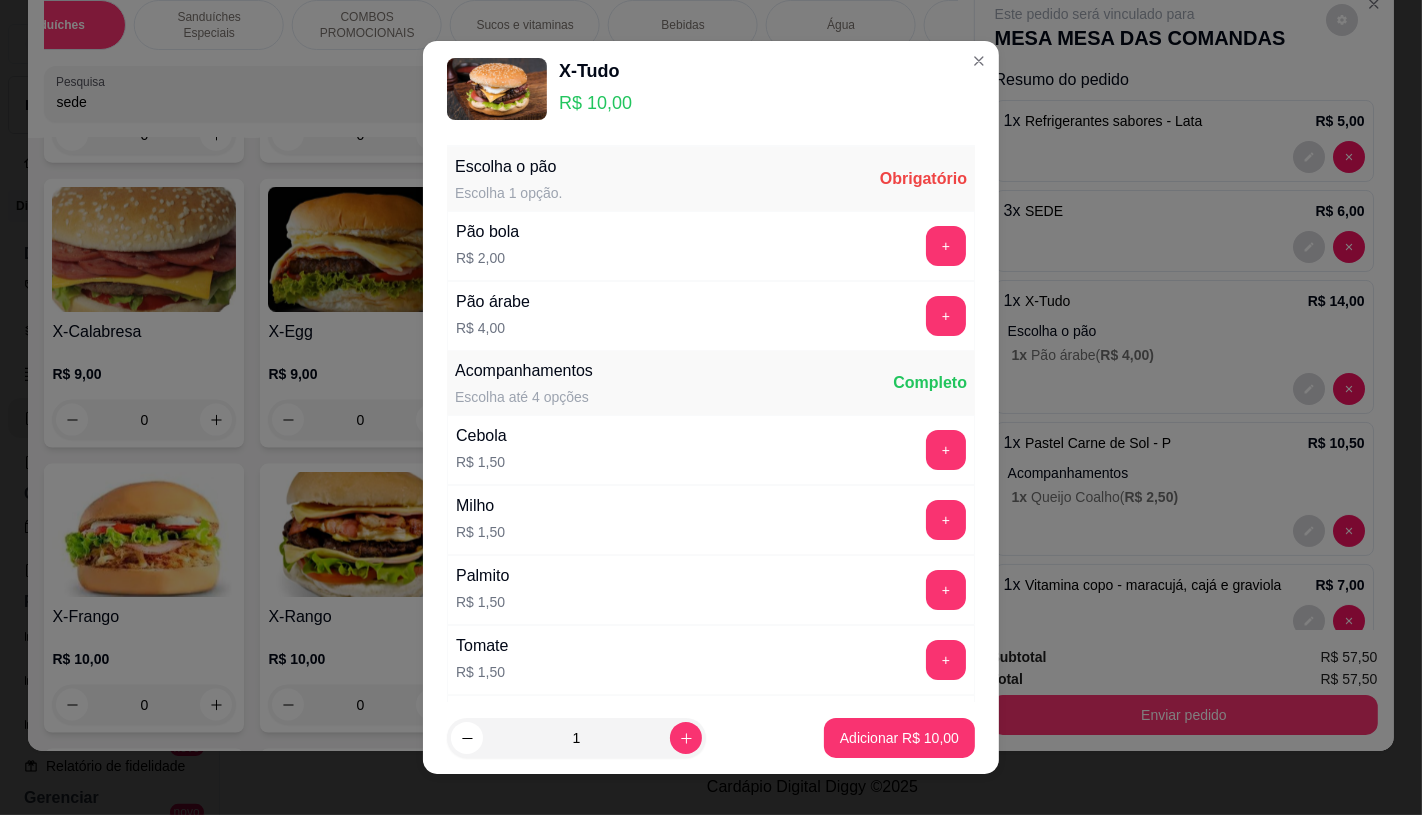 click on "+" at bounding box center (946, 246) 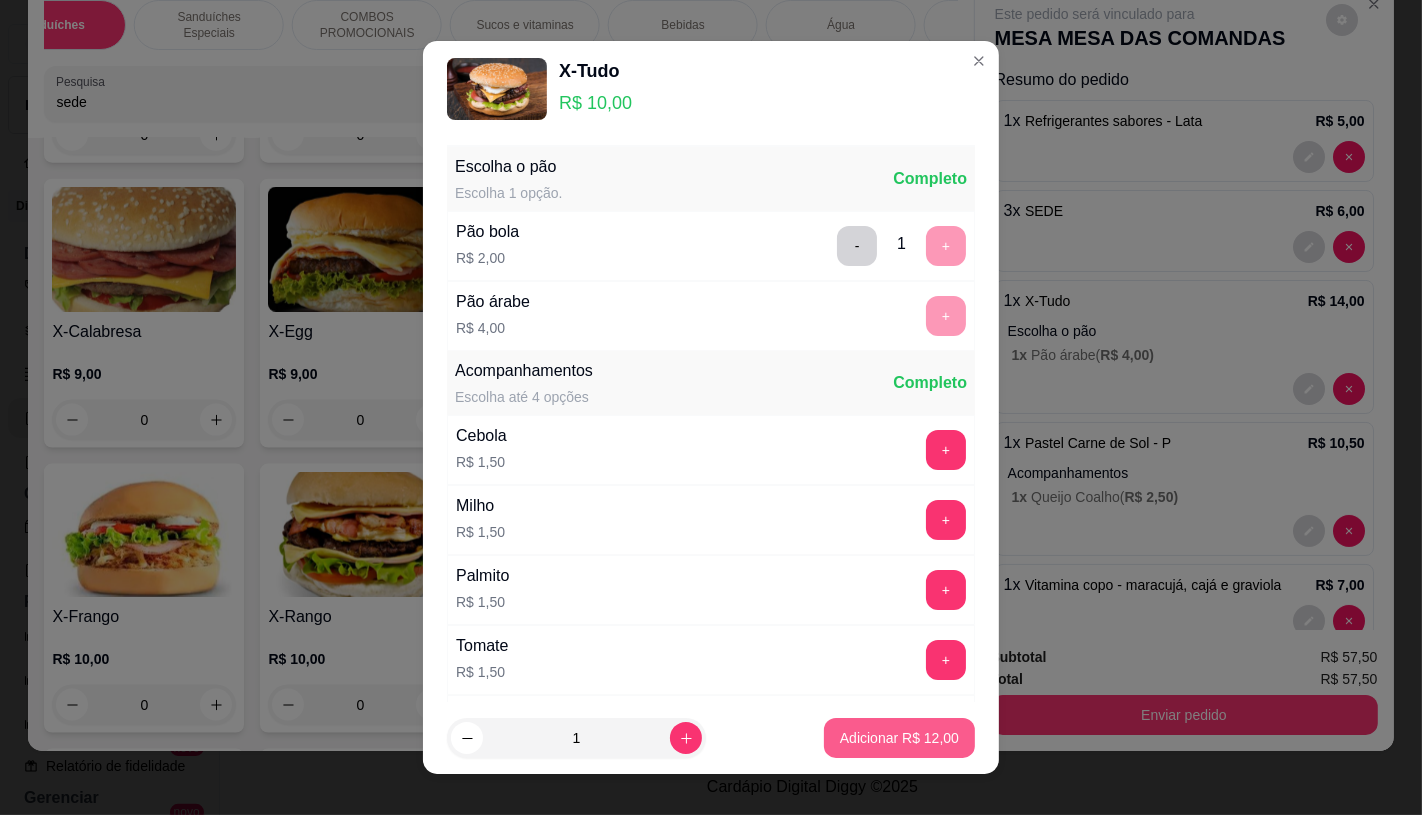 click on "Adicionar   R$ 12,00" at bounding box center (899, 738) 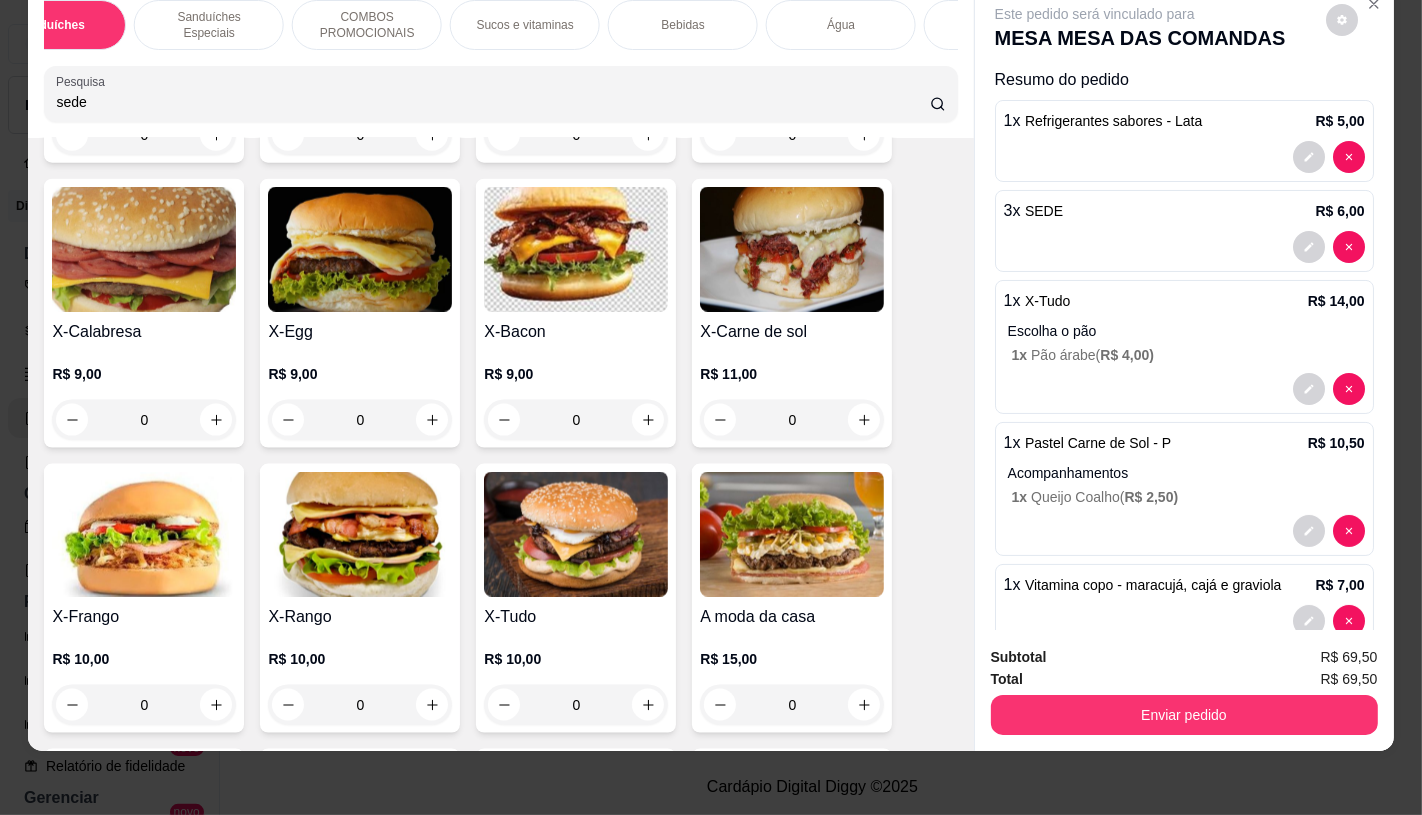 scroll, scrollTop: 276, scrollLeft: 0, axis: vertical 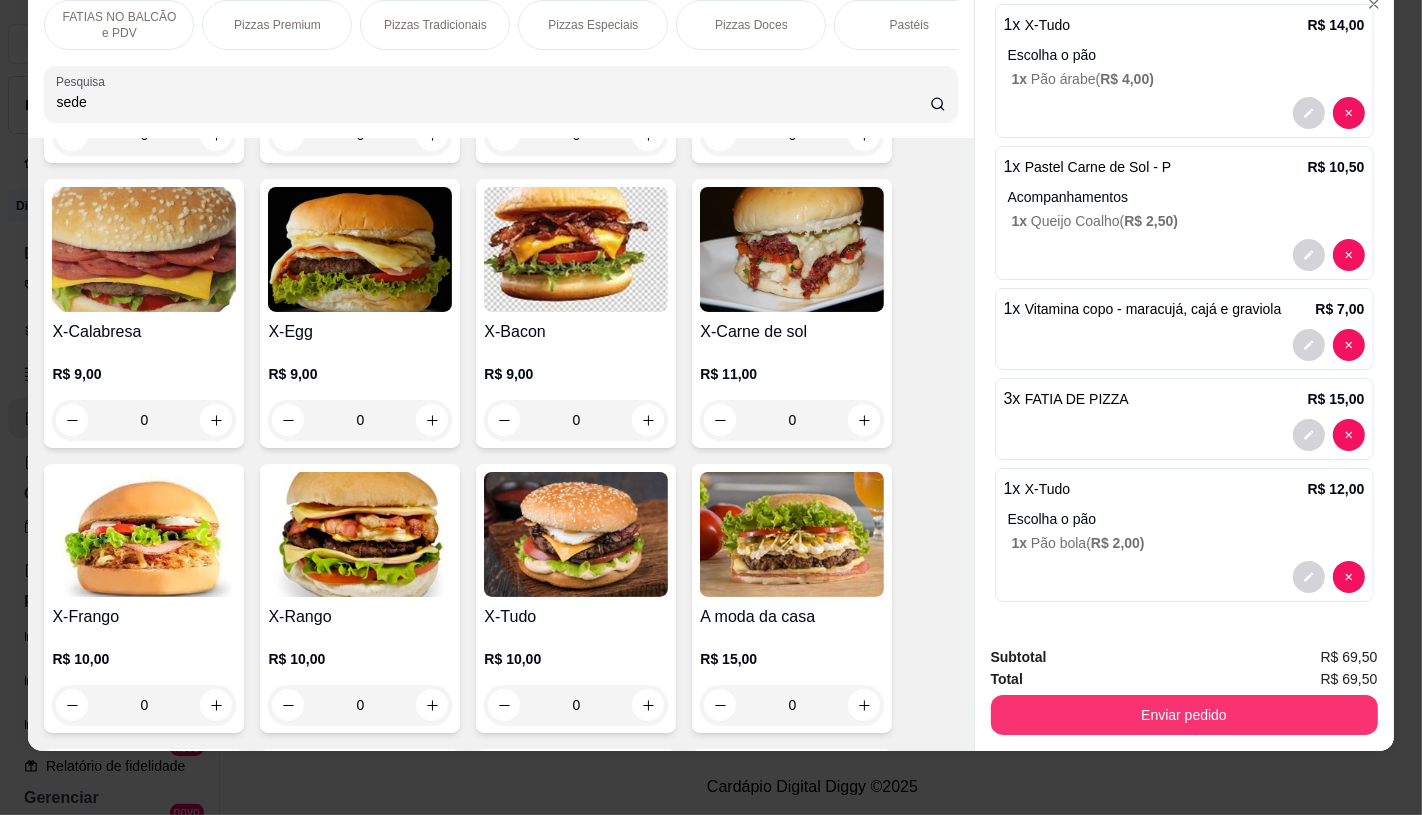 click on "FATIAS NO BALCÃO e PDV" at bounding box center (119, 25) 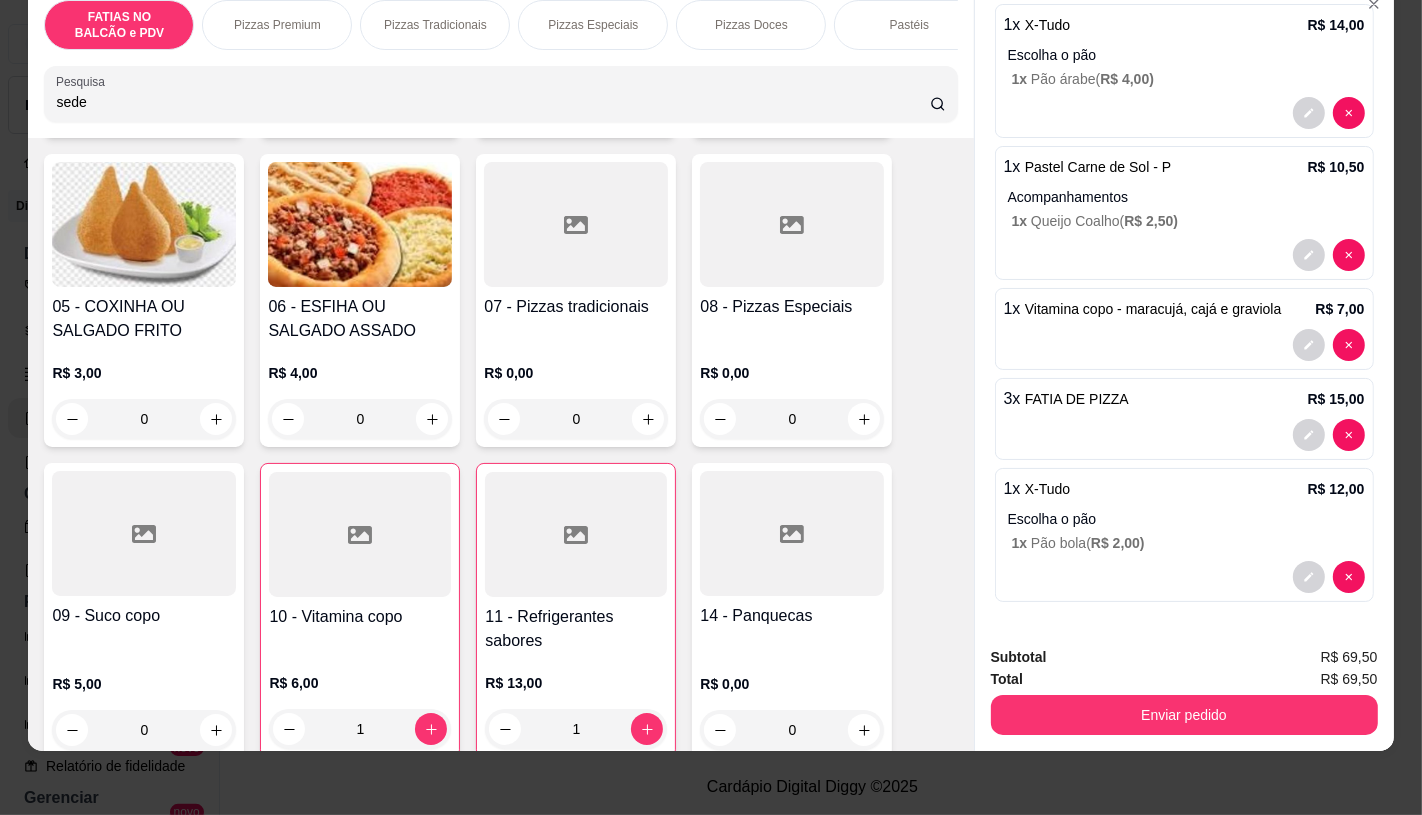 scroll, scrollTop: 751, scrollLeft: 0, axis: vertical 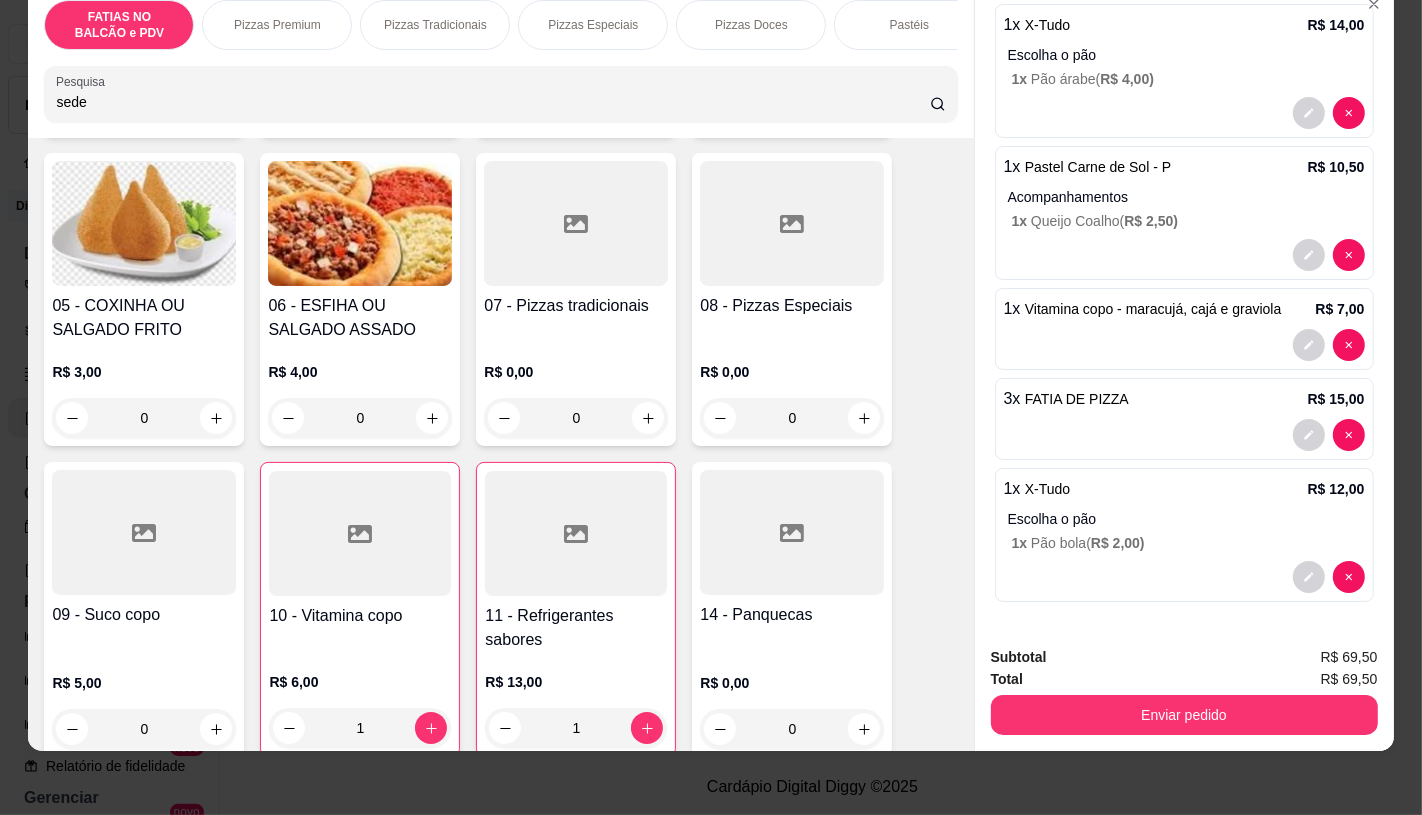 click on "11 - Refrigerantes sabores" at bounding box center [576, 628] 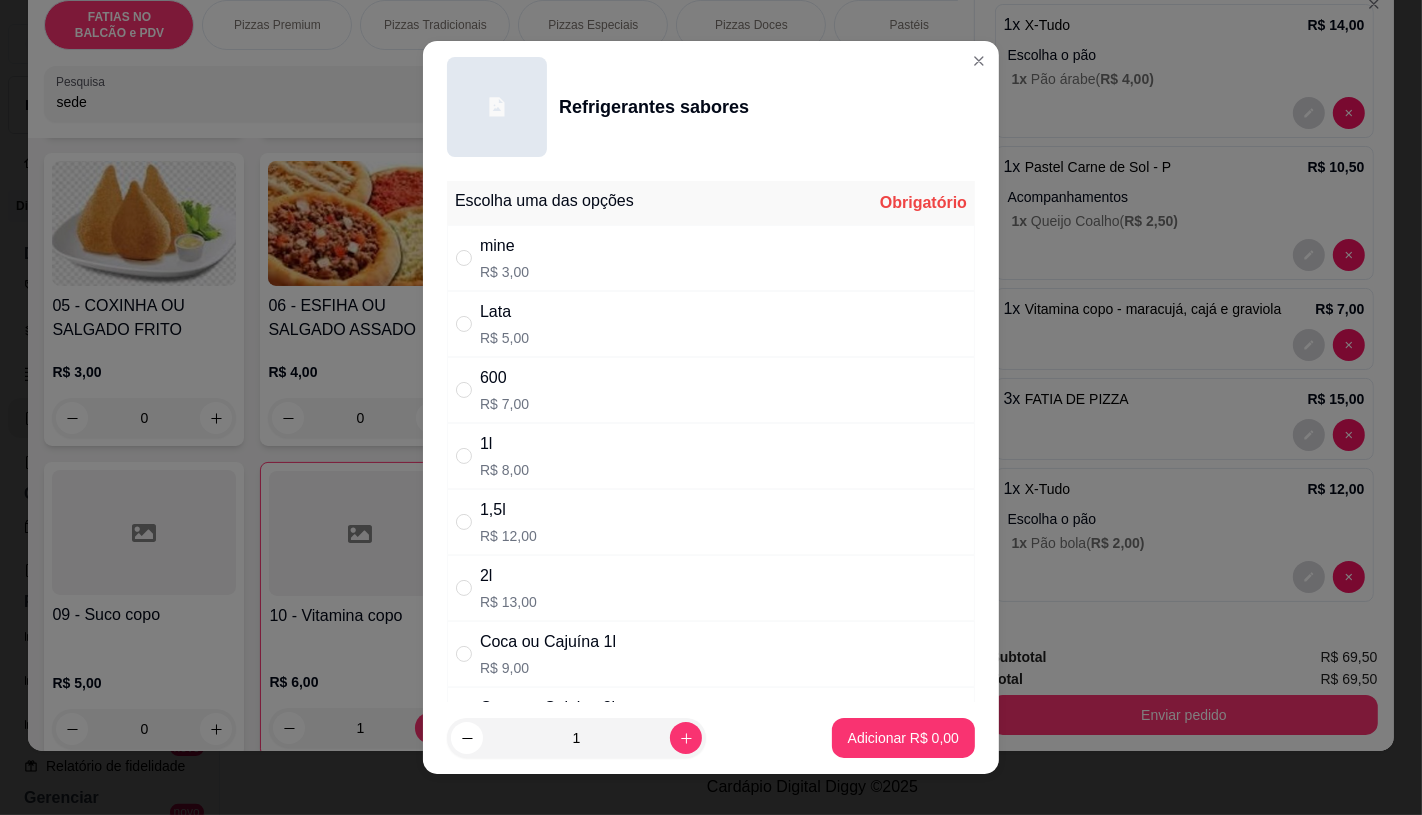 click on "600 R$ 7,00" at bounding box center [711, 390] 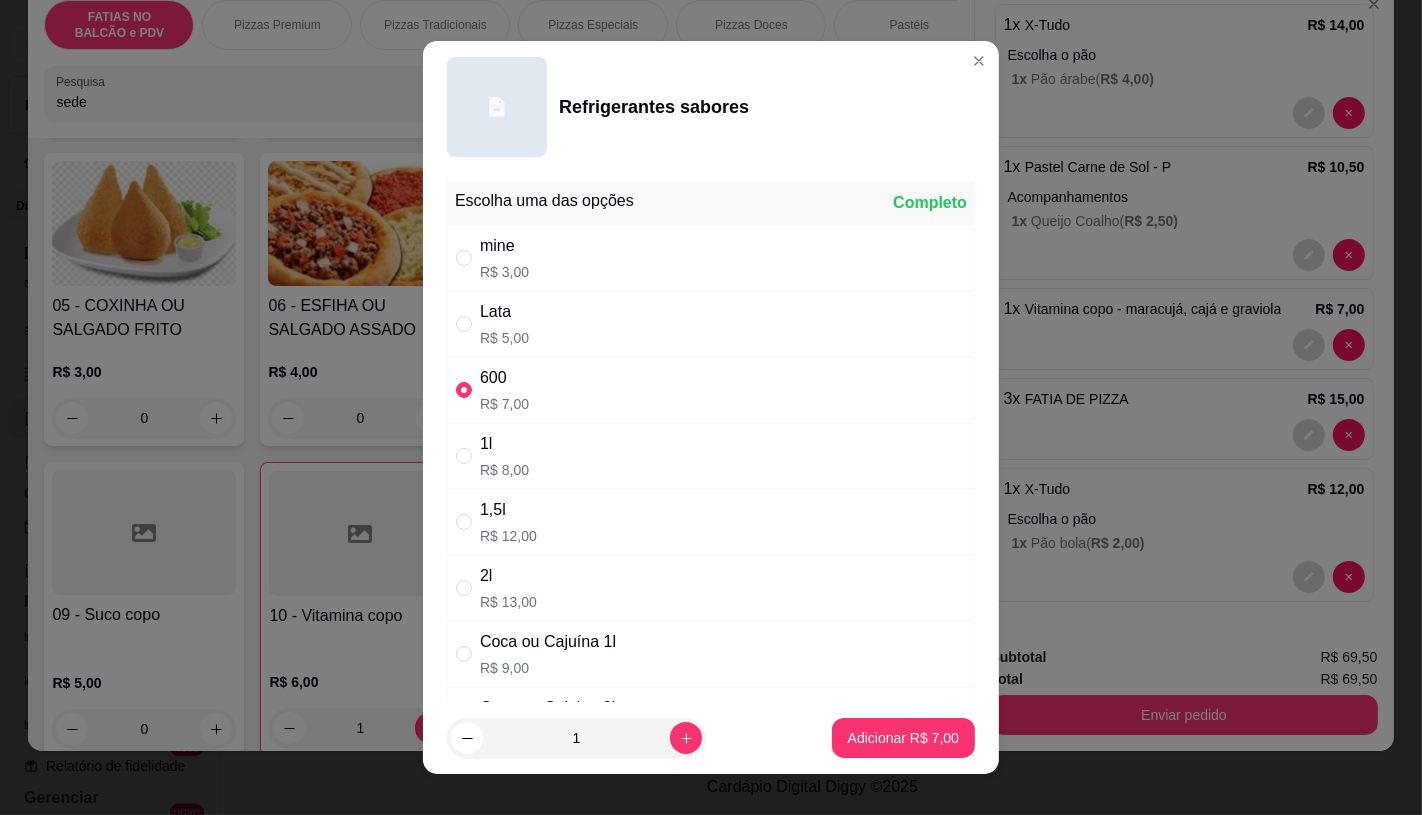 click on "1 Adicionar   R$ 7,00" at bounding box center (711, 738) 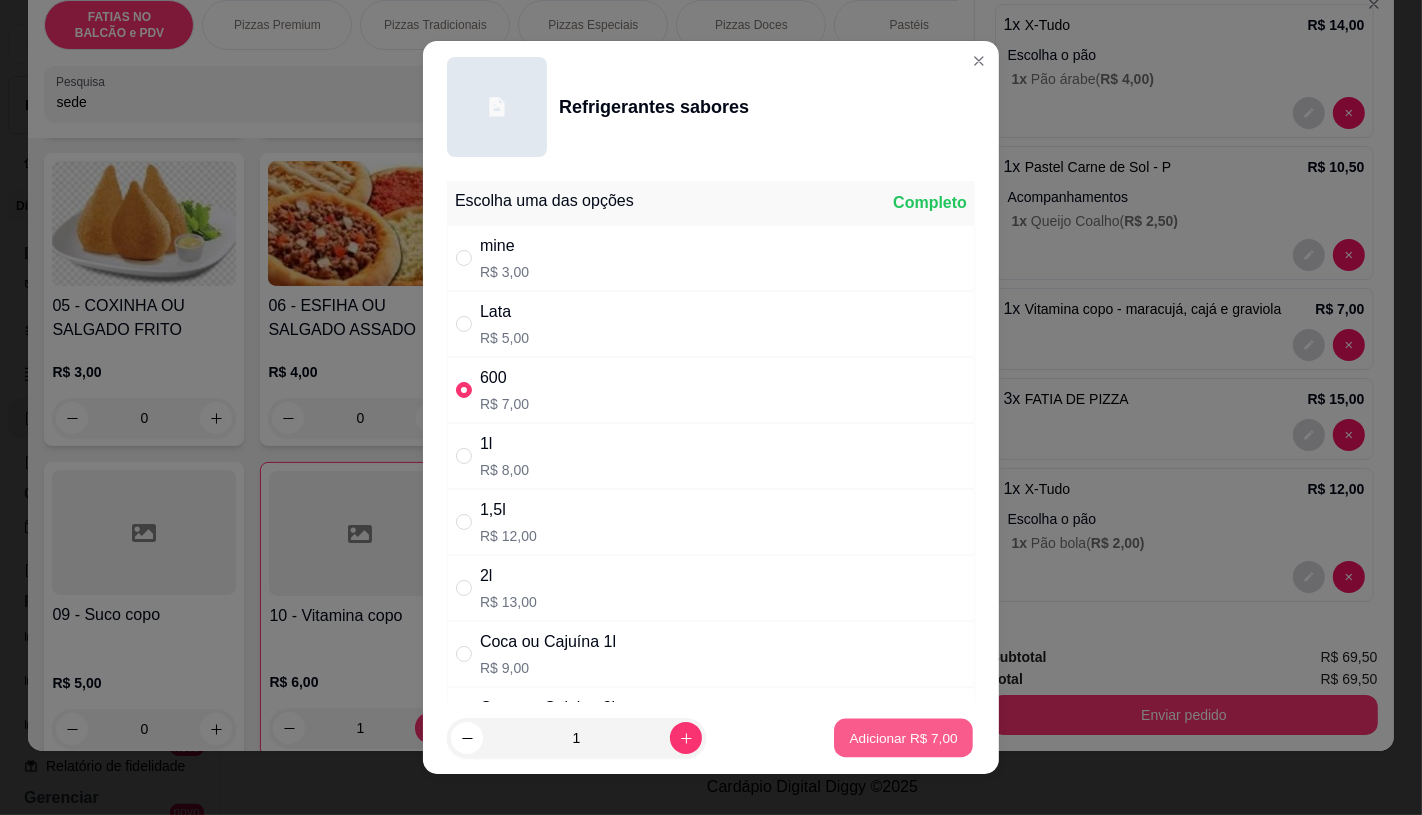 click on "Adicionar   R$ 7,00" at bounding box center [903, 738] 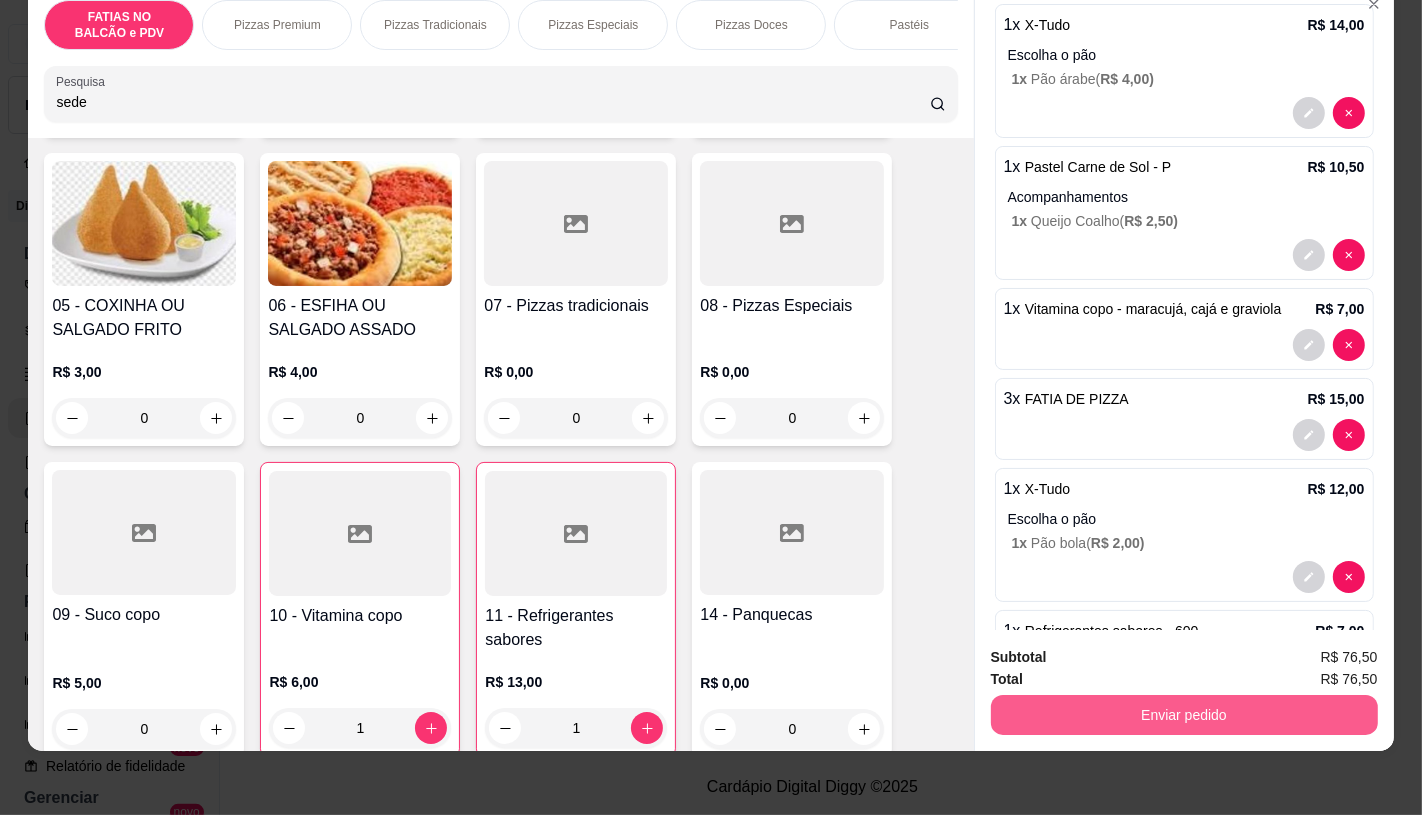 click on "Enviar pedido" at bounding box center (1184, 715) 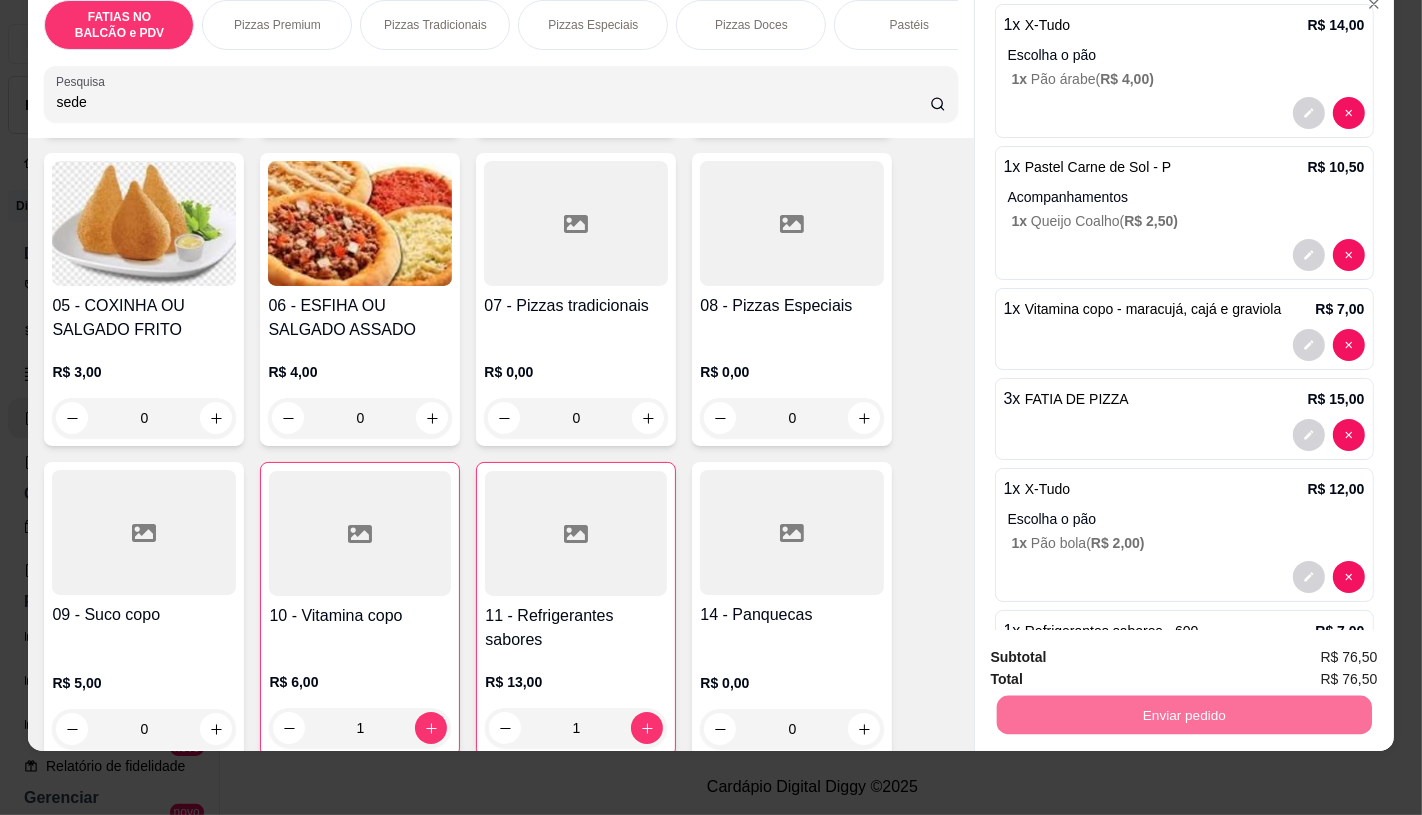 click on "Não registrar e enviar pedido" at bounding box center [1117, 650] 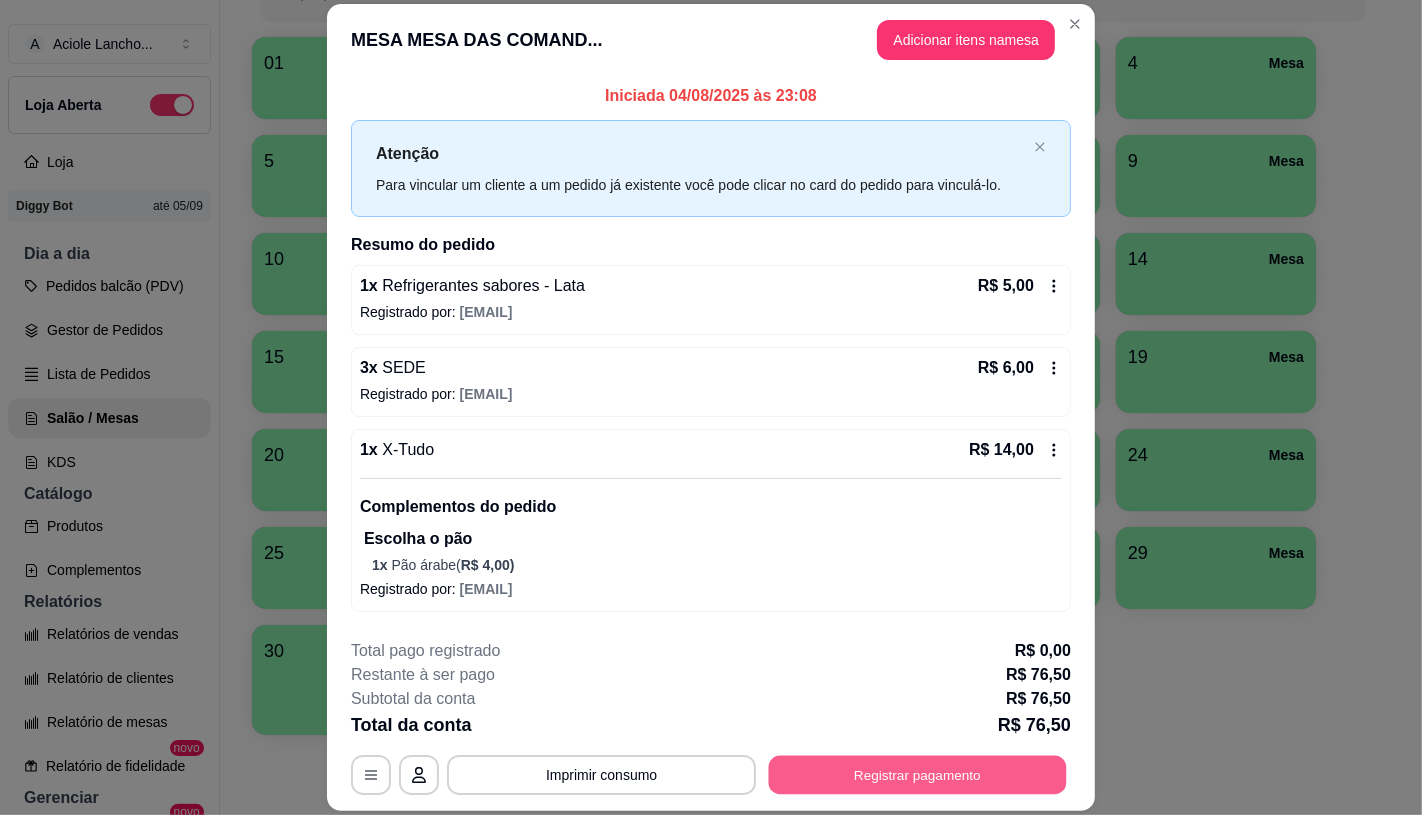 click on "Registrar pagamento" at bounding box center (918, 775) 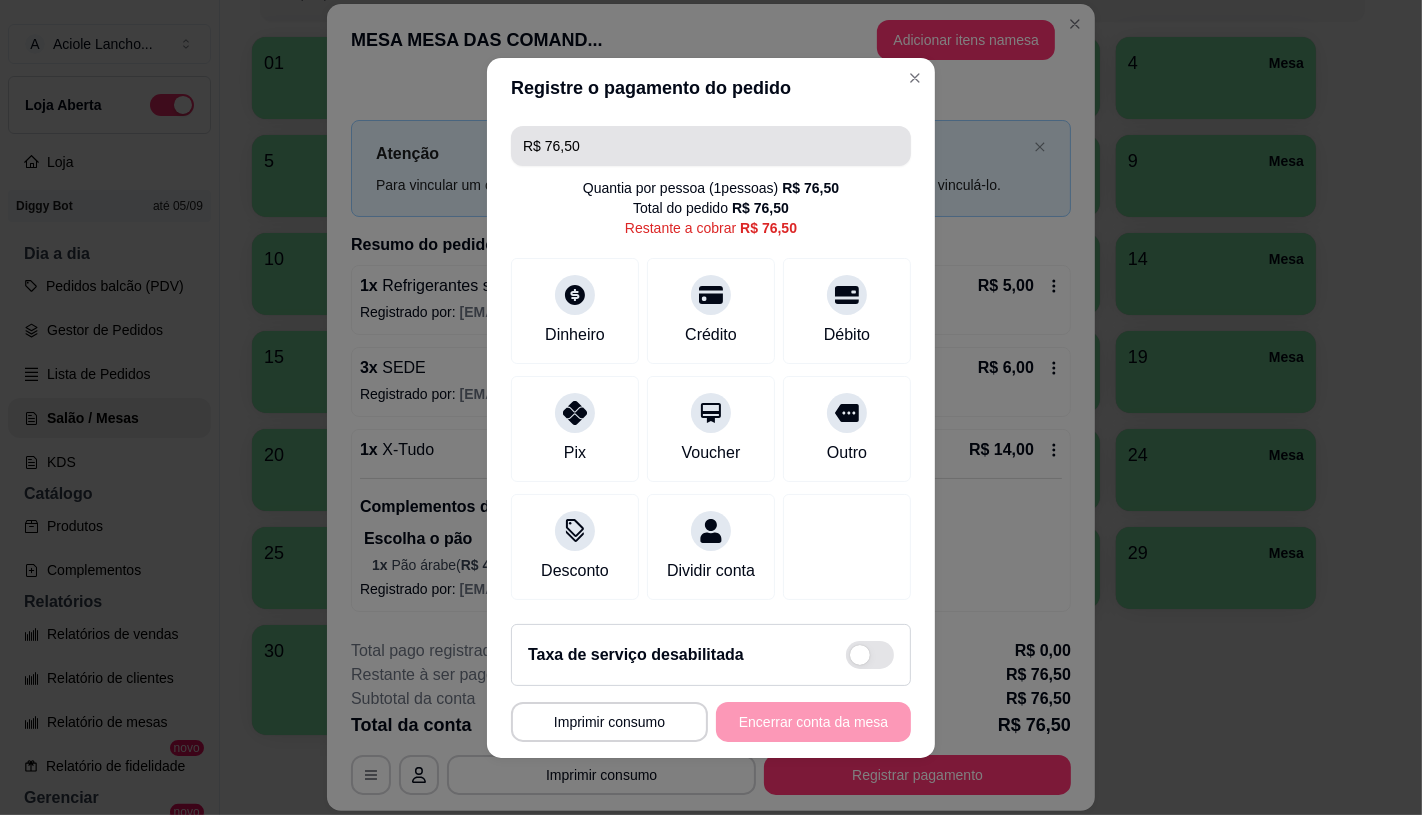 click on "R$ 76,50" at bounding box center [711, 146] 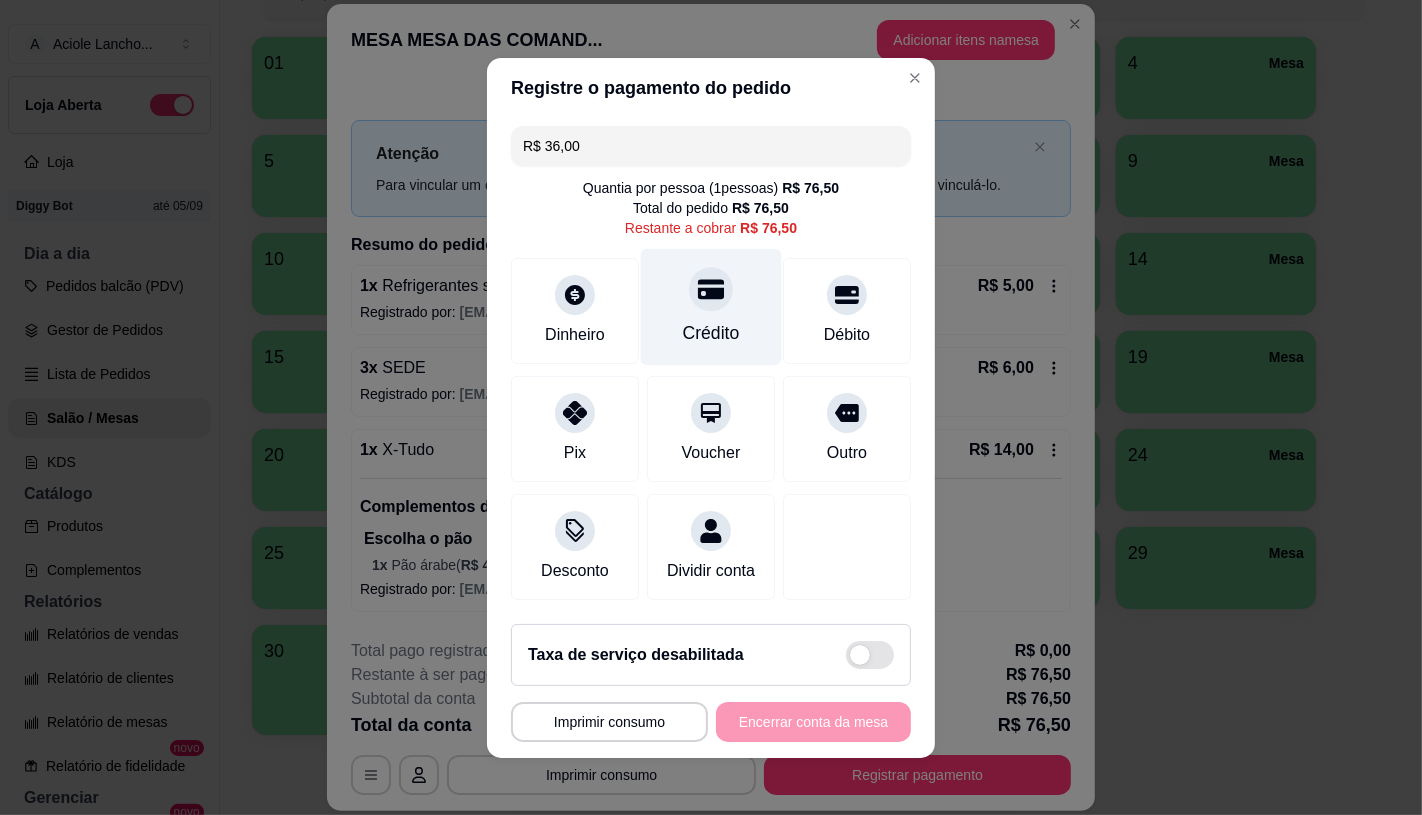 click 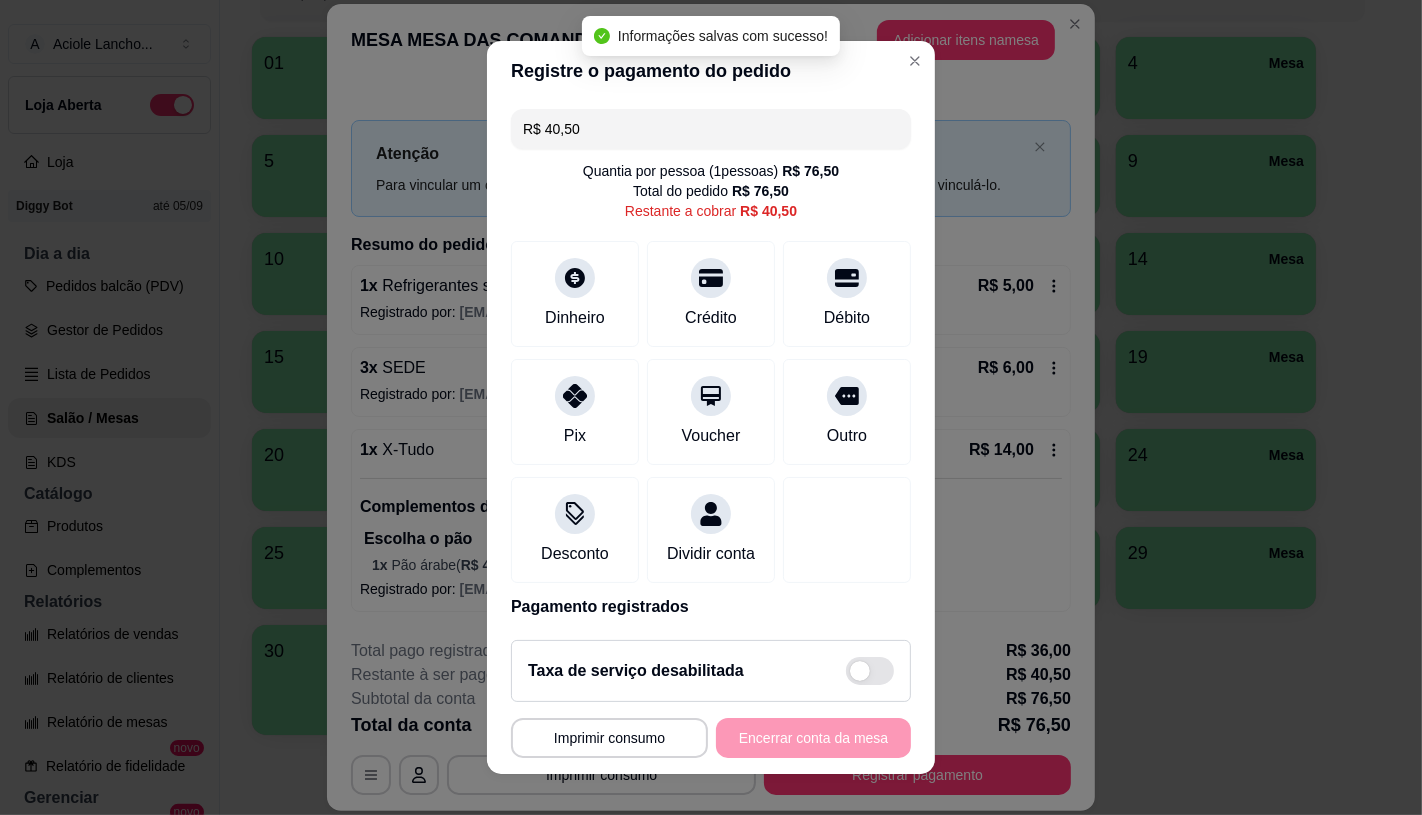 click on "R$ 40,50 Quantia por pessoa ( 1  pessoas)   R$ 76,50 Total do pedido   R$ 76,50 Restante a cobrar   R$ 40,50 Dinheiro Crédito Débito Pix Voucher Outro Desconto Dividir conta Pagamento registrados Cartão de crédito R$ 36,00" at bounding box center (711, 363) 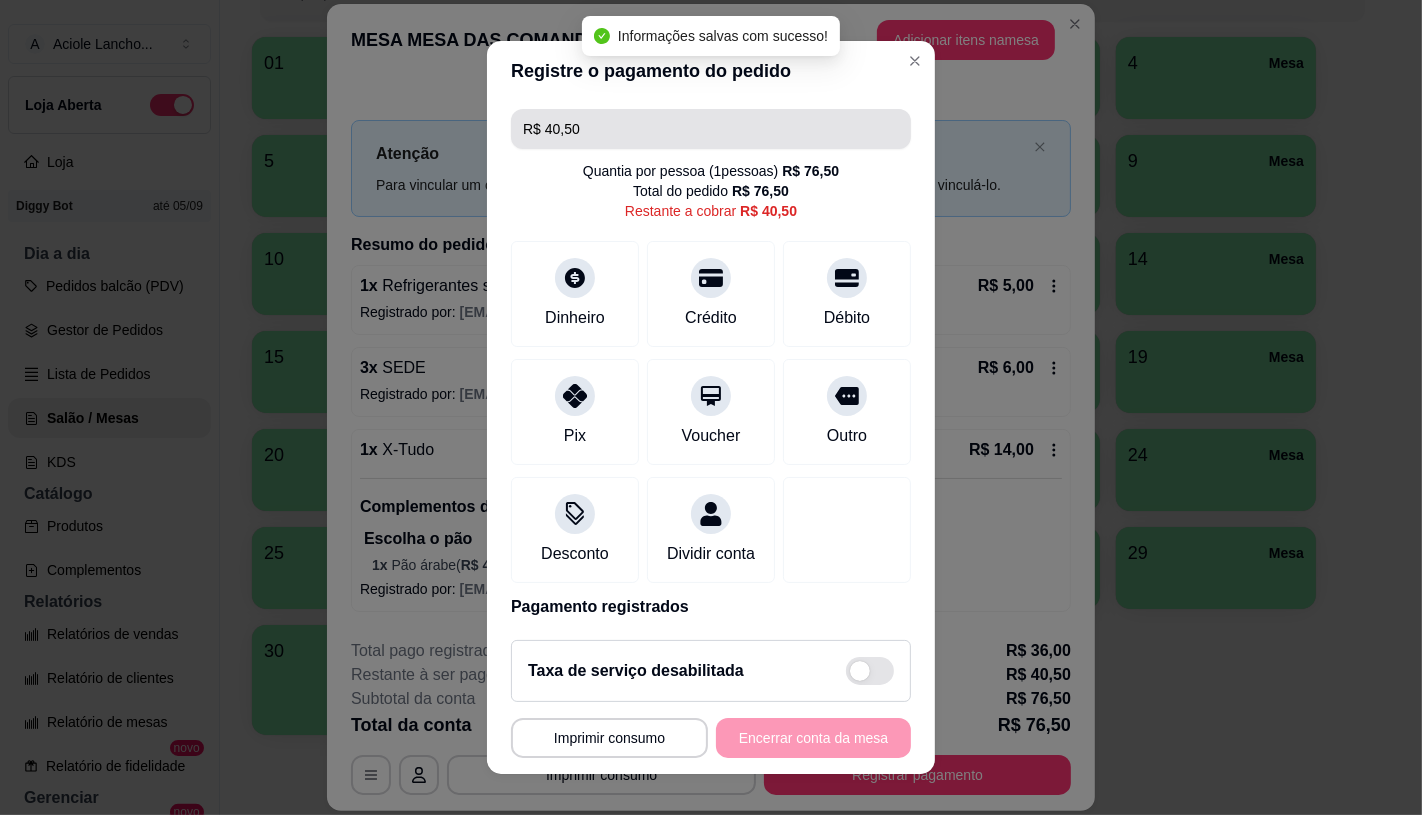 click on "R$ 40,50" at bounding box center (711, 129) 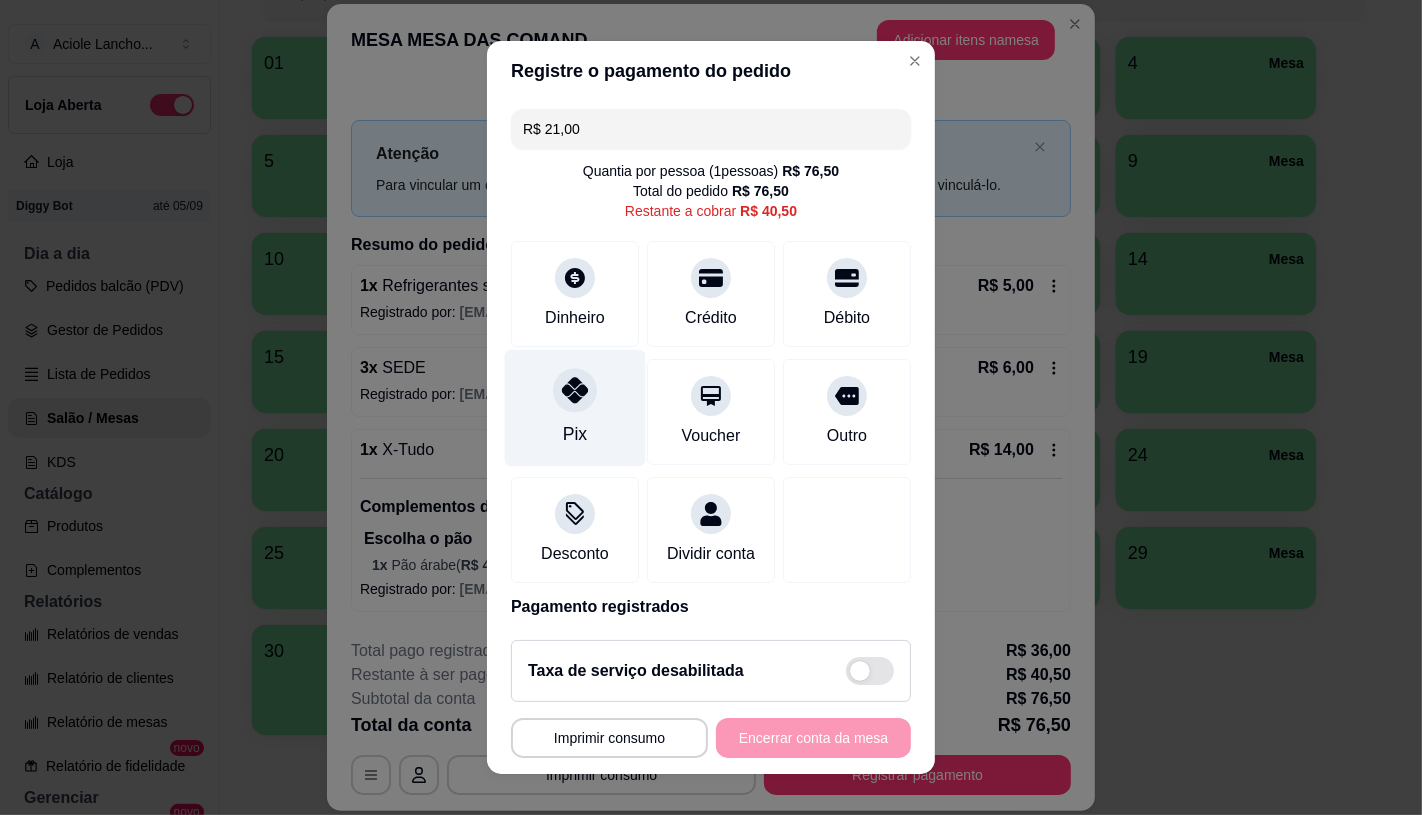 click on "Pix" at bounding box center [575, 434] 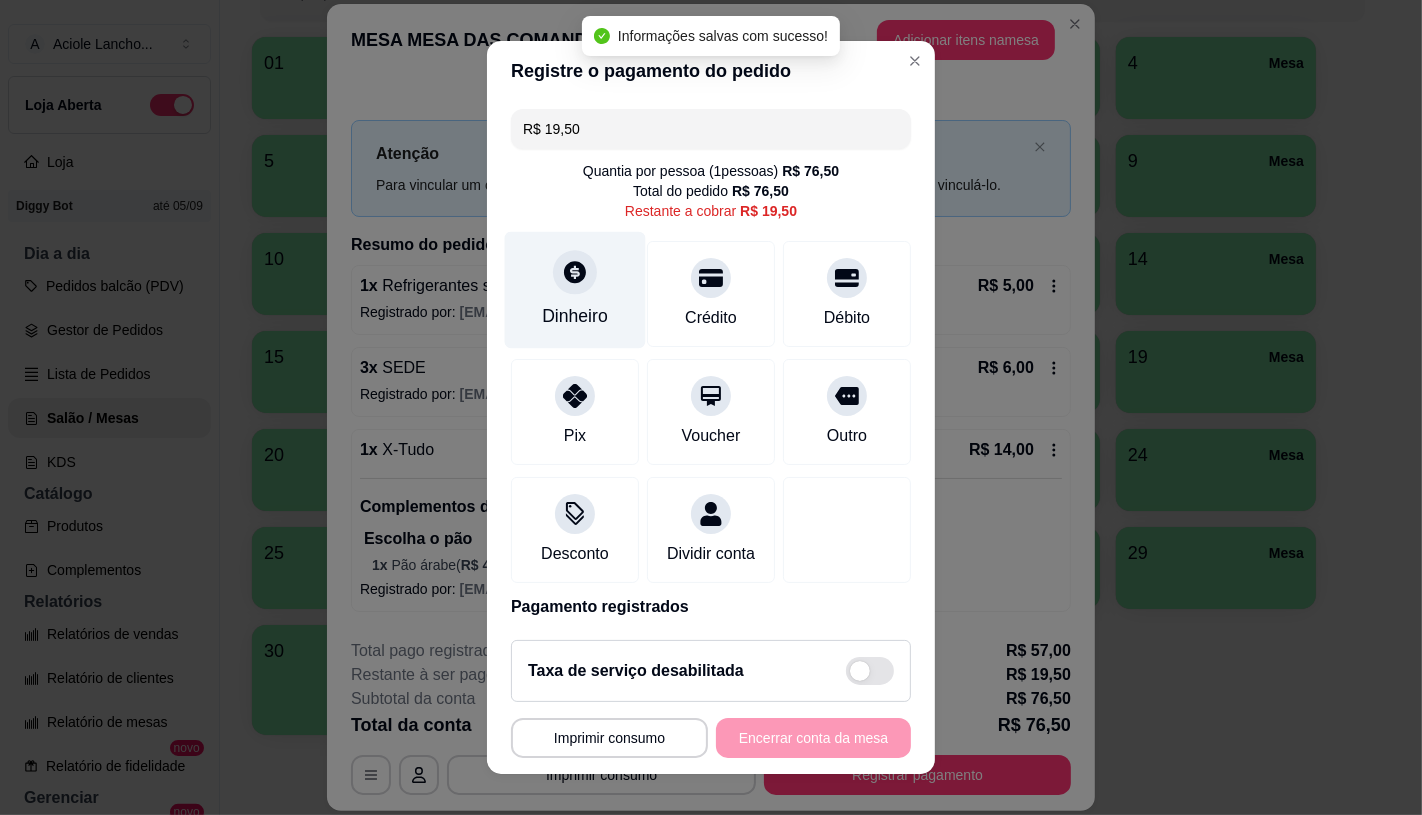 click on "Dinheiro" at bounding box center [575, 289] 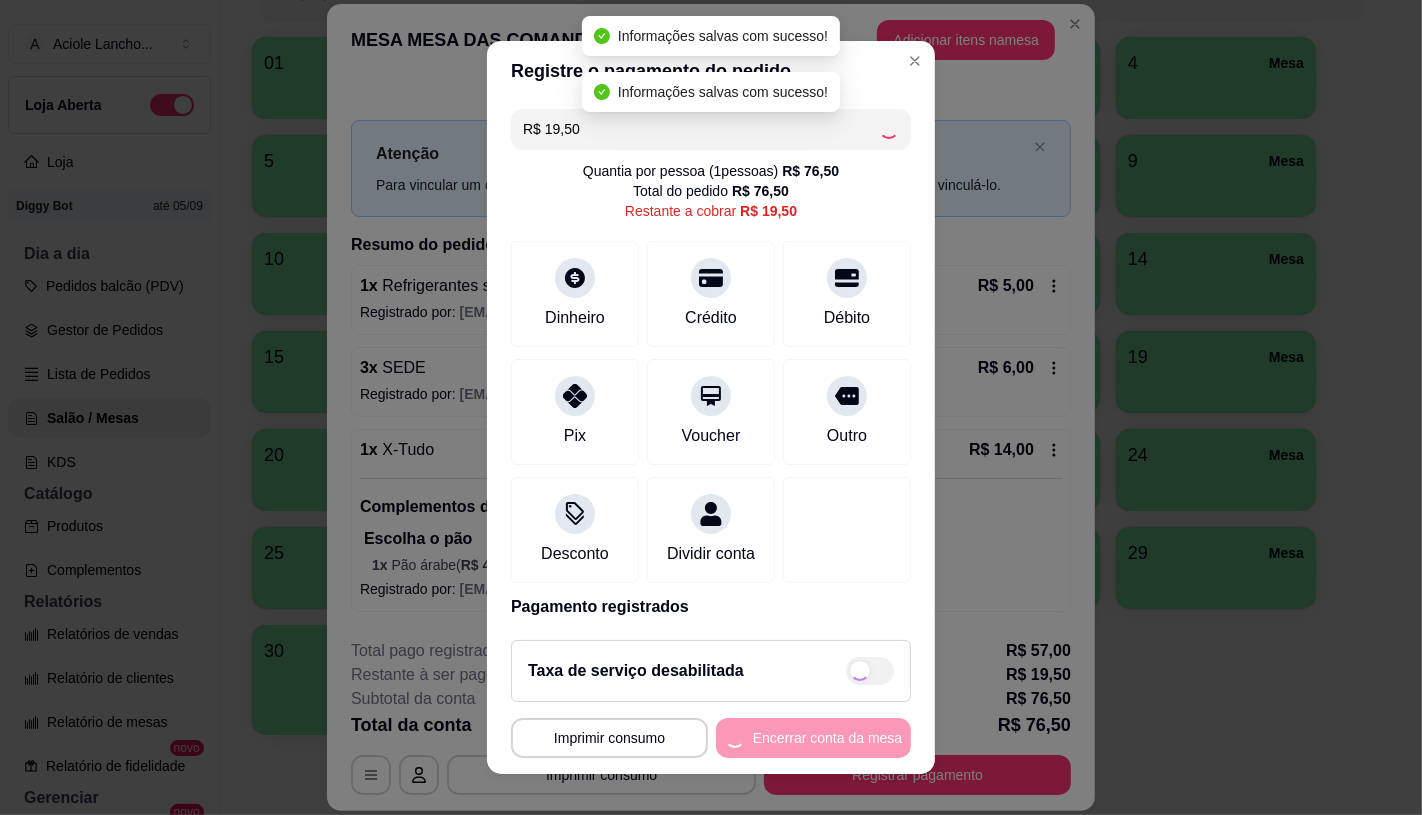 type on "R$ 0,00" 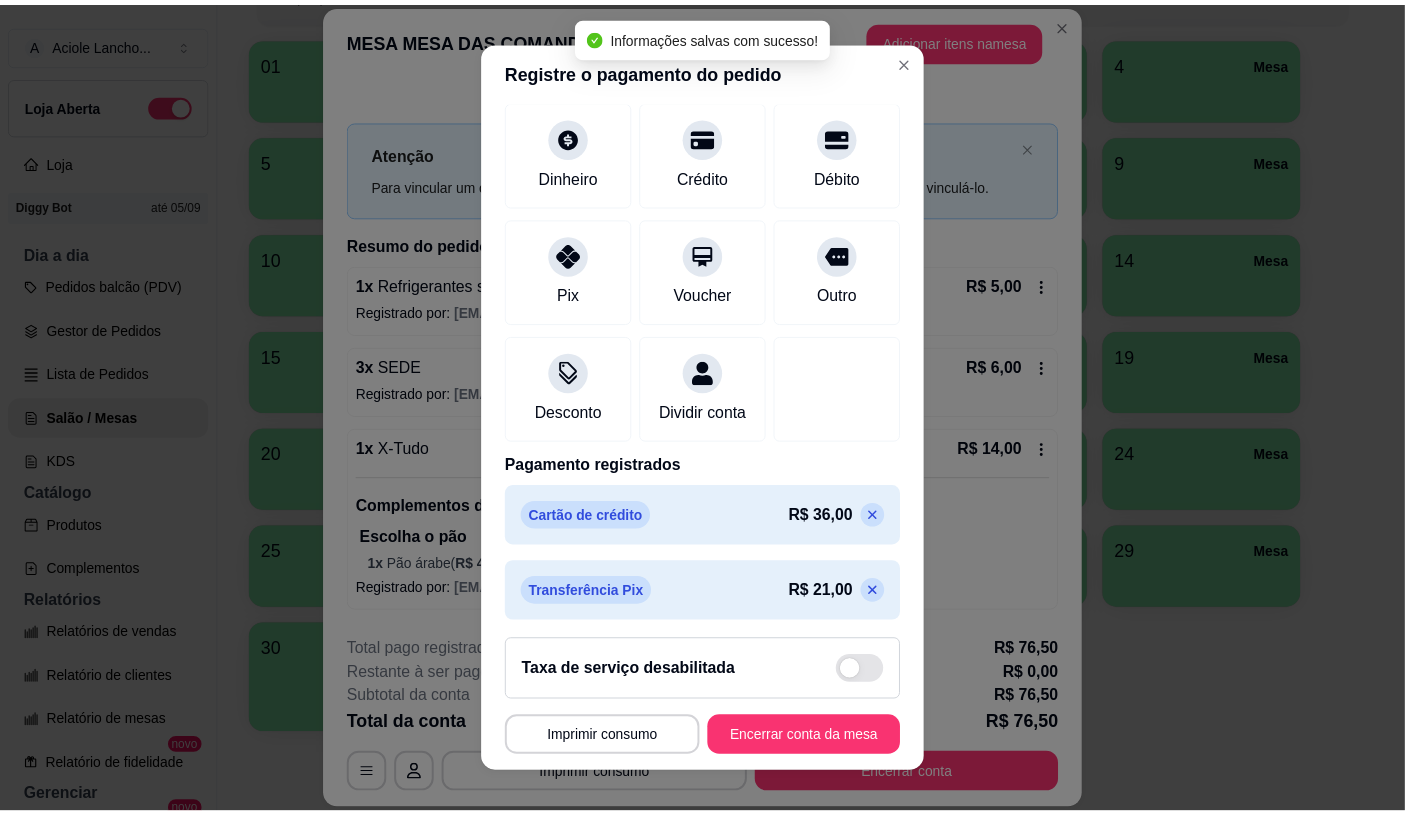 scroll, scrollTop: 226, scrollLeft: 0, axis: vertical 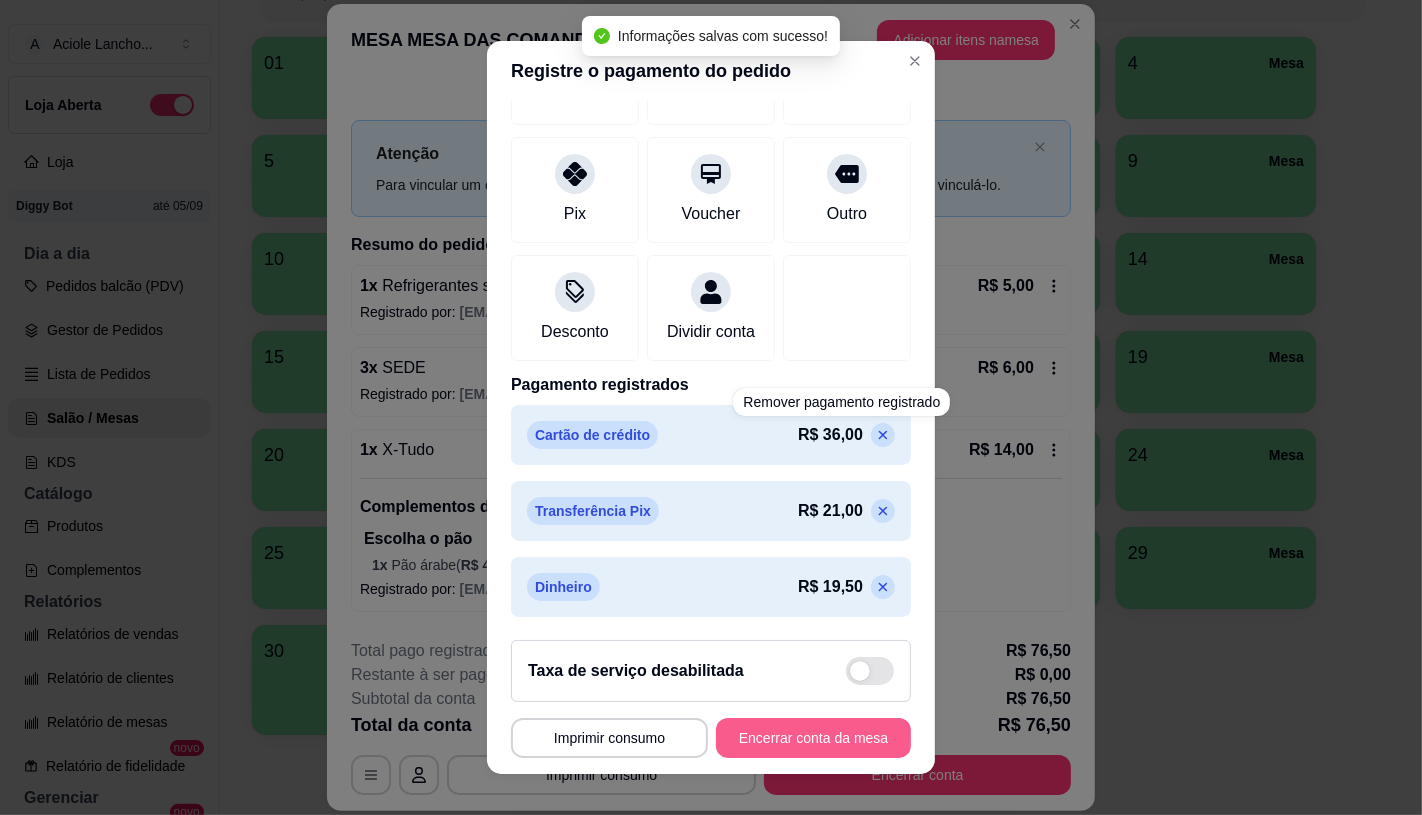 click on "Encerrar conta da mesa" at bounding box center [813, 738] 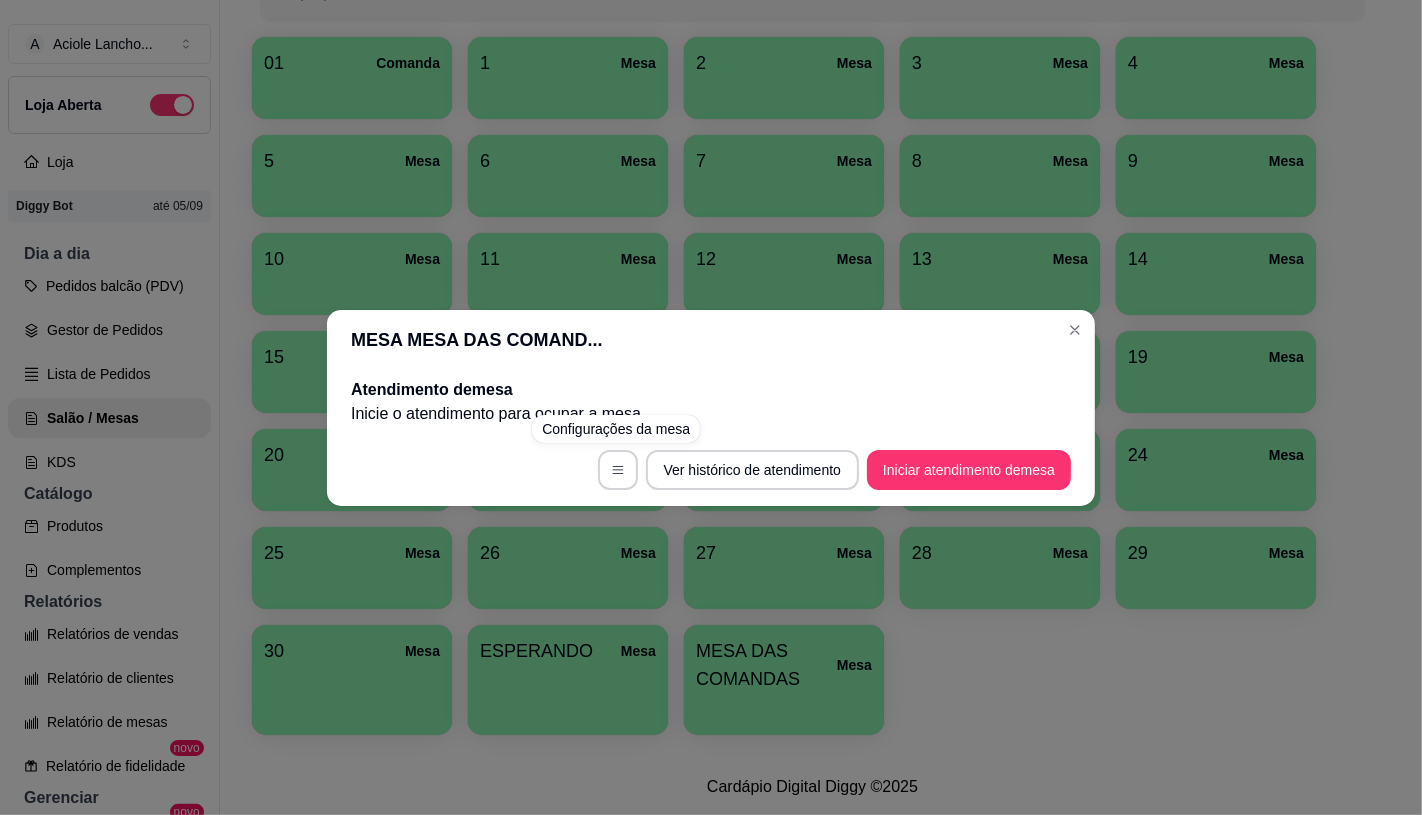 click on "MESA MESA DAS COMAND... Atendimento de  mesa Inicie o atendimento para ocupar a   mesa . Ver histórico de atendimento Iniciar atendimento de  mesa" at bounding box center [711, 407] 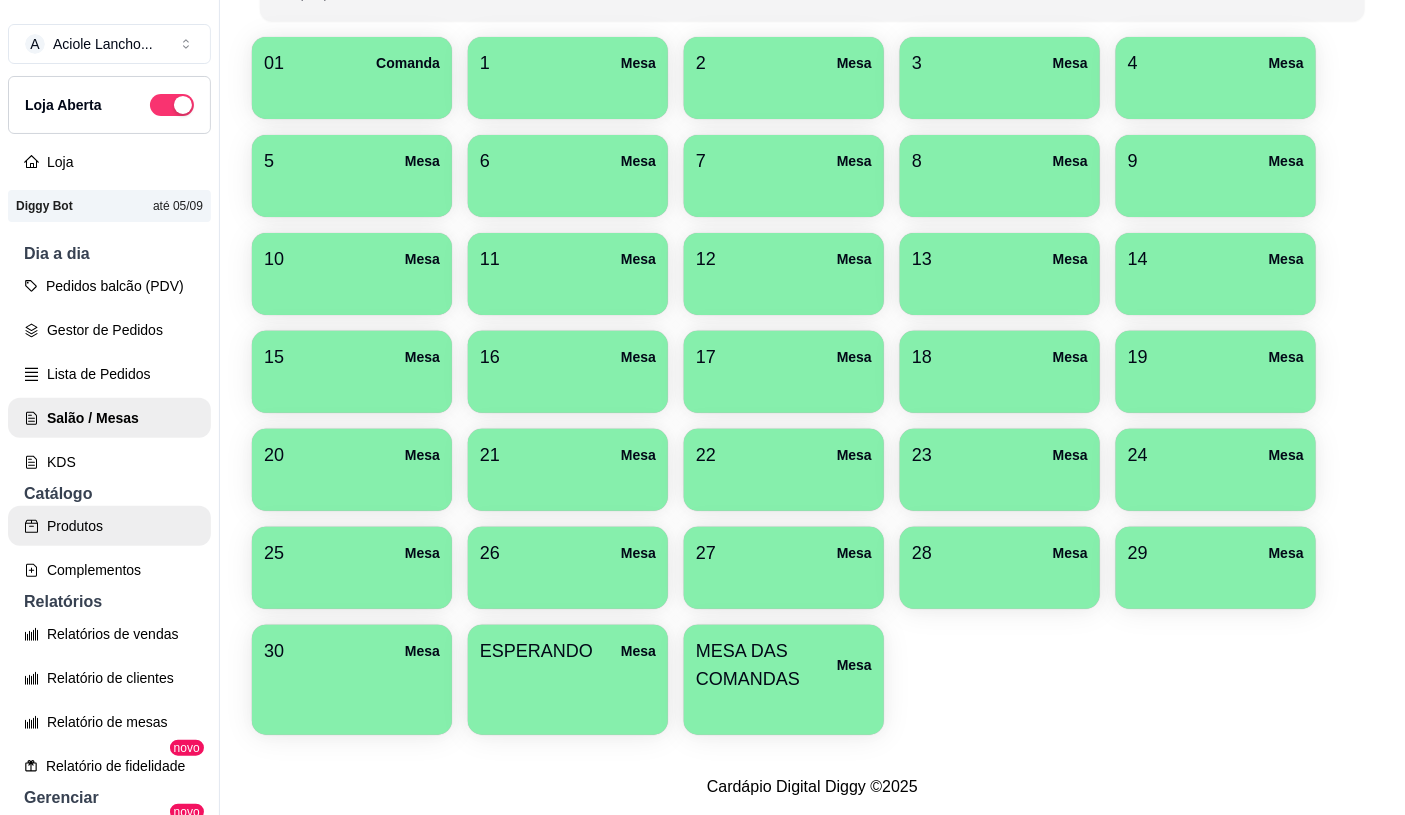 scroll, scrollTop: 444, scrollLeft: 0, axis: vertical 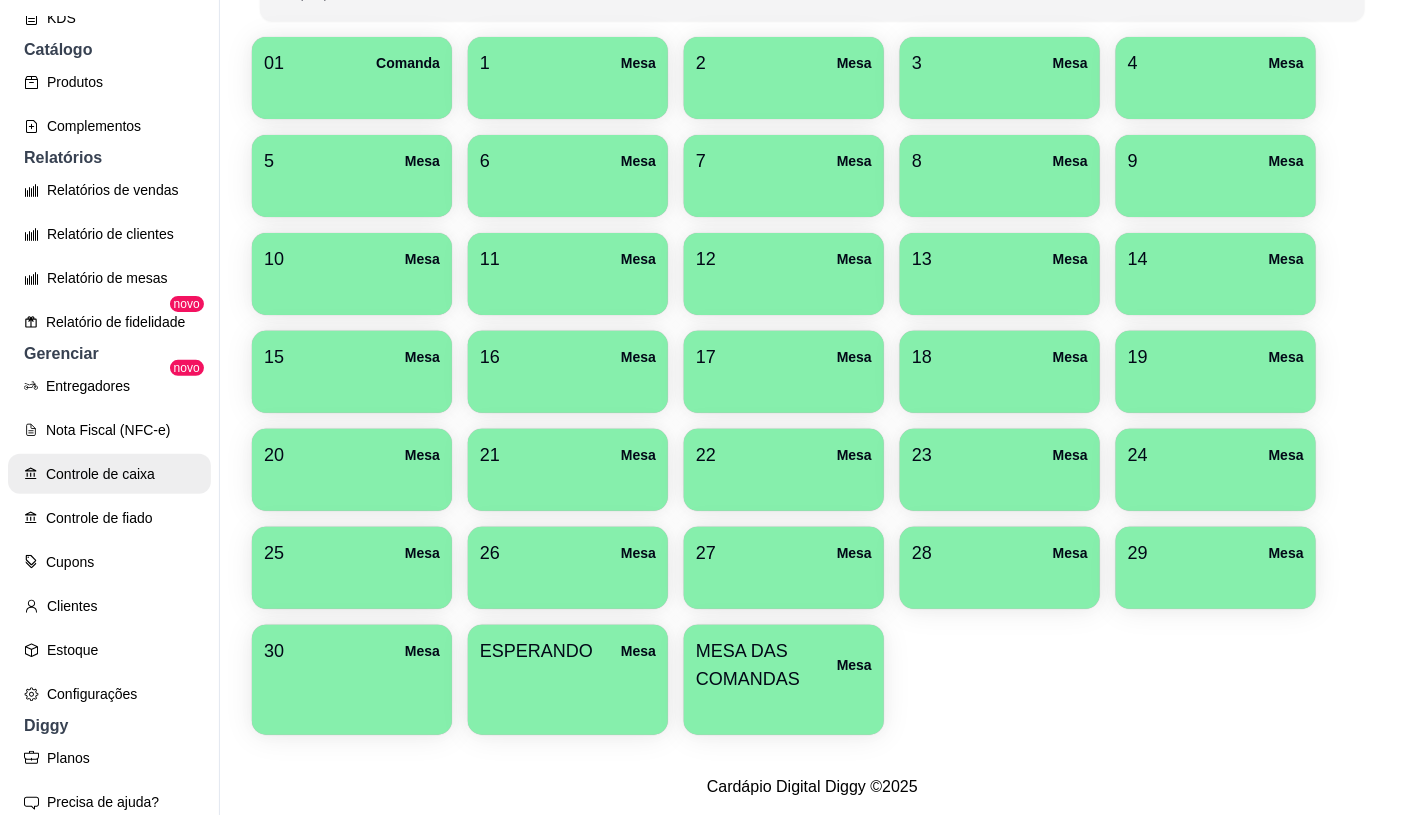 click on "Controle de caixa" at bounding box center [109, 474] 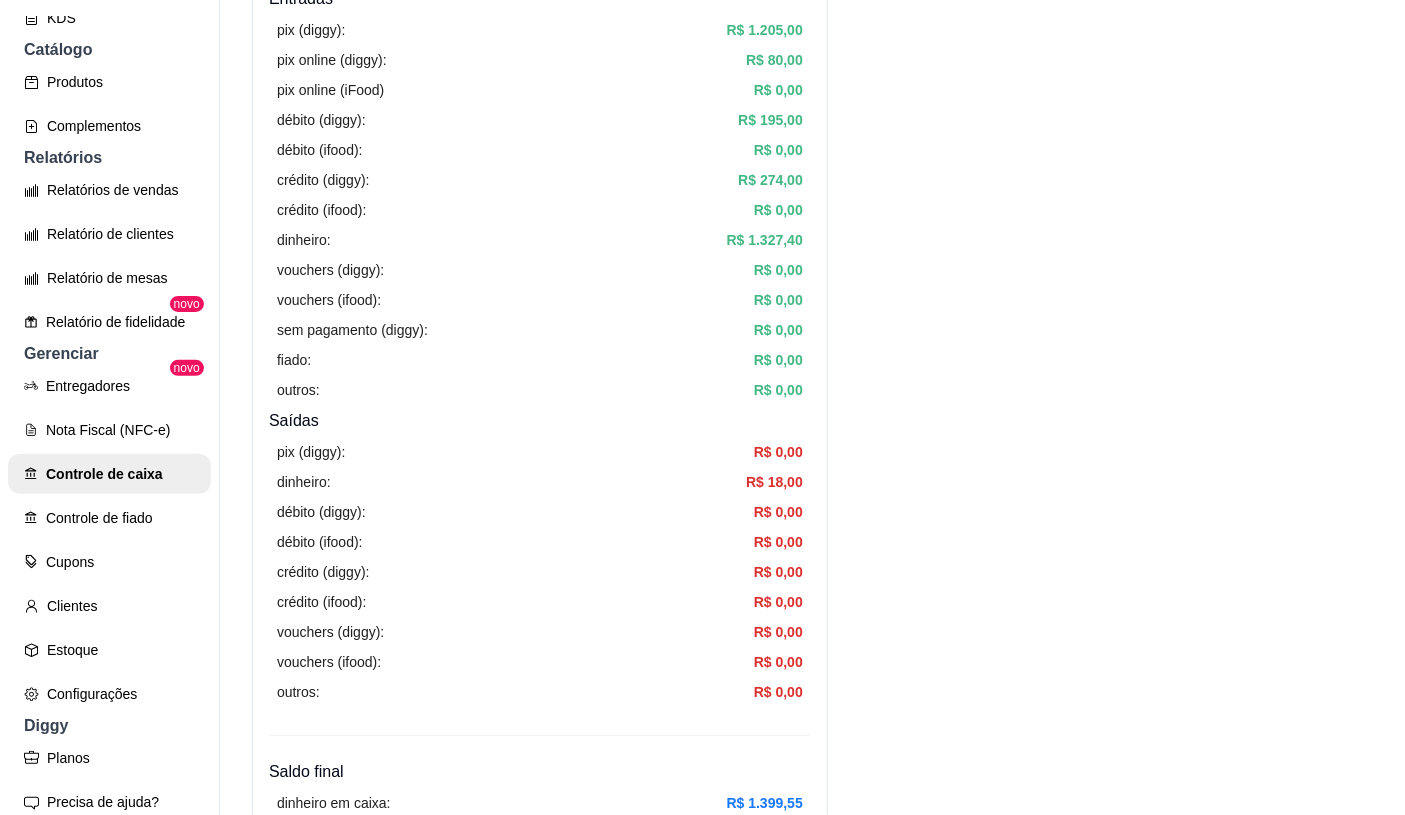 scroll, scrollTop: 0, scrollLeft: 0, axis: both 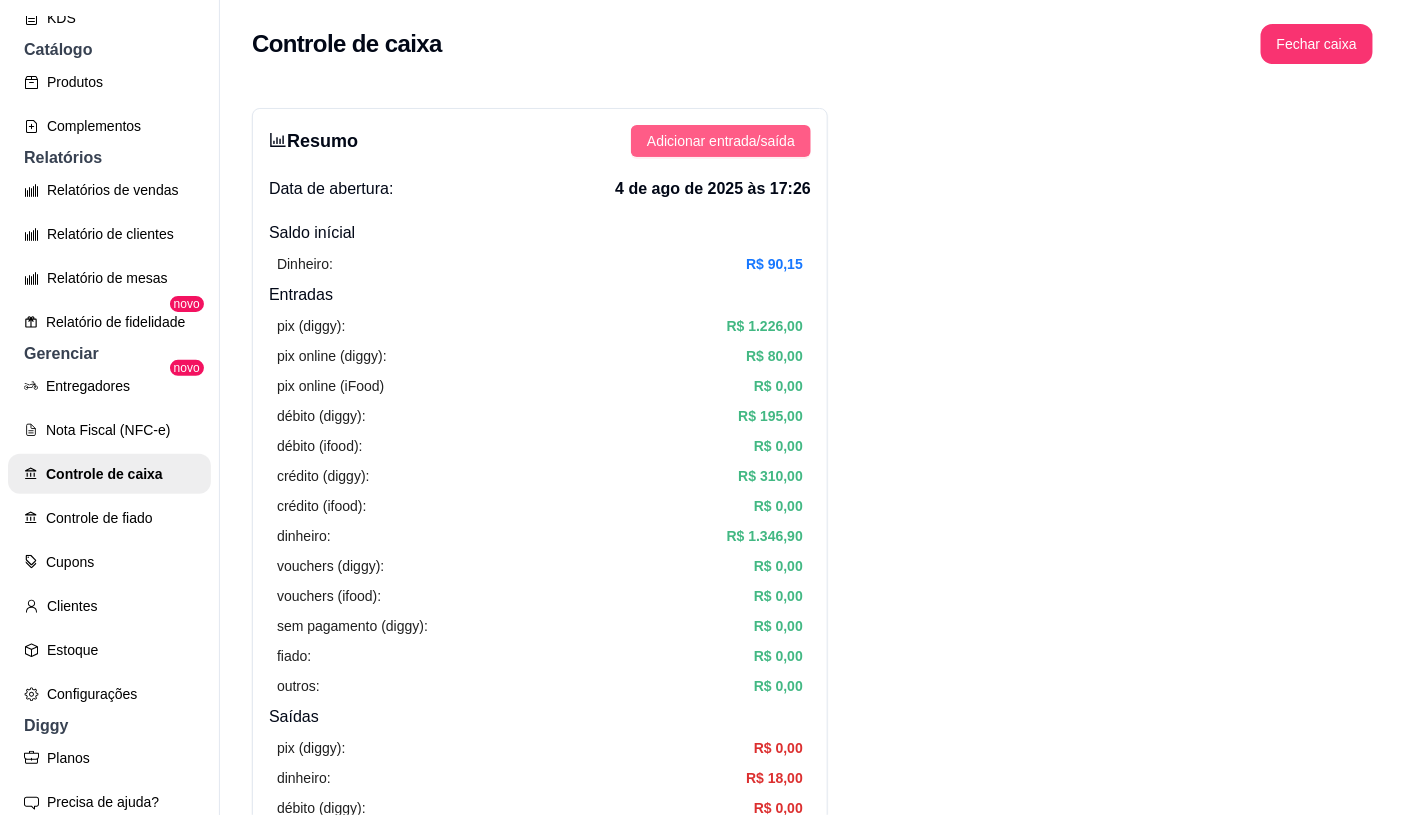 click on "Adicionar entrada/saída" at bounding box center (721, 141) 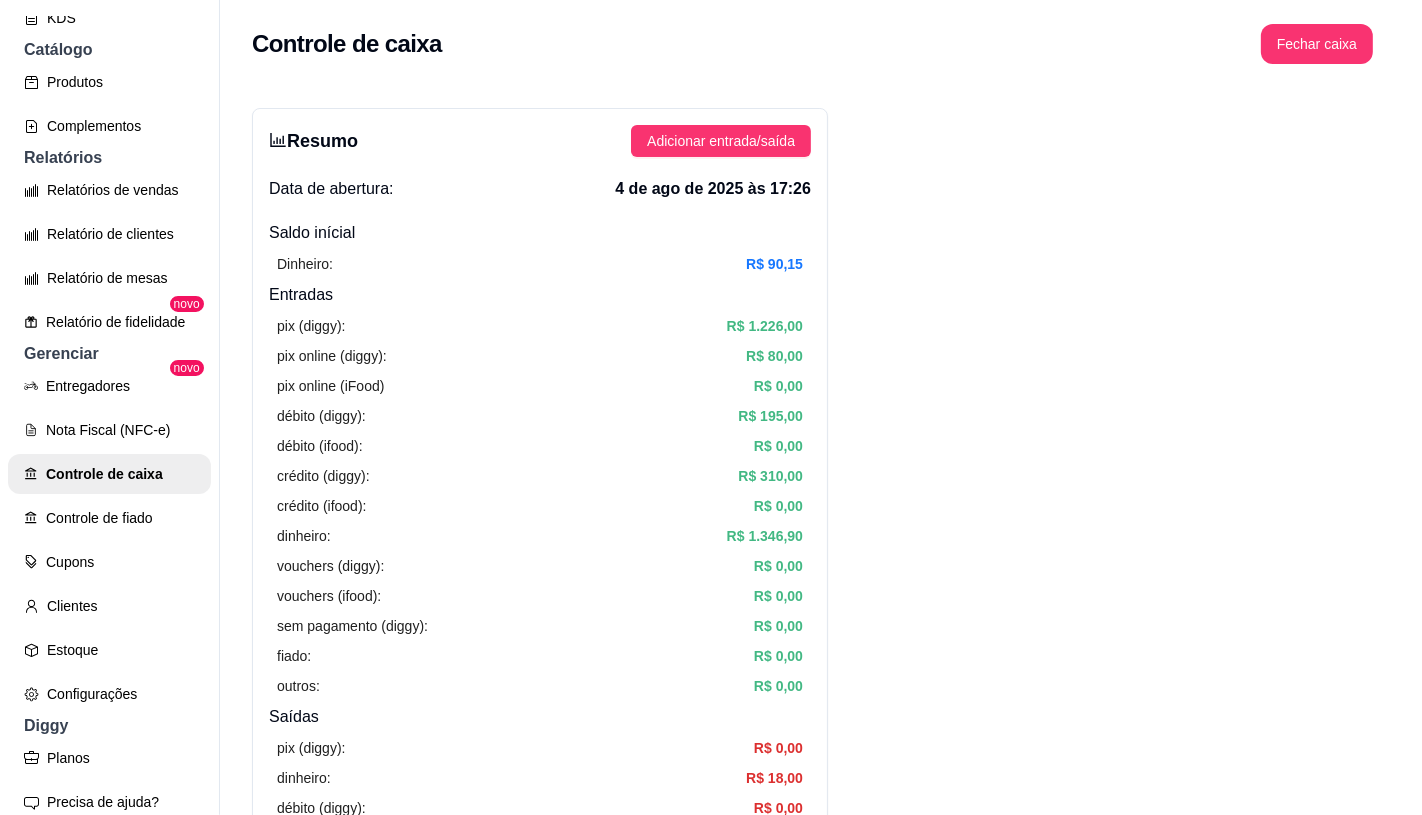 click 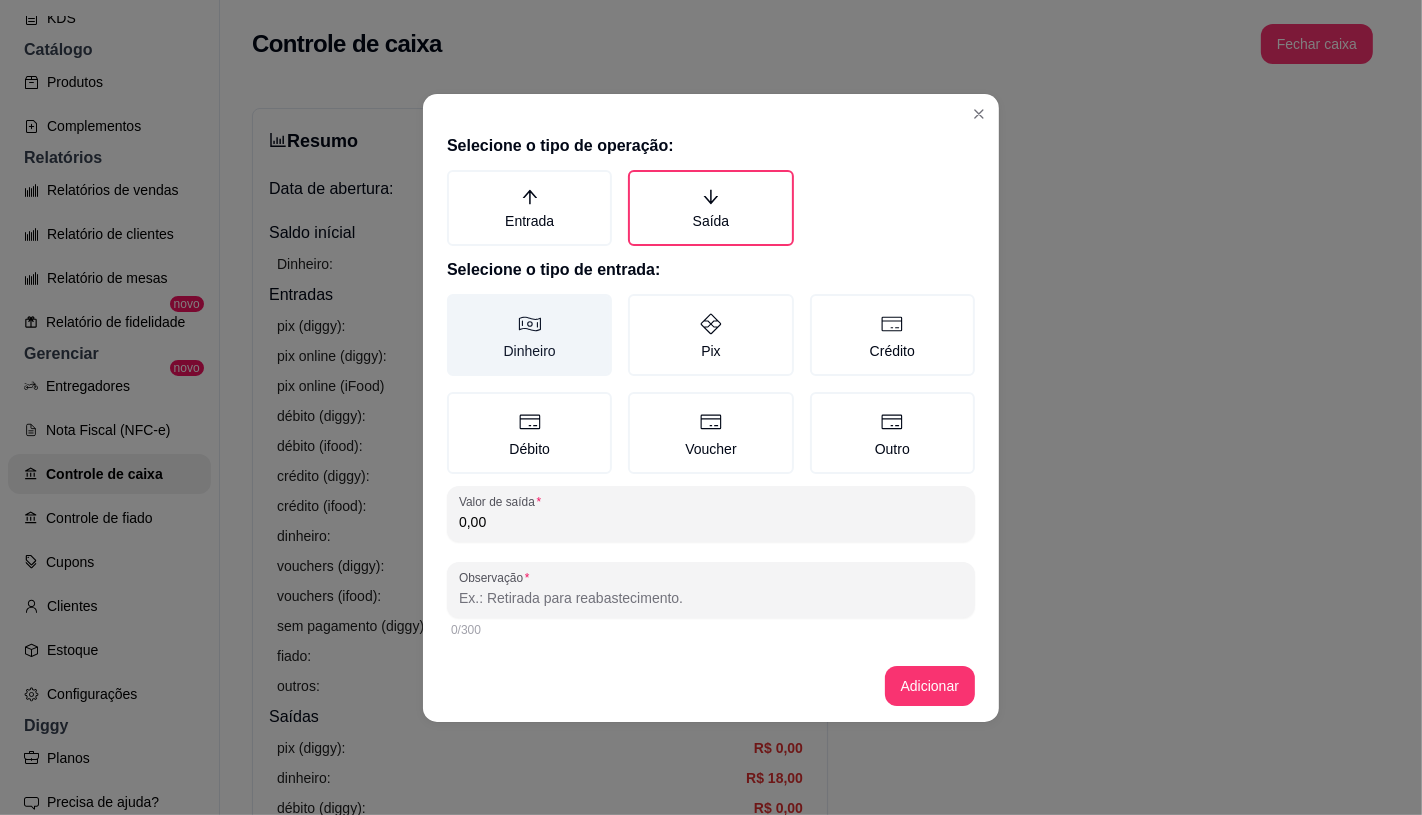 click on "Dinheiro" at bounding box center (529, 335) 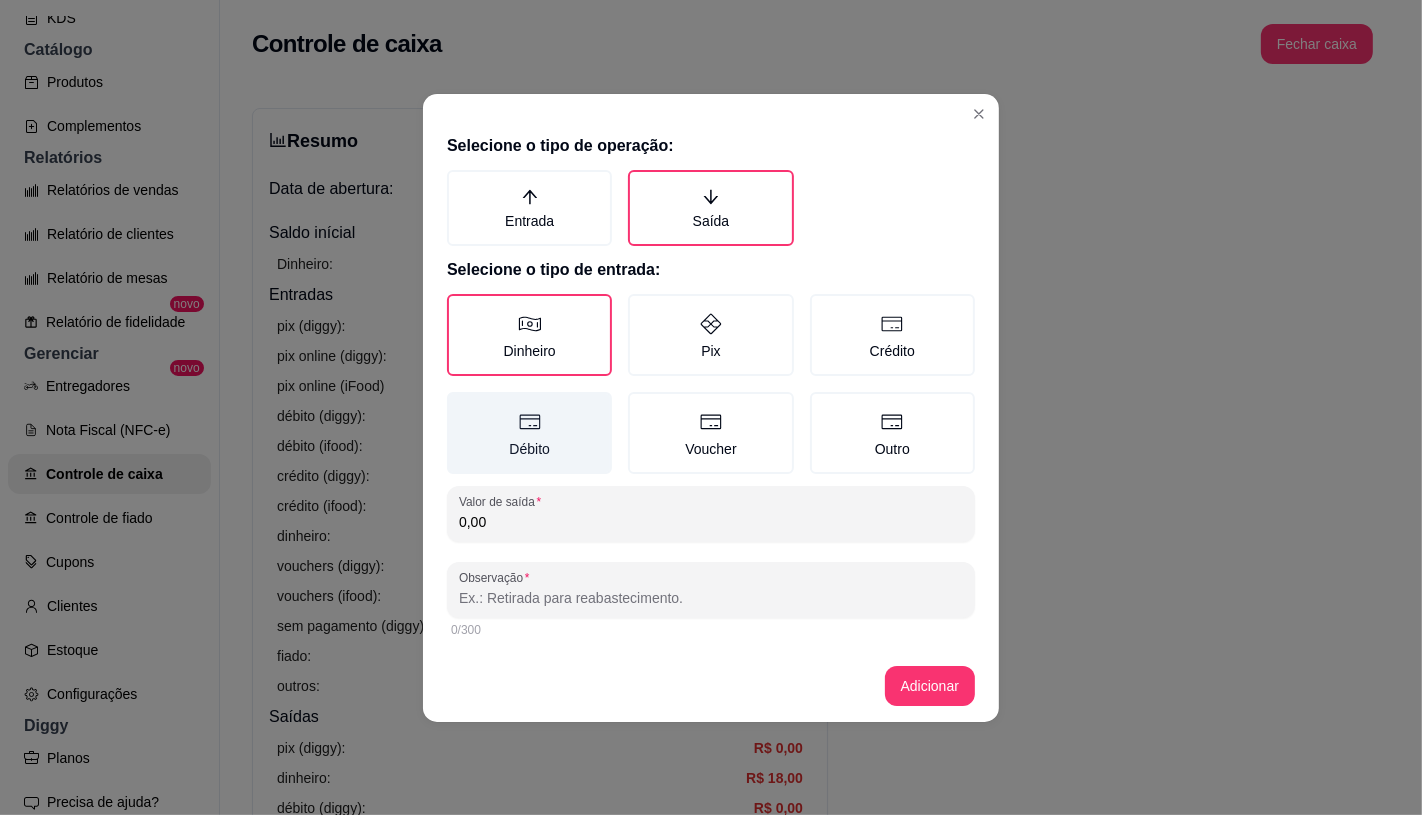 type on "MONEY" 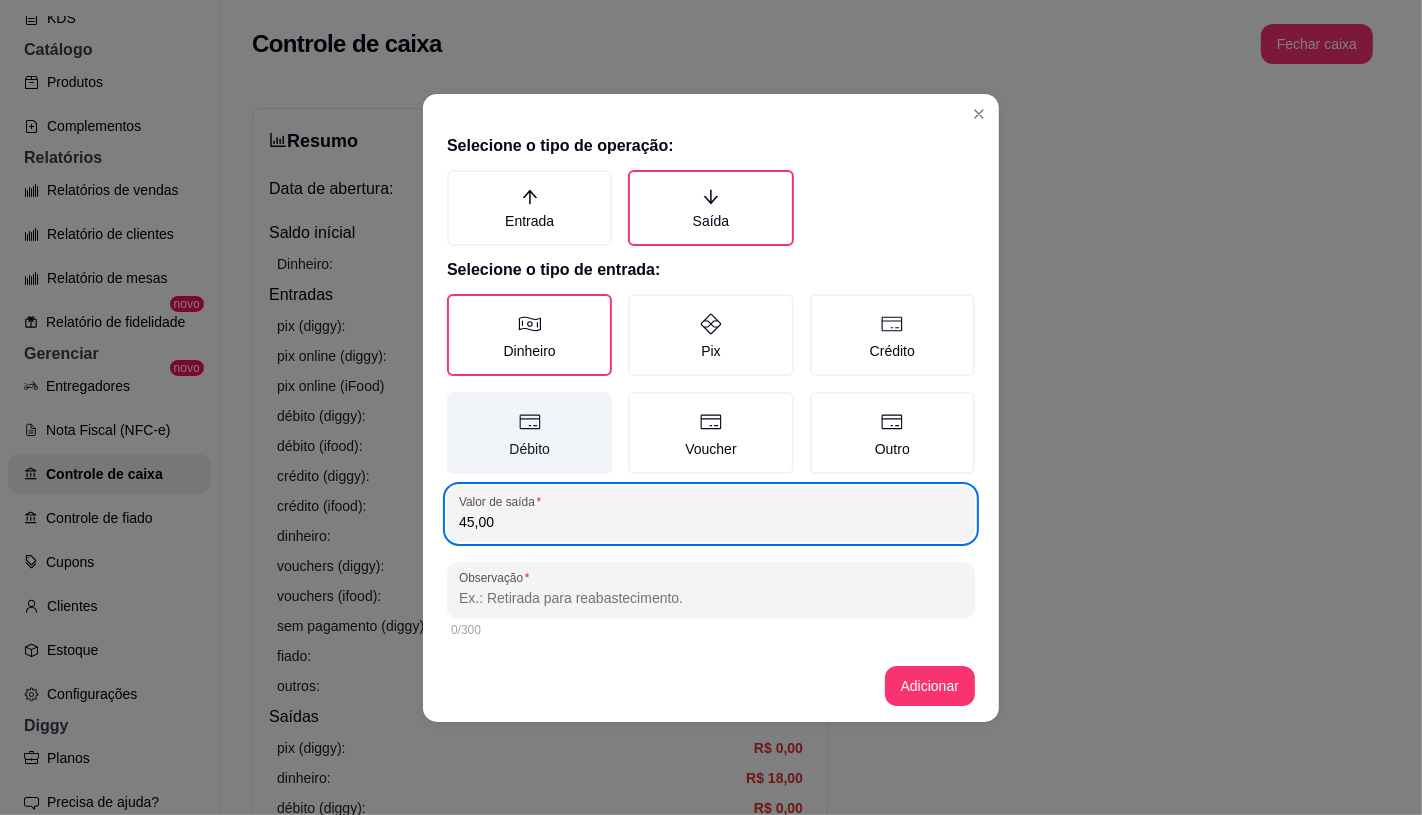 type on "45,00" 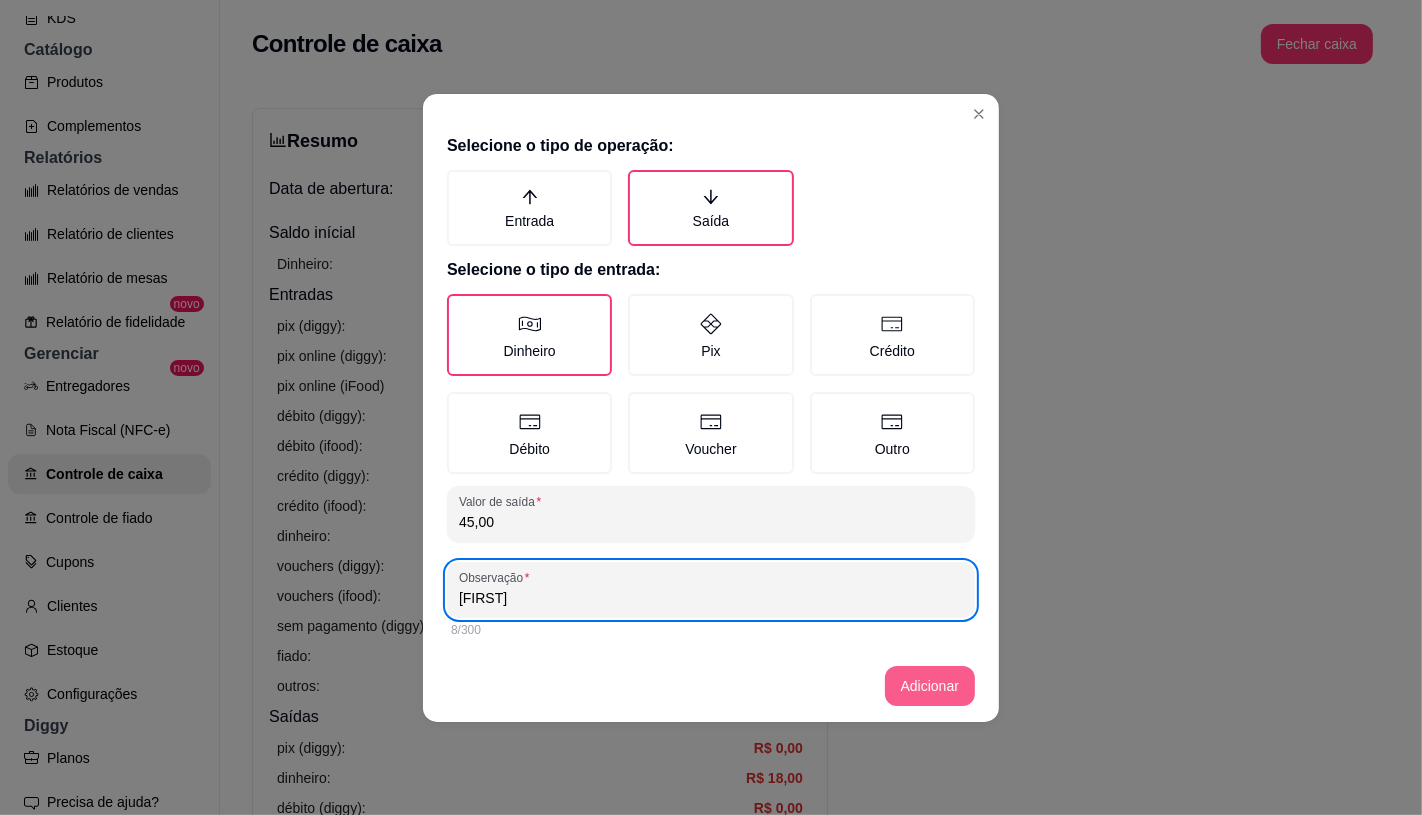 type on "Jennifer" 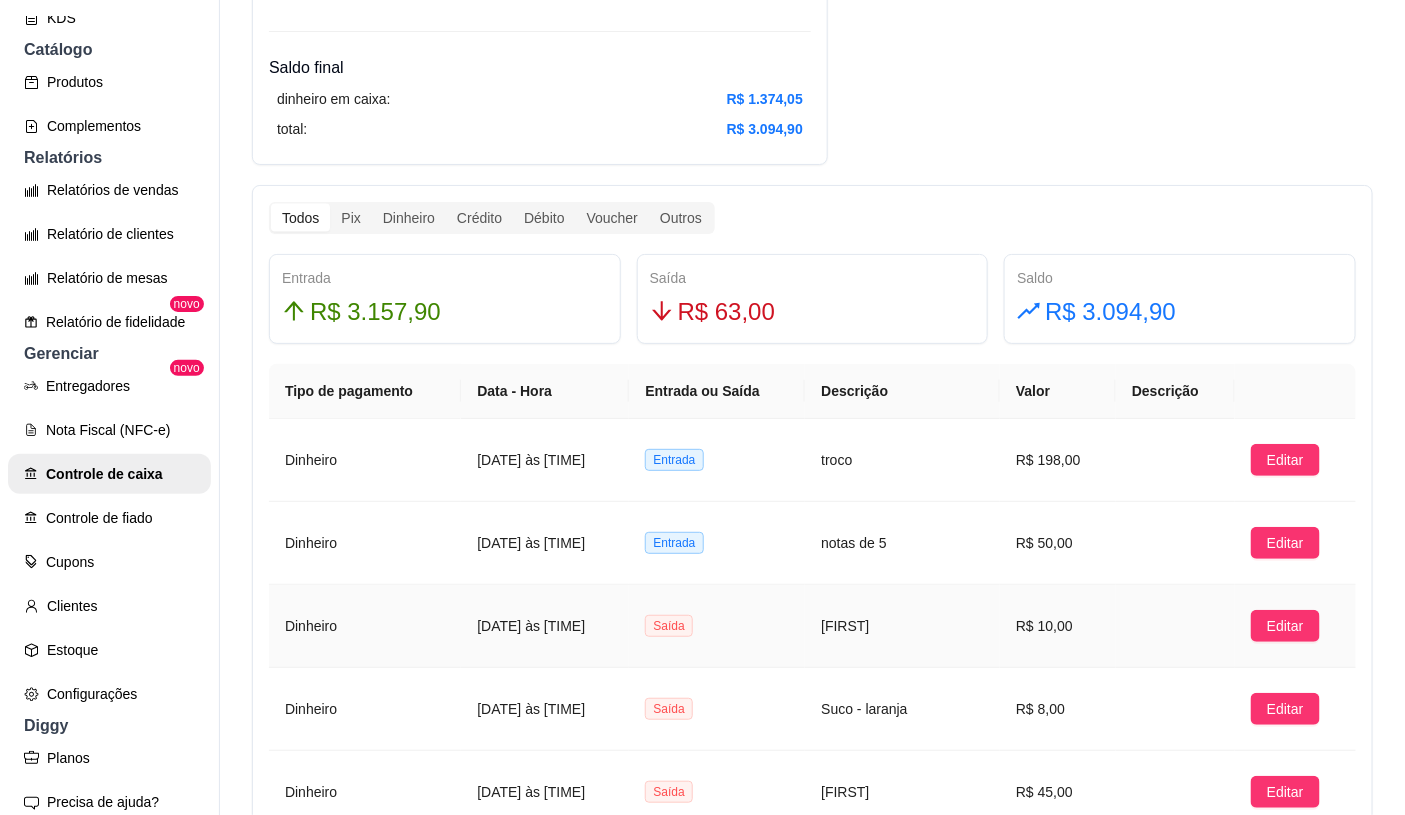 scroll, scrollTop: 888, scrollLeft: 0, axis: vertical 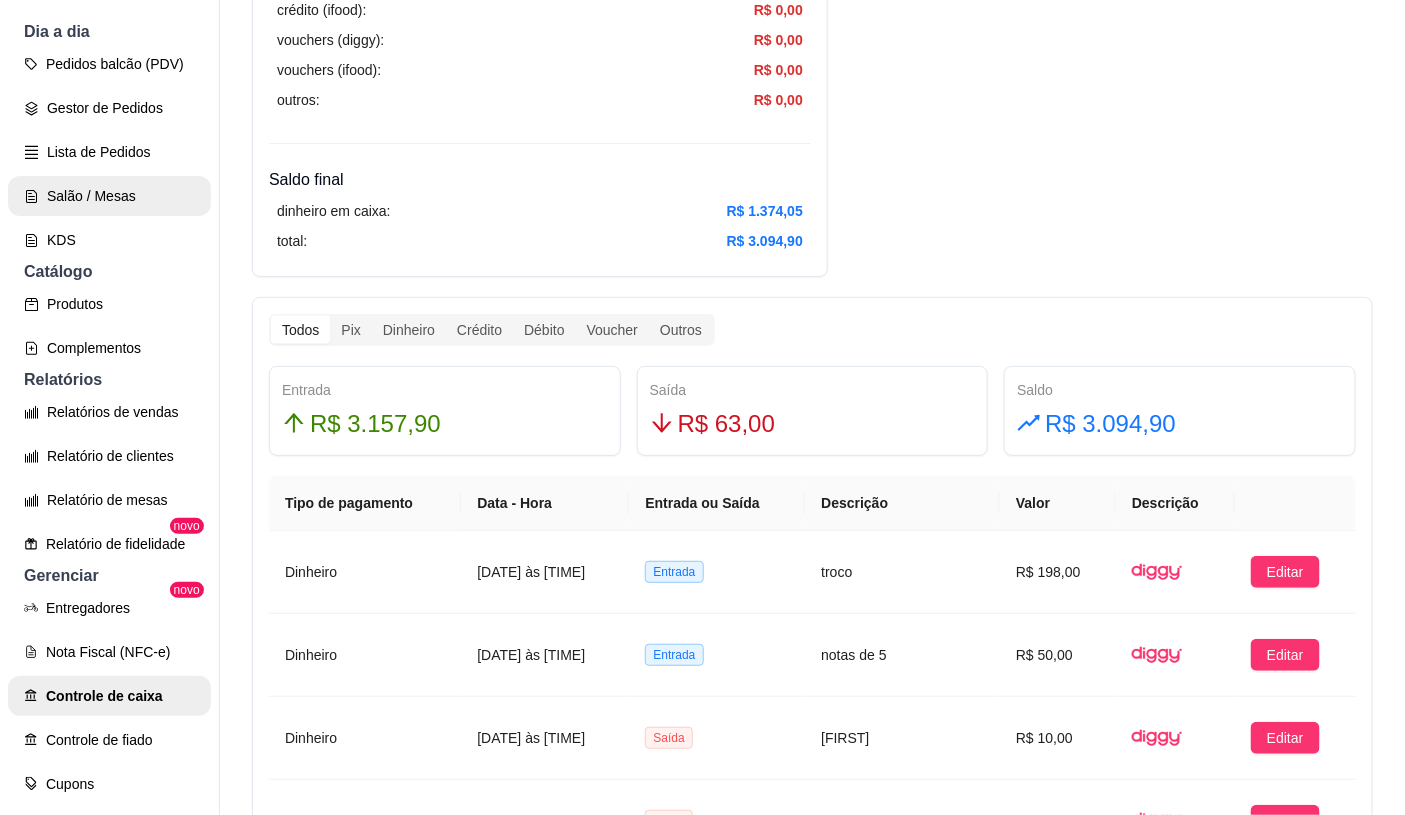 click on "Salão / Mesas" at bounding box center (109, 196) 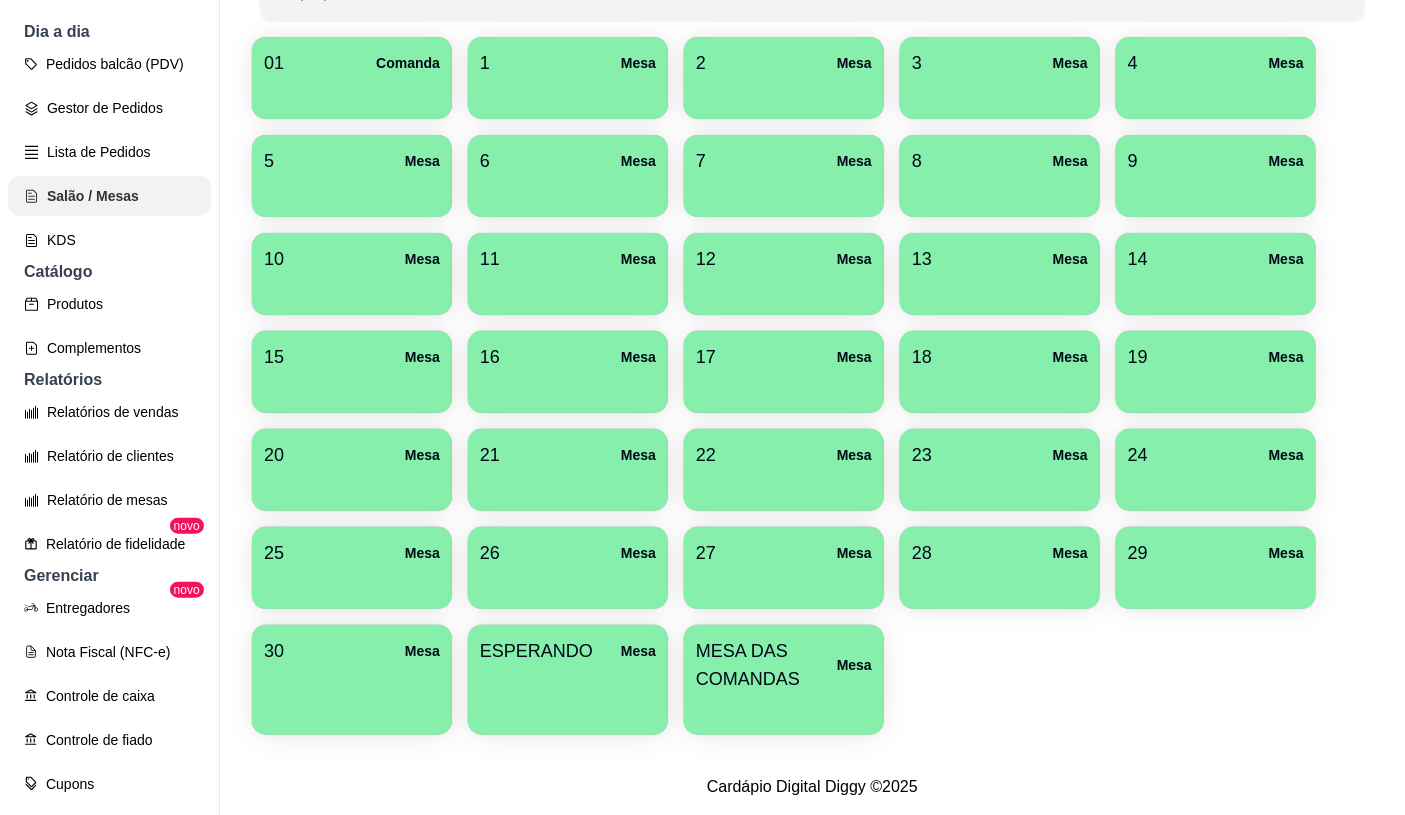 scroll, scrollTop: 0, scrollLeft: 0, axis: both 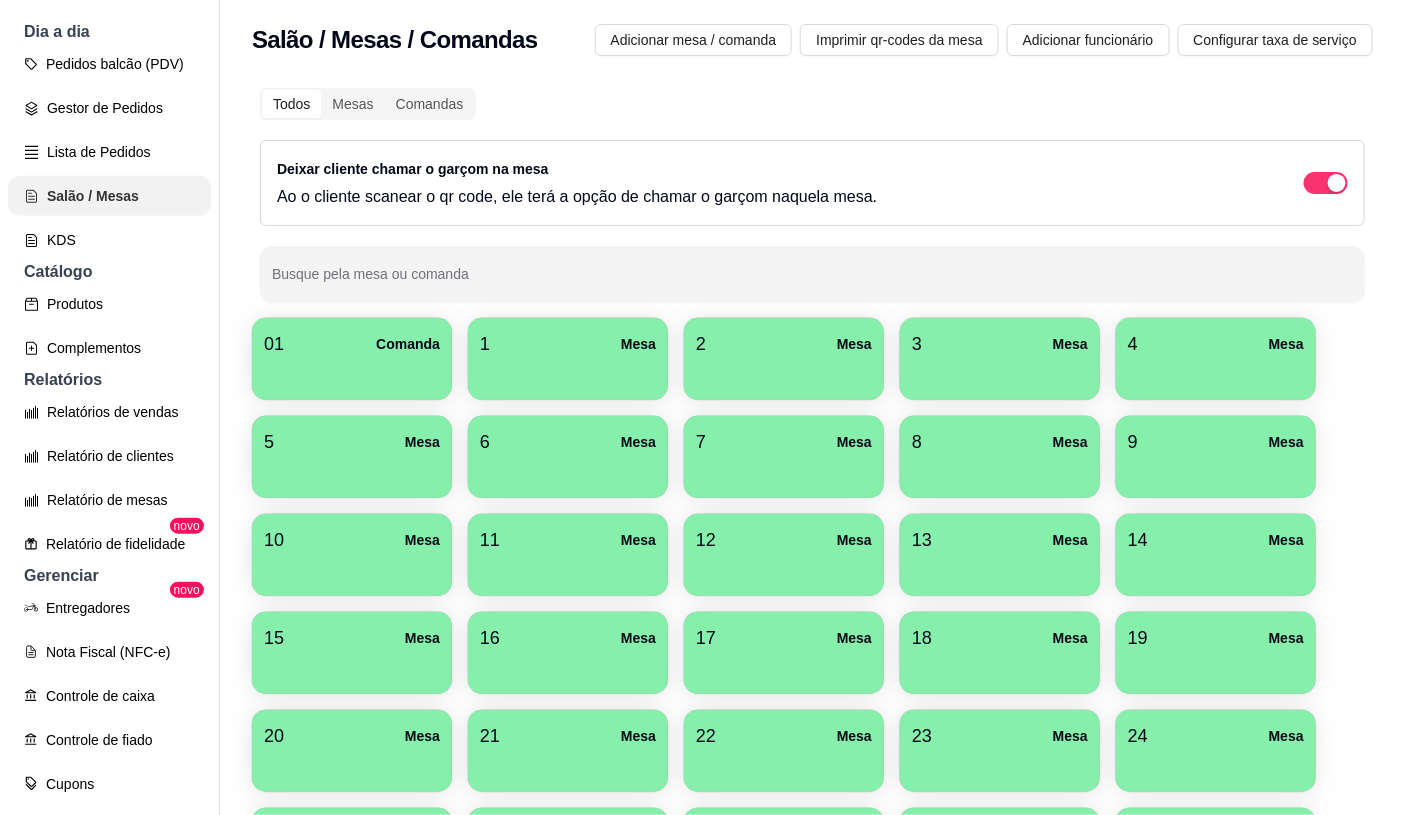 click on "Salão / Mesas" at bounding box center [109, 196] 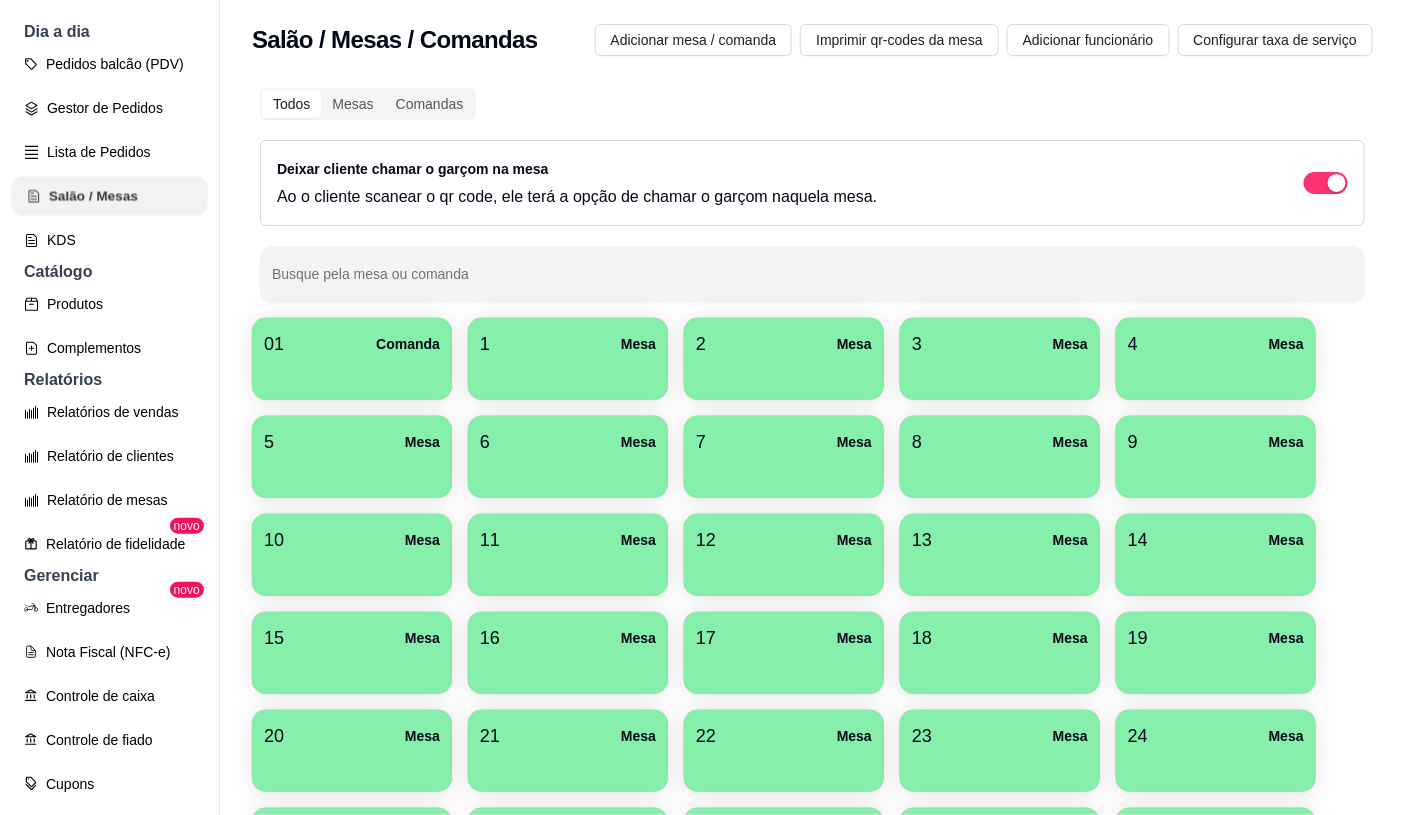 click on "Salão / Mesas" at bounding box center [109, 196] 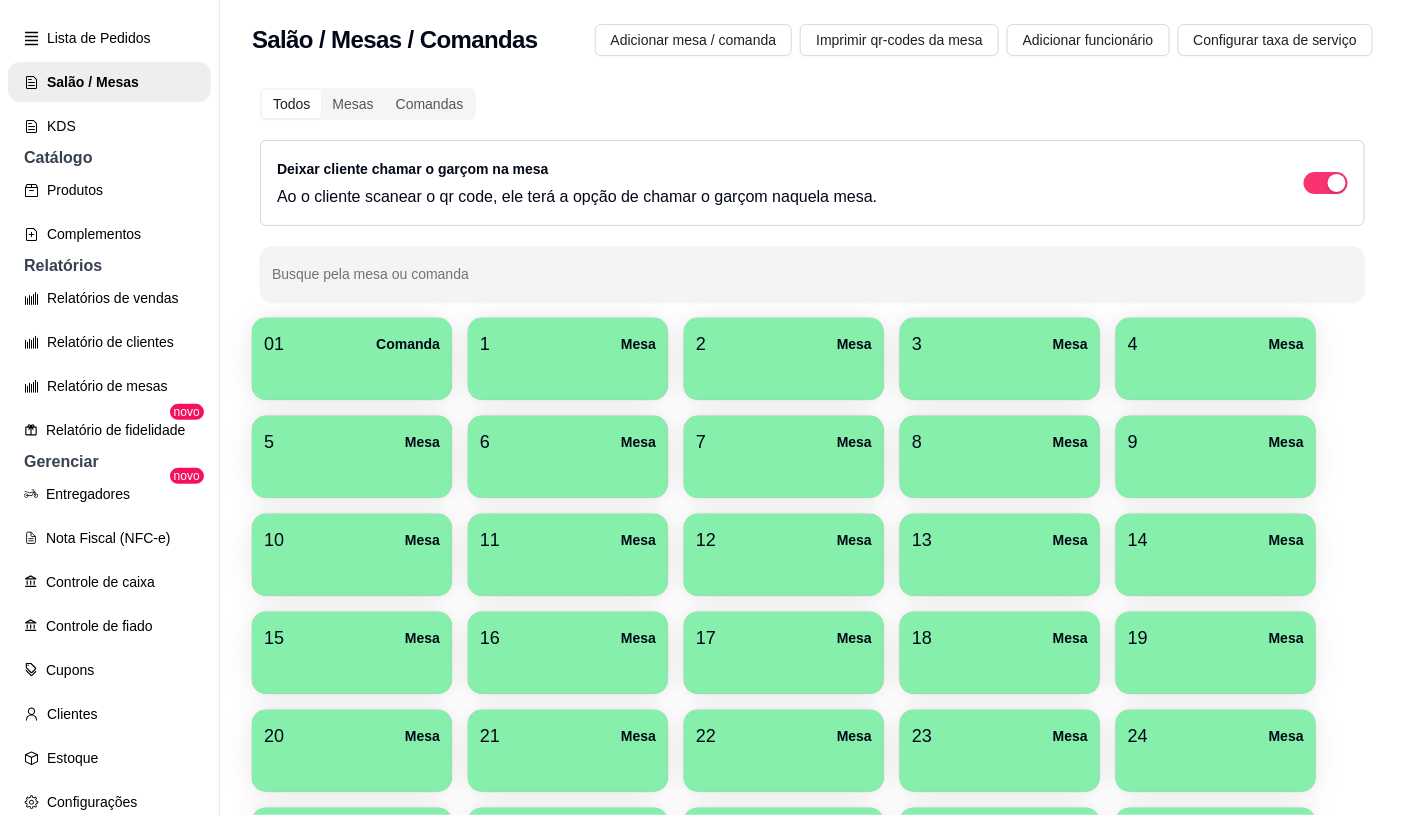 scroll, scrollTop: 444, scrollLeft: 0, axis: vertical 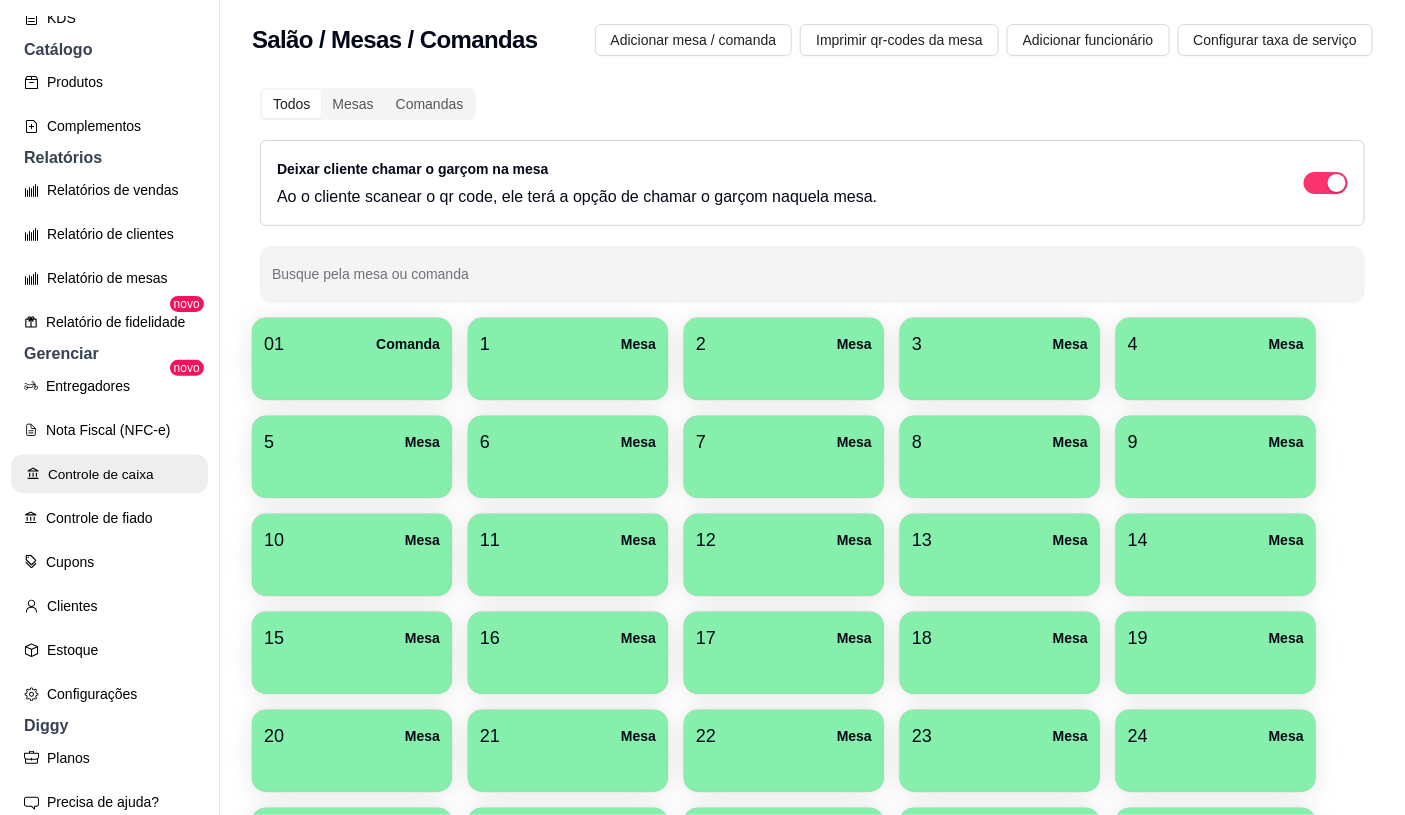 click on "Controle de caixa" at bounding box center (109, 474) 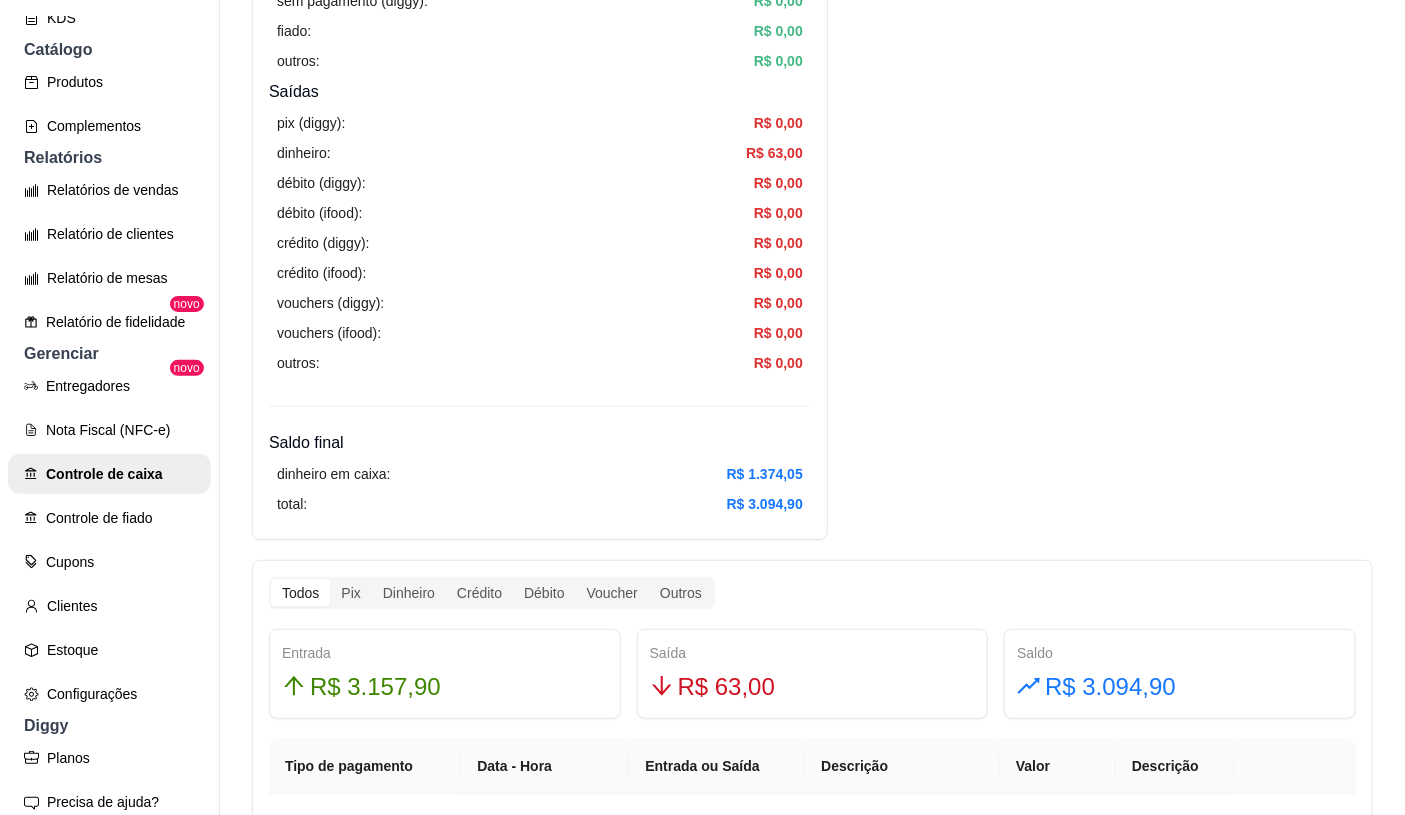 scroll, scrollTop: 666, scrollLeft: 0, axis: vertical 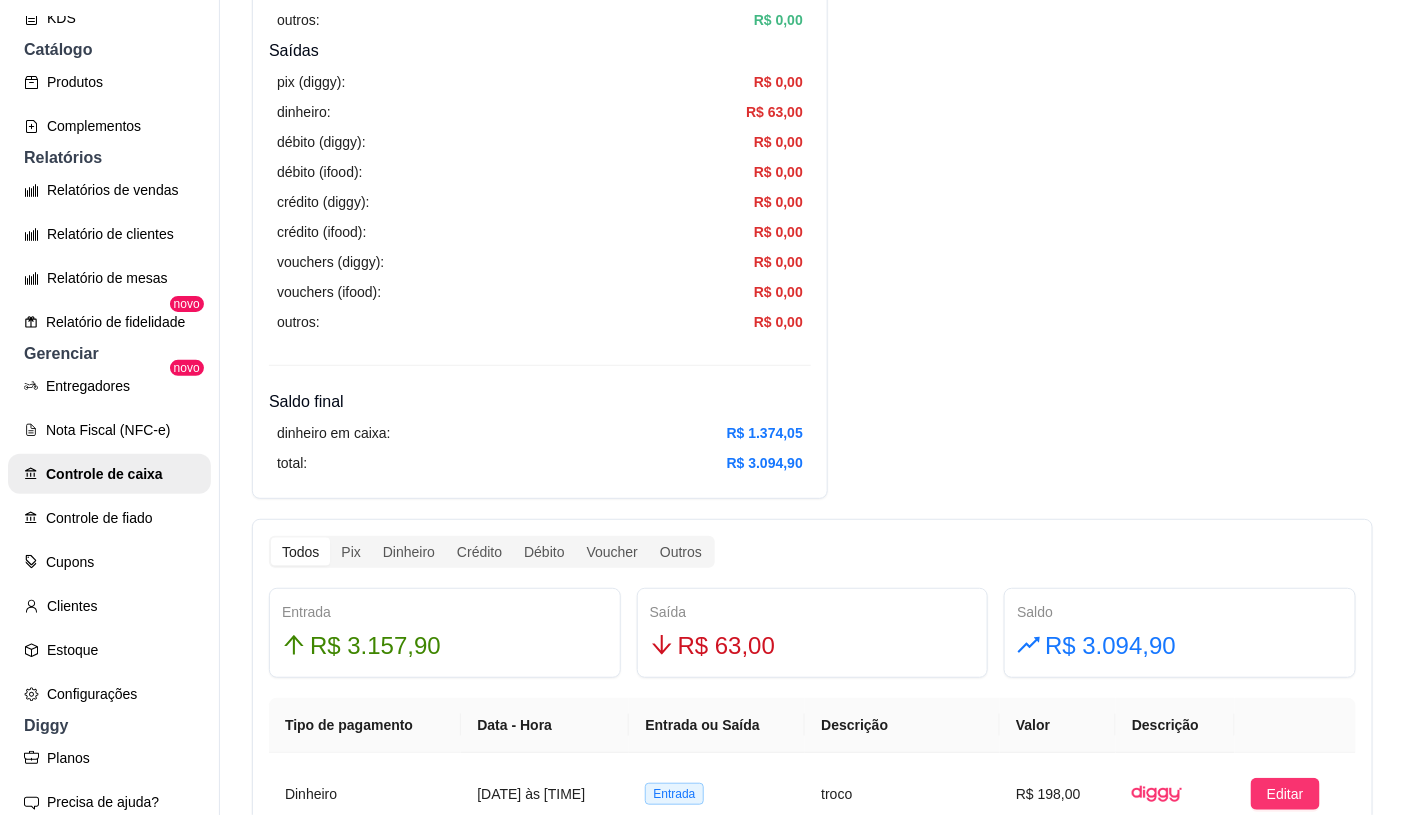 click on "Resumo Adicionar entrada/saída Data de abertura: 4 de ago de 2025 às 17:26 Saldo inícial Dinheiro: R$ 90,15 Entradas pix (diggy): R$ 1.226,00 pix online (diggy): R$ 80,00 pix online (iFood) R$ 0,00 débito (diggy): R$ 195,00 débito (ifood): R$ 0,00 crédito (diggy): R$ 310,00 crédito (ifood): R$ 0,00 dinheiro: R$ 1.346,90 vouchers (diggy): R$ 0,00 vouchers (ifood): R$ 0,00 sem pagamento (diggy): R$ 0,00 fiado: R$ 0,00 outros: R$ 0,00 Saídas pix (diggy): R$ 0,00 dinheiro: R$ 63,00 débito (diggy): R$ 0,00 débito (ifood): R$ 0,00 crédito (diggy): R$ 0,00 crédito (ifood): R$ 0,00 vouchers (diggy): R$ 0,00 vouchers (ifood): R$ 0,00 outros: R$ 0,00 Saldo final dinheiro em caixa: R$ 1.374,05 total: R$ 3.094,90 Todos Pix Dinheiro Crédito Débito Voucher Outros Entrada R$ 3.157,90 Saída R$ 63,00 Saldo R$ 3.094,90 Tipo de pagamento Data - Hora Entrada ou Saída Descrição Valor Descrição Dinheiro 5 de ago de 2025 às 00:08 Entrada troco R$ 198,00 Editar Dinheiro Entrada 1 2" at bounding box center [812, 946] 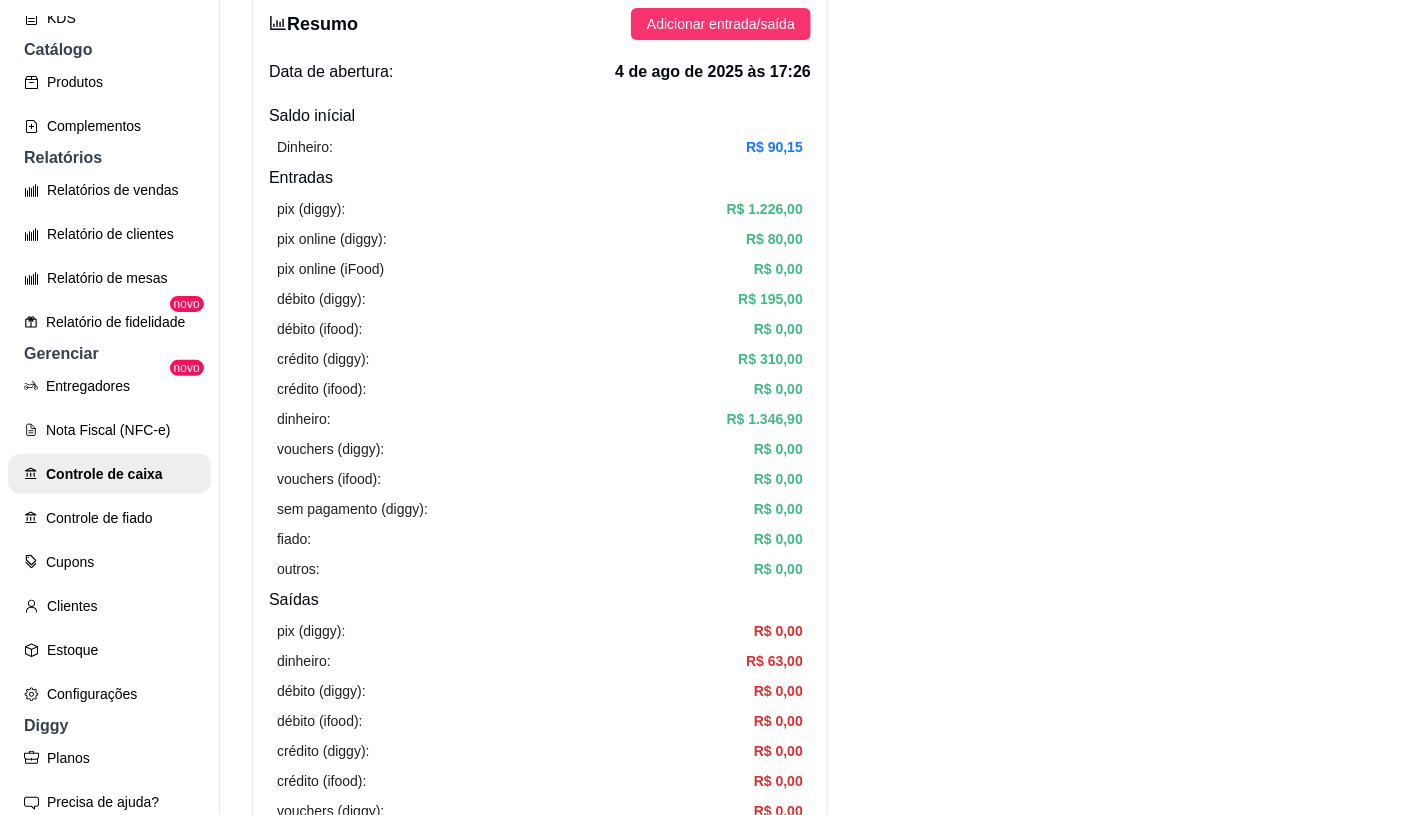 scroll, scrollTop: 0, scrollLeft: 0, axis: both 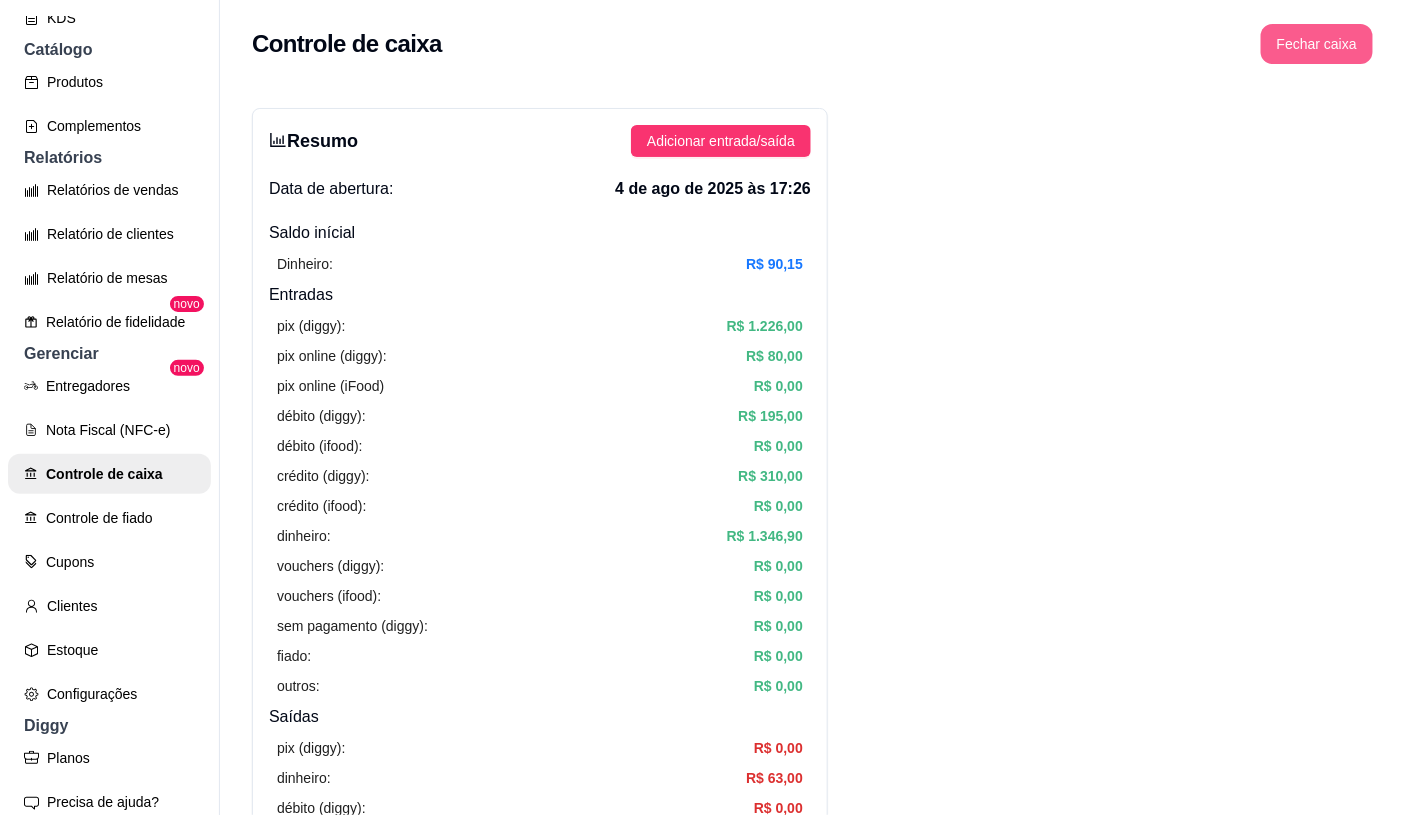 click on "Fechar caixa" at bounding box center (1317, 44) 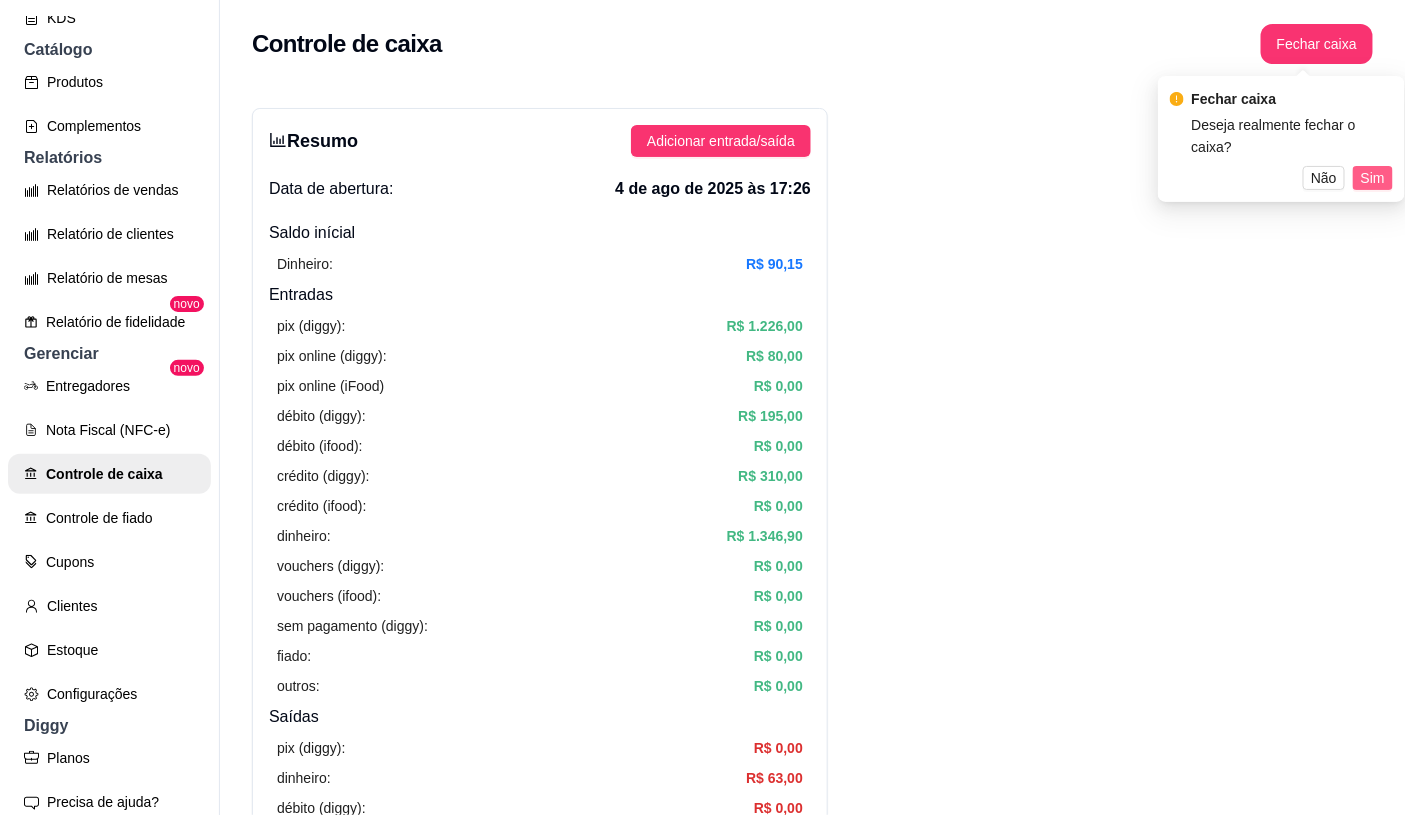 click on "Sim" at bounding box center [1373, 178] 